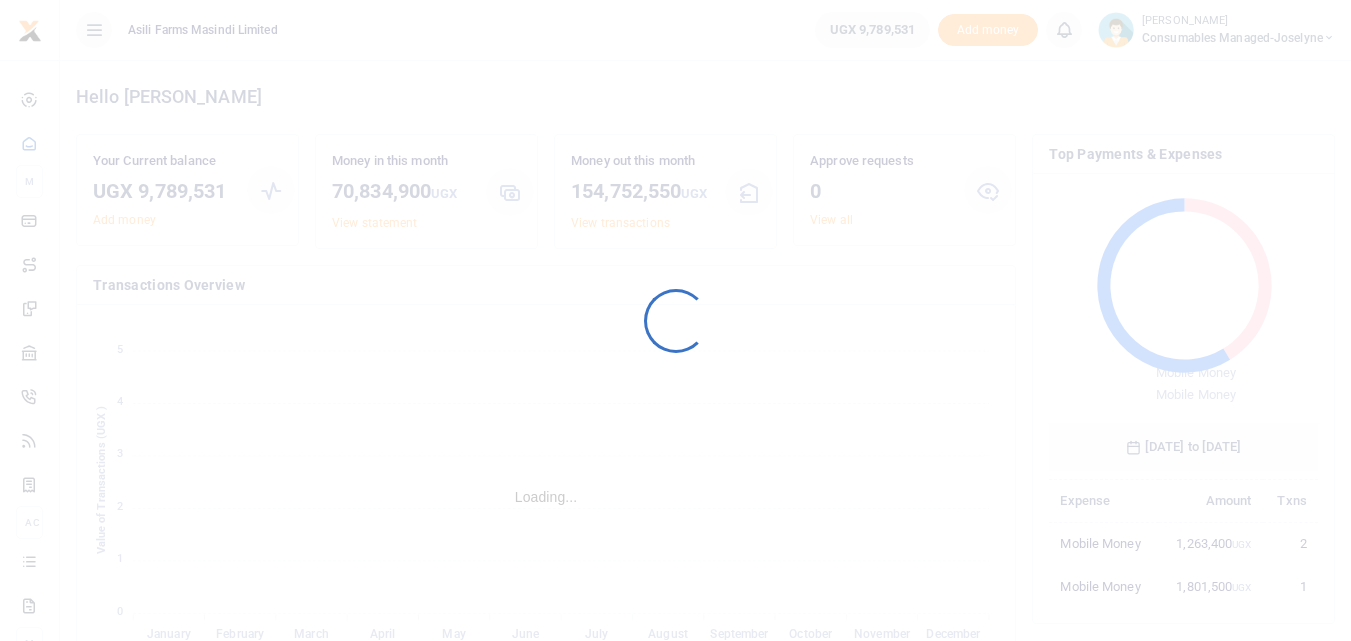 scroll, scrollTop: 0, scrollLeft: 0, axis: both 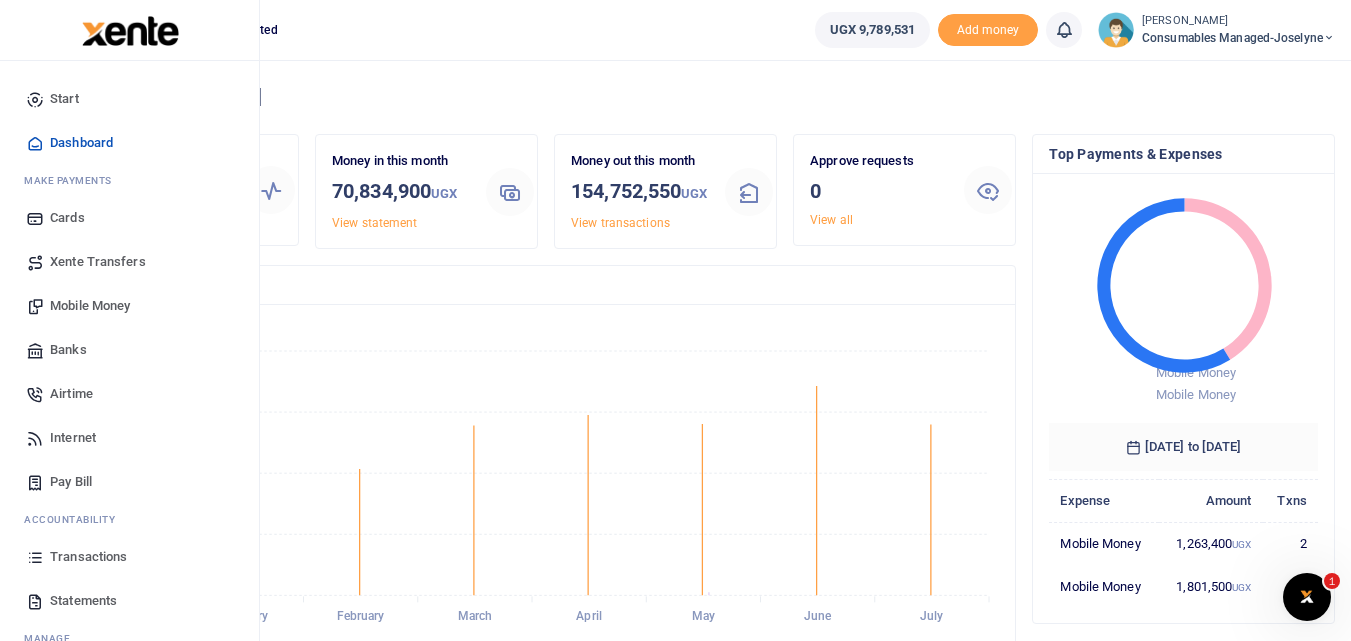 click at bounding box center (35, 557) 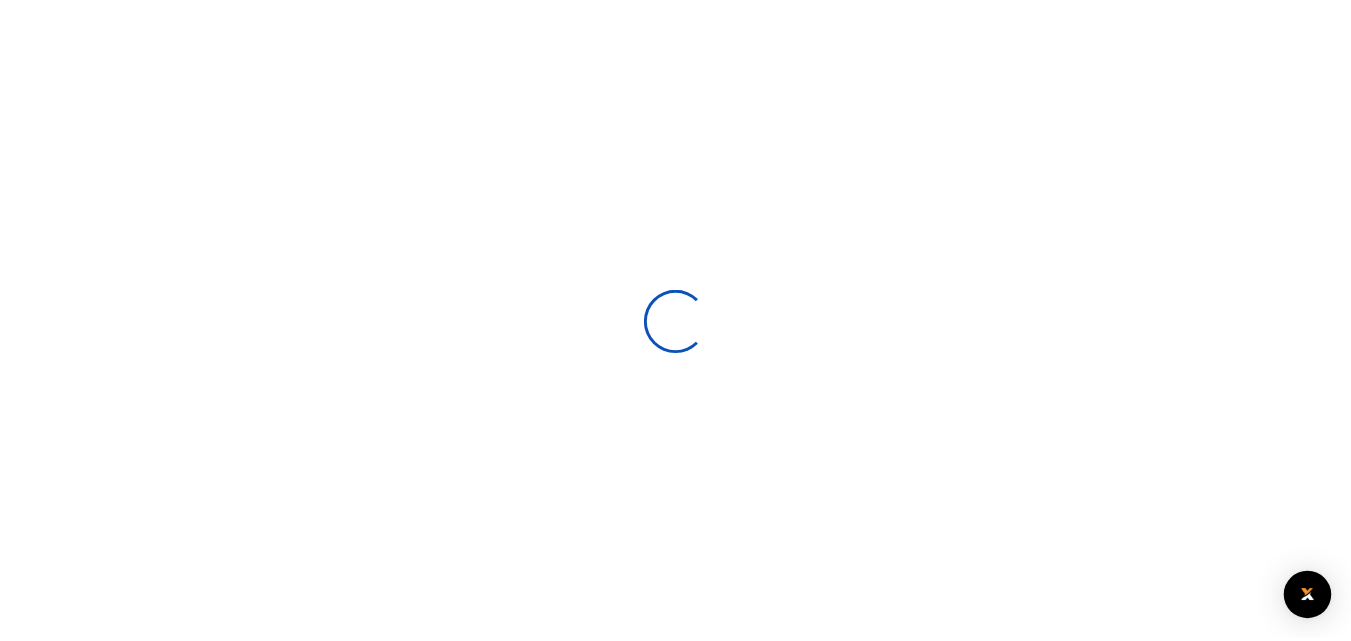 scroll, scrollTop: 0, scrollLeft: 0, axis: both 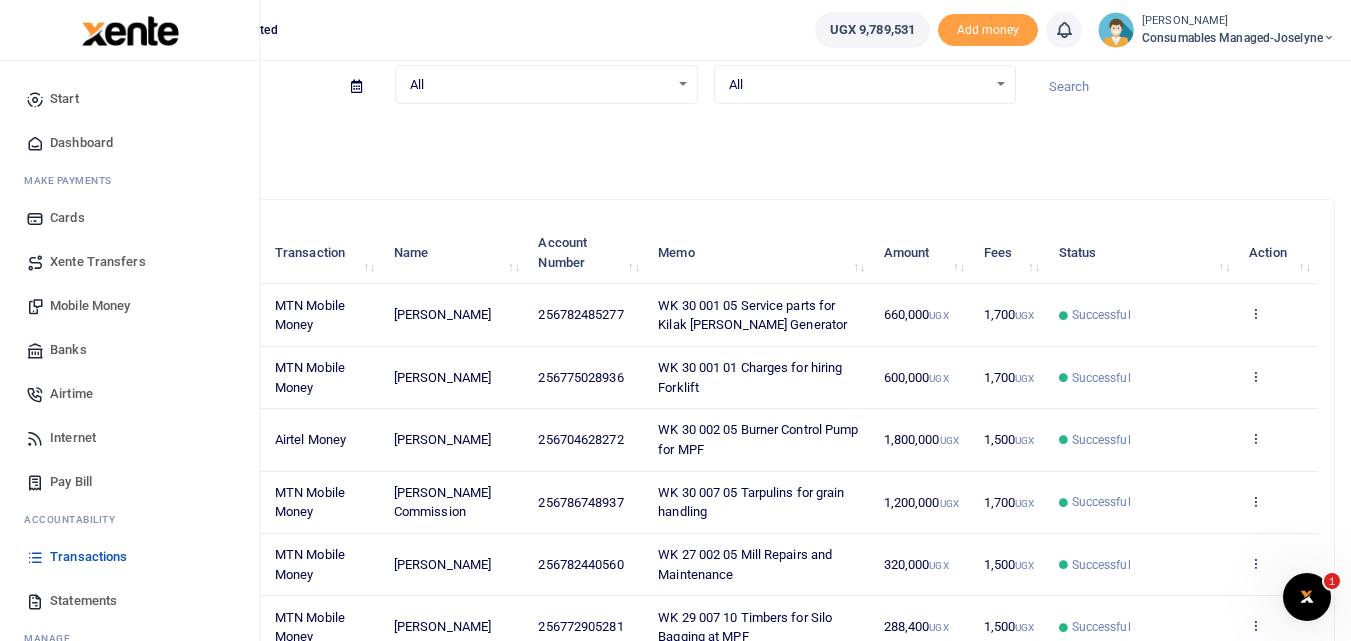 click on "Mobile Money" at bounding box center (90, 306) 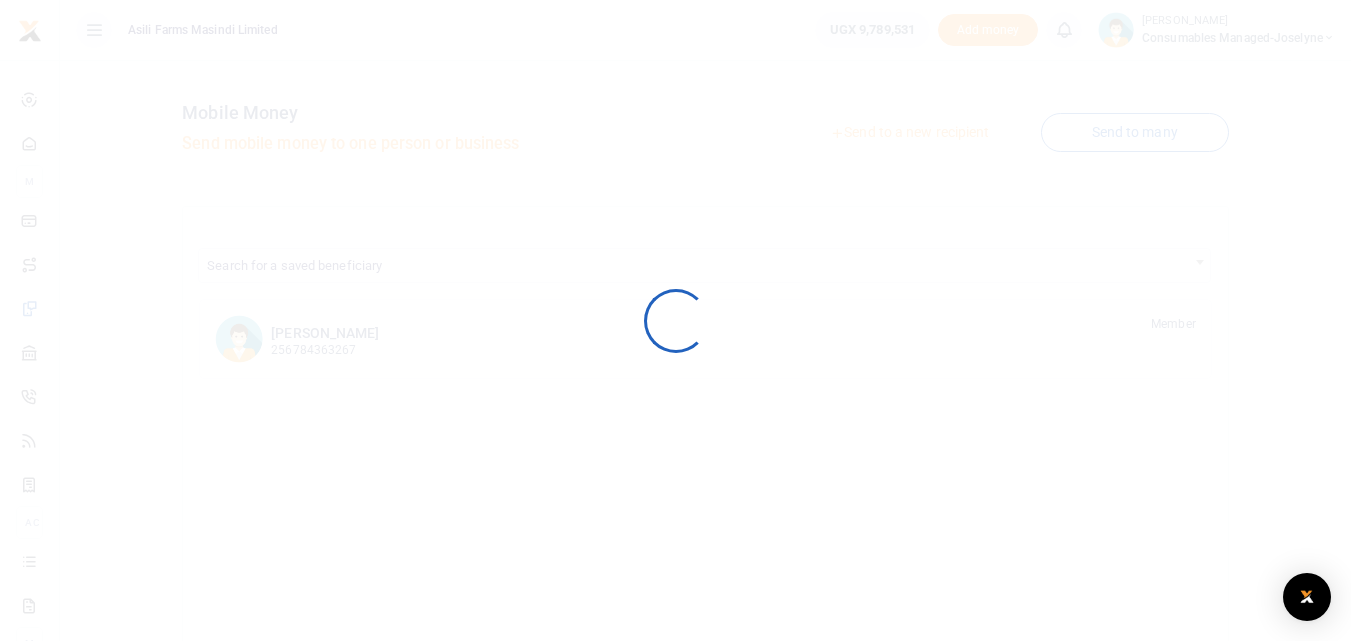 scroll, scrollTop: 0, scrollLeft: 0, axis: both 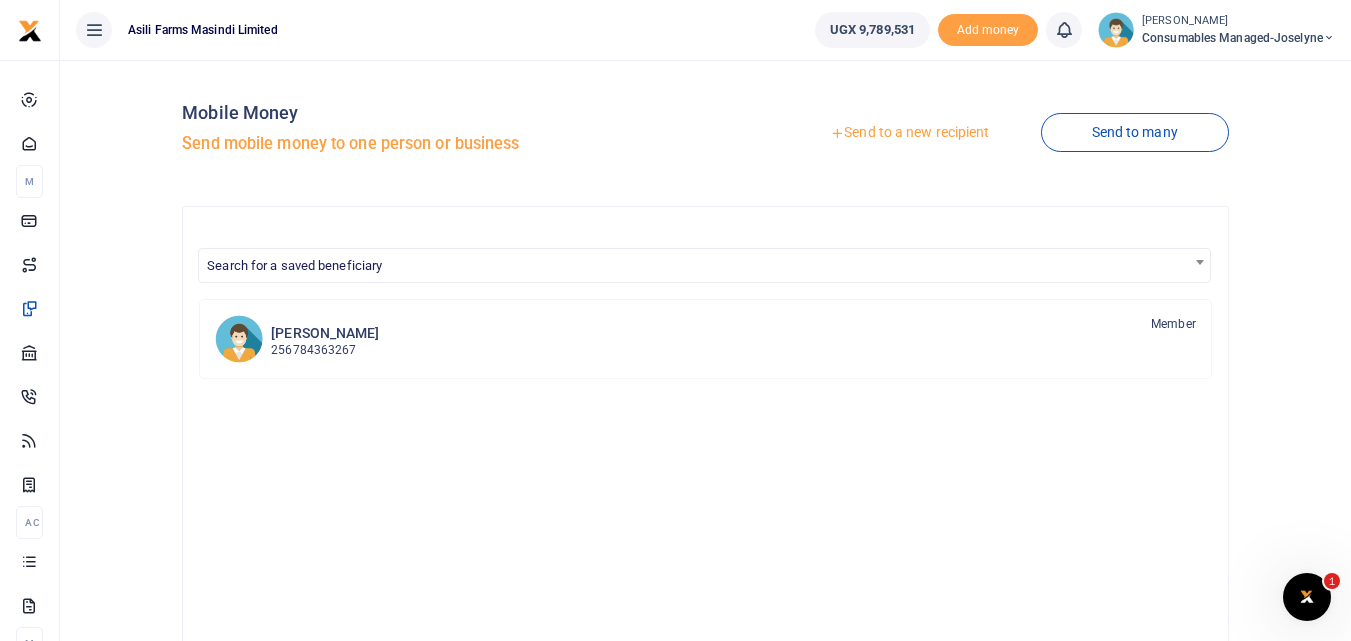 click on "Send to a new recipient" at bounding box center (909, 133) 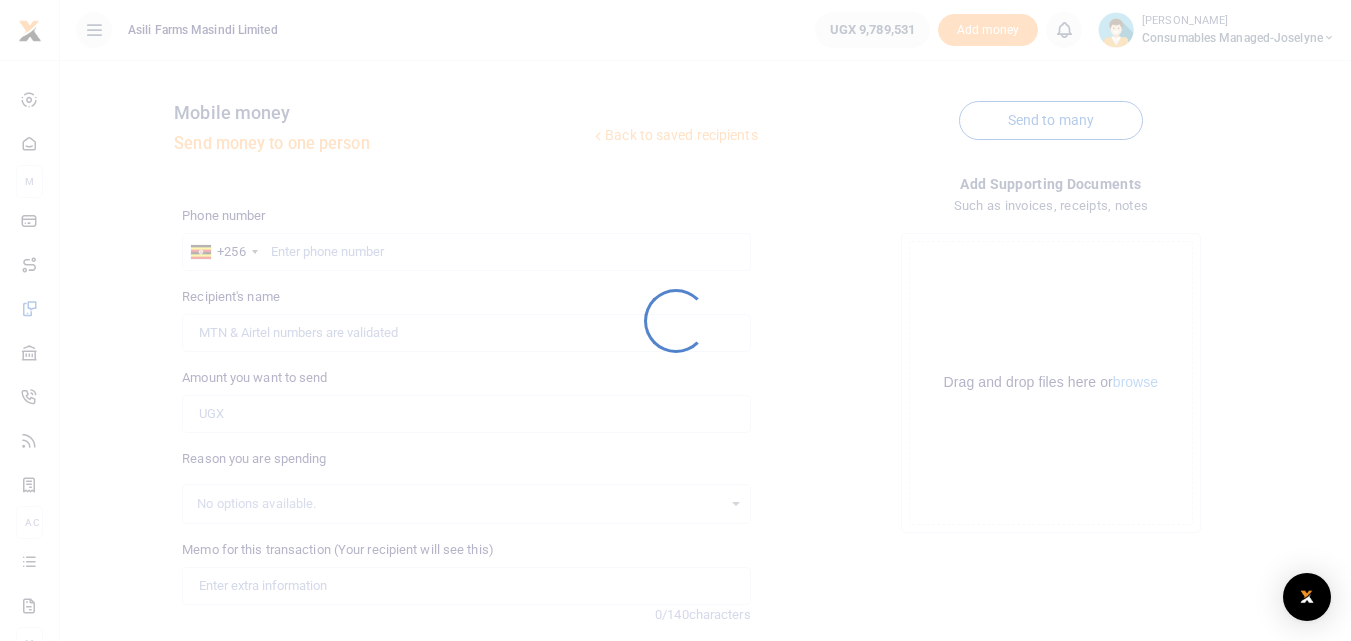 scroll, scrollTop: 0, scrollLeft: 0, axis: both 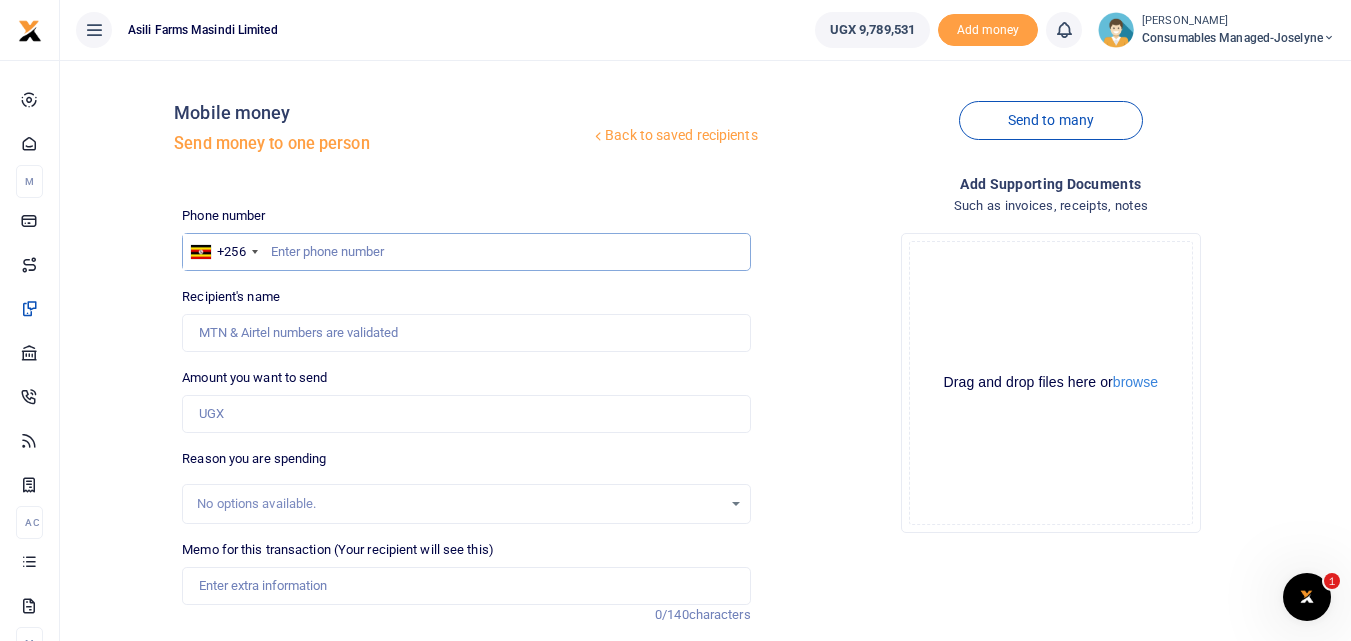 click at bounding box center [466, 252] 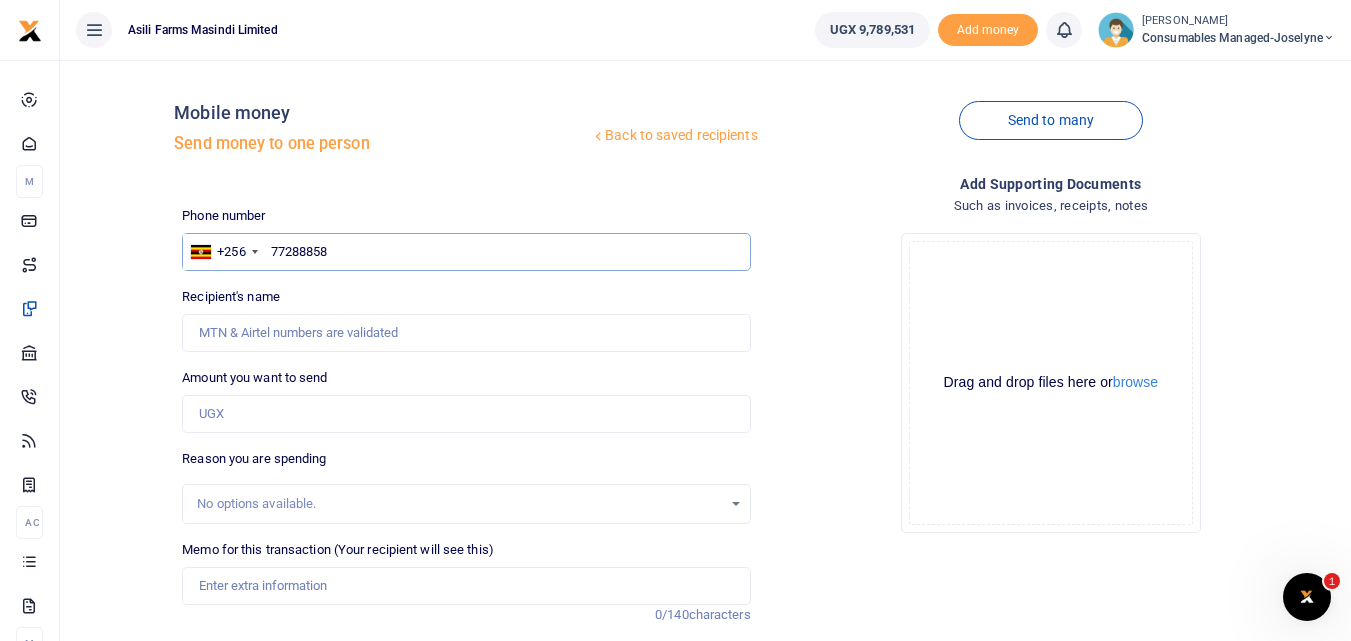 type on "772888584" 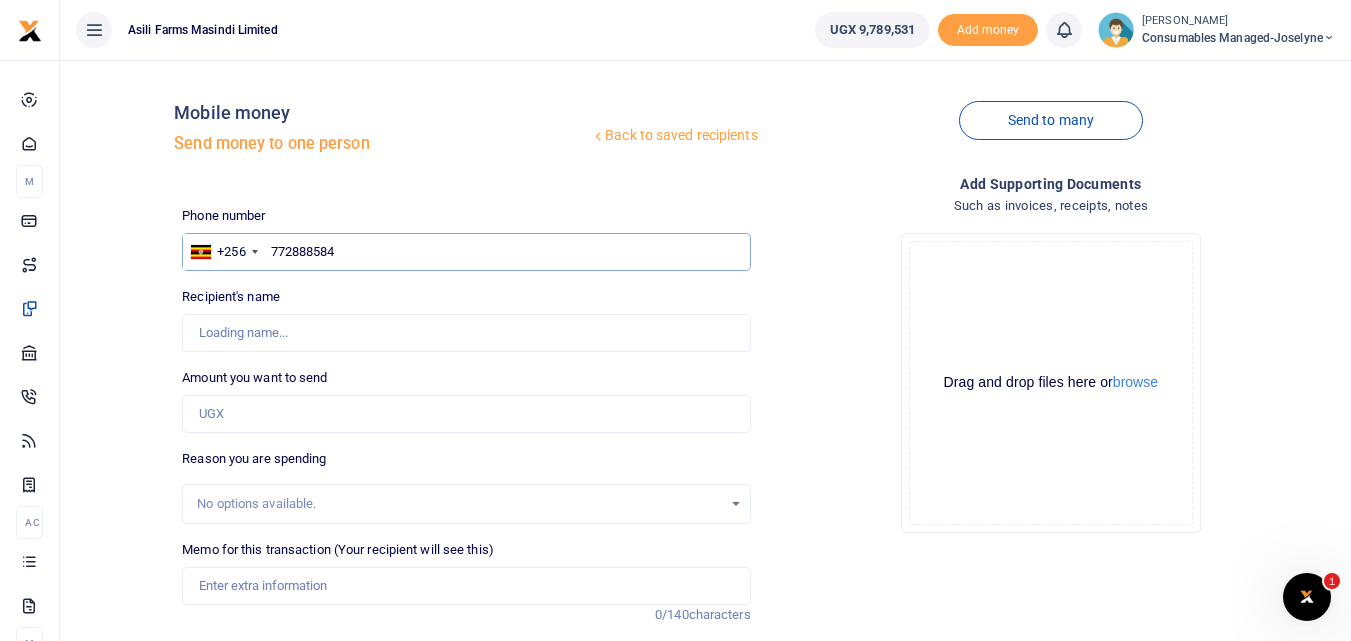 type on "Sulait Kiyemba" 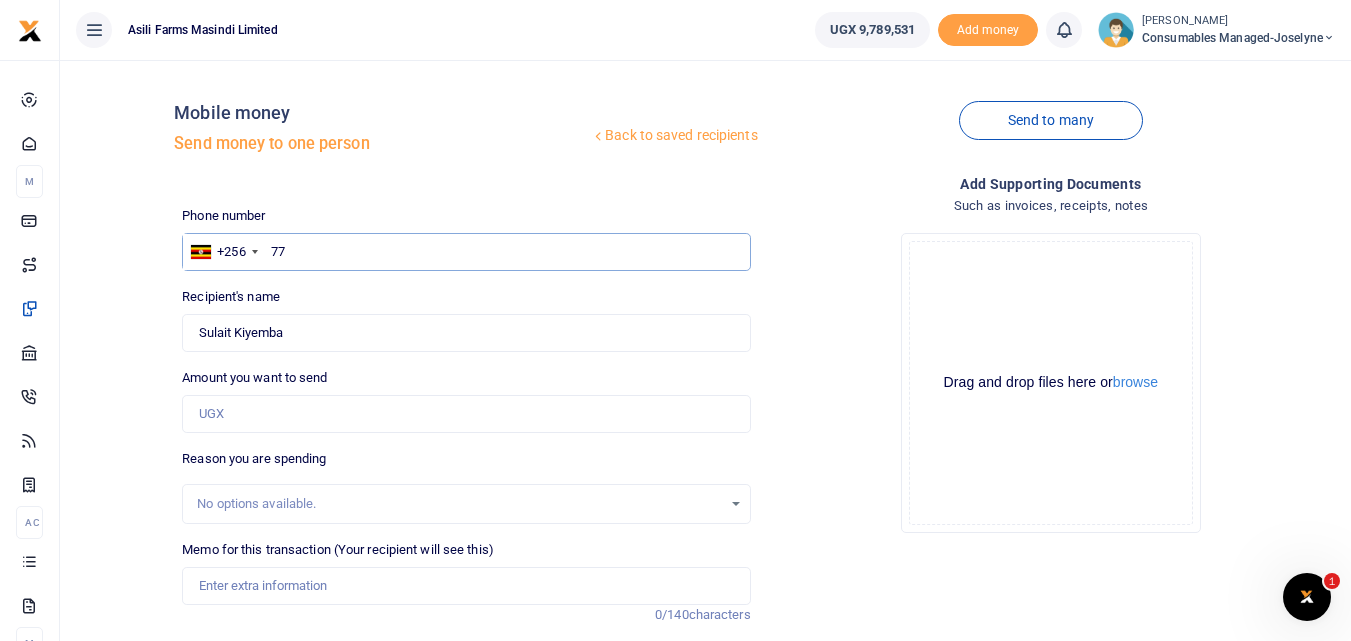 type on "7" 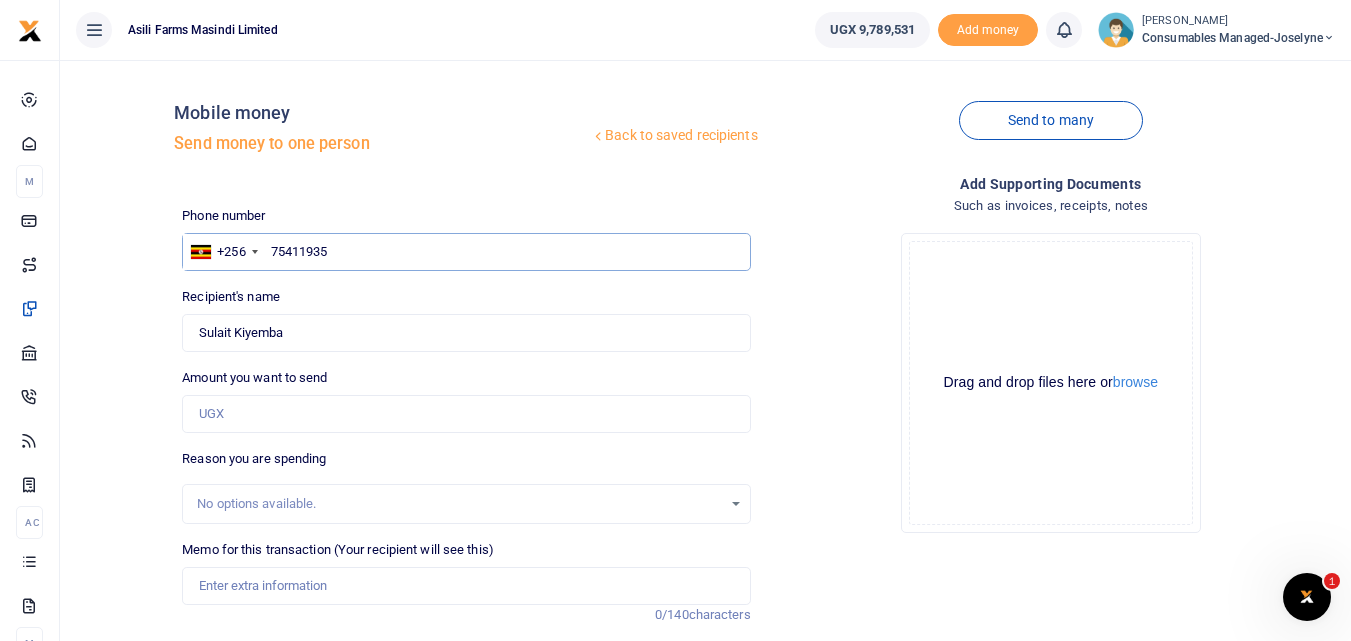 type on "754119359" 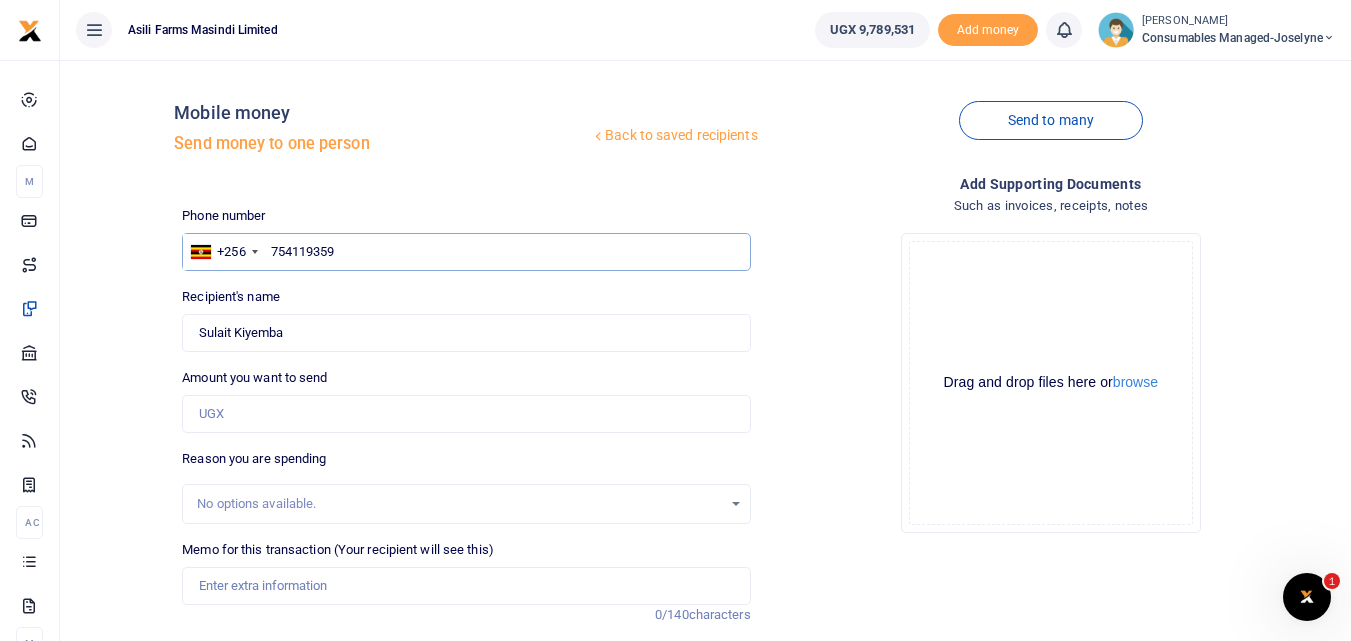 type on "Joseph Sekanwagi" 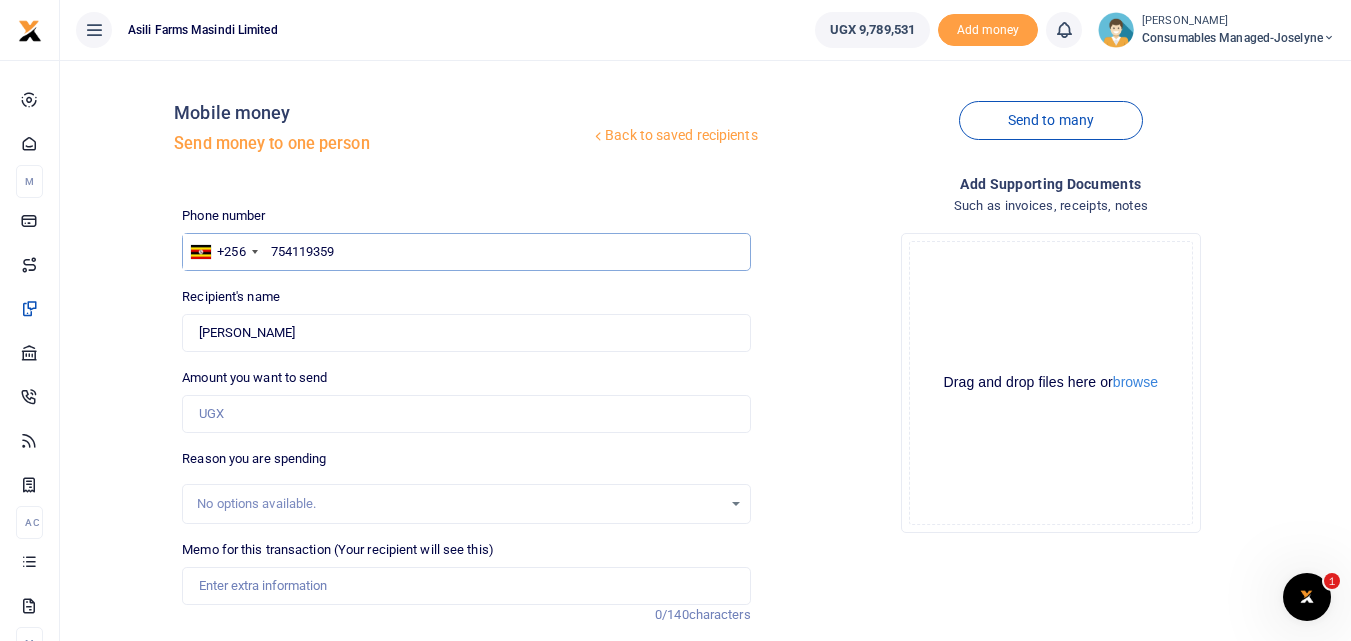 type on "754119359" 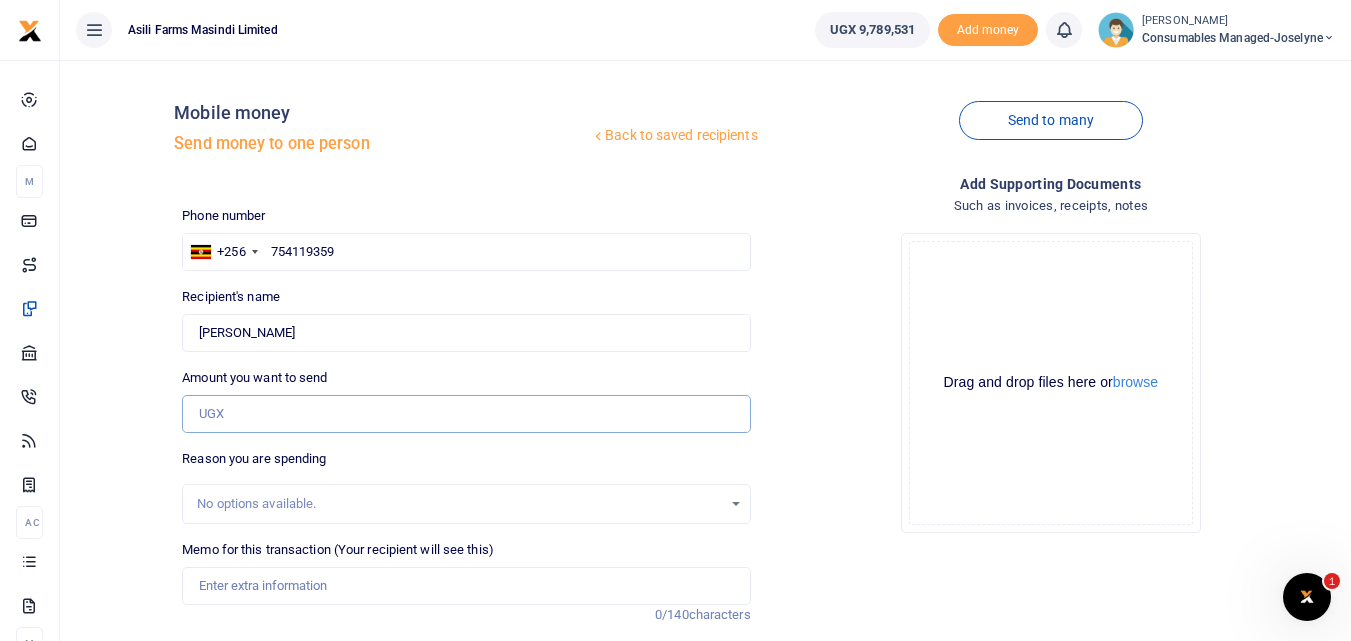 click on "Amount you want to send" at bounding box center (466, 414) 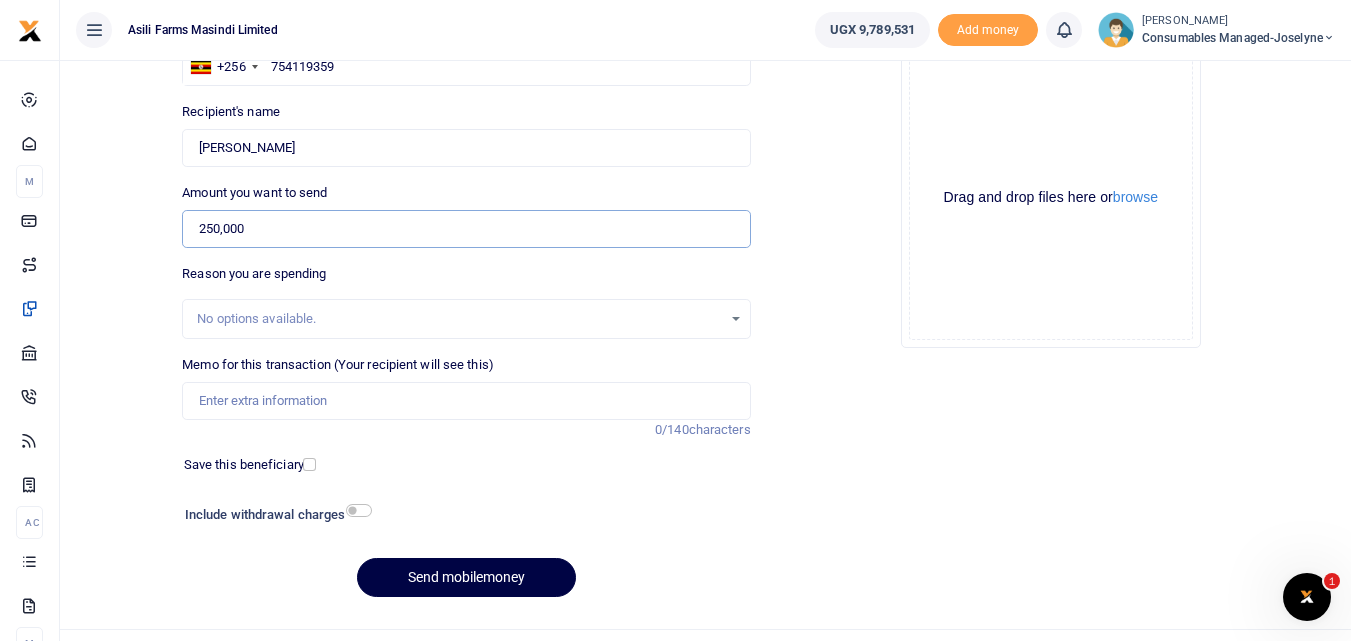 scroll, scrollTop: 225, scrollLeft: 0, axis: vertical 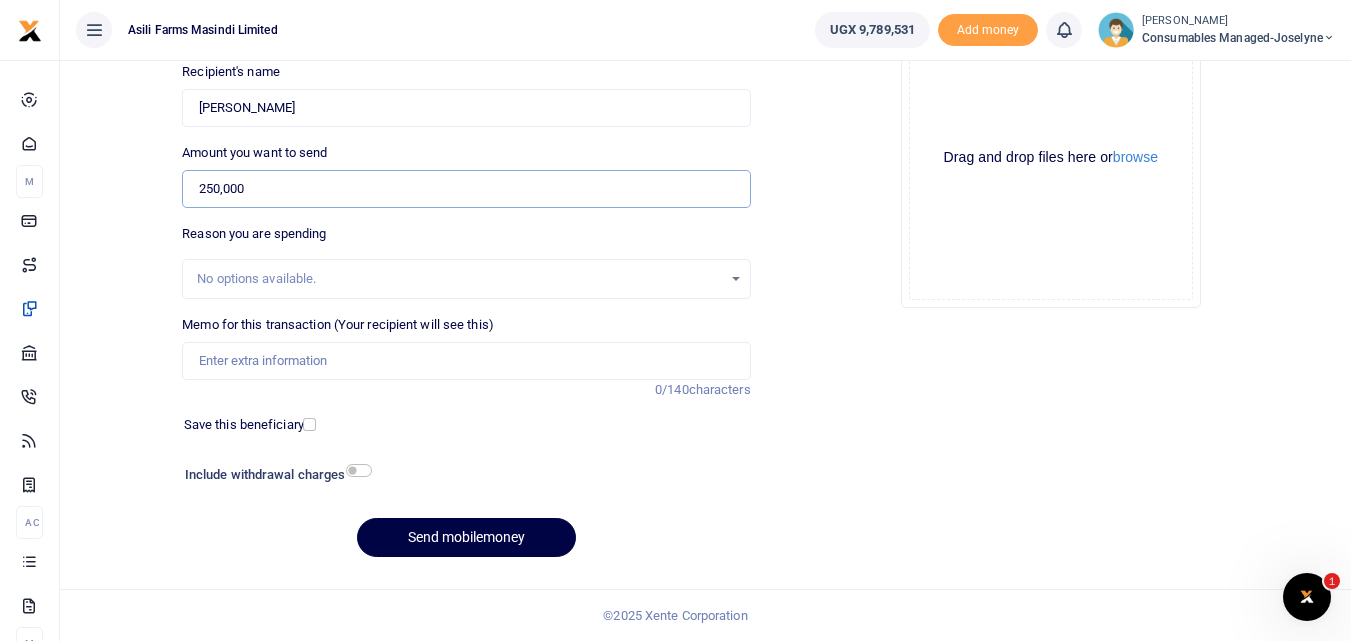 type on "250,000" 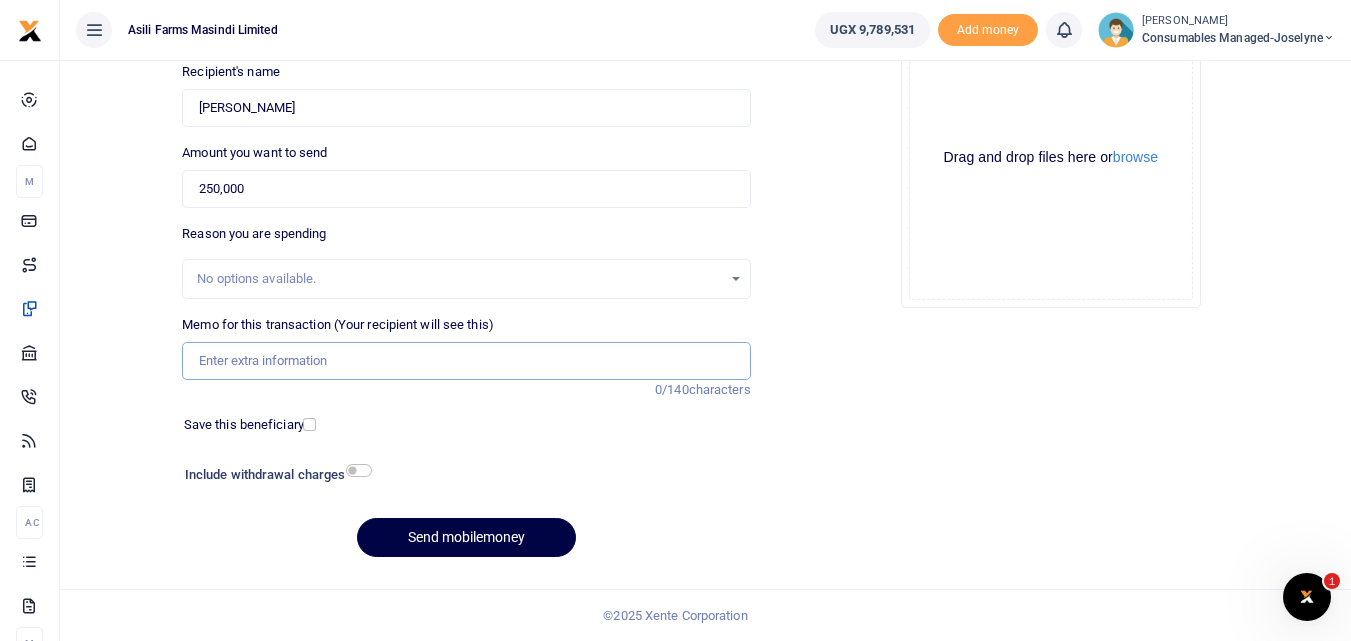click on "Memo for this transaction (Your recipient will see this)" at bounding box center (466, 361) 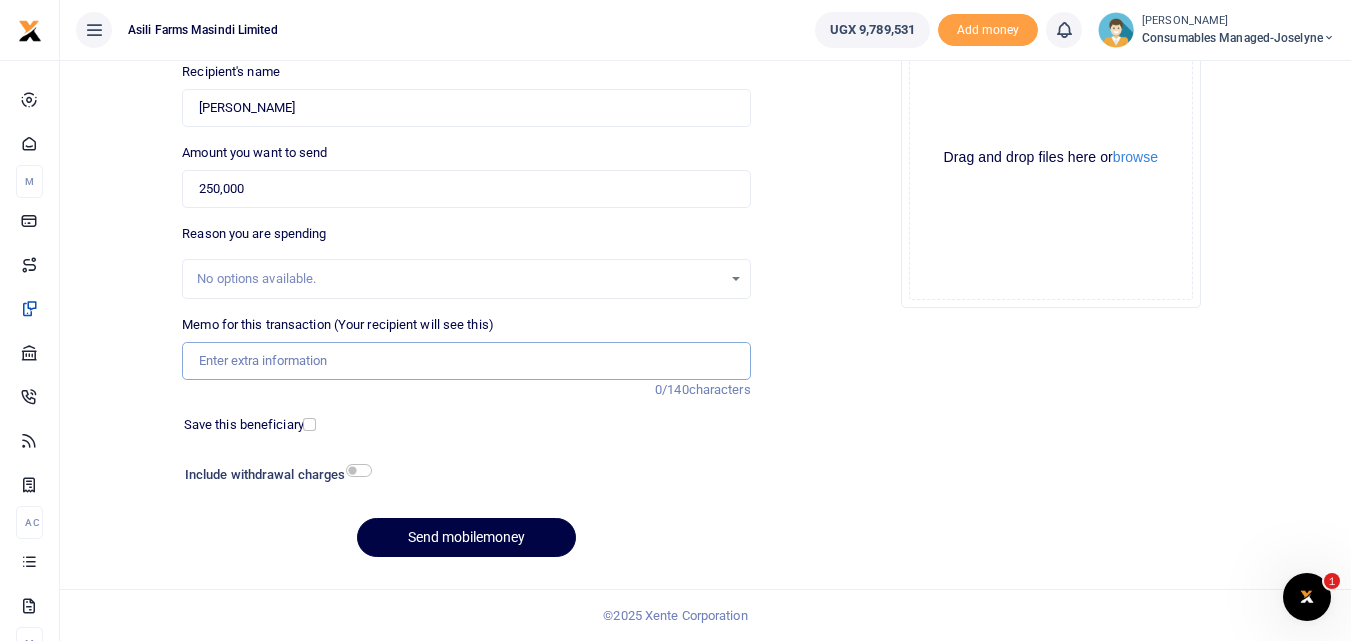 click on "Memo for this transaction (Your recipient will see this)" at bounding box center [466, 361] 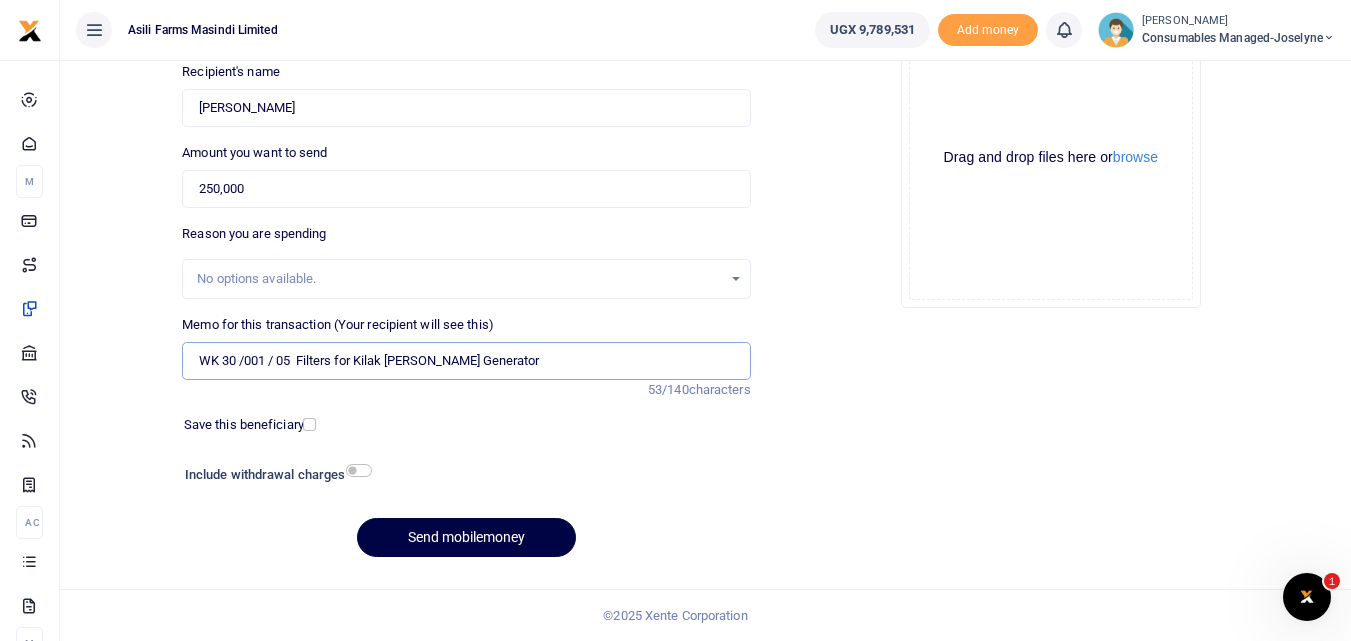 click on "WK 30 /001 / 05  Filters for Kilak Perkins Generator" at bounding box center (466, 361) 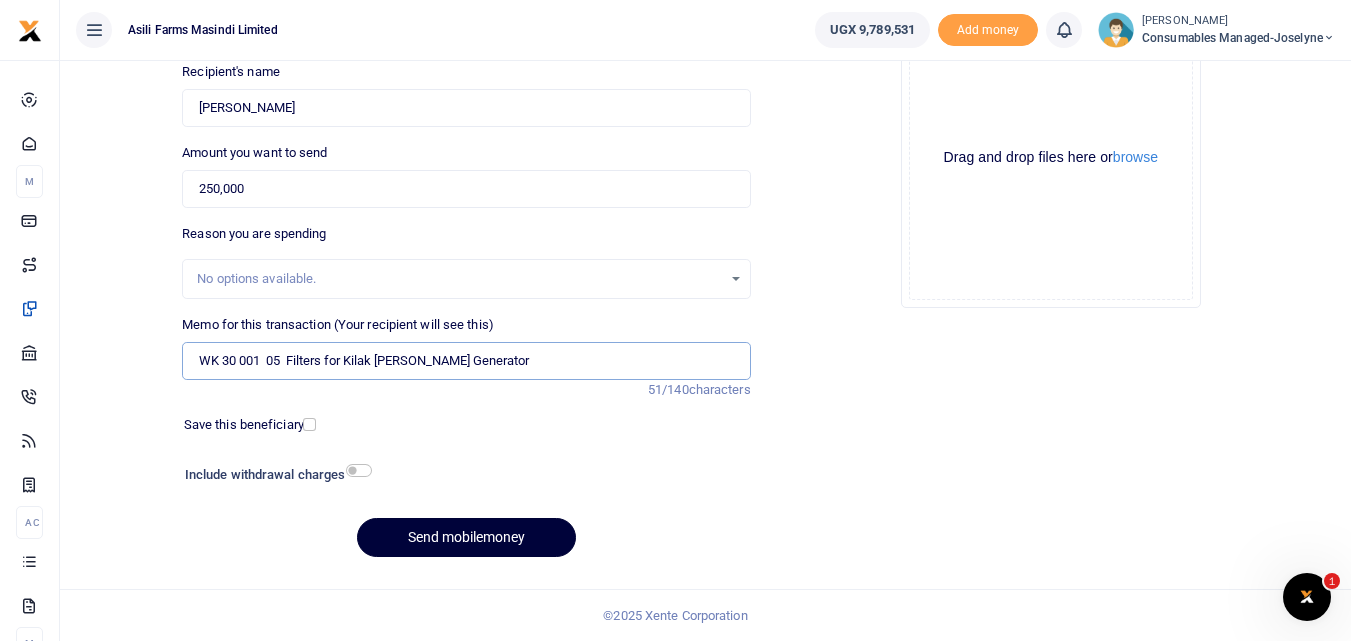 type on "WK 30 001  05  Filters for Kilak Perkins Generator" 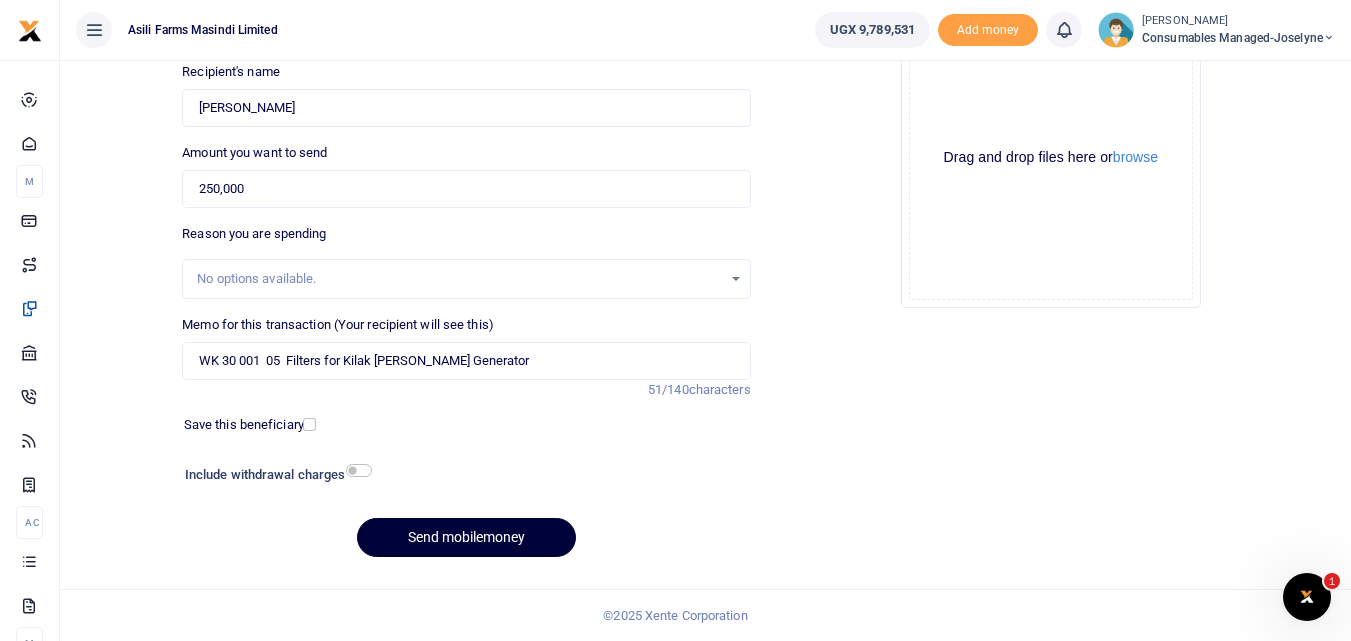 click on "Send mobilemoney" at bounding box center [466, 537] 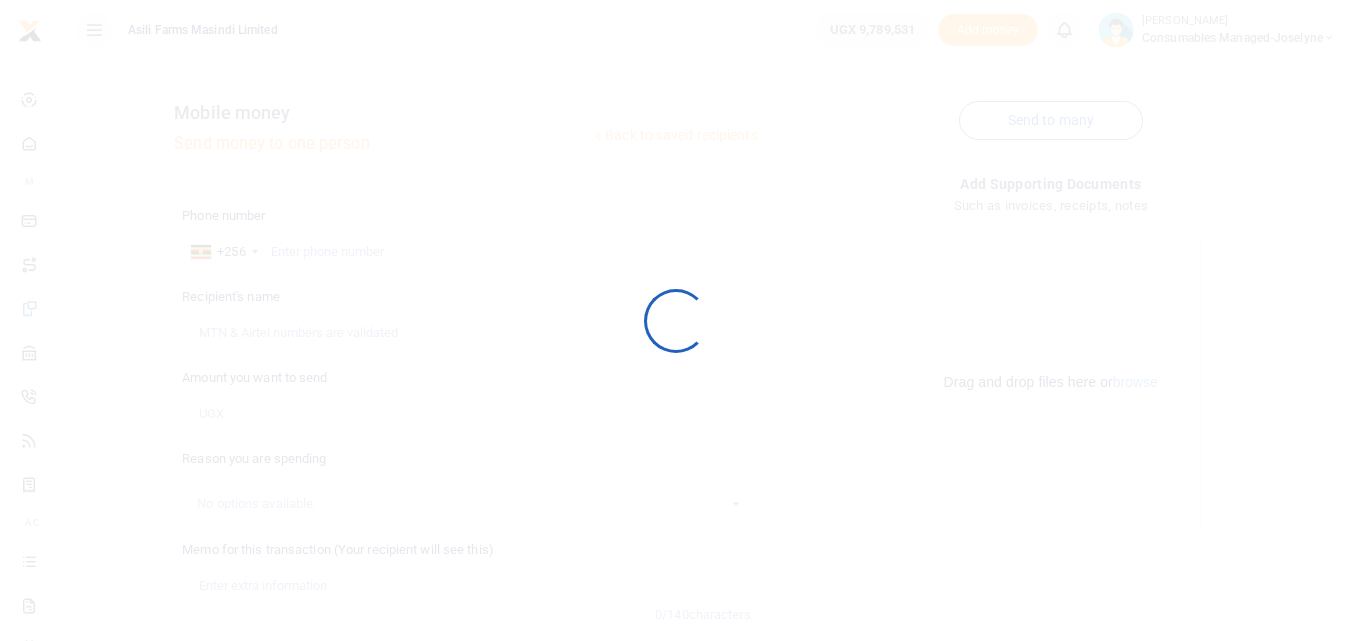 scroll, scrollTop: 225, scrollLeft: 0, axis: vertical 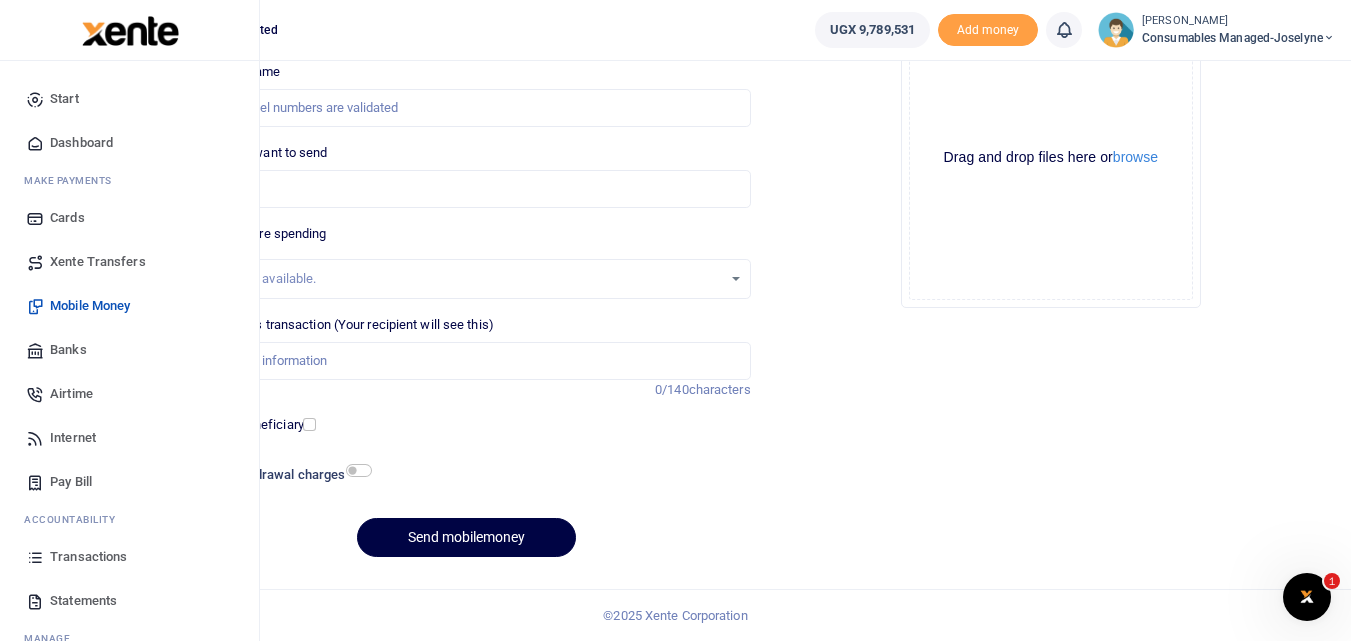 click at bounding box center [35, 557] 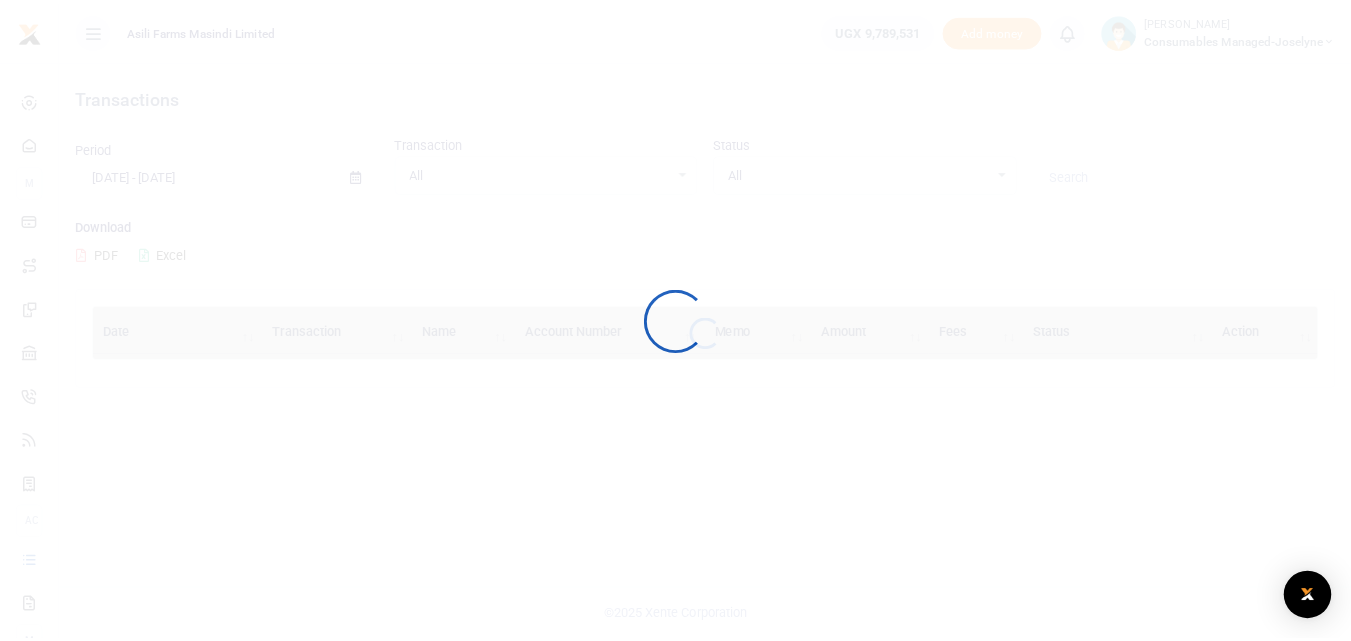 scroll, scrollTop: 0, scrollLeft: 0, axis: both 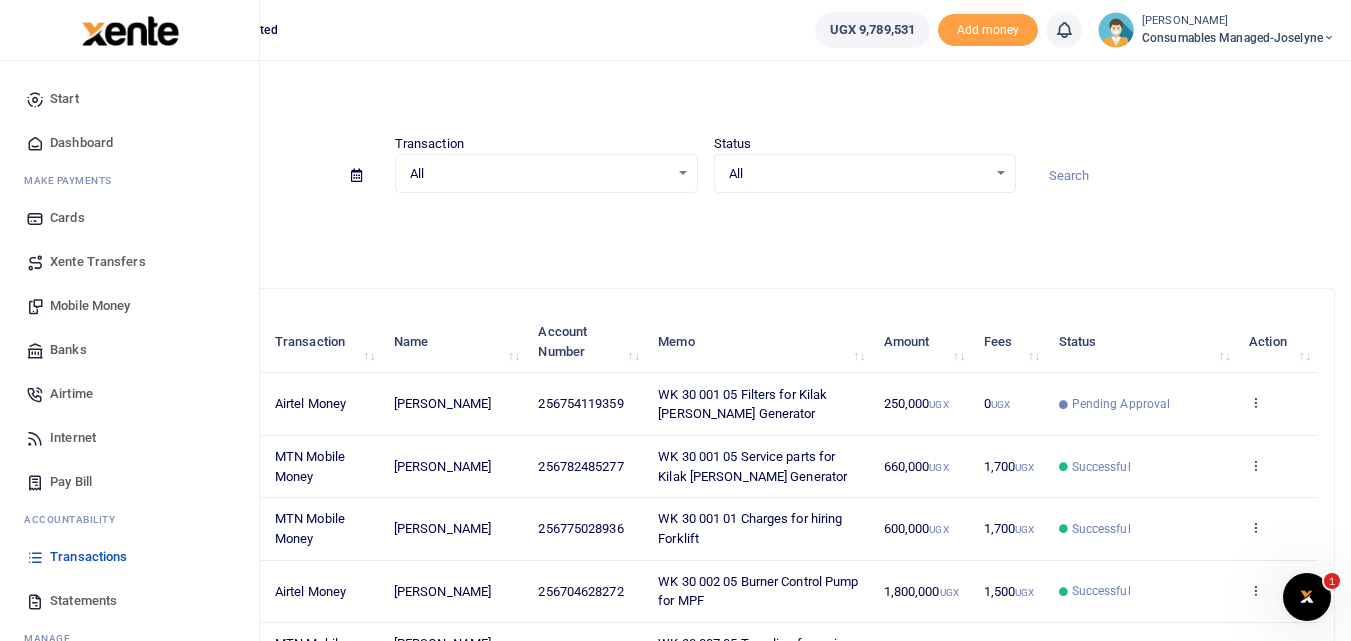 click on "Mobile Money" at bounding box center (90, 306) 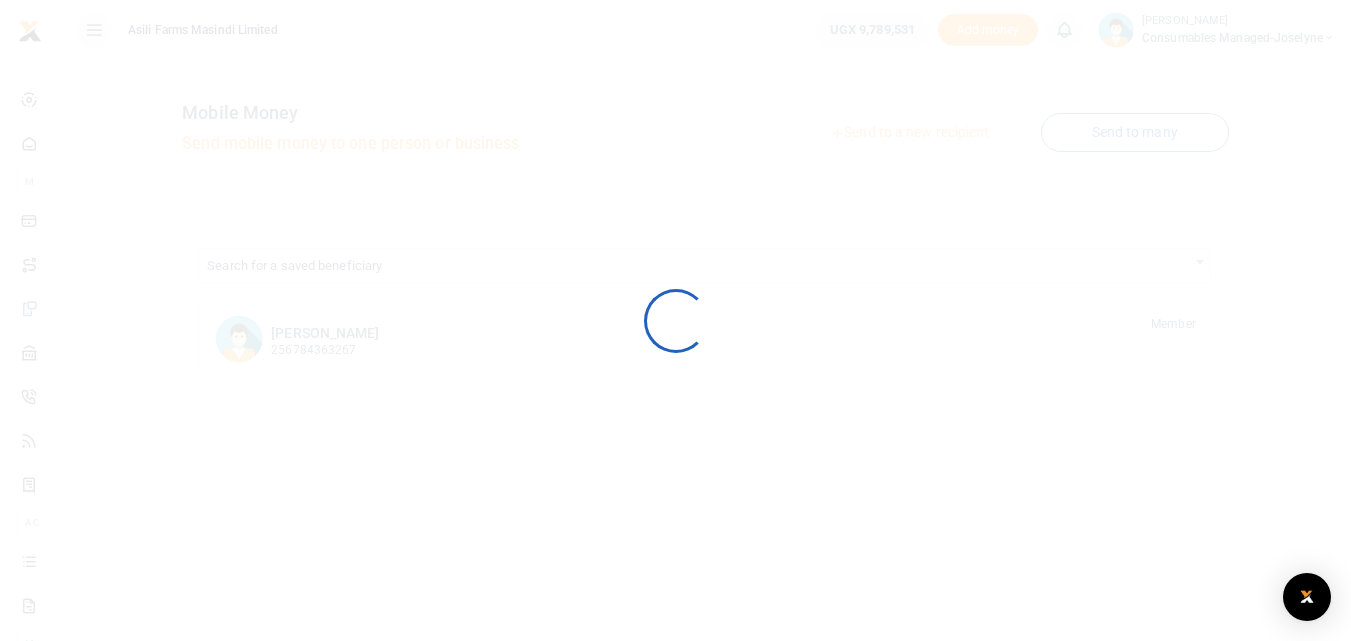 scroll, scrollTop: 0, scrollLeft: 0, axis: both 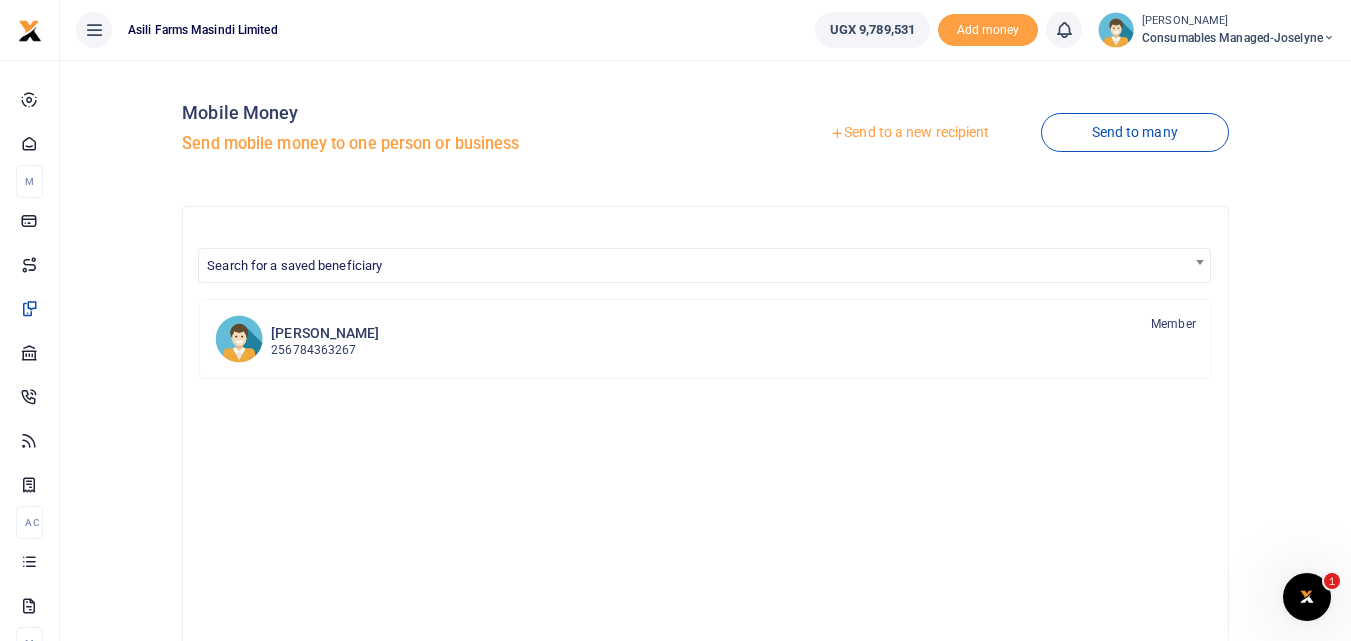 click on "Send to a new recipient" at bounding box center [909, 133] 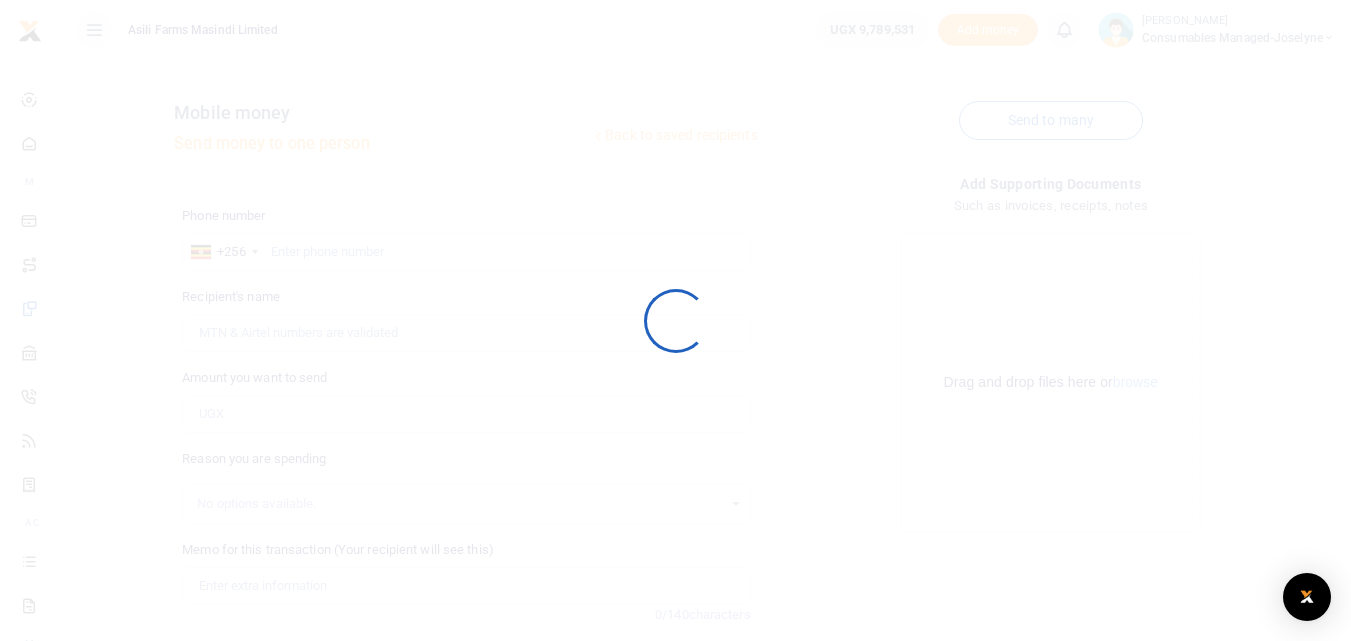 scroll, scrollTop: 0, scrollLeft: 0, axis: both 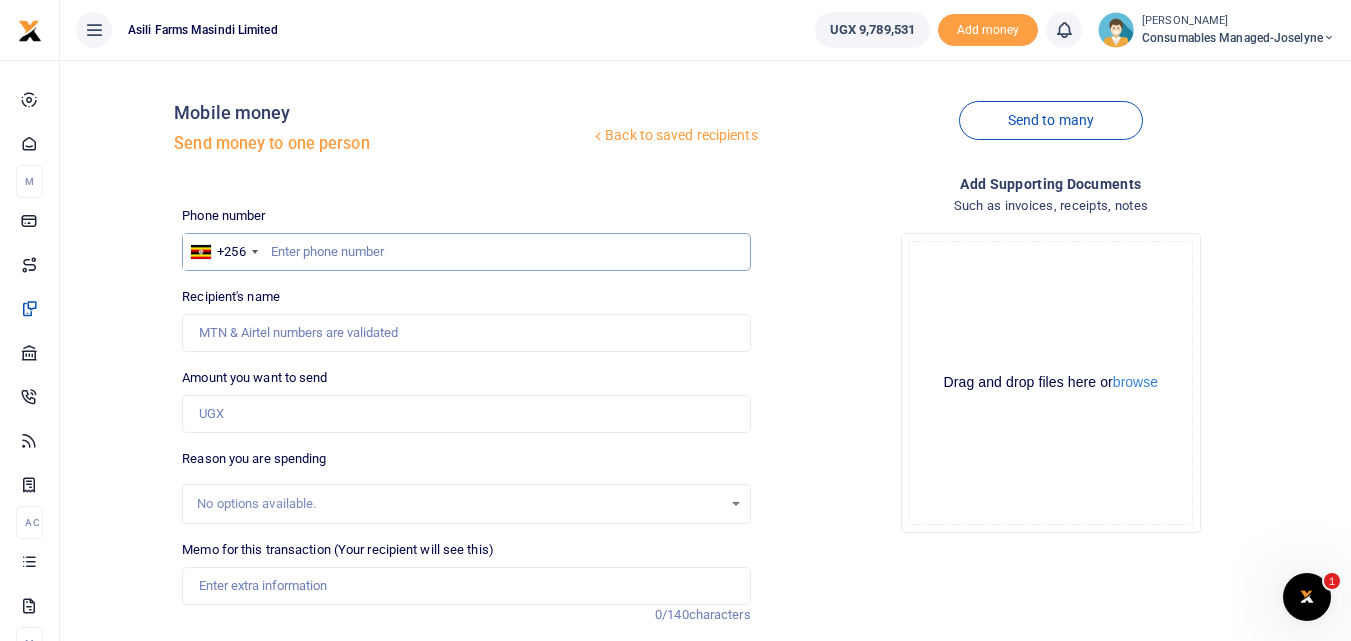 click at bounding box center (466, 252) 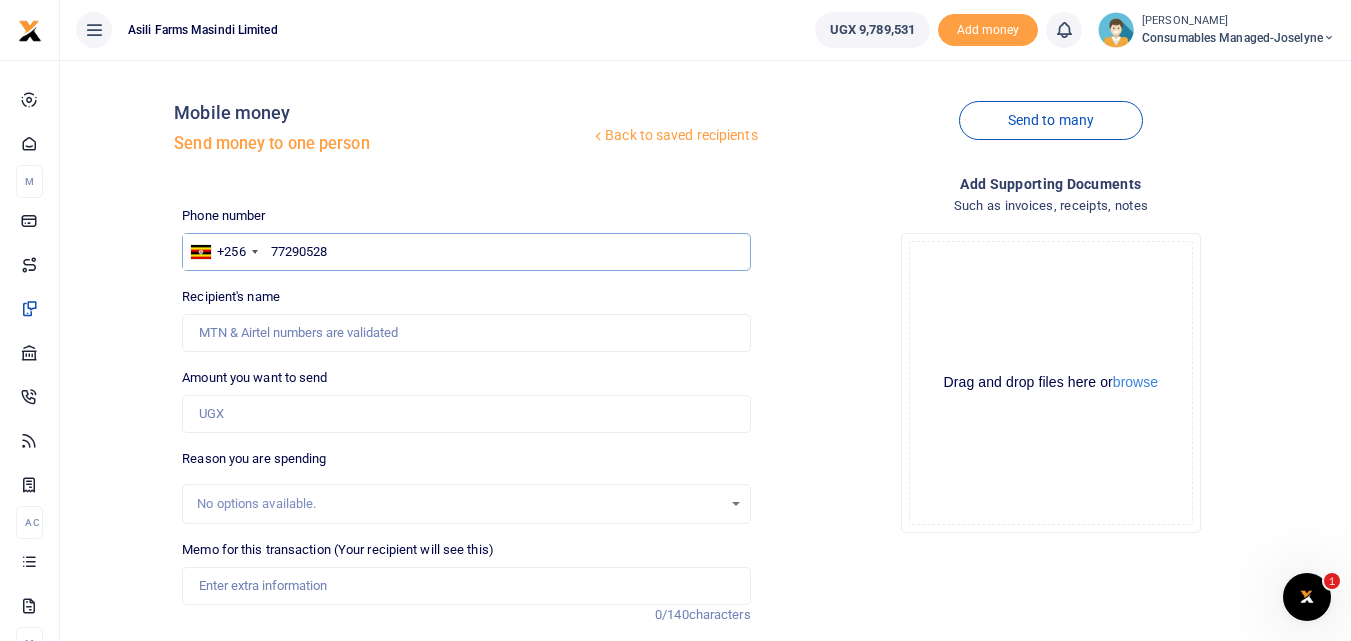 type on "772905281" 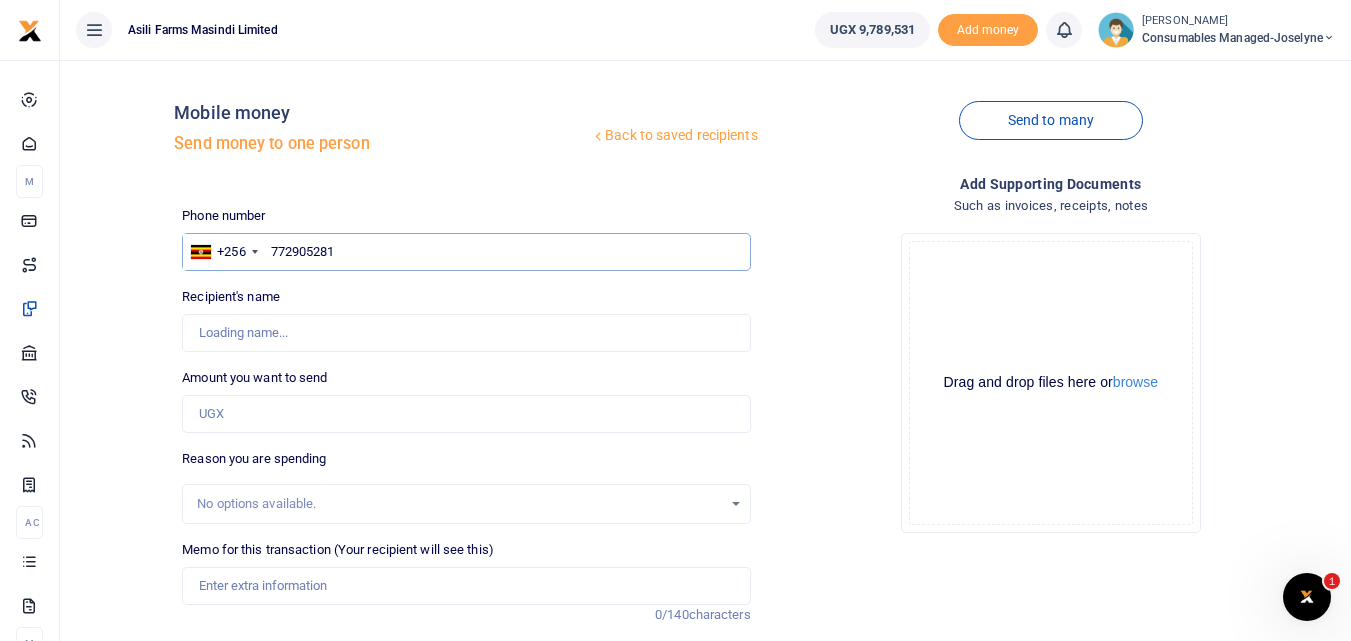 type on "Peter Mukyusa" 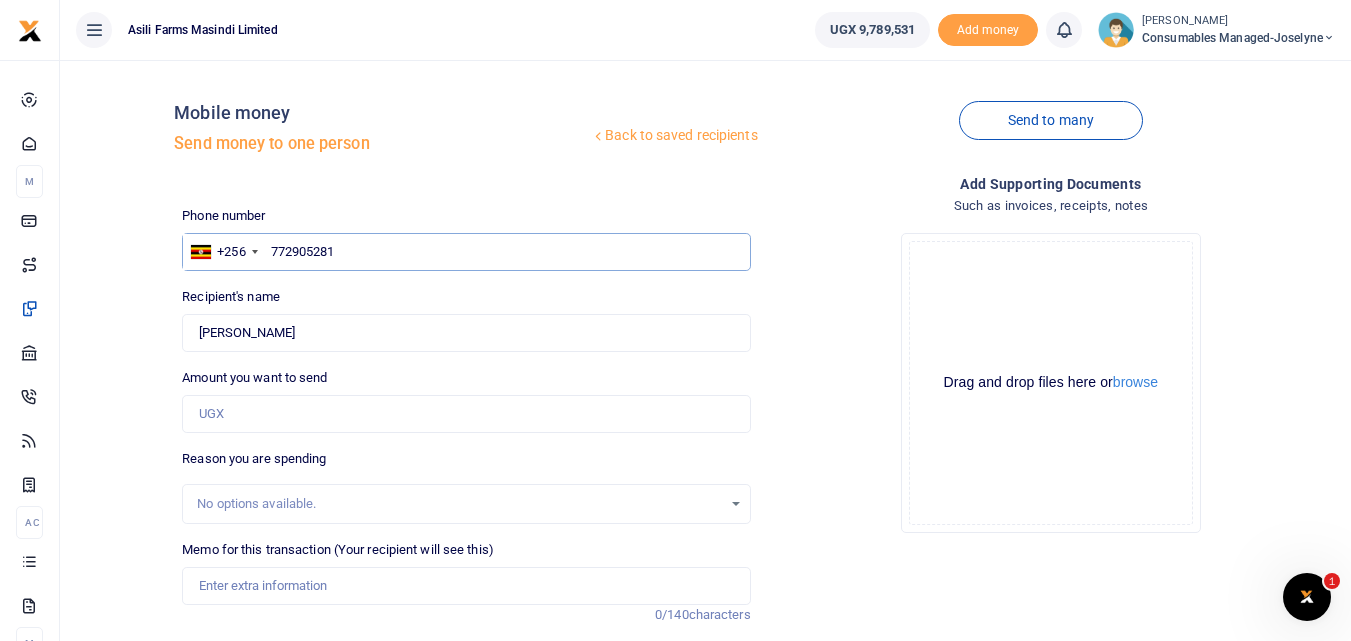 type on "772905281" 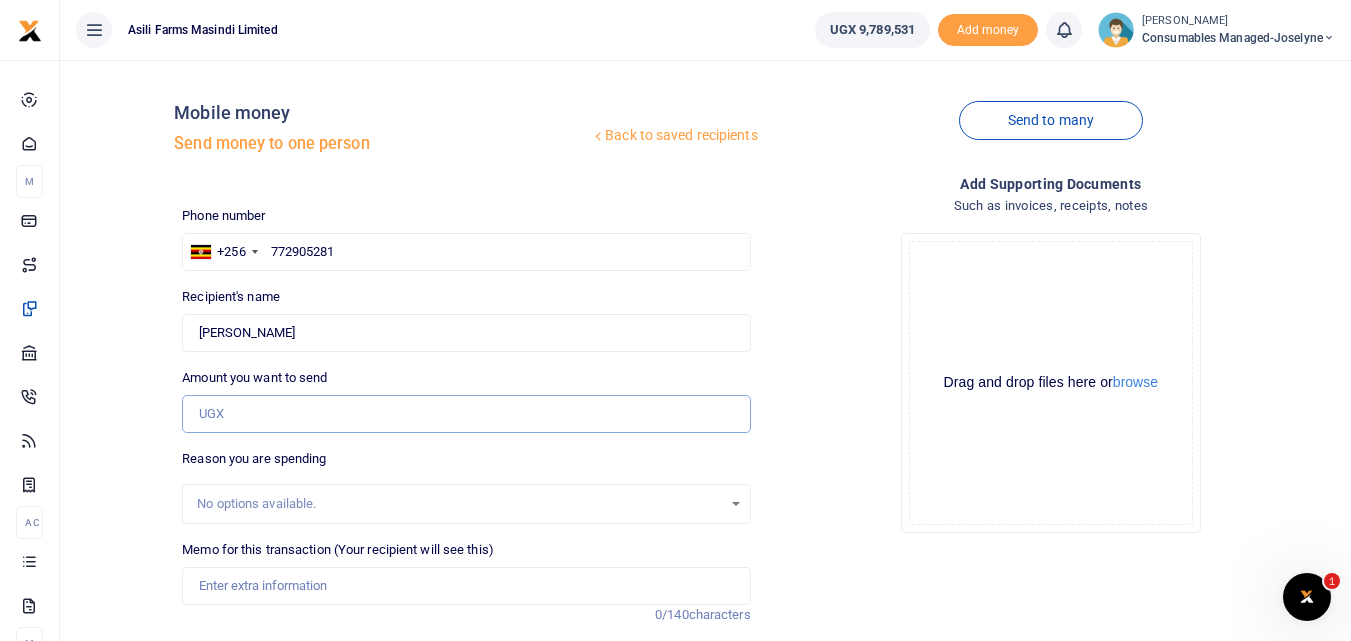 click on "Amount you want to send" at bounding box center (466, 414) 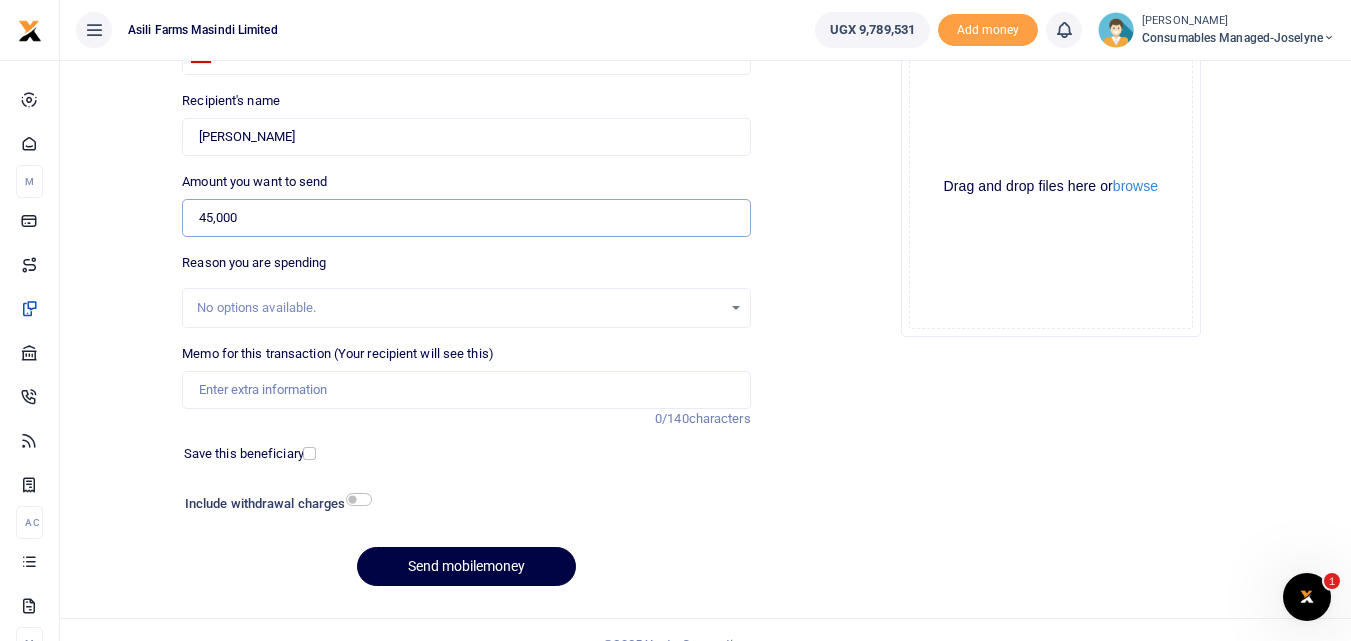 scroll, scrollTop: 225, scrollLeft: 0, axis: vertical 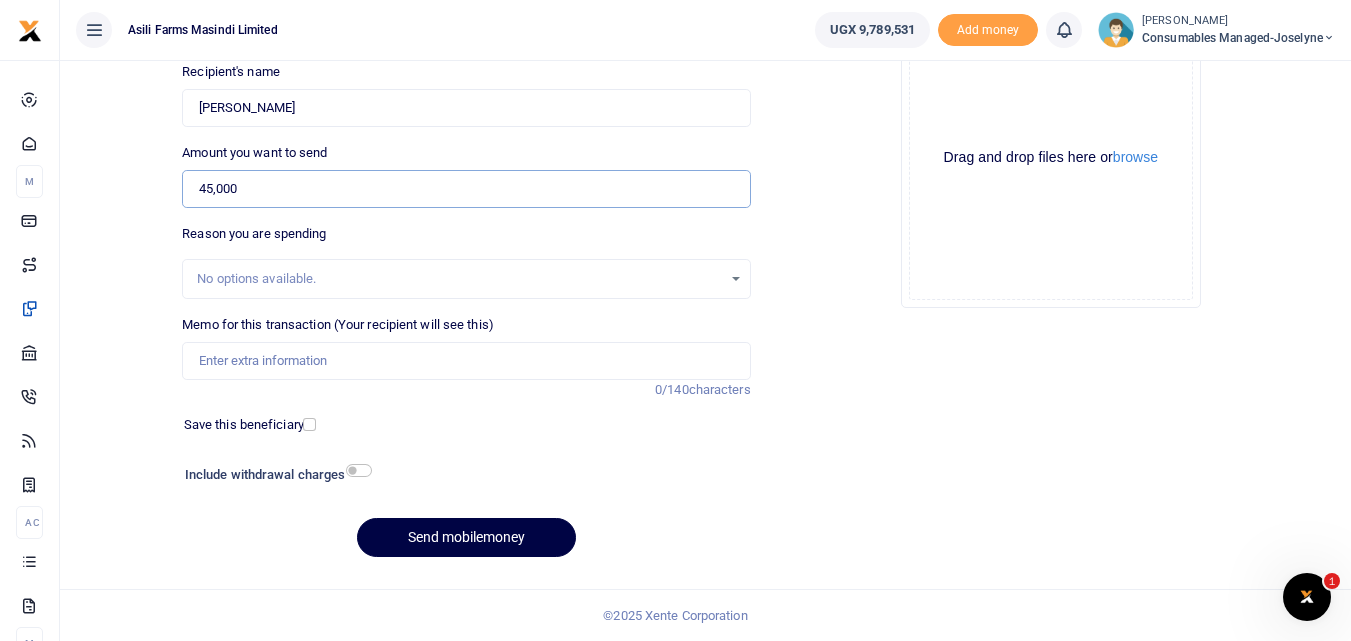 type on "45,000" 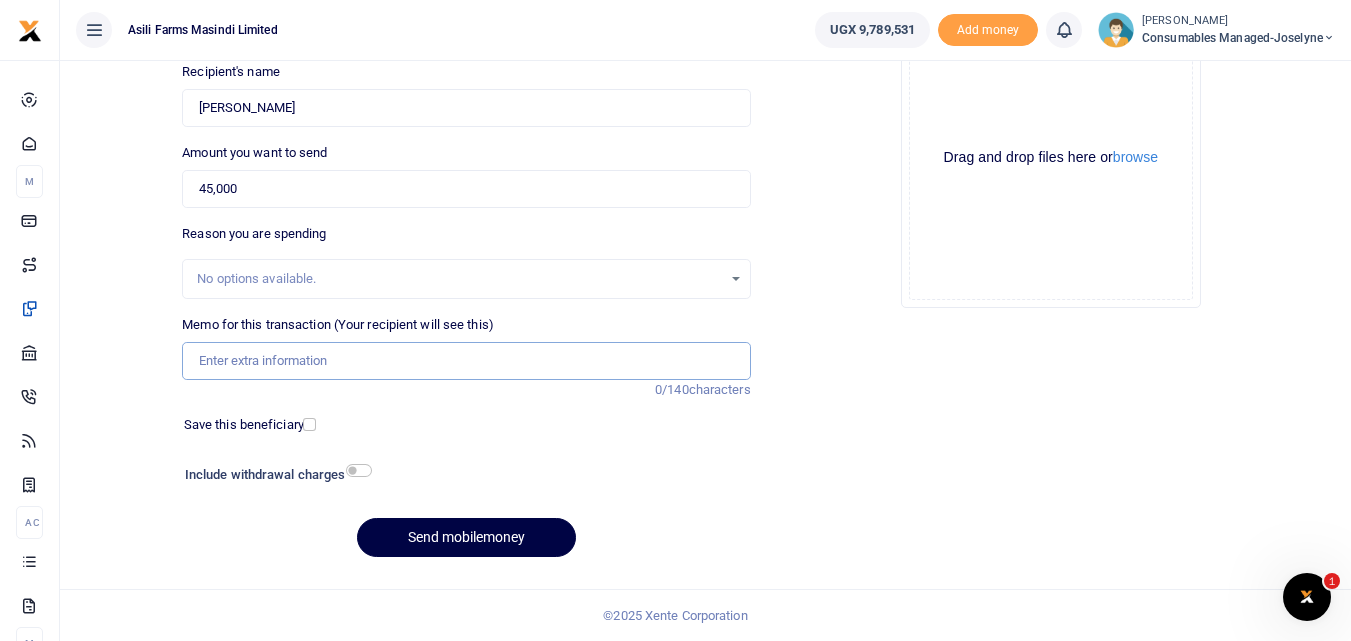 click on "Memo for this transaction (Your recipient will see this)" at bounding box center [466, 361] 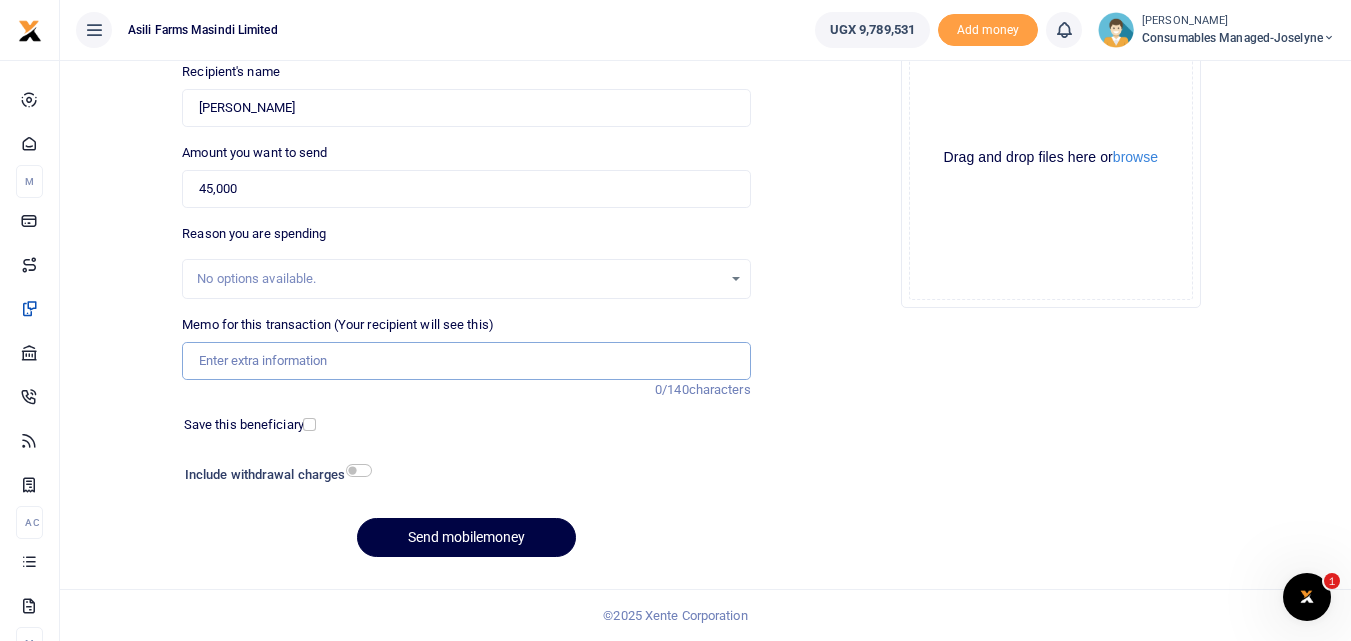 click on "Memo for this transaction (Your recipient will see this)" at bounding box center [466, 361] 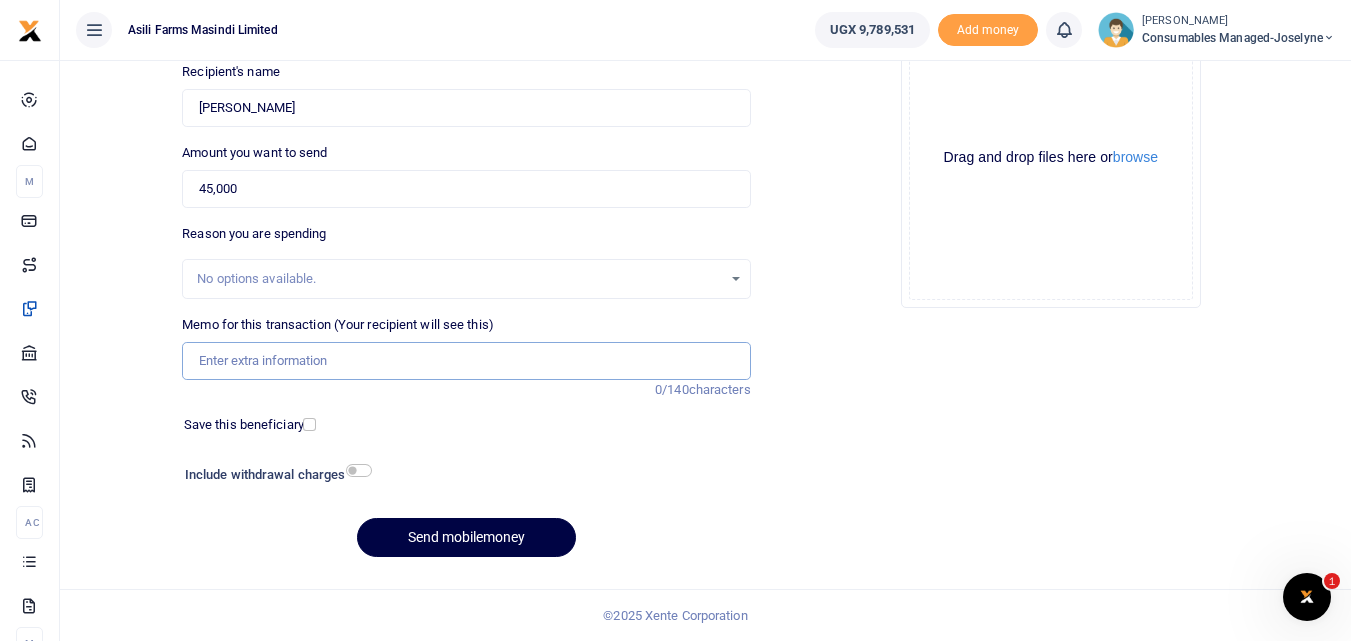 paste on "WK 30 /007 / 05" 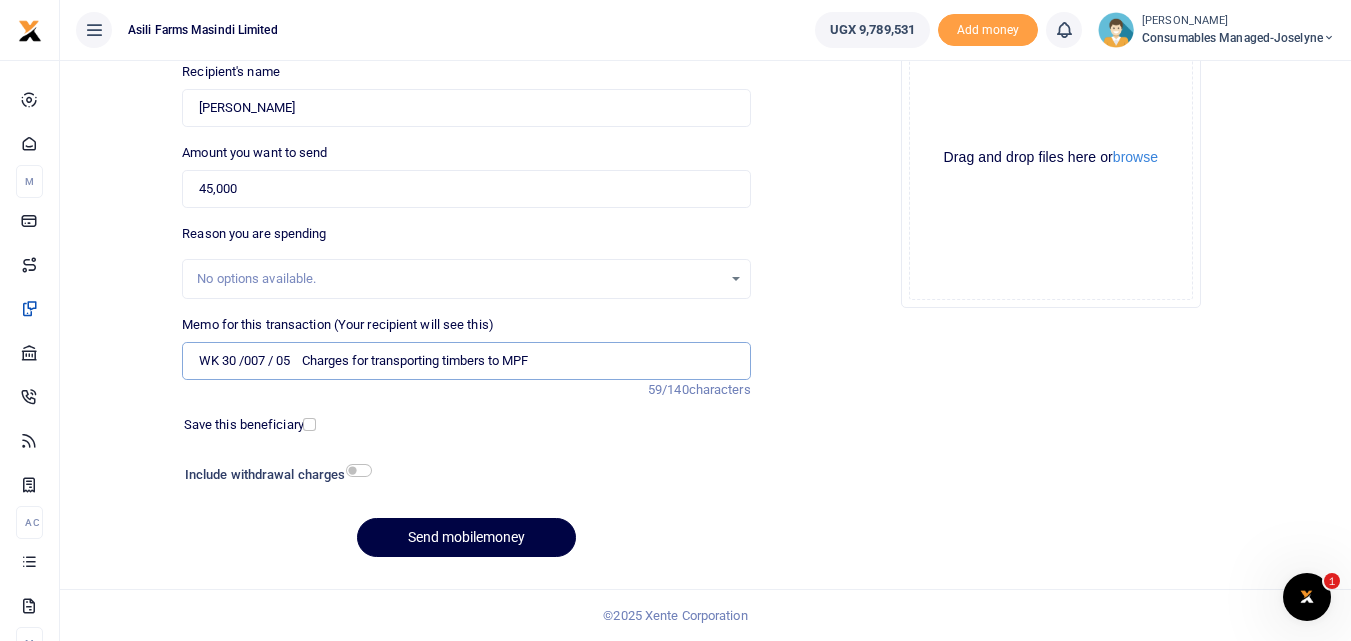 click on "WK 30 /007 / 05    Charges for transporting timbers to MPF" at bounding box center (466, 361) 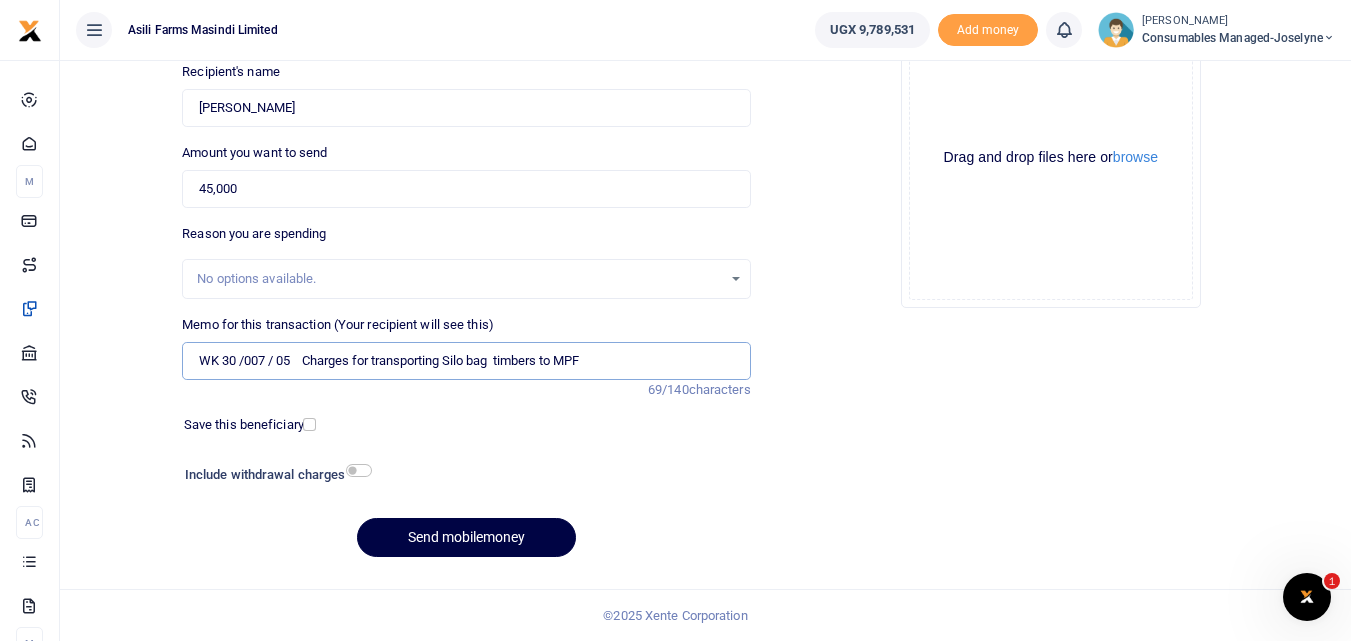click on "WK 30 /007 / 05    Charges for transporting Silo bag  timbers to MPF" at bounding box center (466, 361) 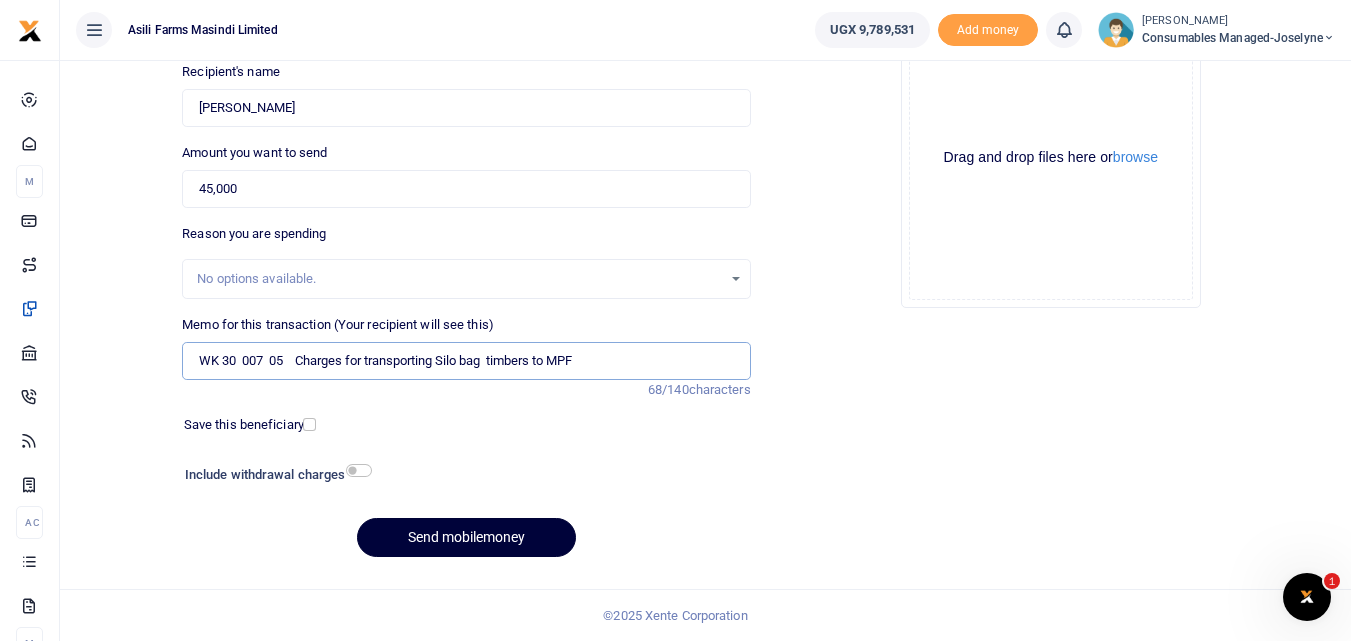type on "WK 30  007  05    Charges for transporting Silo bag  timbers to MPF" 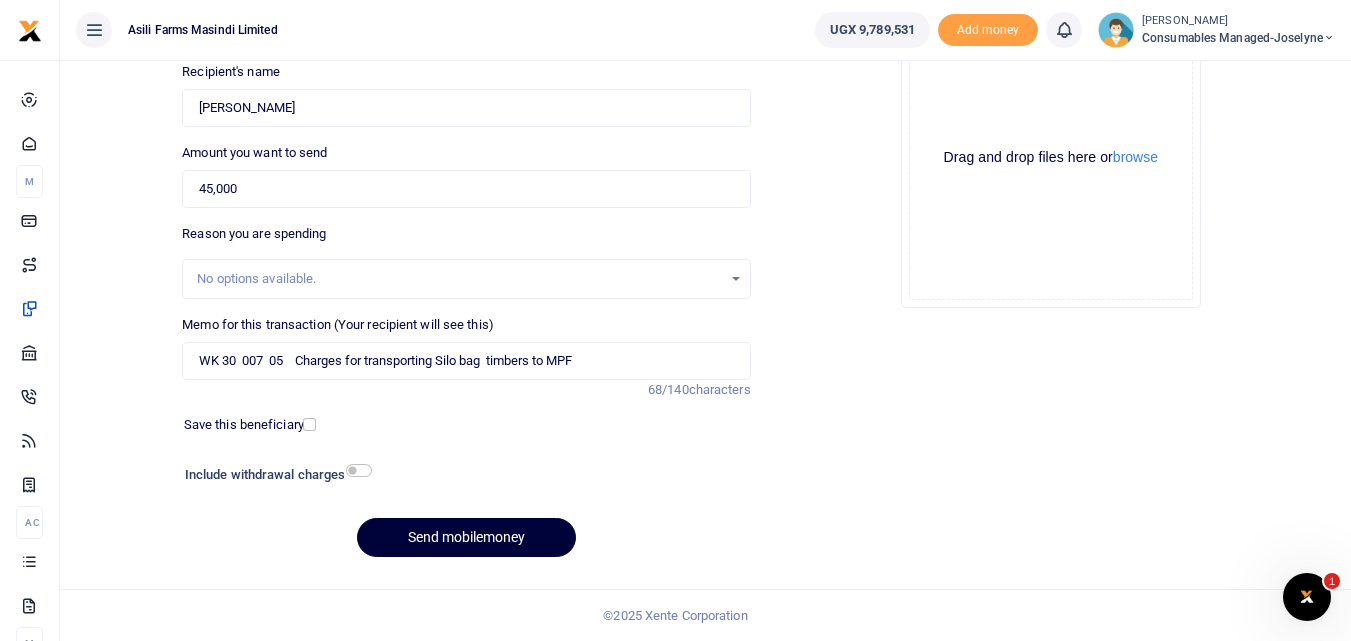 click on "Send mobilemoney" at bounding box center (466, 537) 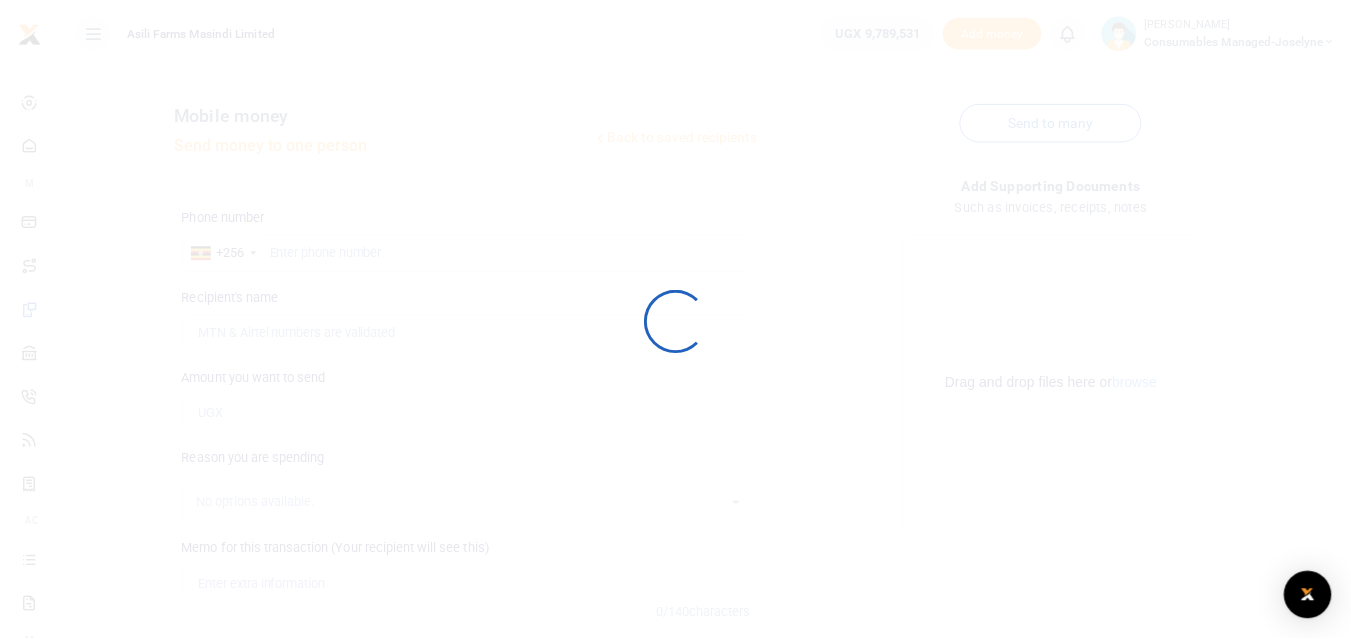 scroll, scrollTop: 225, scrollLeft: 0, axis: vertical 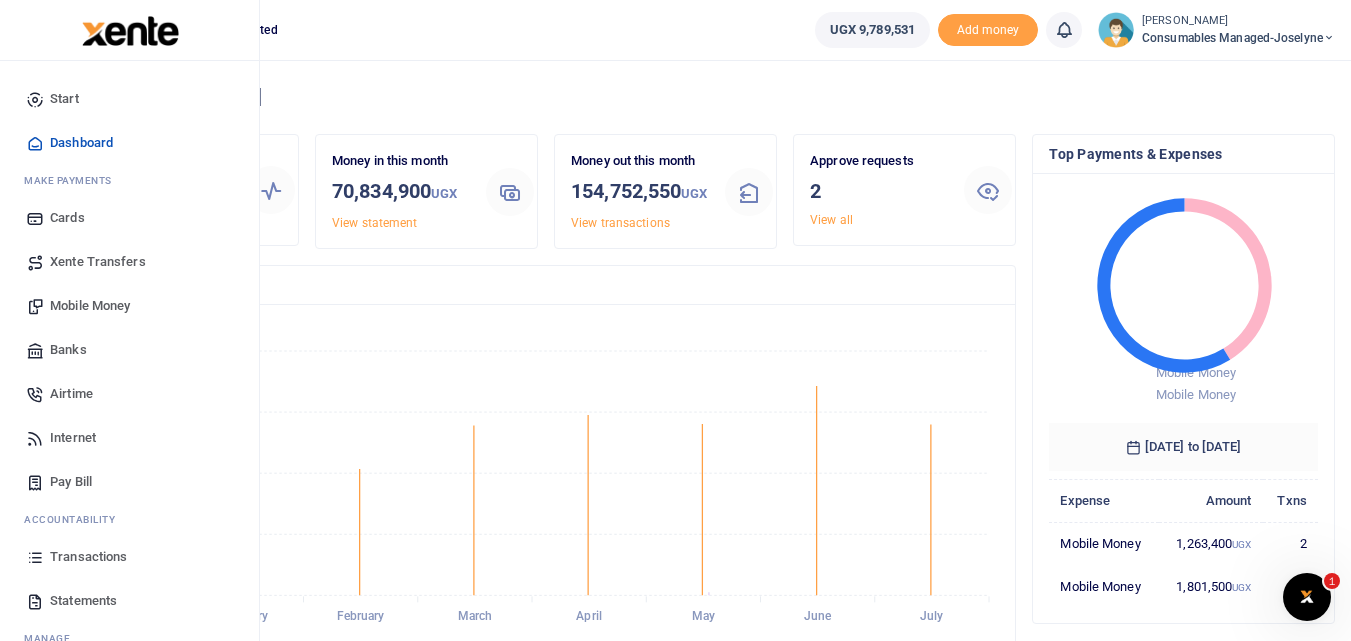 click on "Mobile Money" at bounding box center (90, 306) 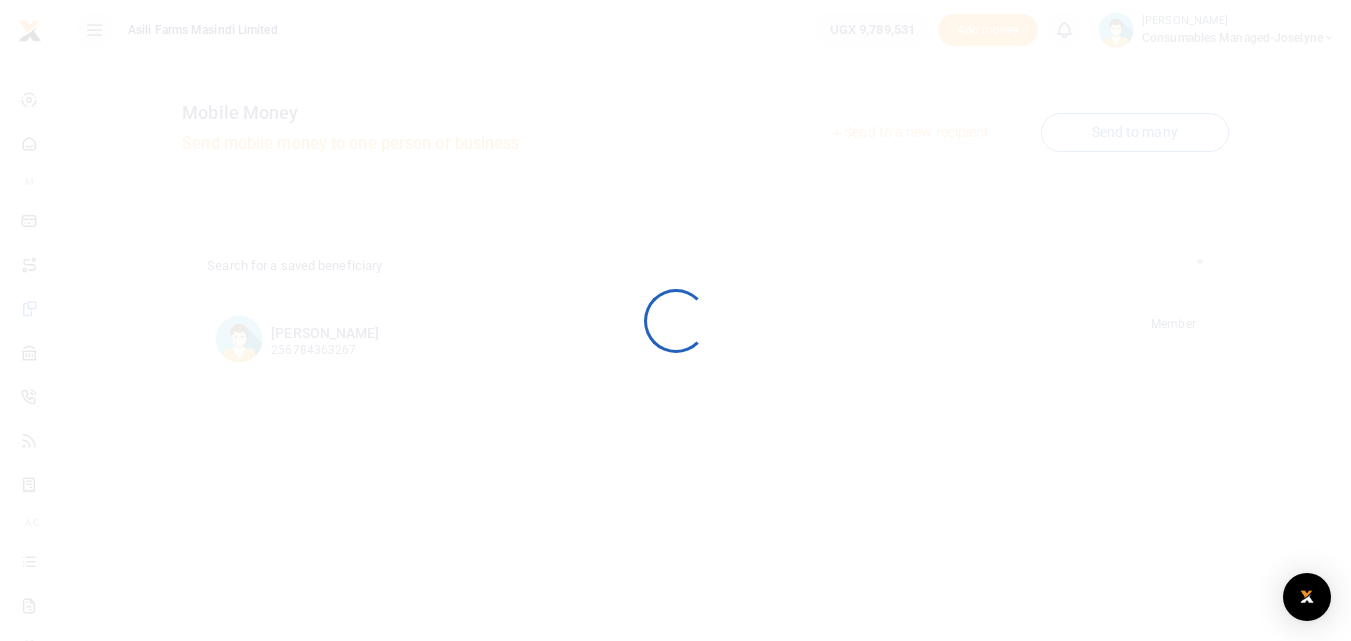 scroll, scrollTop: 0, scrollLeft: 0, axis: both 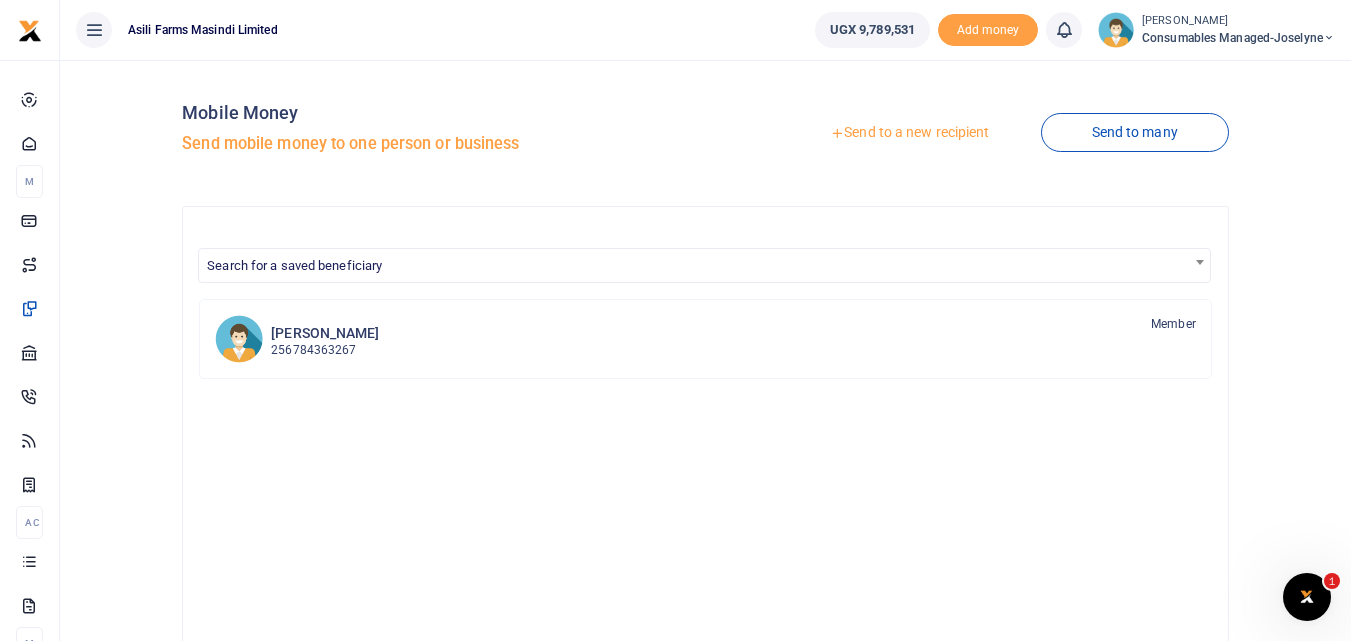 click on "Send to a new recipient" at bounding box center [909, 133] 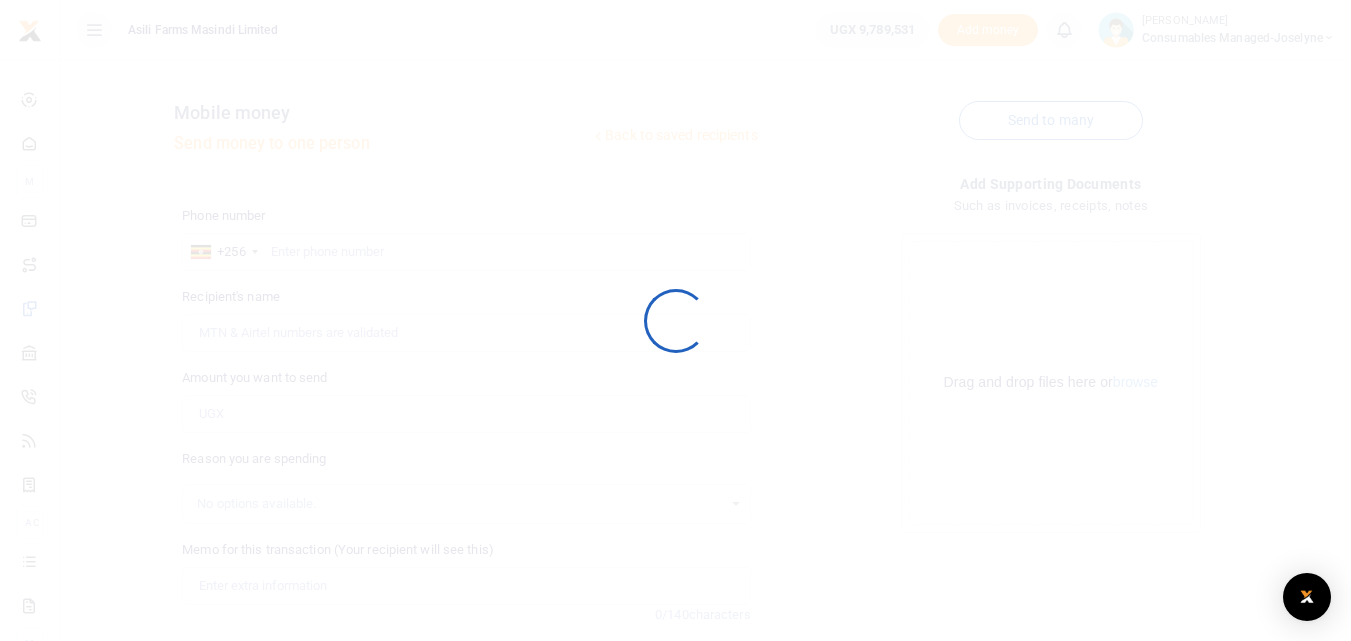scroll, scrollTop: 0, scrollLeft: 0, axis: both 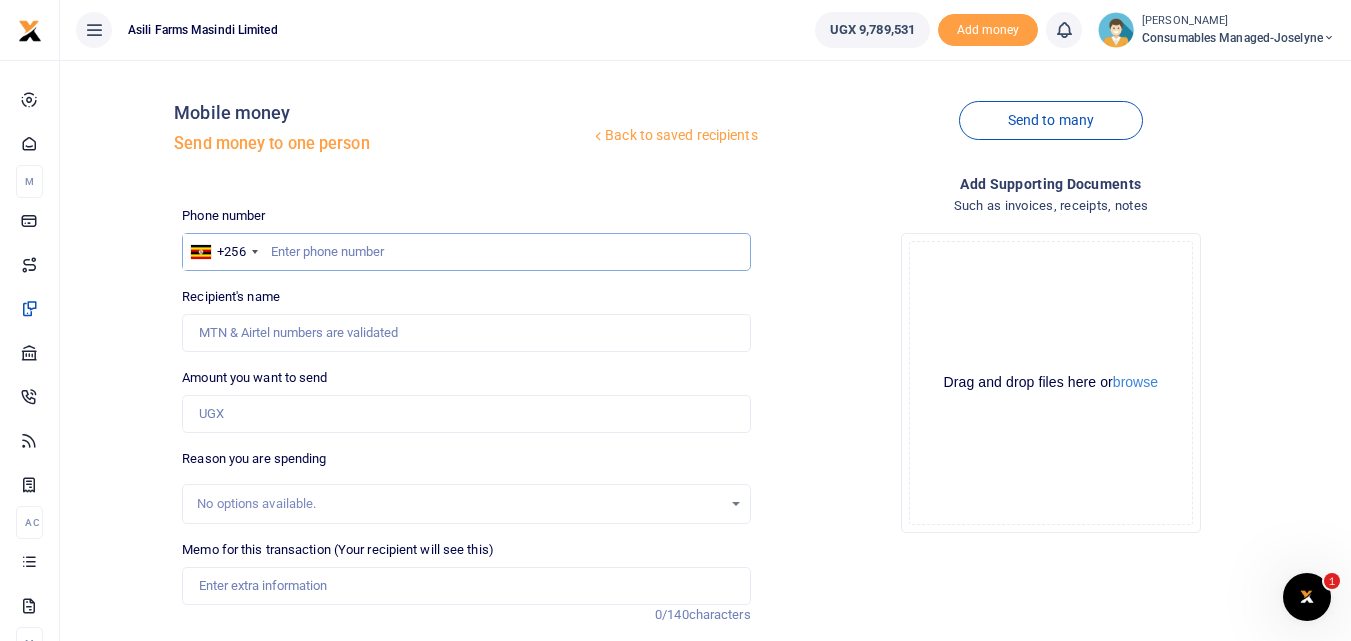 click at bounding box center (466, 252) 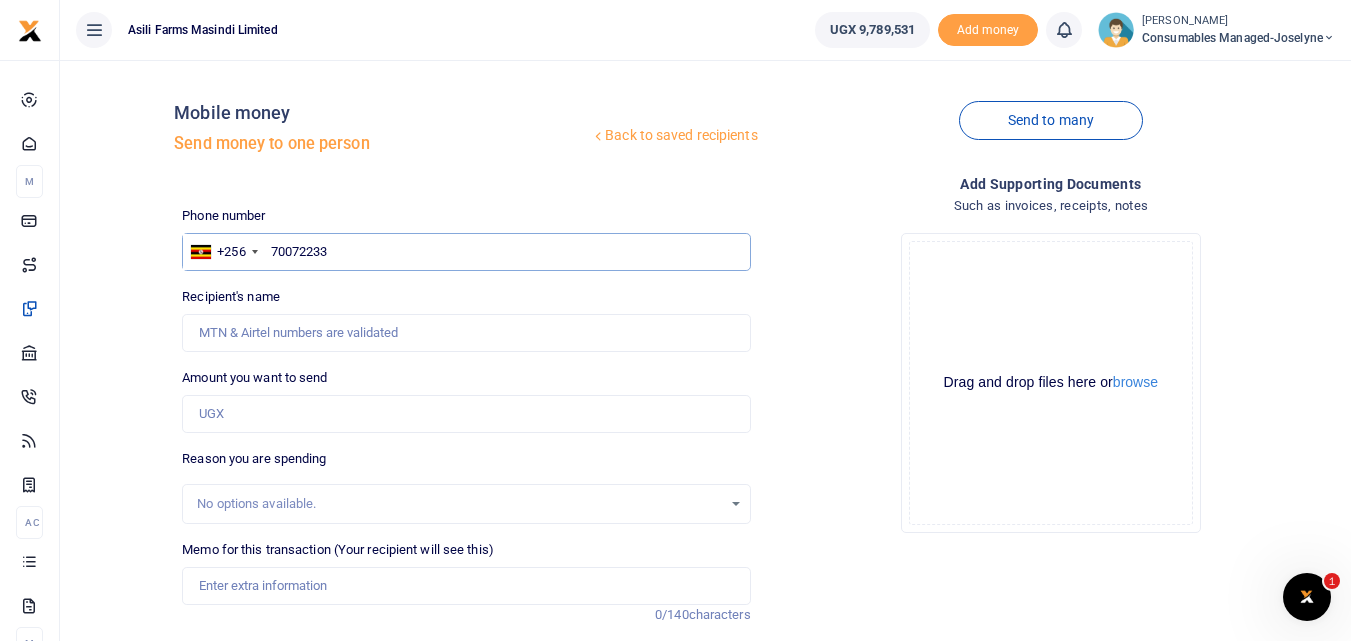 type on "700722335" 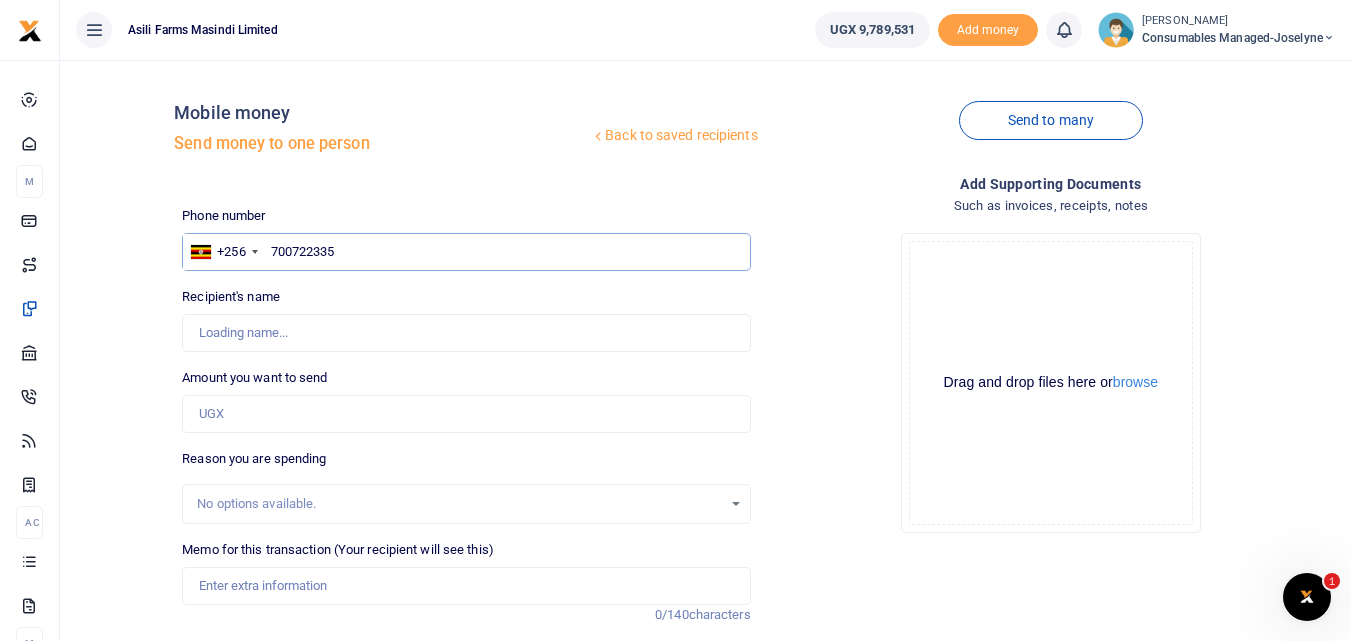 type on "Sekabogo Painento" 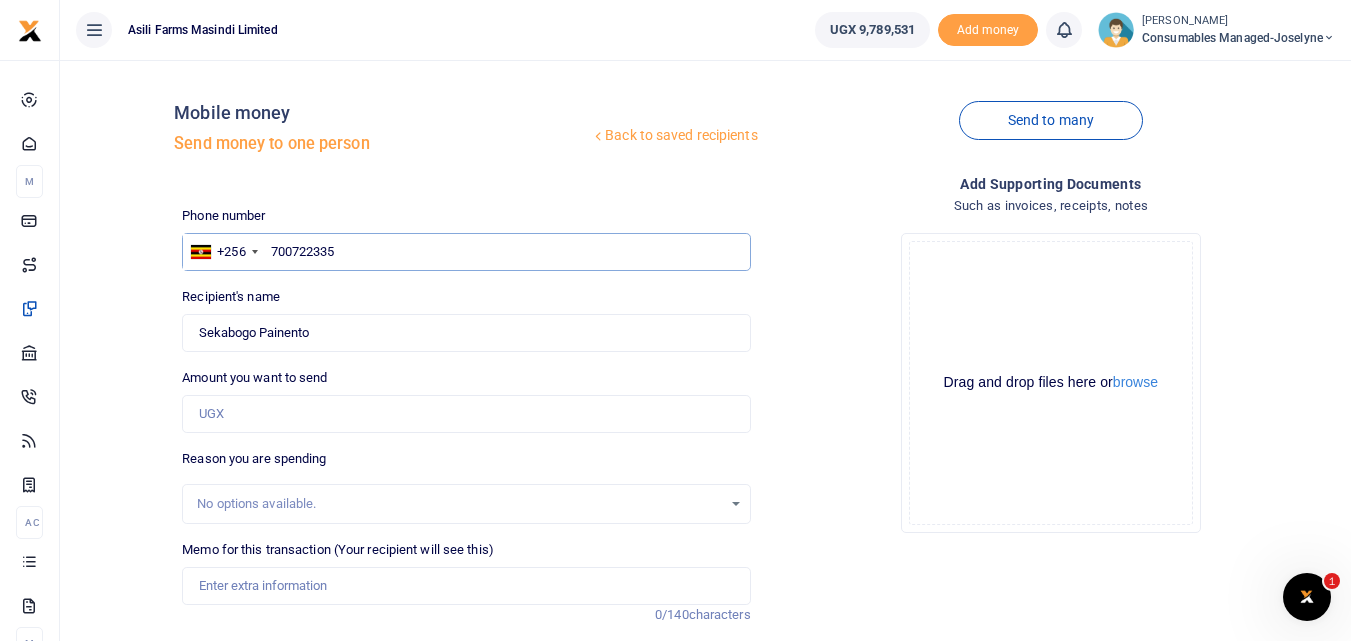 type on "700722335" 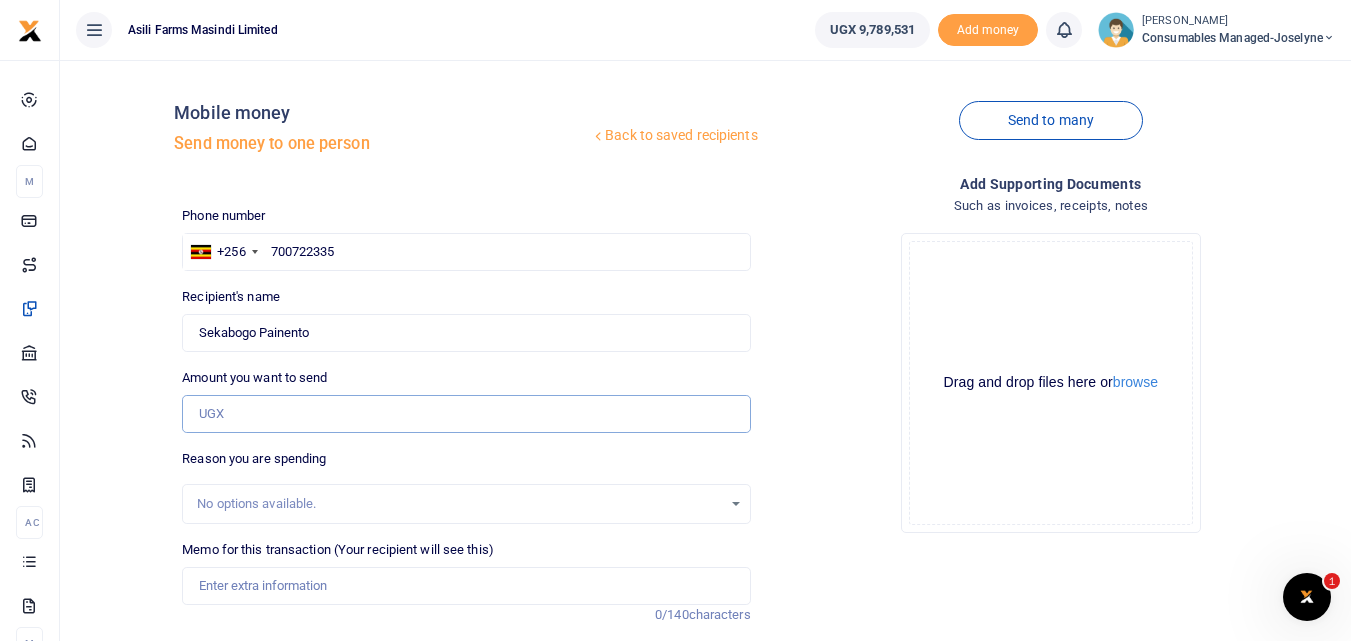 click on "Amount you want to send" at bounding box center [466, 414] 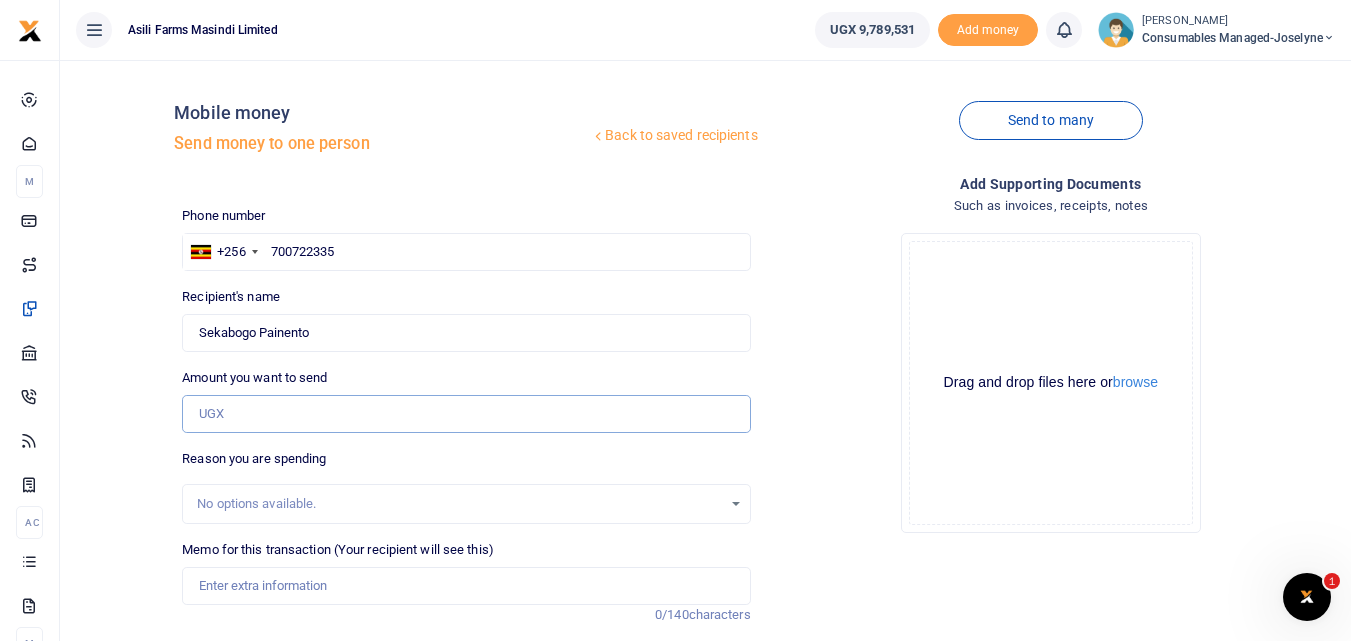 click on "Amount you want to send" at bounding box center [466, 414] 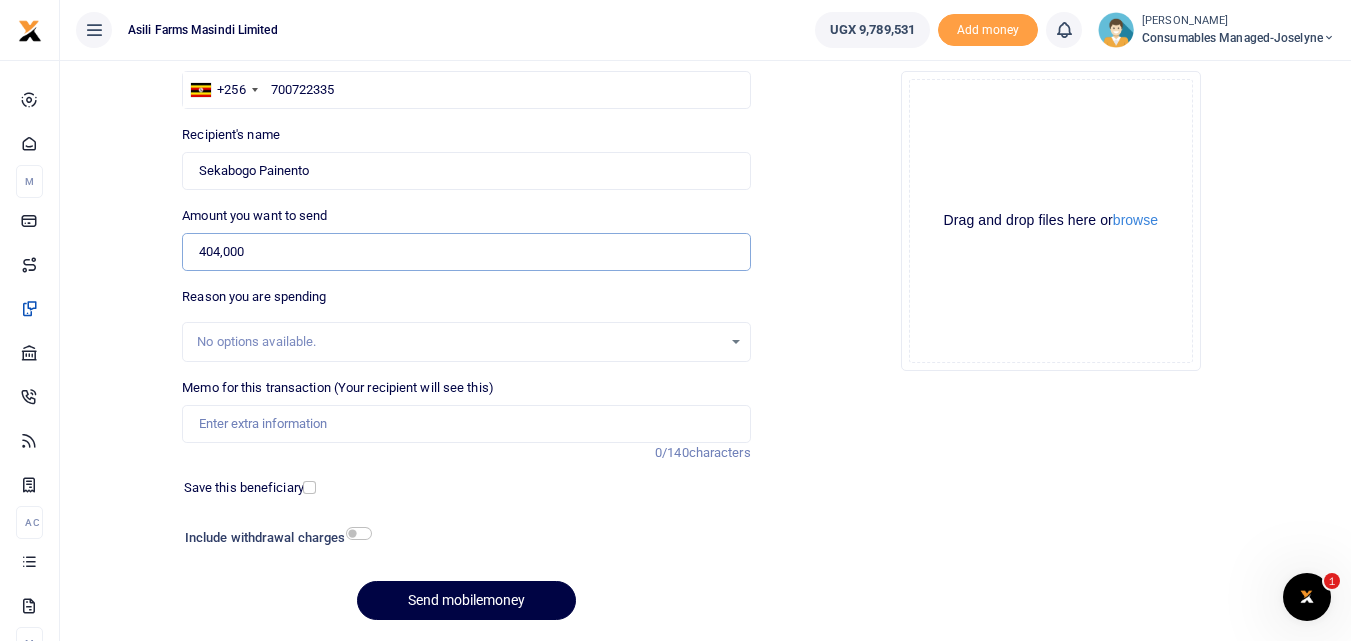 scroll, scrollTop: 161, scrollLeft: 0, axis: vertical 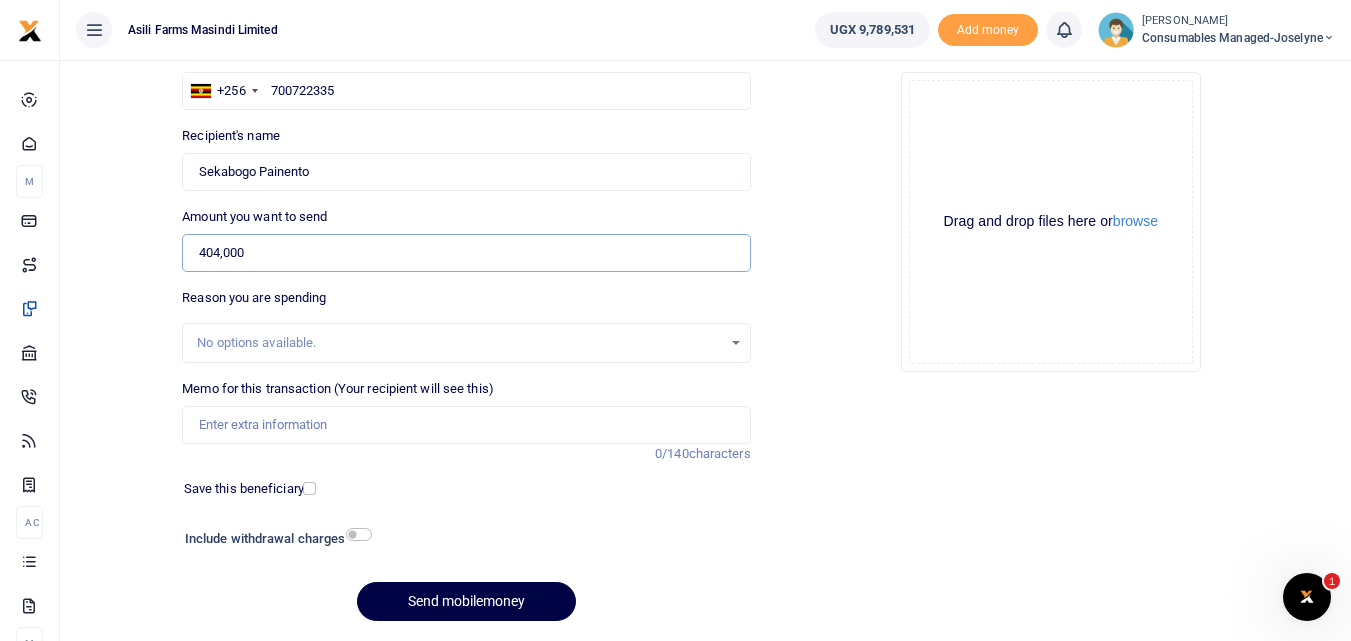 type on "404,000" 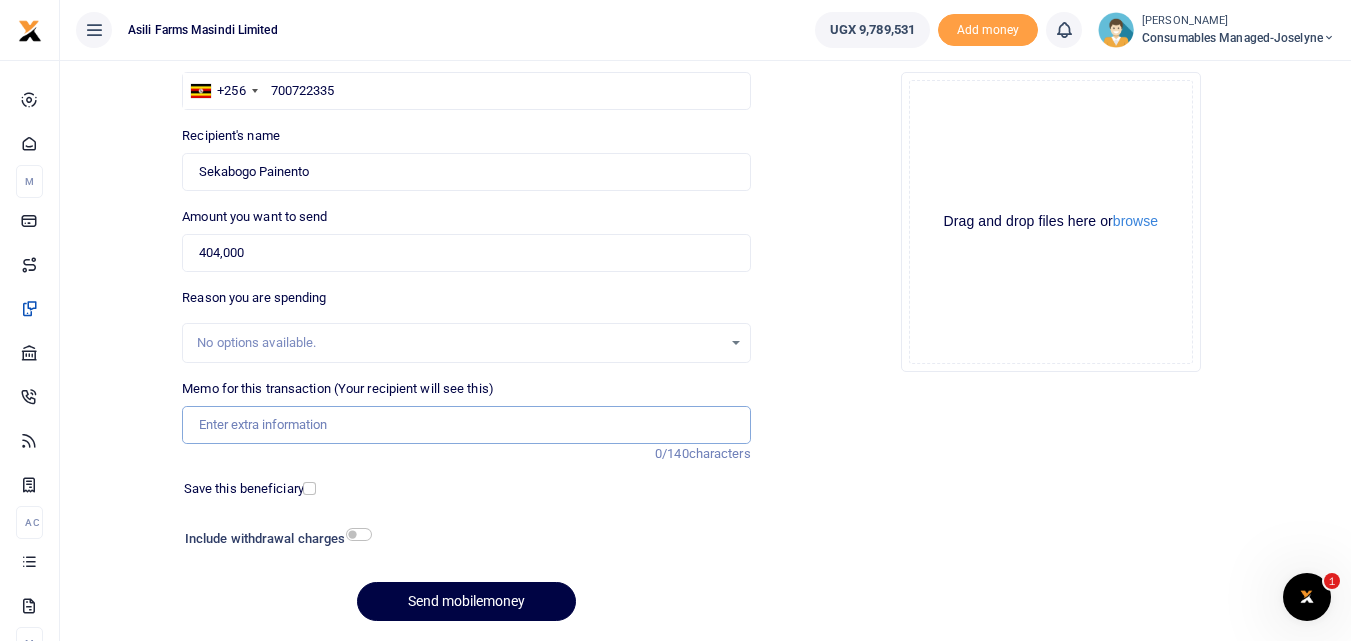 click on "Memo for this transaction (Your recipient will see this)" at bounding box center [466, 425] 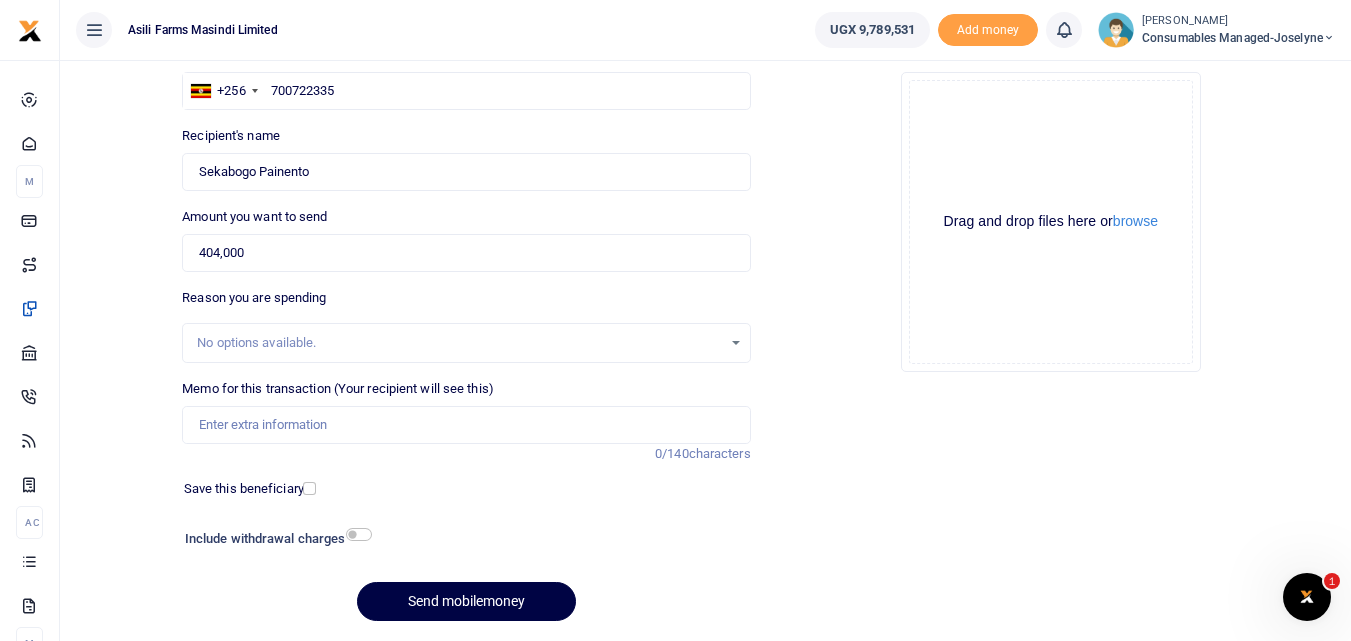 drag, startPoint x: 306, startPoint y: 449, endPoint x: 260, endPoint y: 433, distance: 48.703182 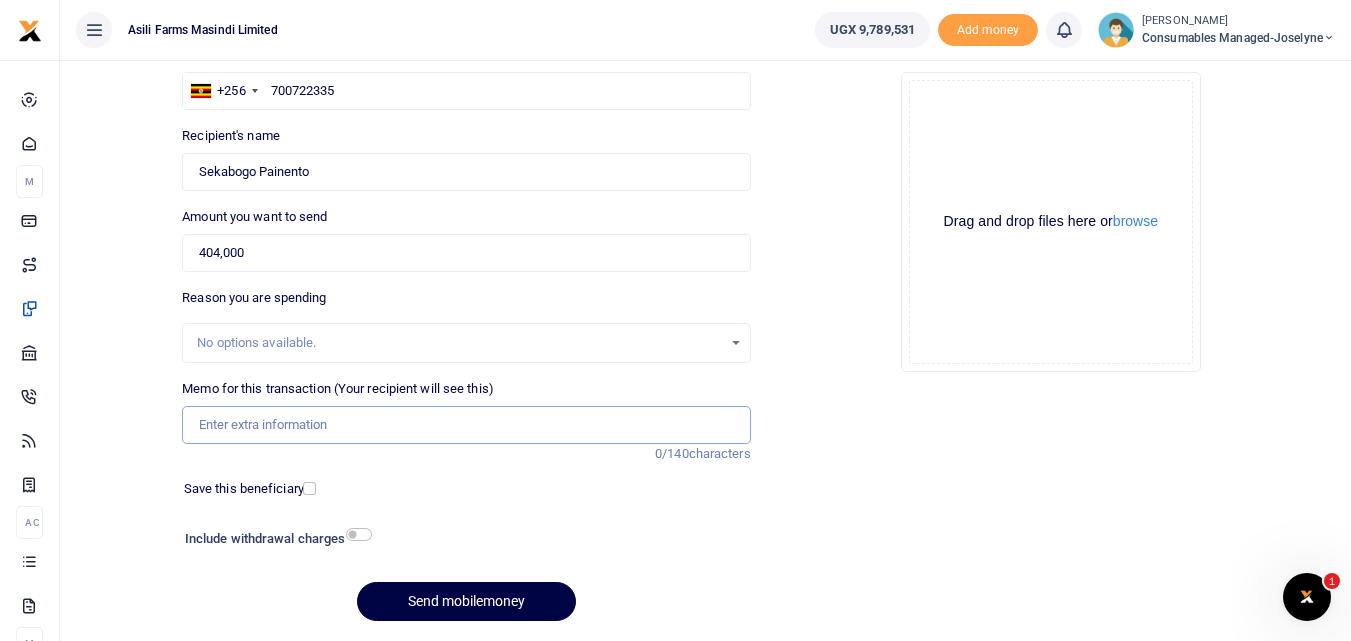 click on "Memo for this transaction (Your recipient will see this)" at bounding box center (466, 425) 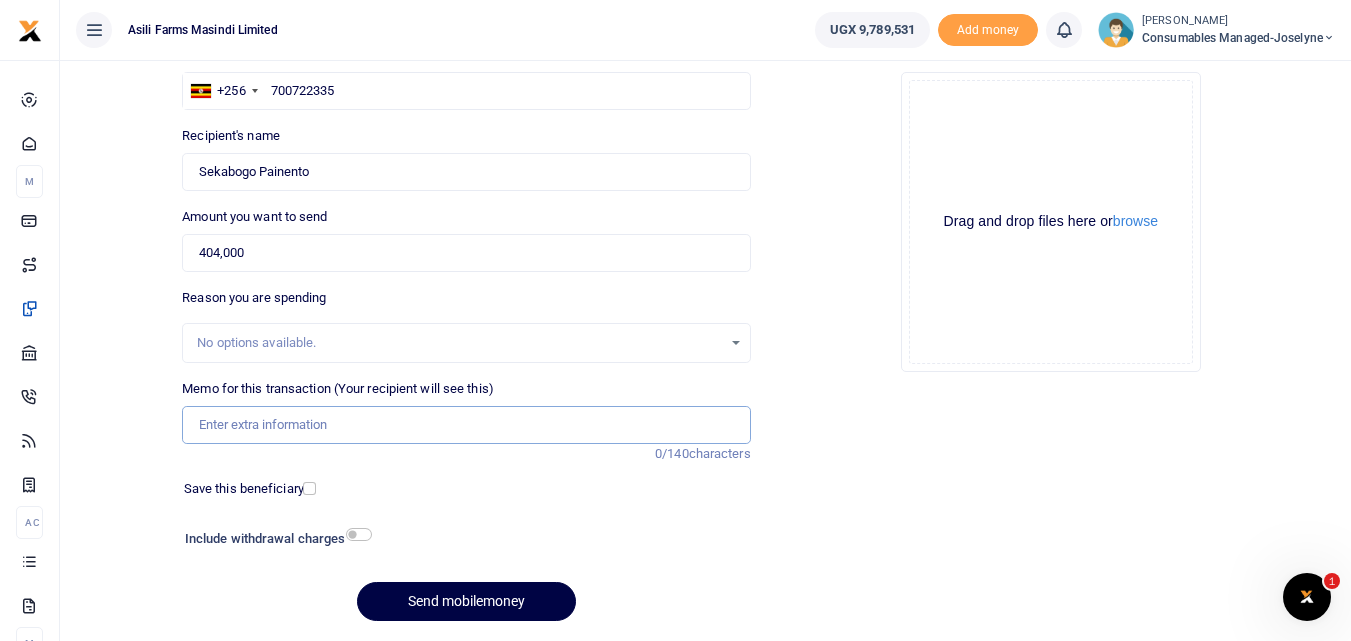 click on "Memo for this transaction (Your recipient will see this)" at bounding box center (466, 425) 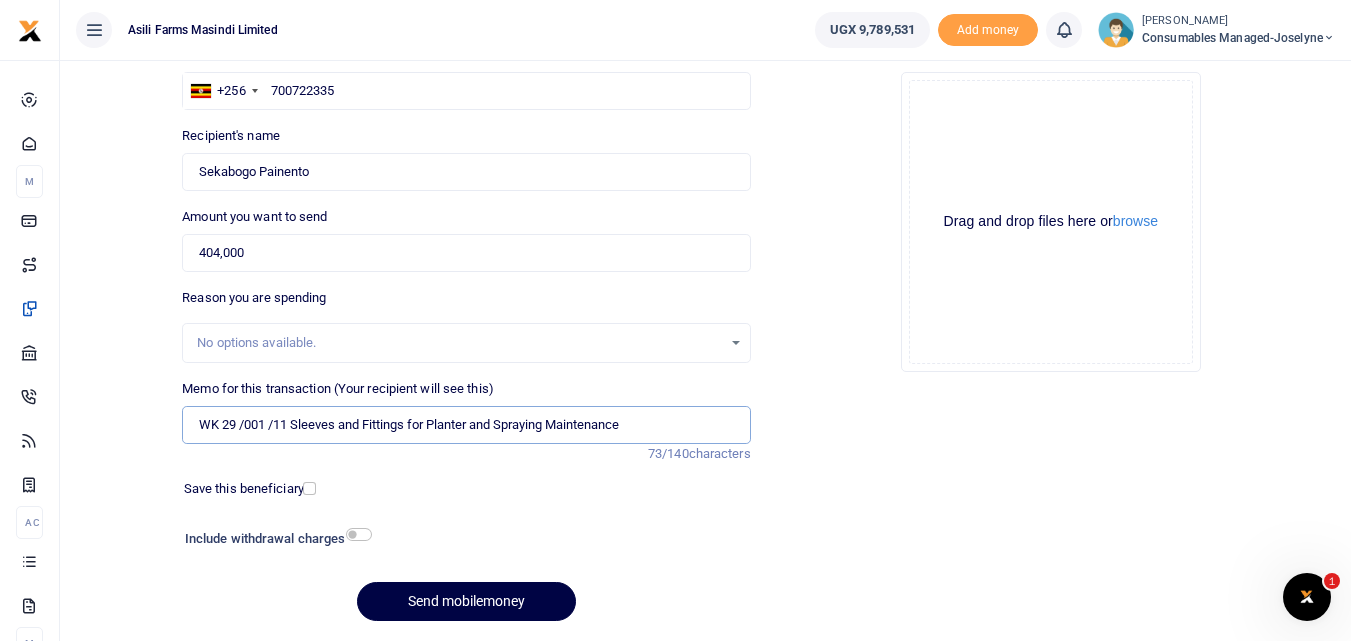 click on "WK 29 /001 /11 Sleeves and Fittings for Planter and Spraying Maintenance" at bounding box center [466, 425] 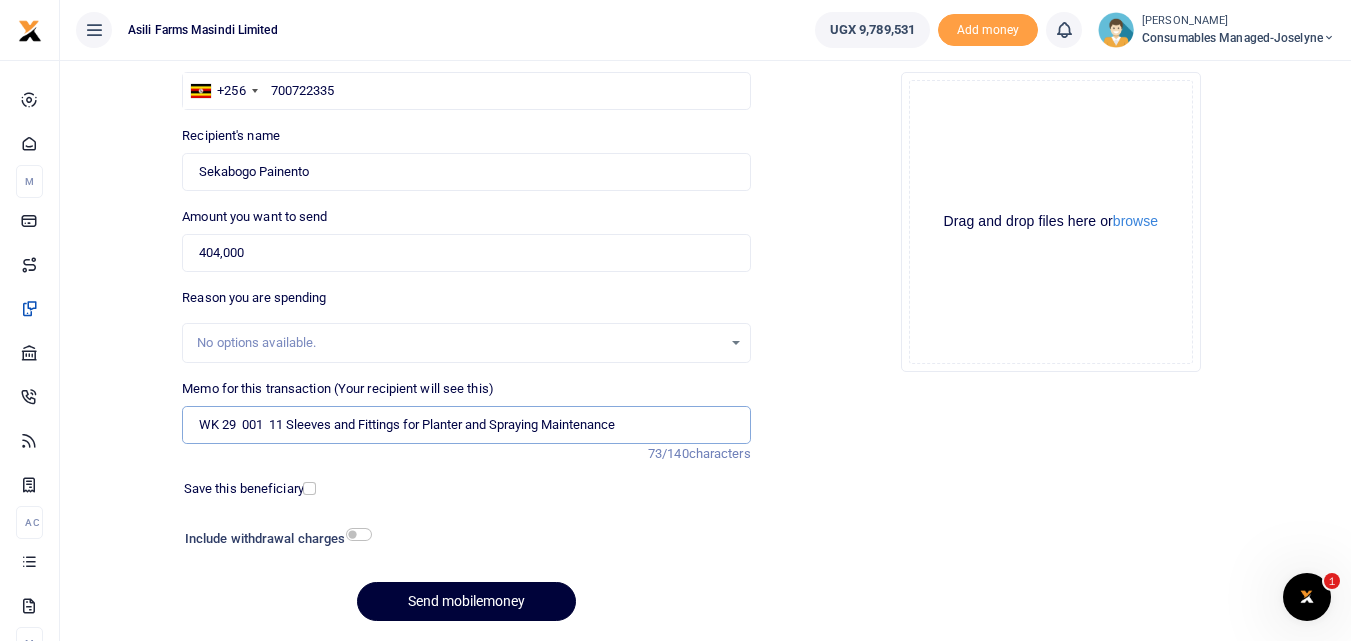 type on "WK 29  001  11 Sleeves and Fittings for Planter and Spraying Maintenance" 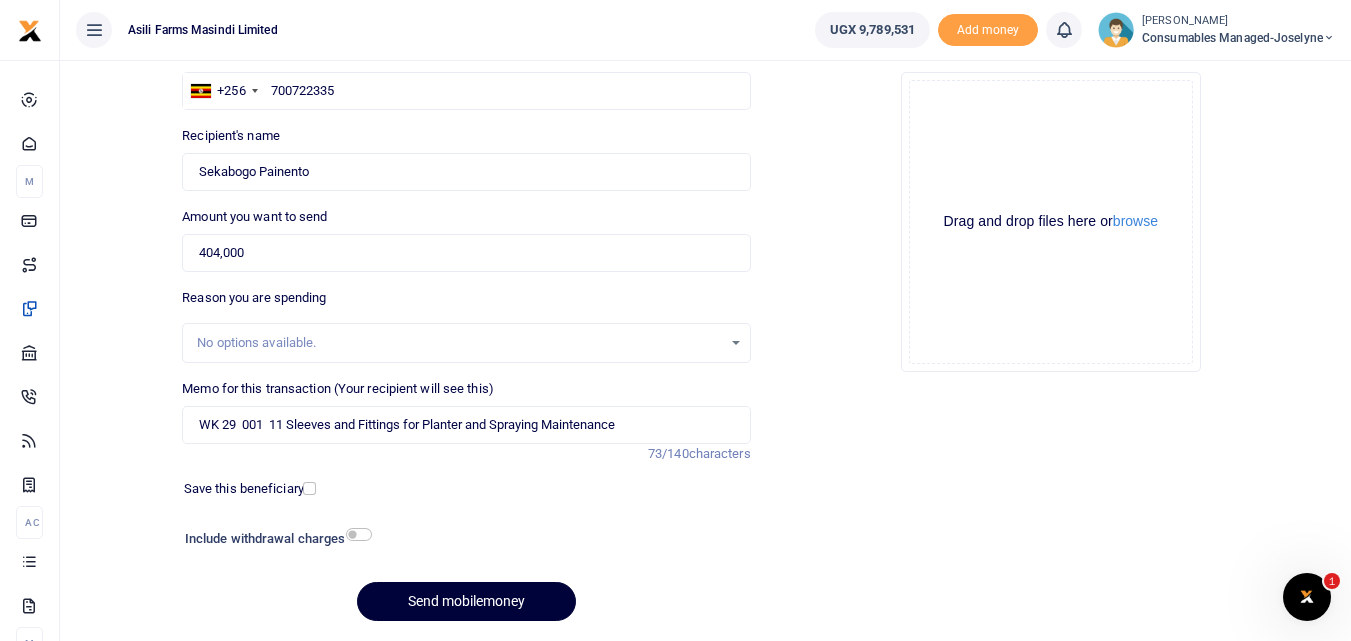 click on "Send mobilemoney" at bounding box center (466, 601) 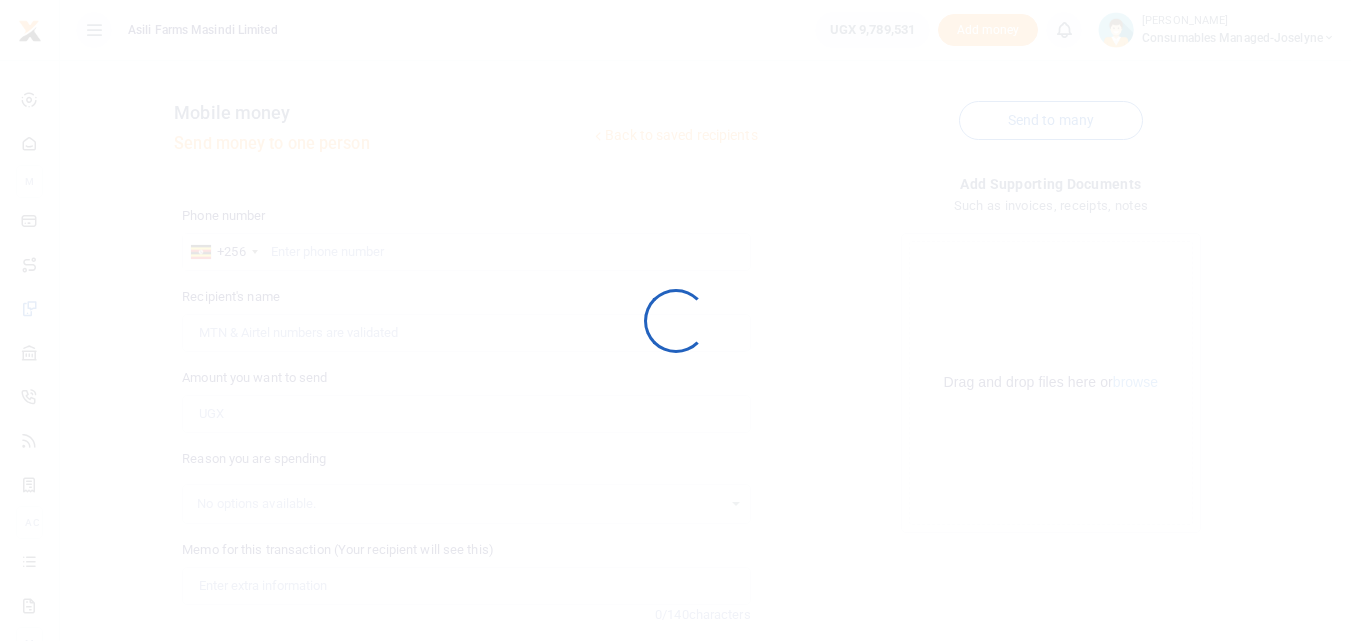 scroll, scrollTop: 161, scrollLeft: 0, axis: vertical 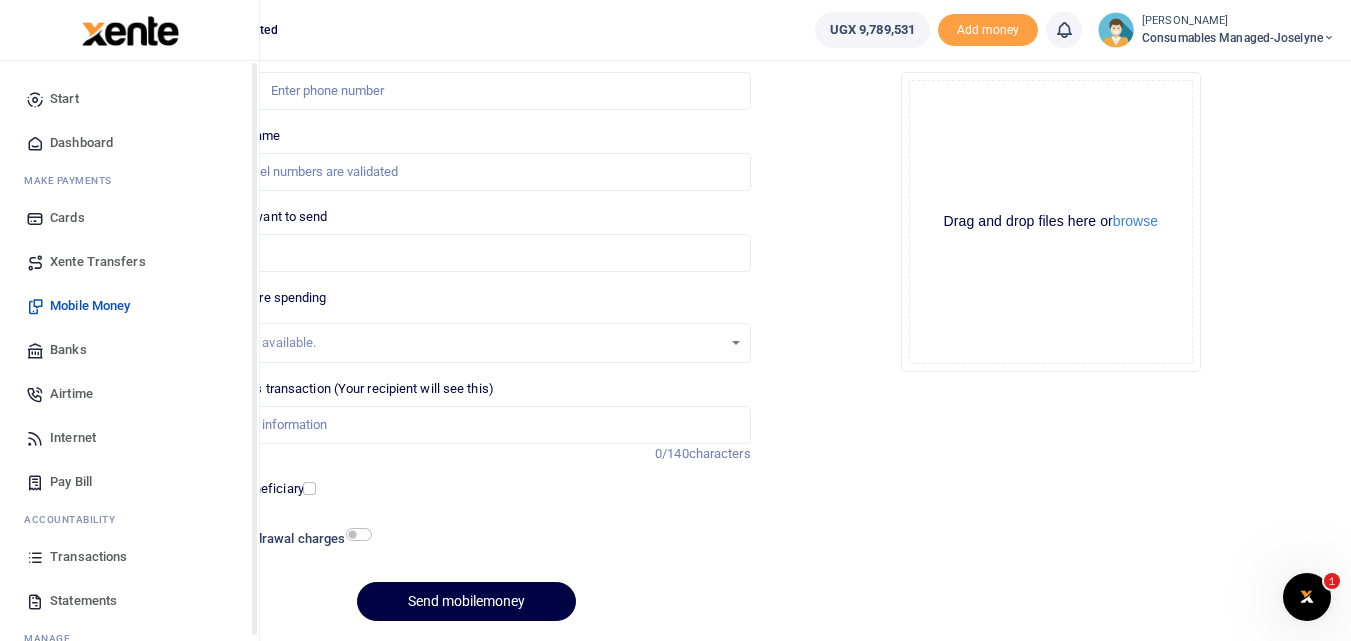 click at bounding box center (35, 557) 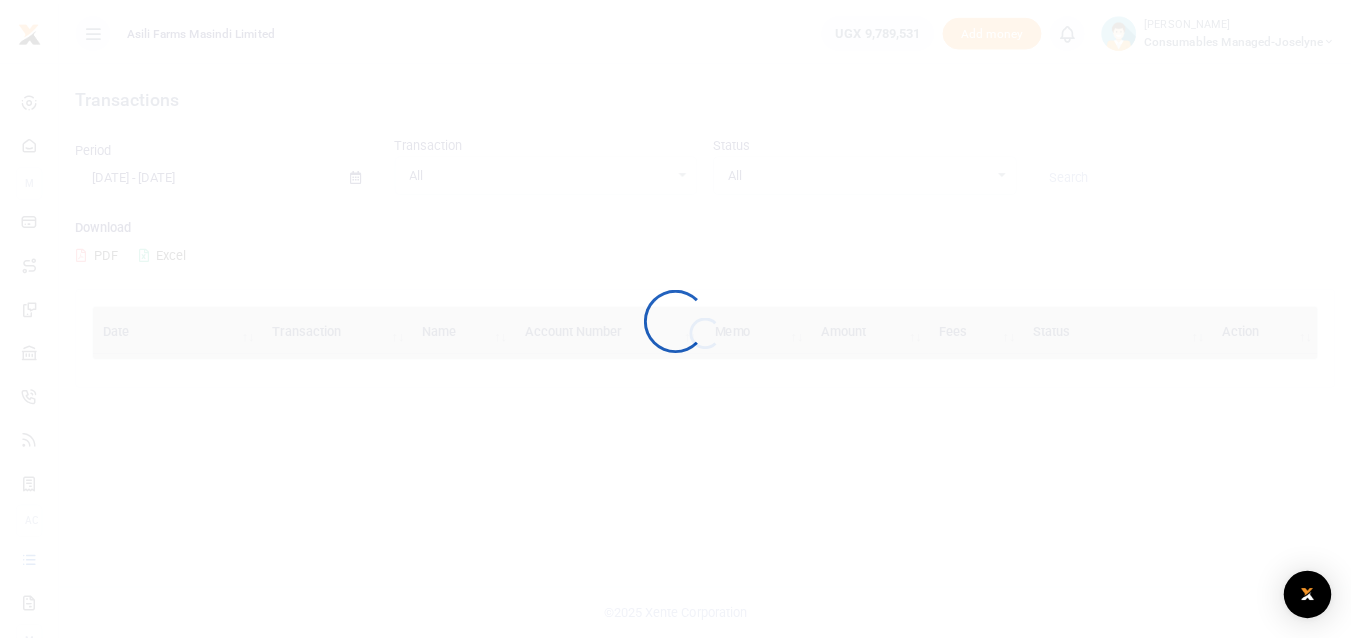 scroll, scrollTop: 0, scrollLeft: 0, axis: both 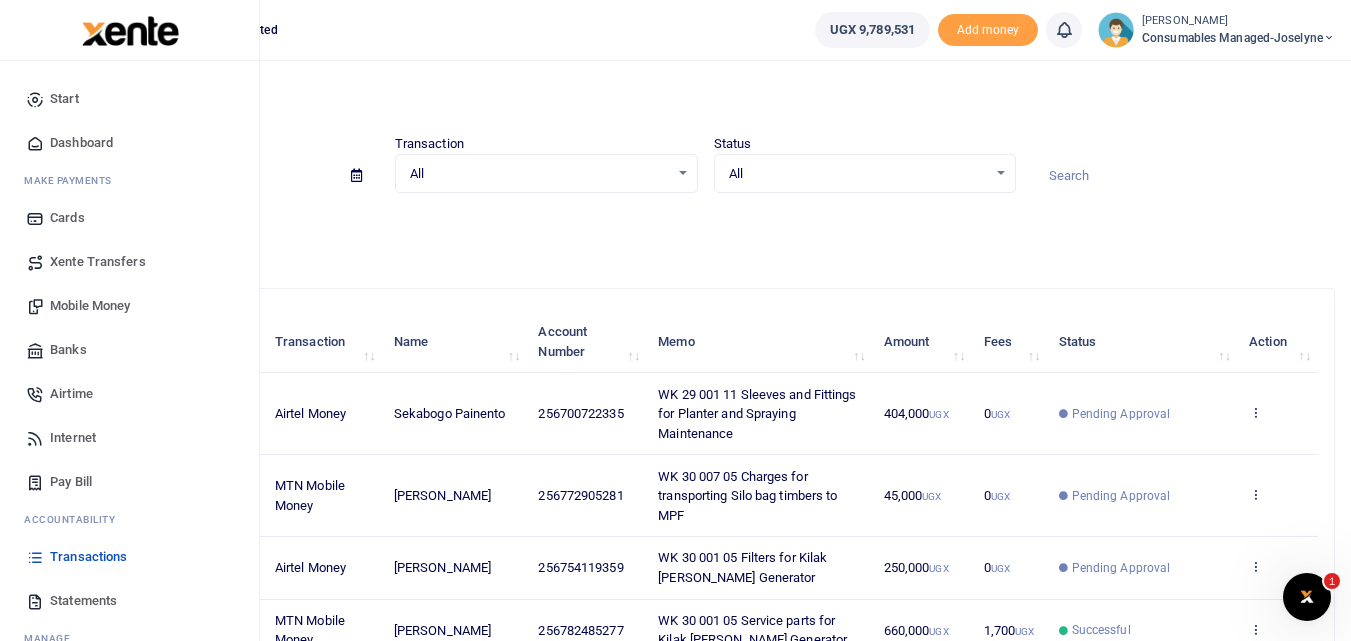 click on "Mobile Money" at bounding box center (90, 306) 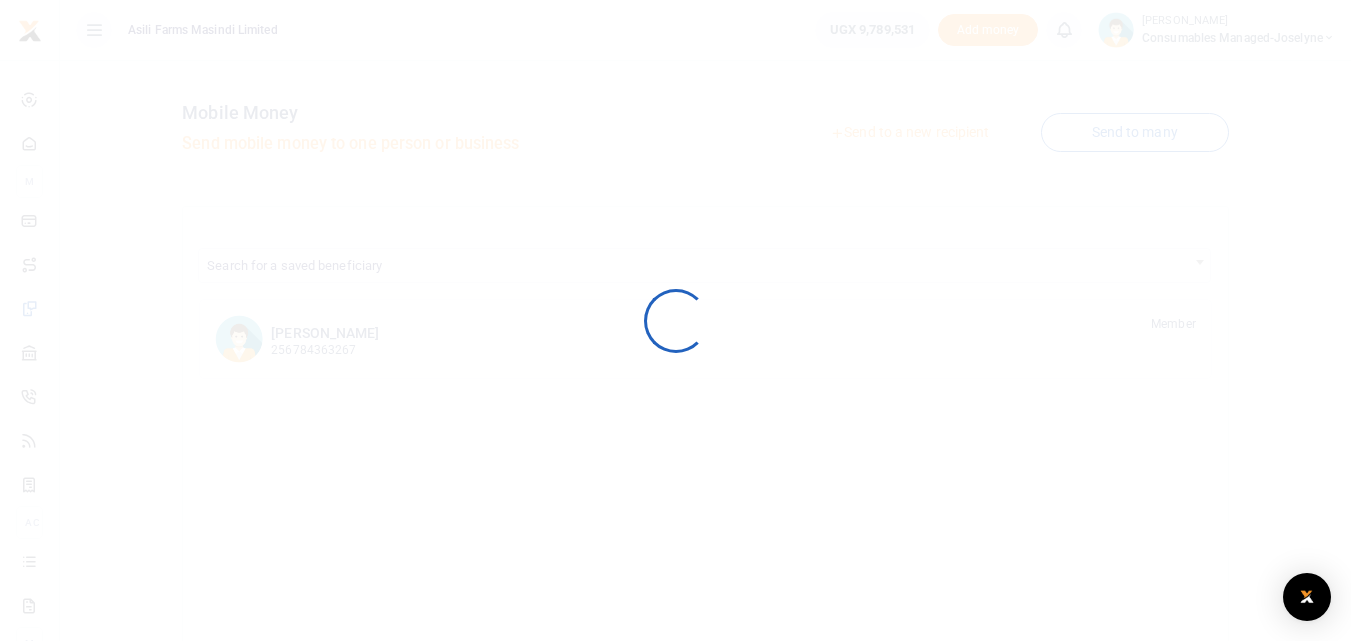 scroll, scrollTop: 0, scrollLeft: 0, axis: both 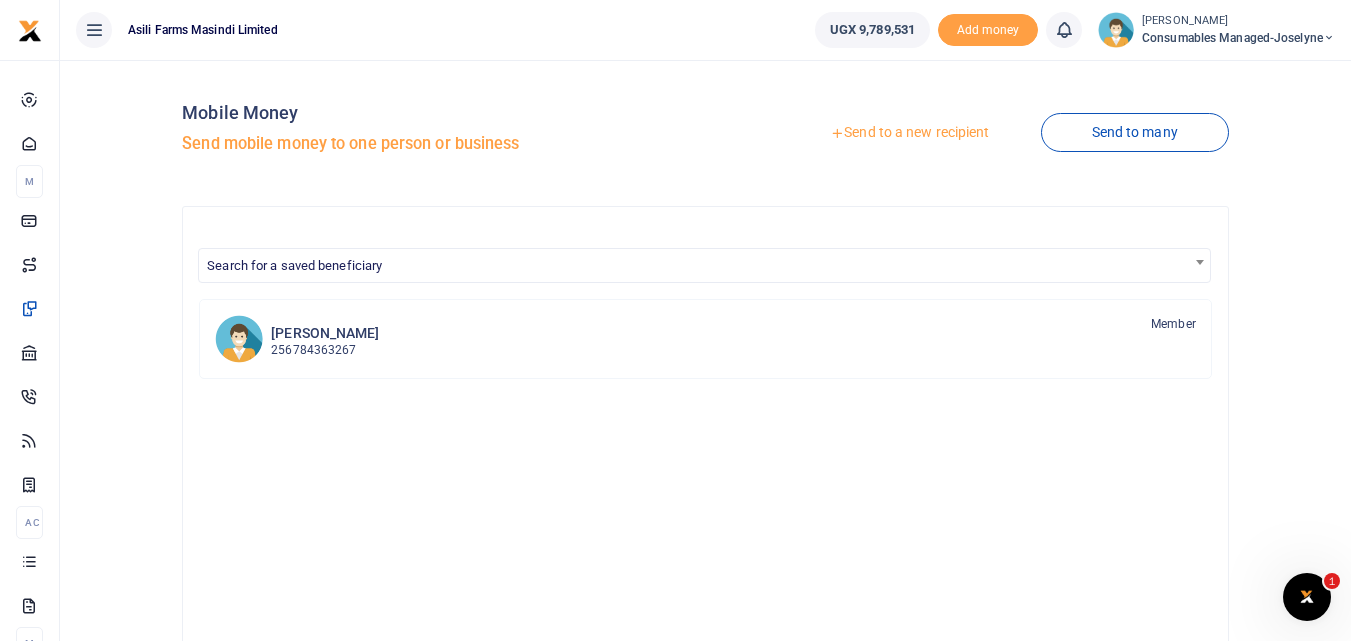 click on "Send to a new recipient" at bounding box center [909, 133] 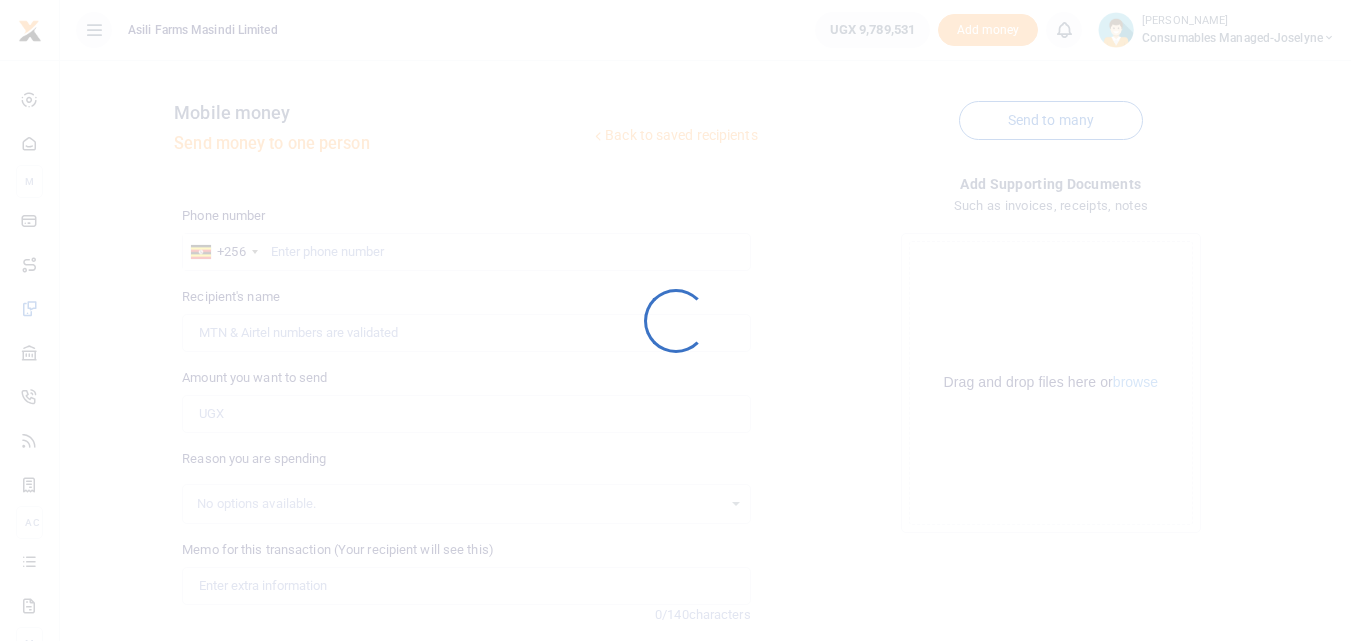 scroll, scrollTop: 0, scrollLeft: 0, axis: both 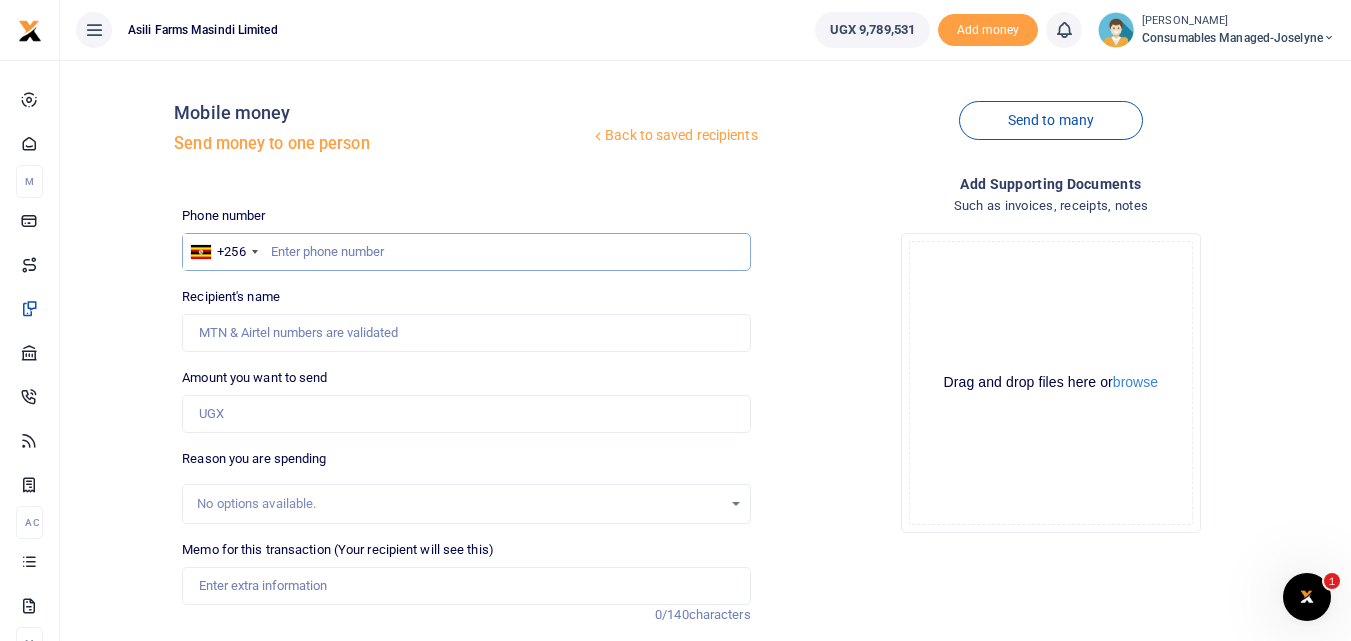 click at bounding box center (466, 252) 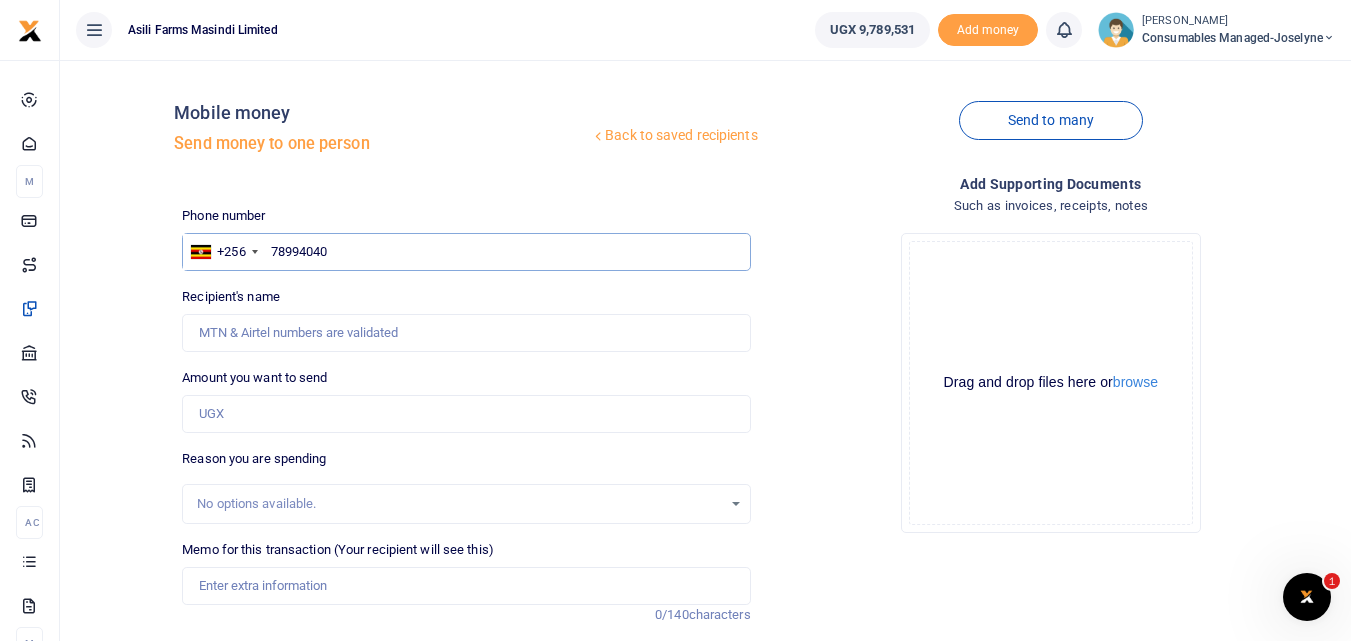 type on "789940402" 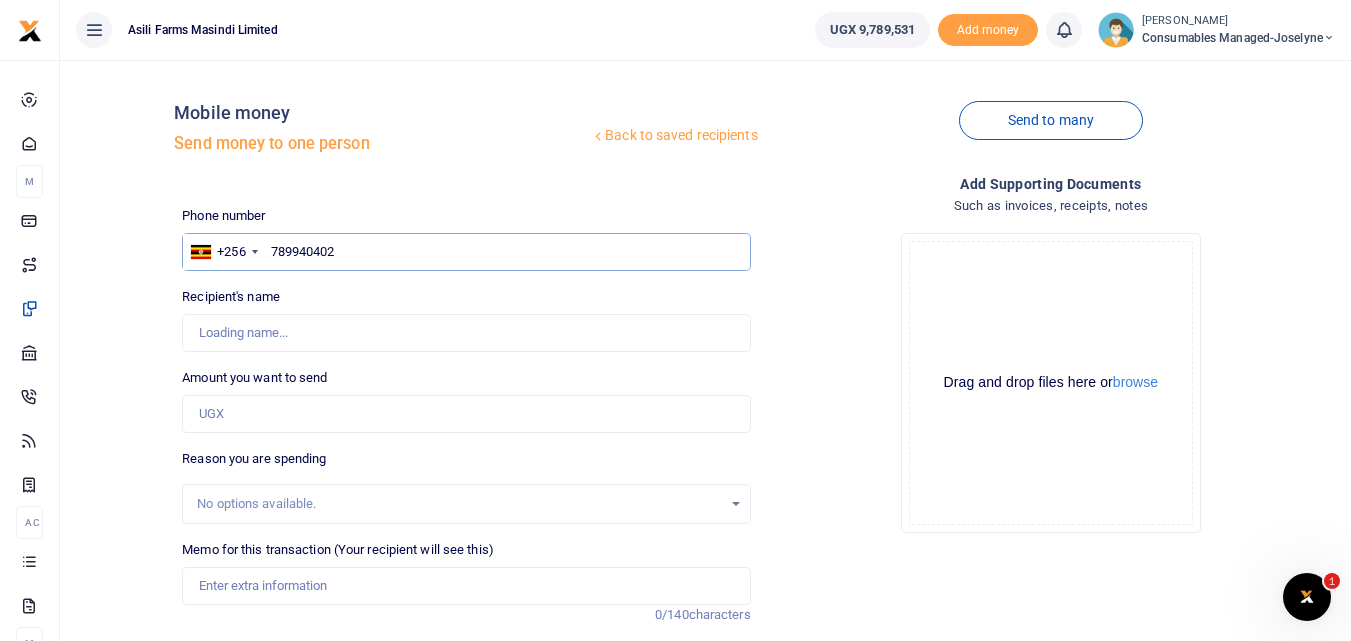 type on "[PERSON_NAME]" 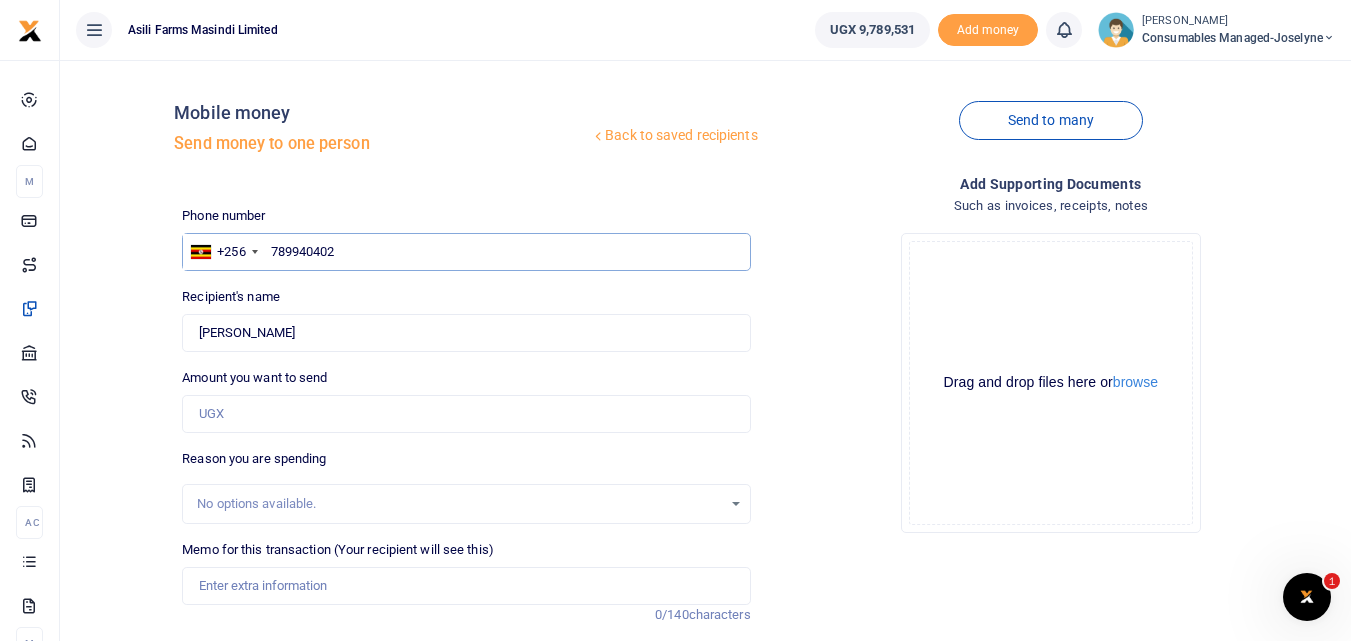 type on "789940402" 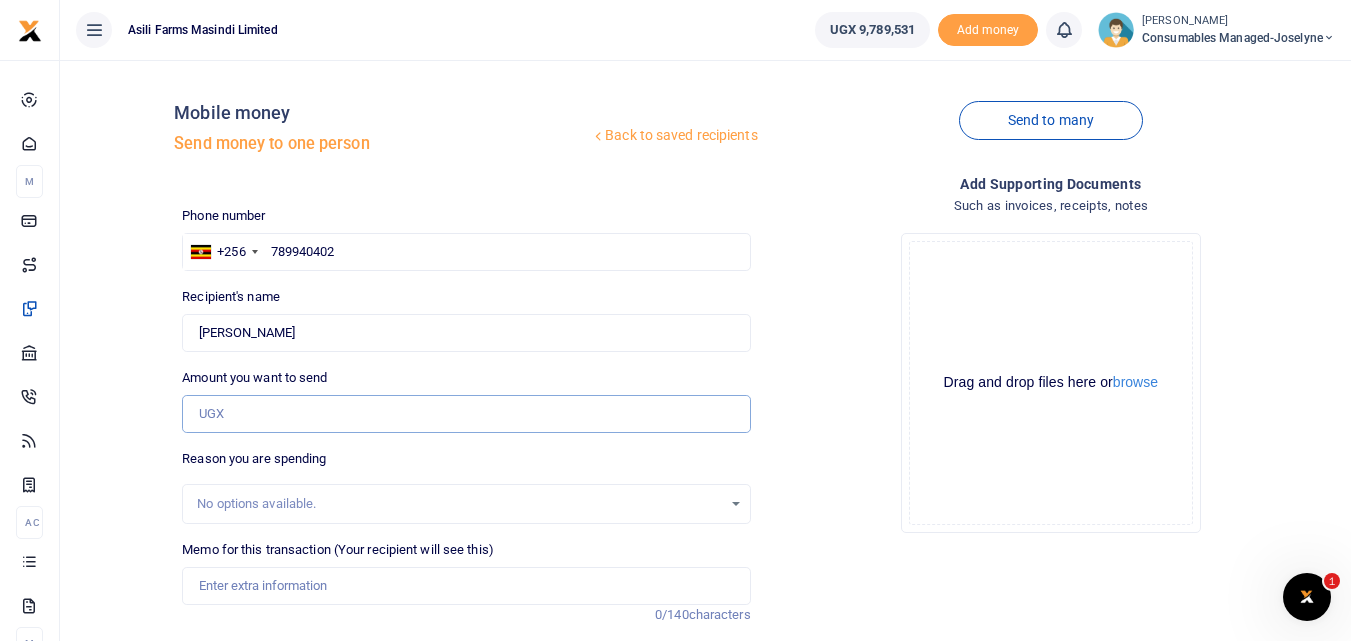 click on "Amount you want to send" at bounding box center (466, 414) 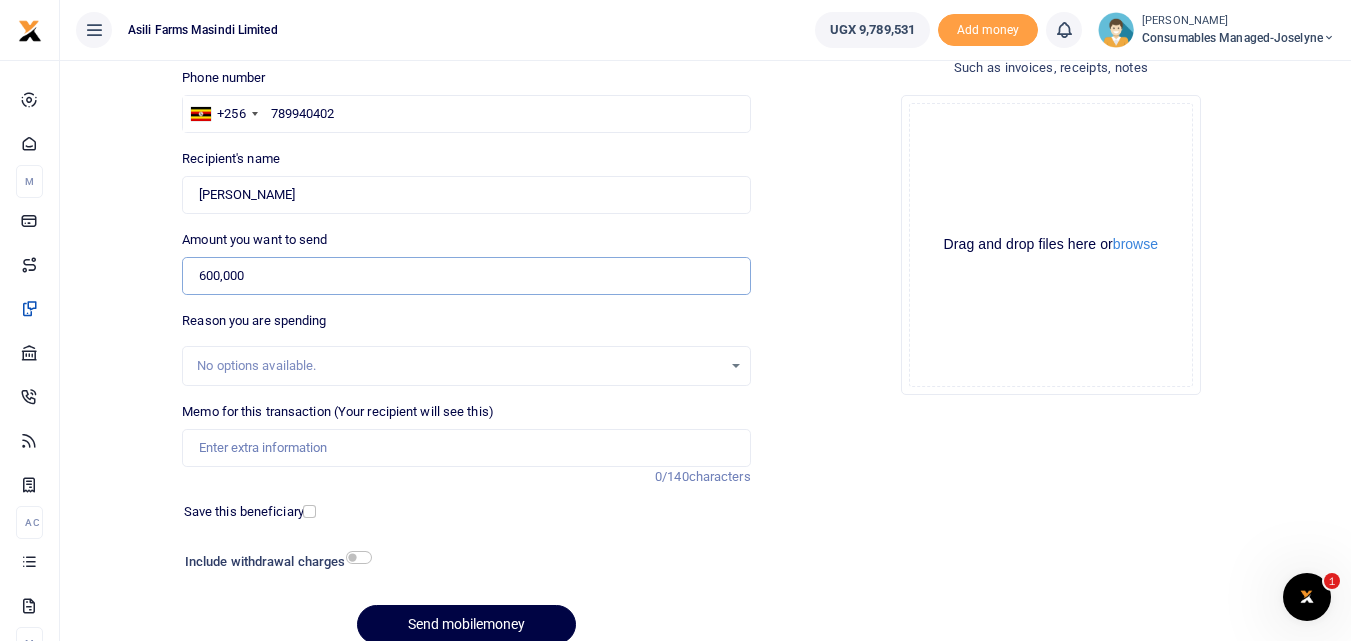 scroll, scrollTop: 179, scrollLeft: 0, axis: vertical 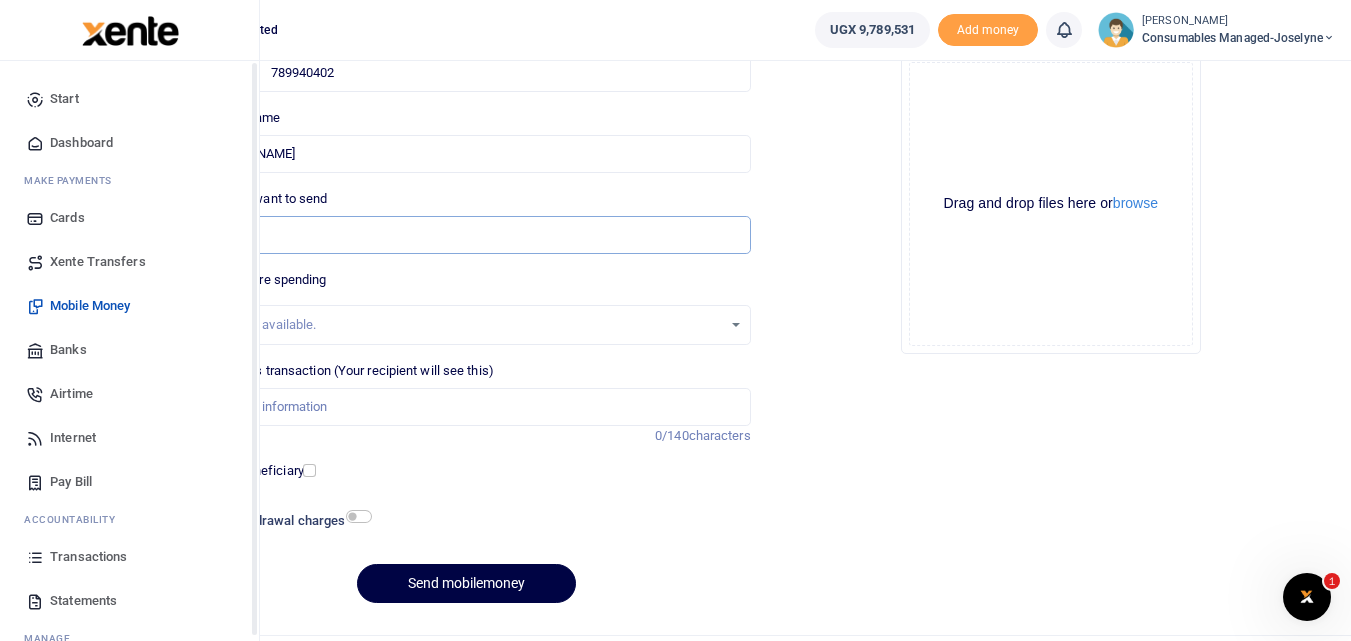 type on "600,000" 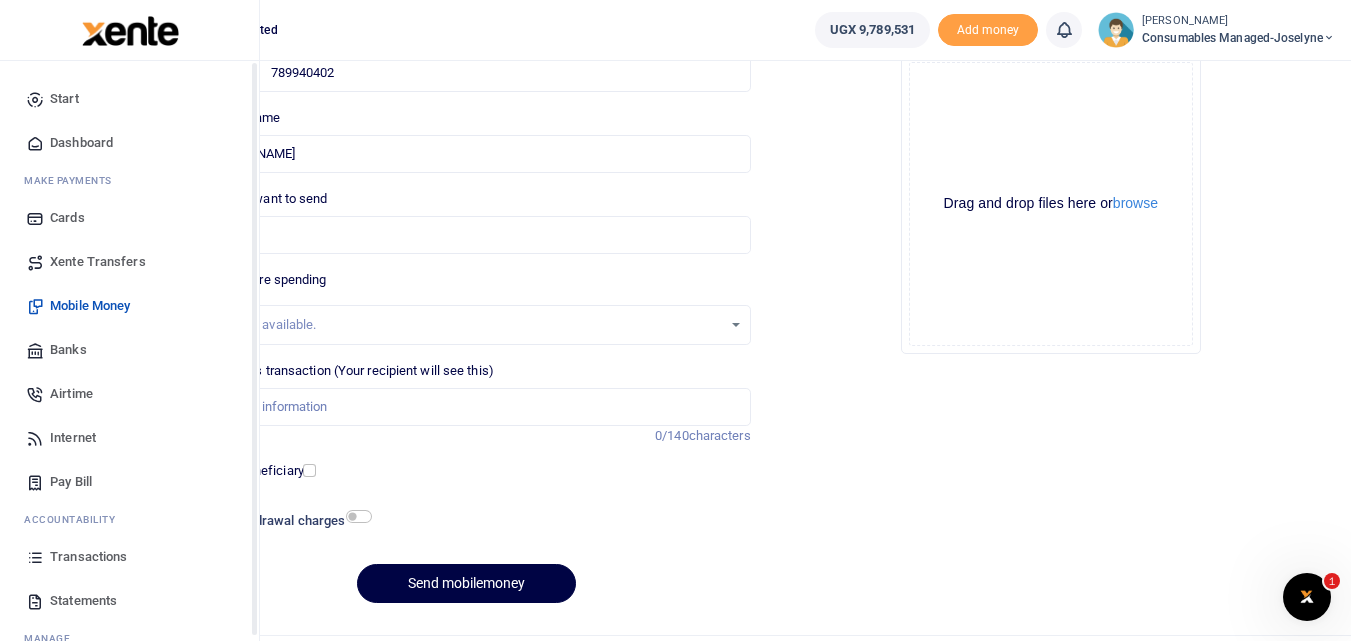 click at bounding box center (35, 557) 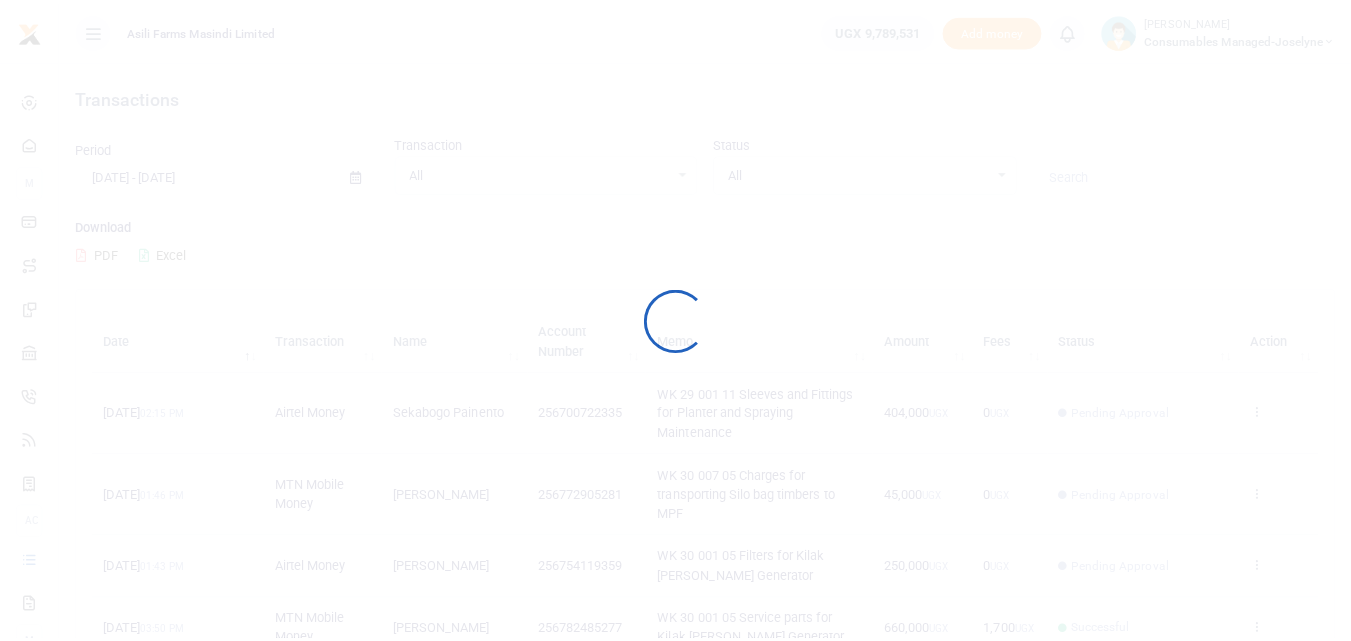 scroll, scrollTop: 0, scrollLeft: 0, axis: both 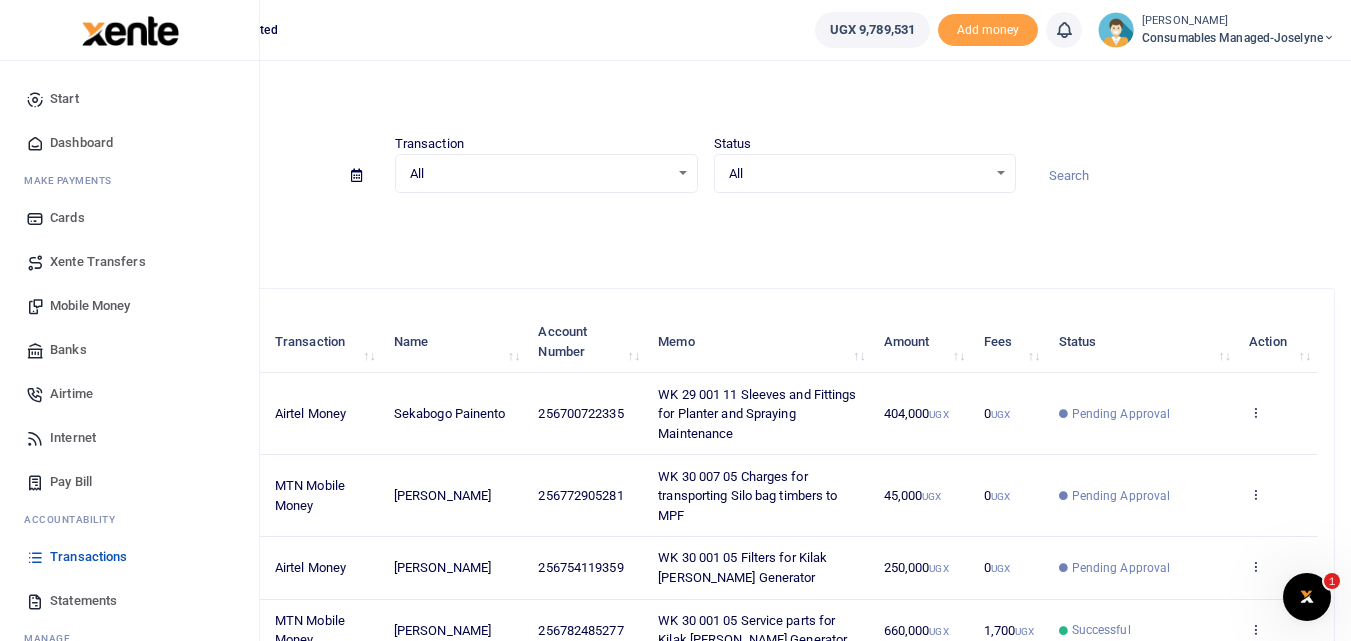 click on "Statements" at bounding box center [83, 601] 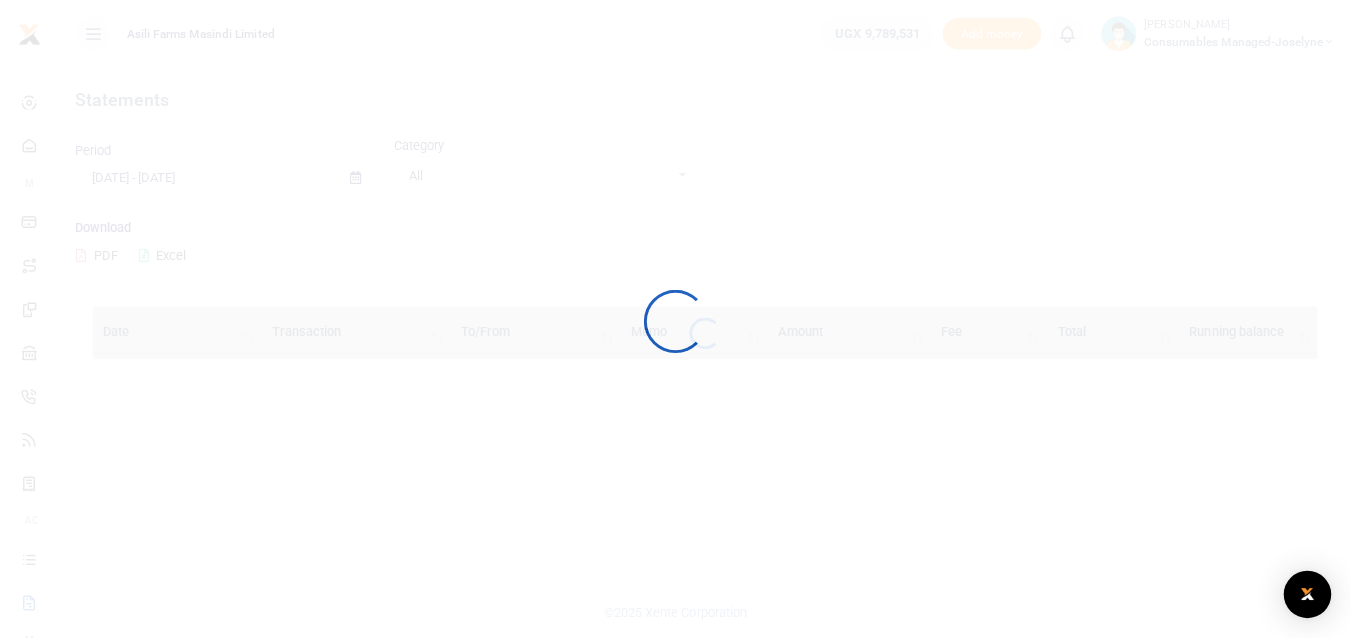 scroll, scrollTop: 0, scrollLeft: 0, axis: both 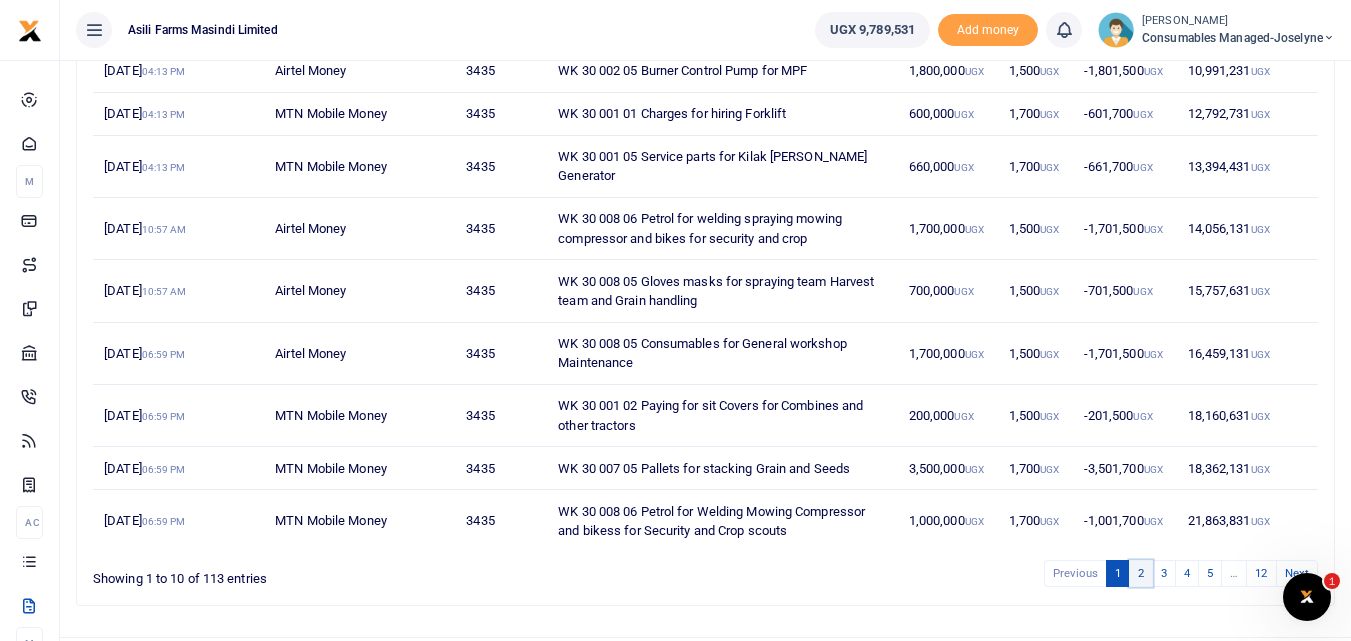 click on "2" at bounding box center [1141, 573] 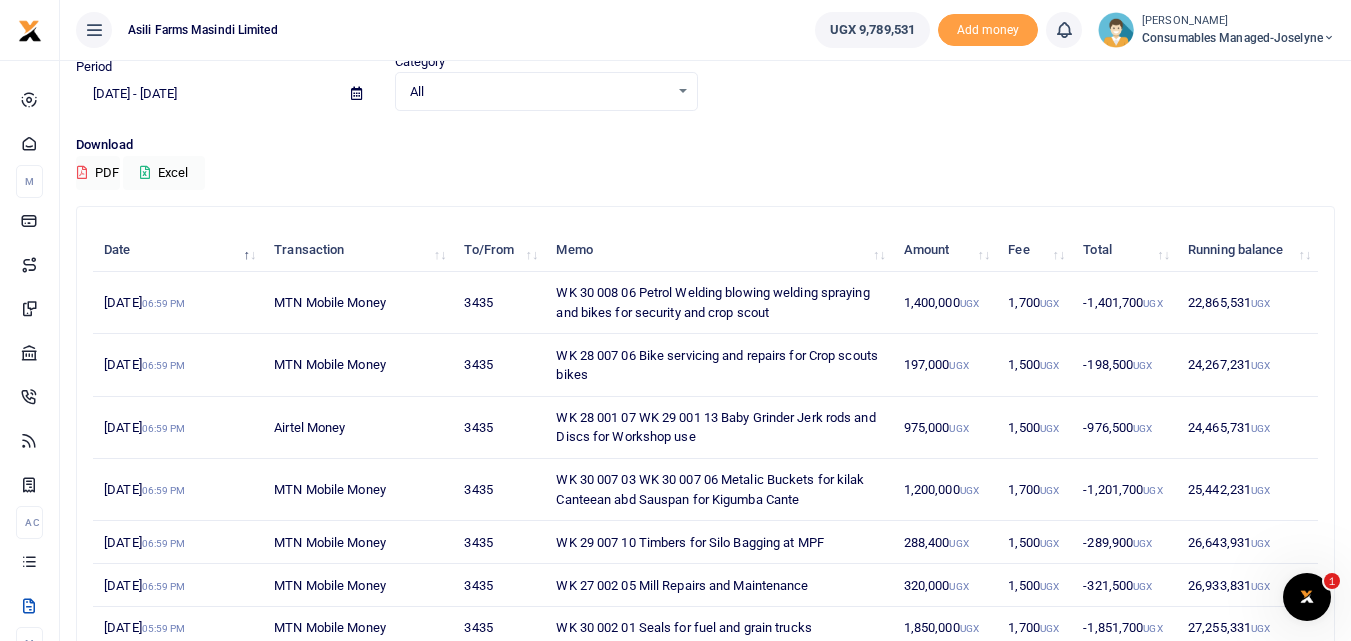 scroll, scrollTop: 81, scrollLeft: 0, axis: vertical 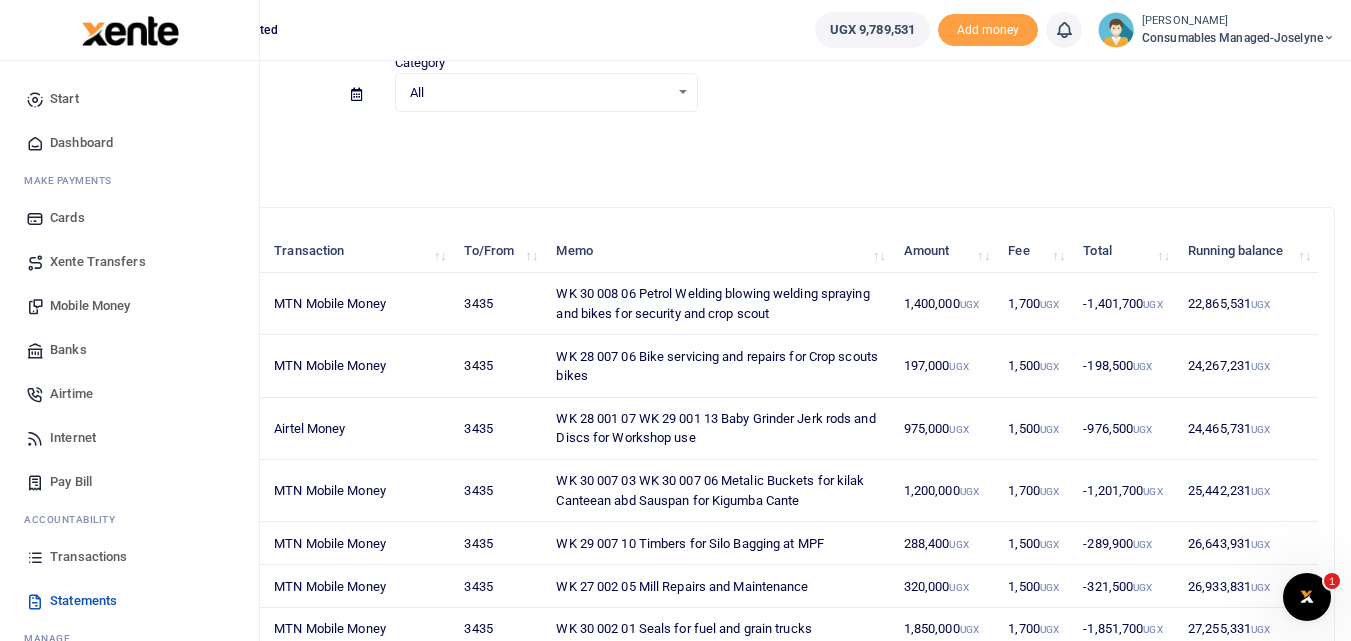 click at bounding box center (35, 557) 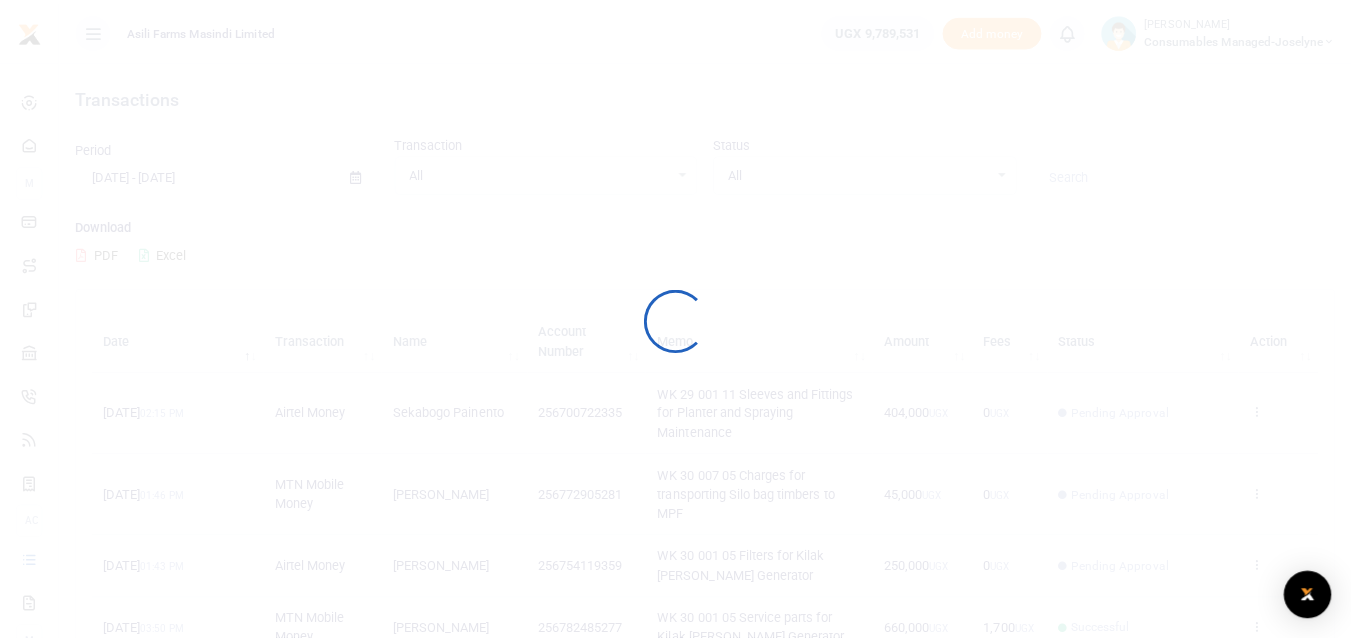 scroll, scrollTop: 0, scrollLeft: 0, axis: both 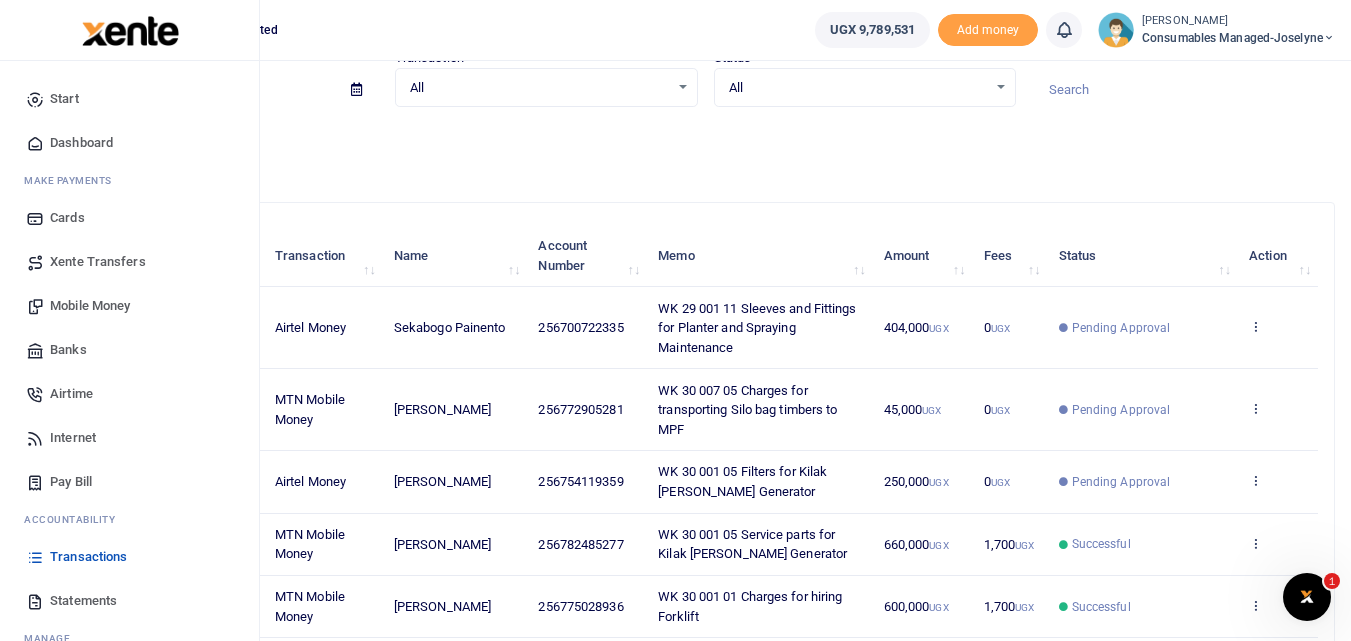 click on "Mobile Money" at bounding box center (90, 306) 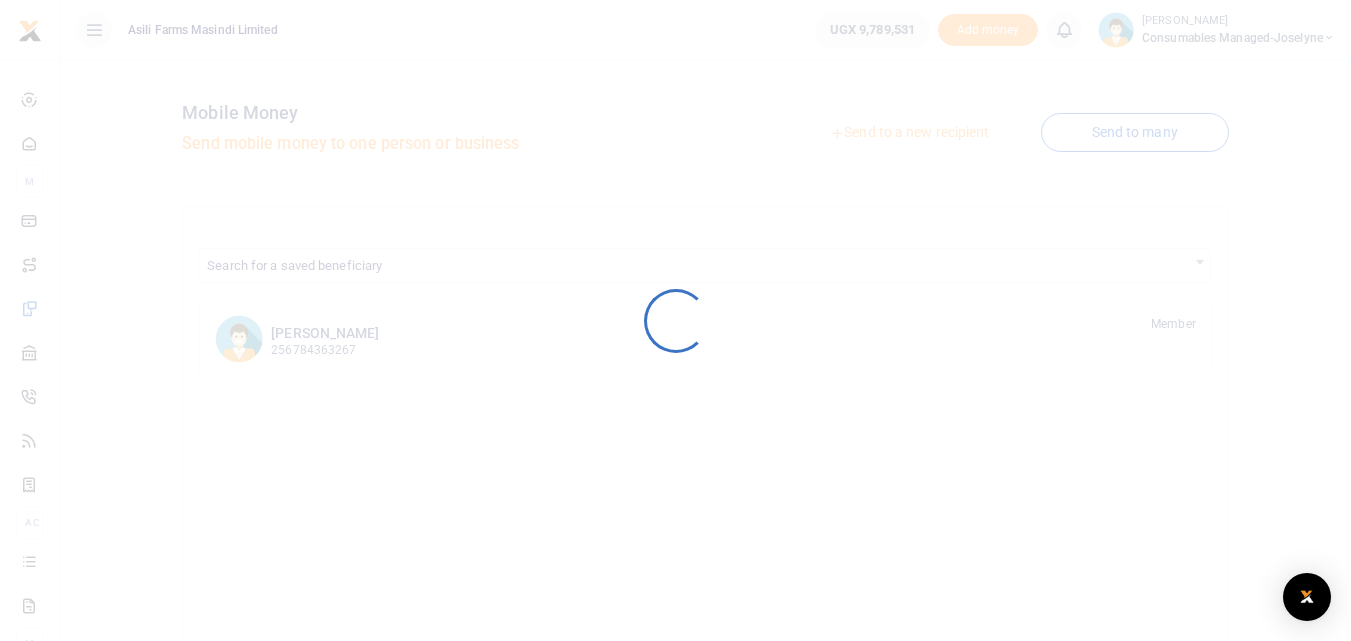 scroll, scrollTop: 0, scrollLeft: 0, axis: both 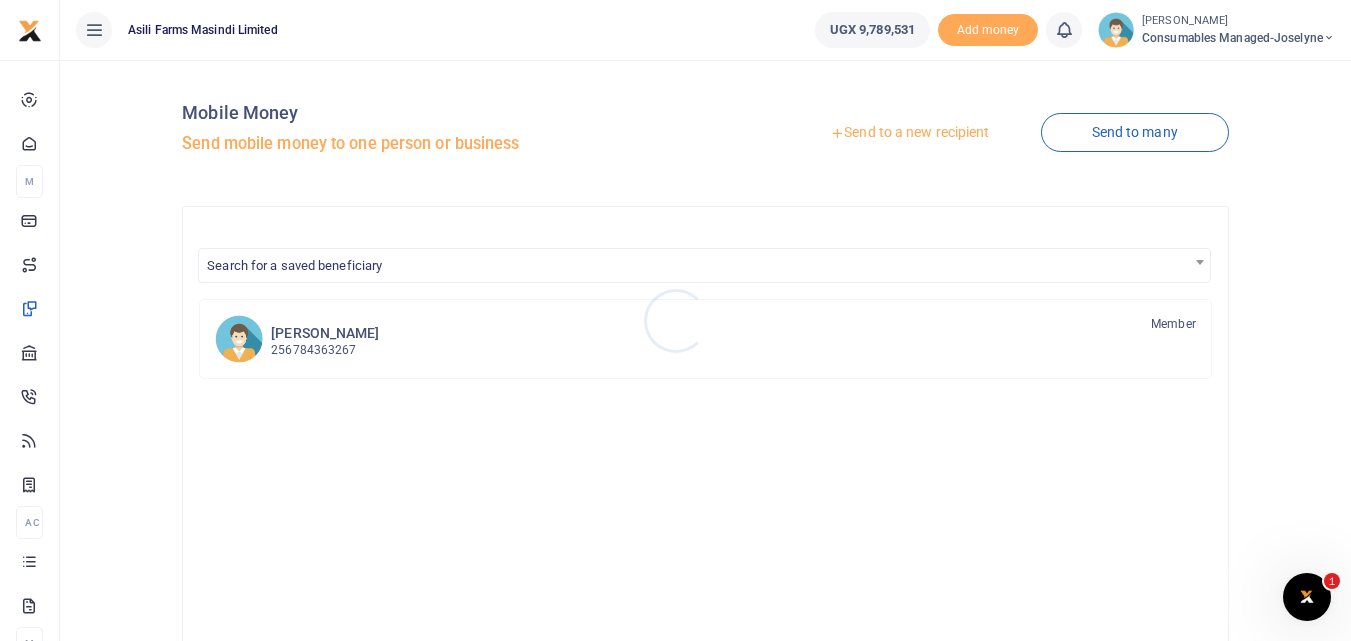 click at bounding box center (675, 320) 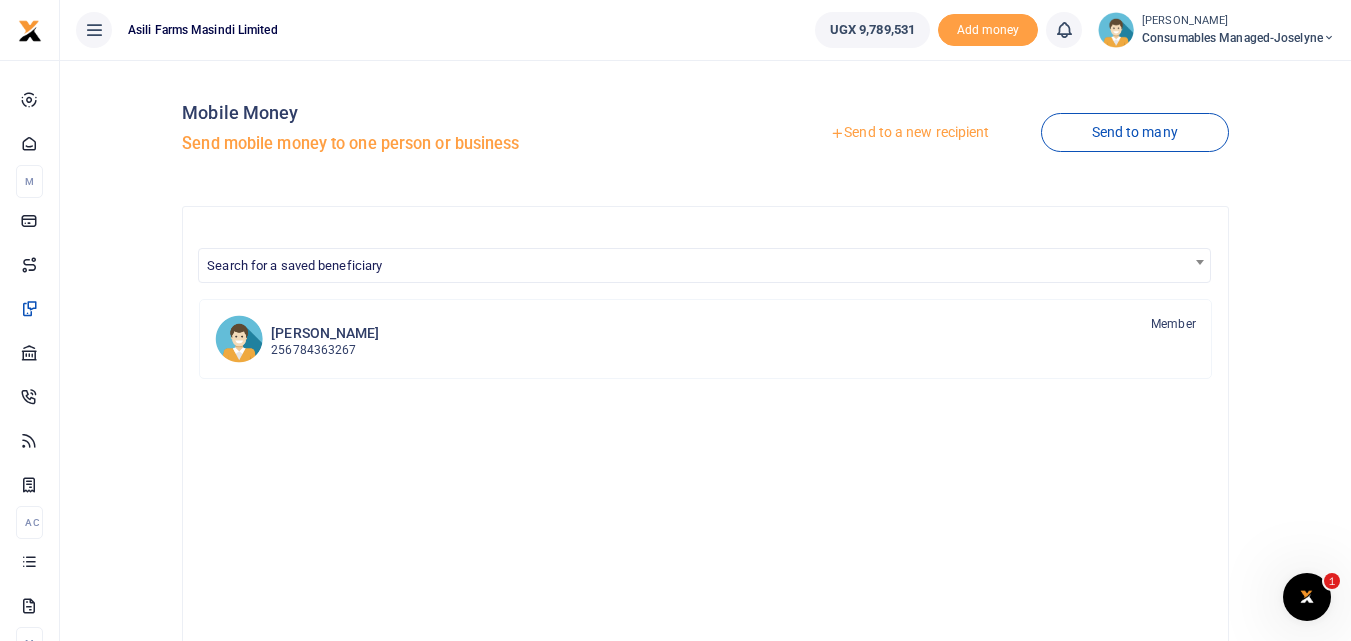 click on "Send to a new recipient" at bounding box center (909, 133) 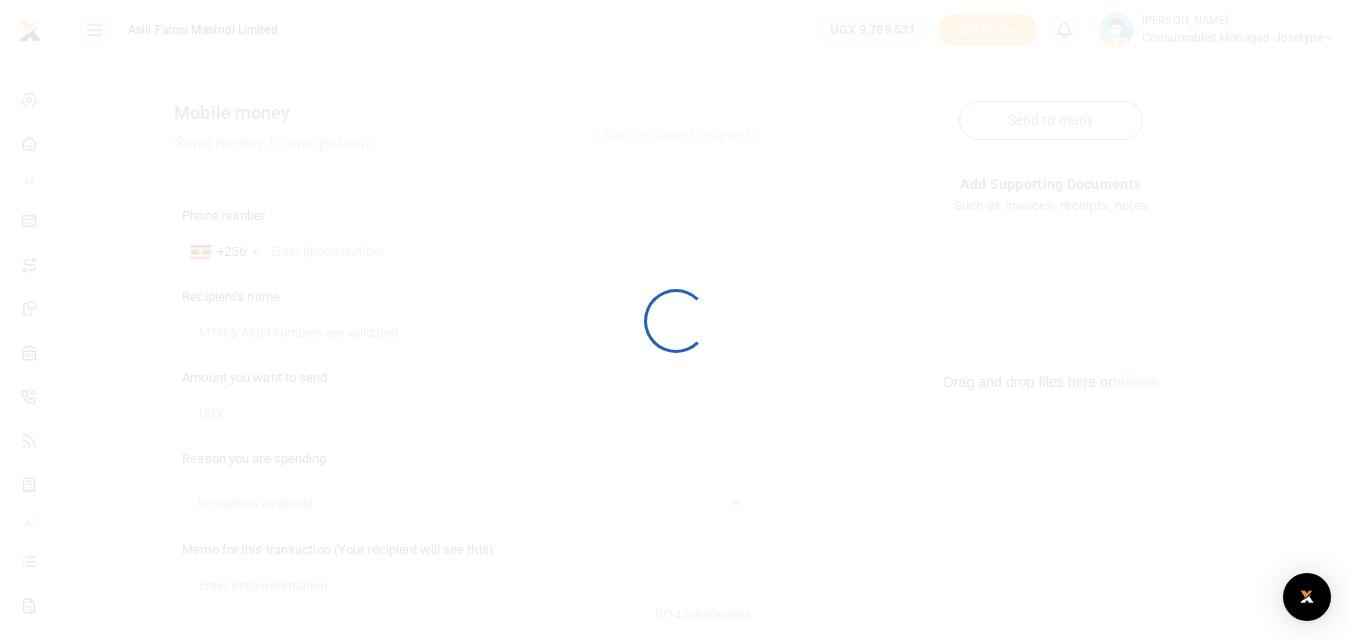 scroll, scrollTop: 0, scrollLeft: 0, axis: both 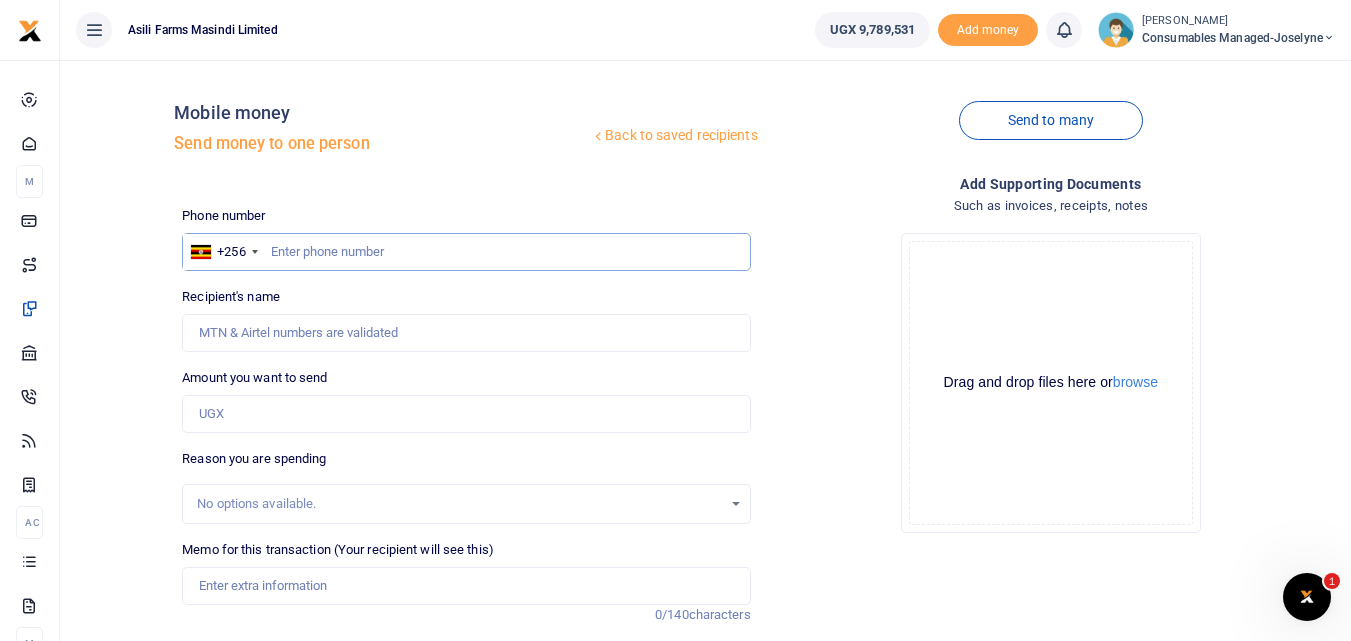 click at bounding box center [466, 252] 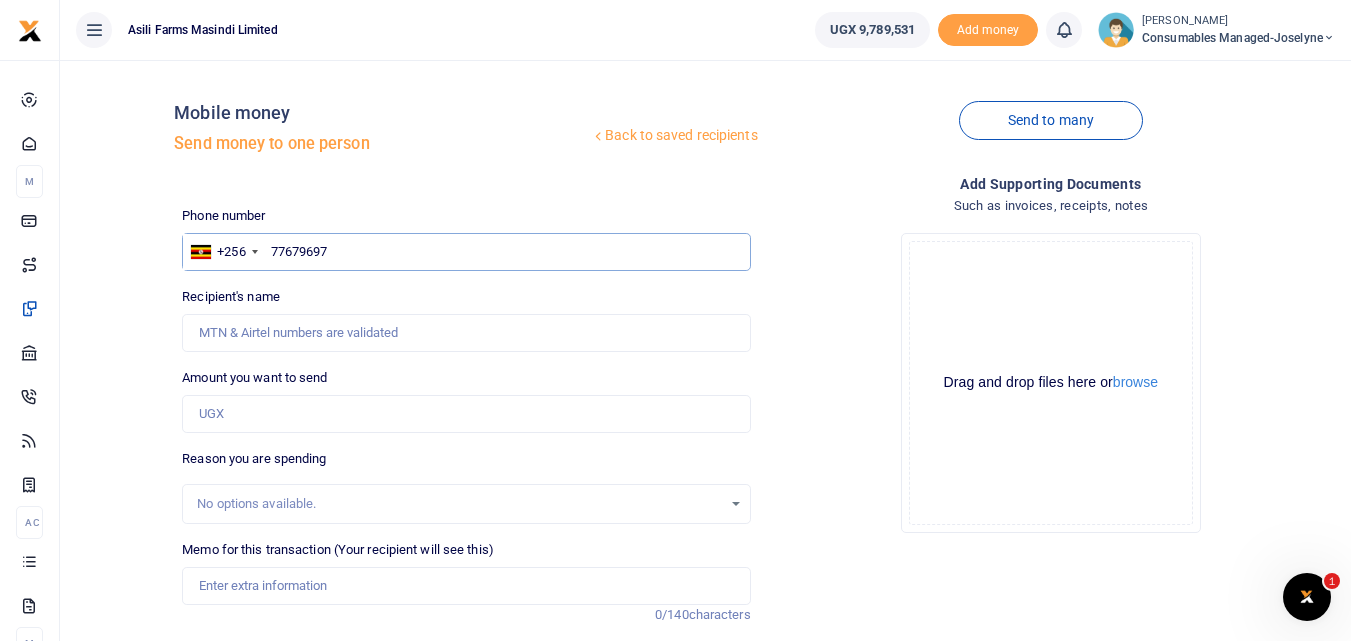 type on "776796975" 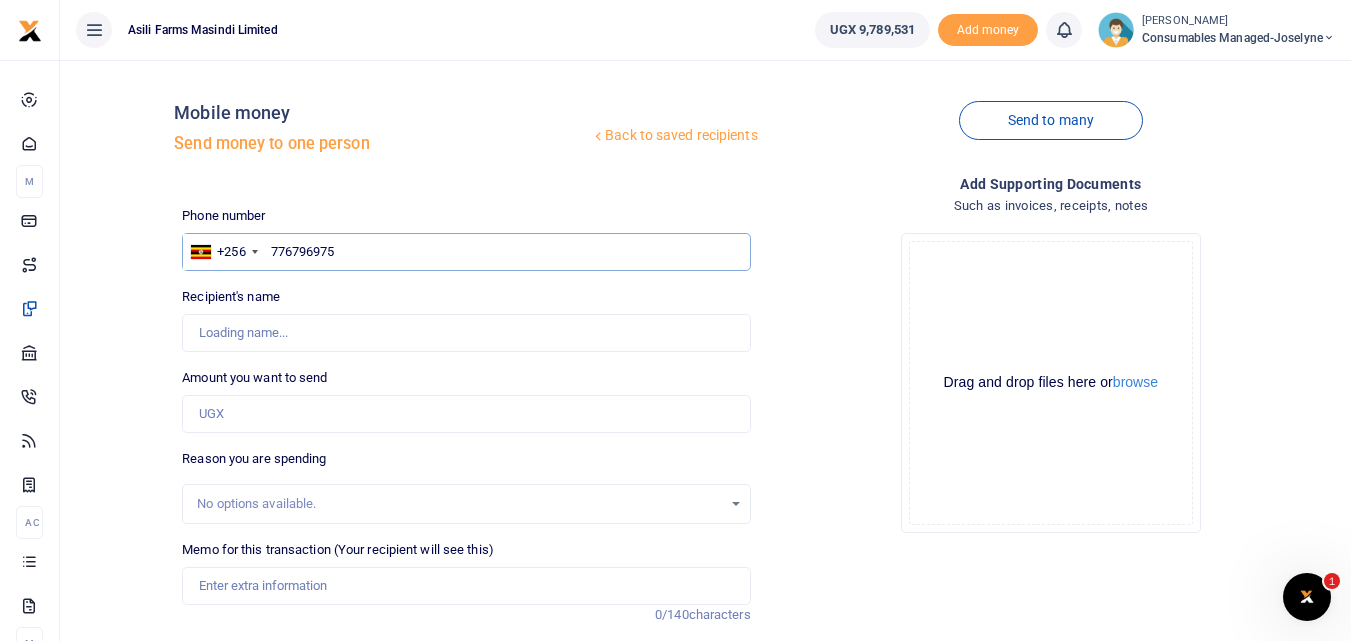 type on "Halai Nileshkumar Harji" 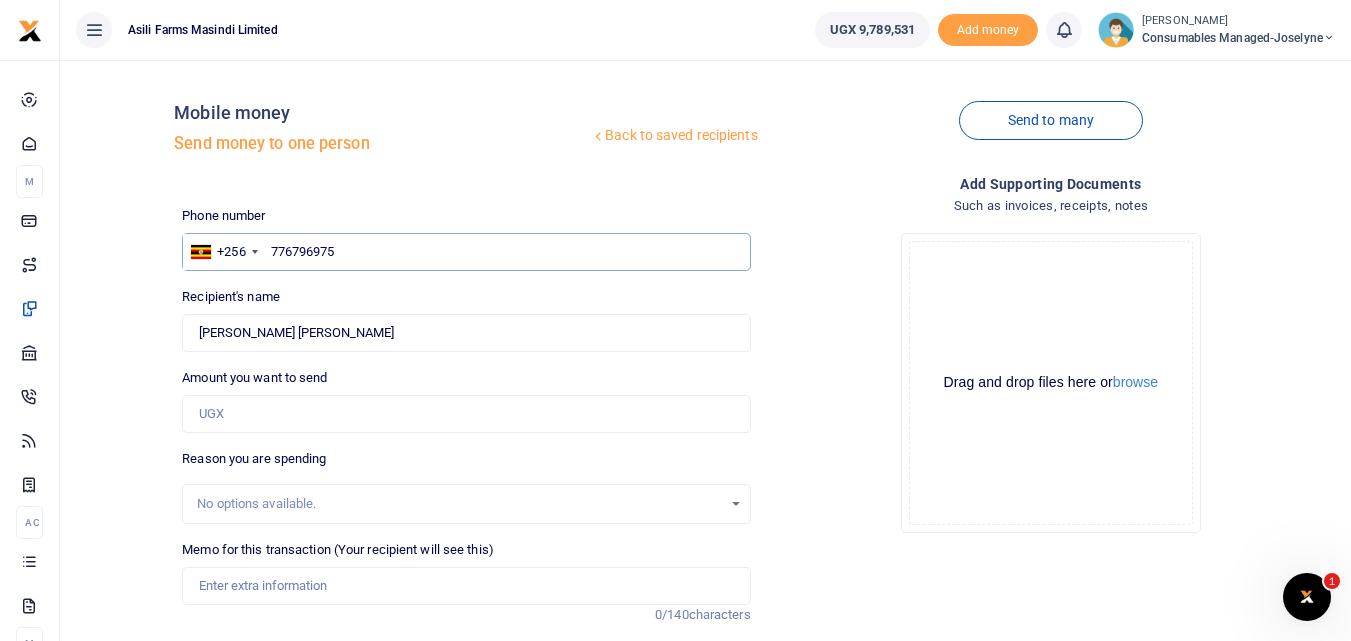type on "776796975" 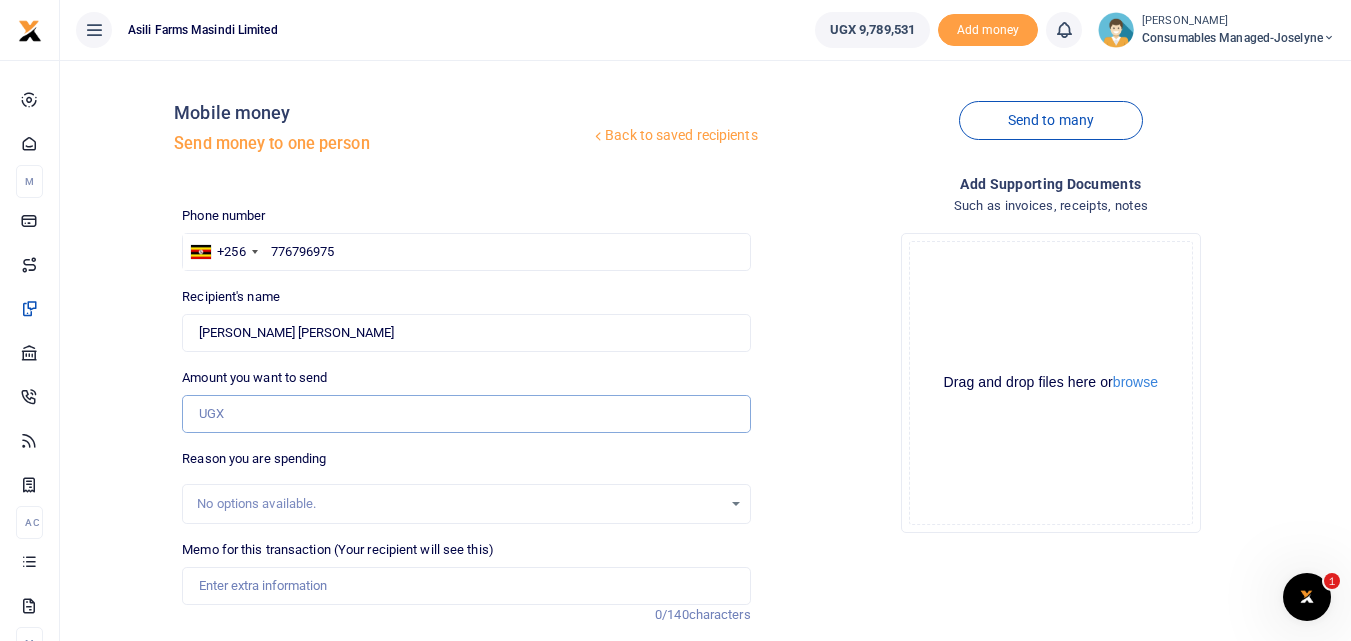 click on "Amount you want to send" at bounding box center [466, 414] 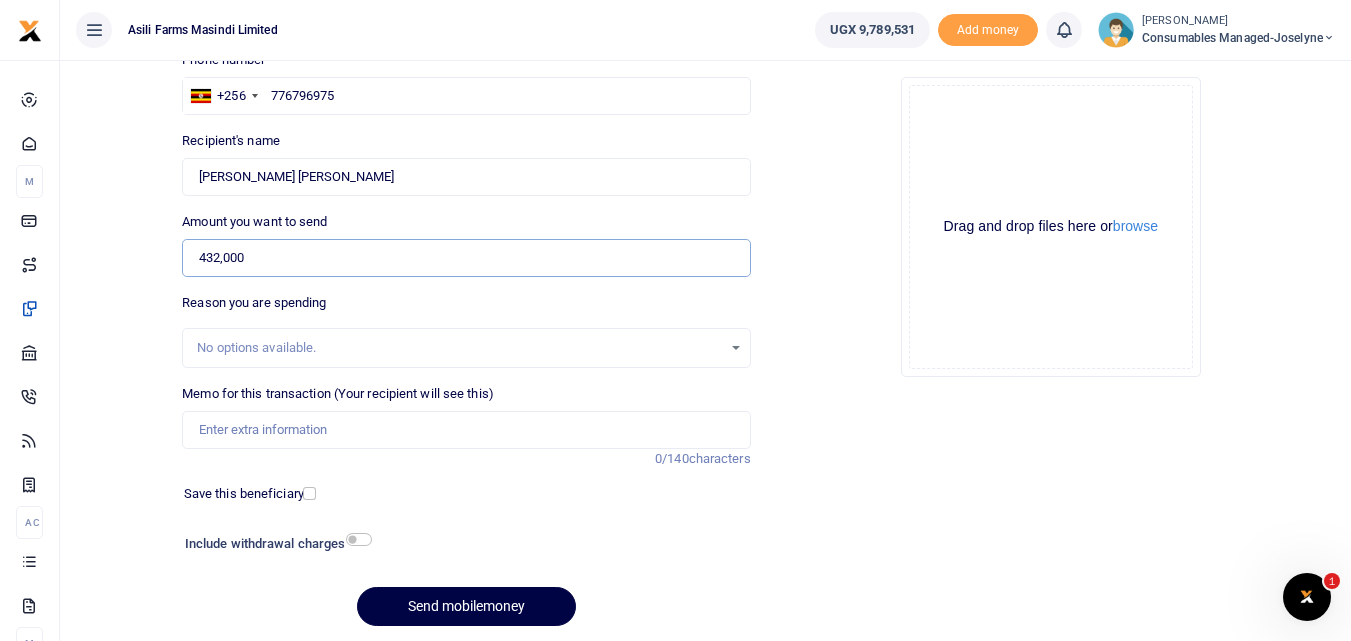 scroll, scrollTop: 188, scrollLeft: 0, axis: vertical 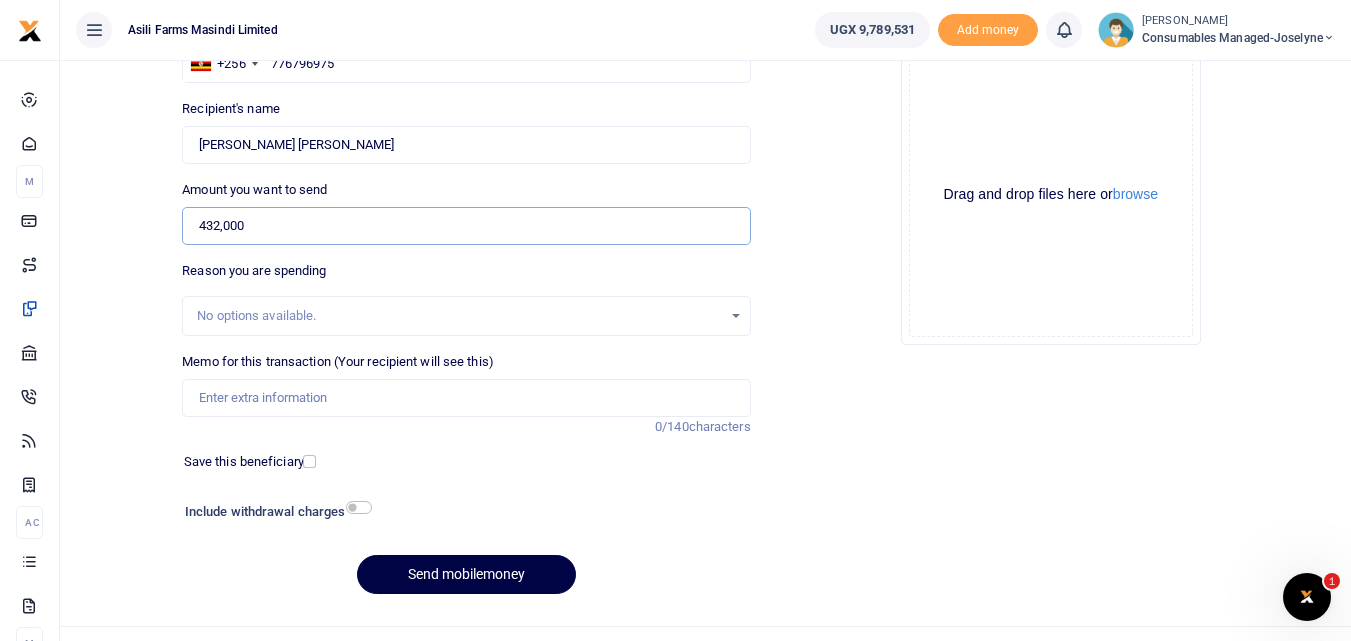 type on "432,000" 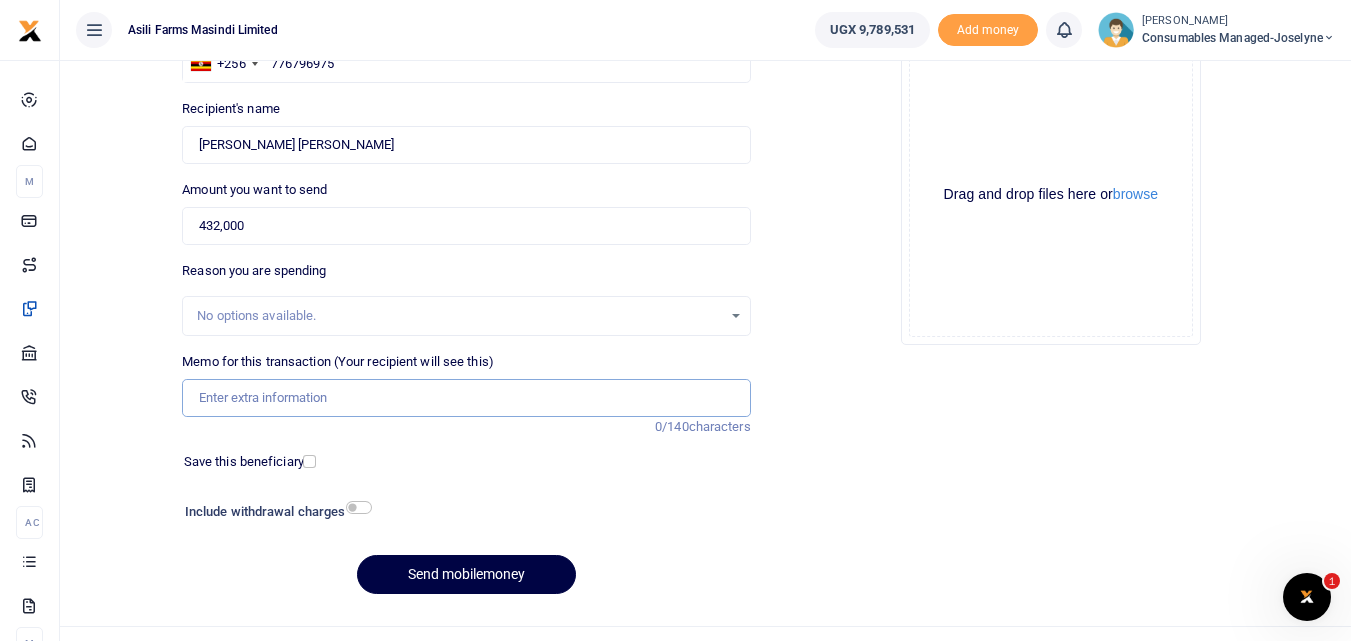 click on "Memo for this transaction (Your recipient will see this)" at bounding box center (466, 398) 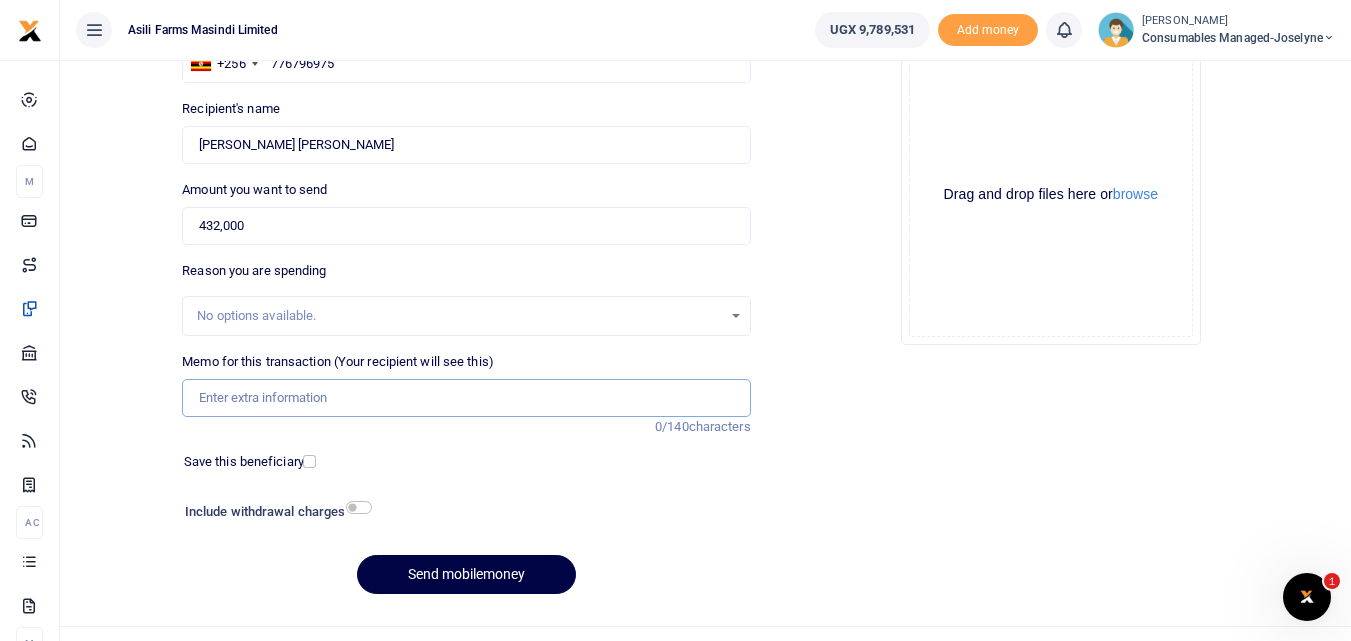 paste on "WK 26 /003 / 03" 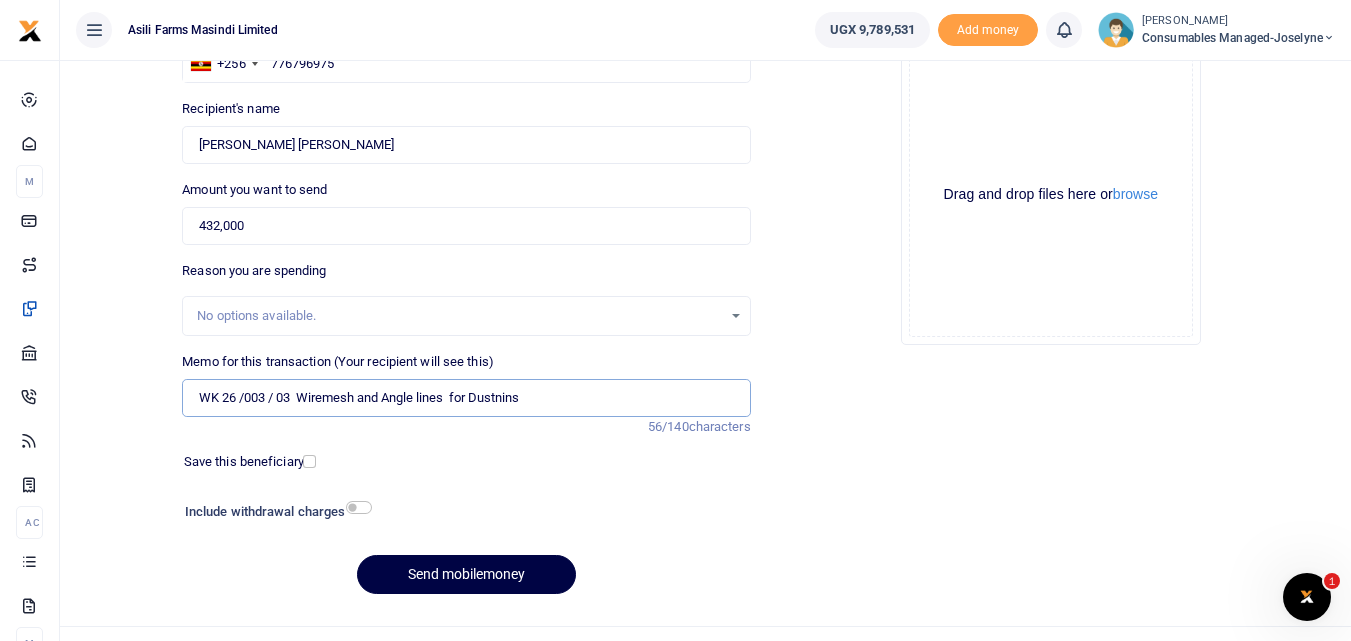 click on "WK 26 /003 / 03  Wiremesh and Angle lines  for Dustnins" at bounding box center [466, 398] 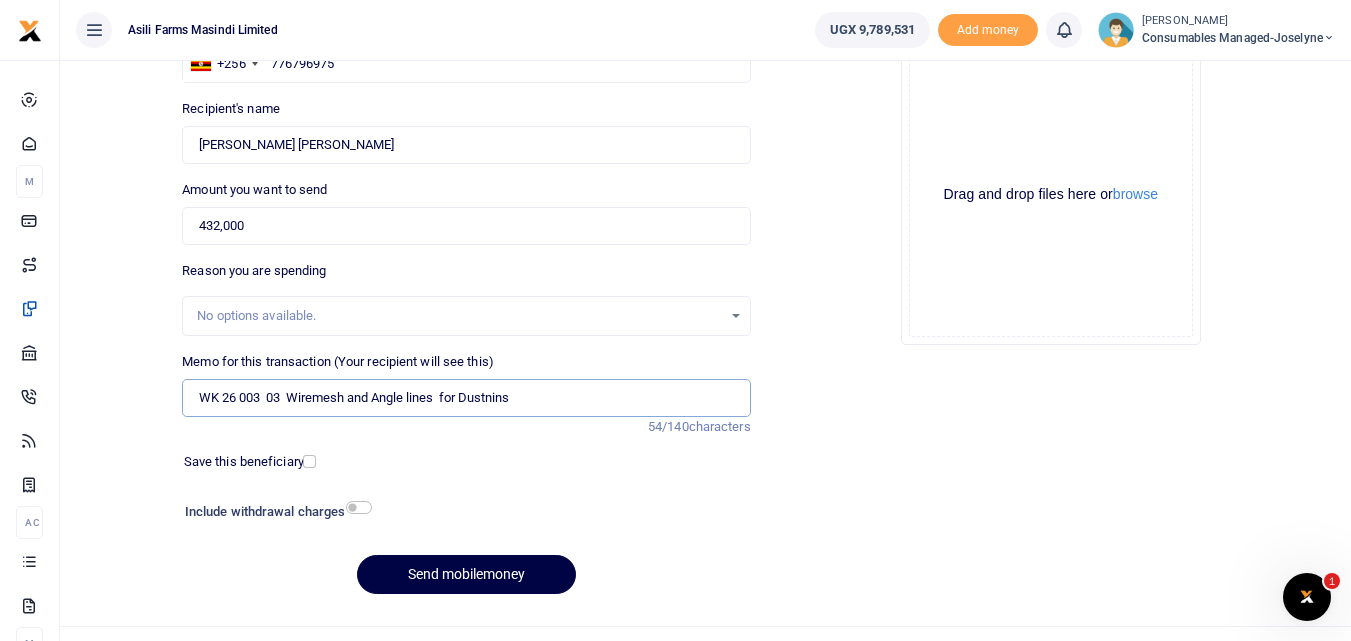 click on "WK 26 003  03  Wiremesh and Angle lines  for Dustnins" at bounding box center (466, 398) 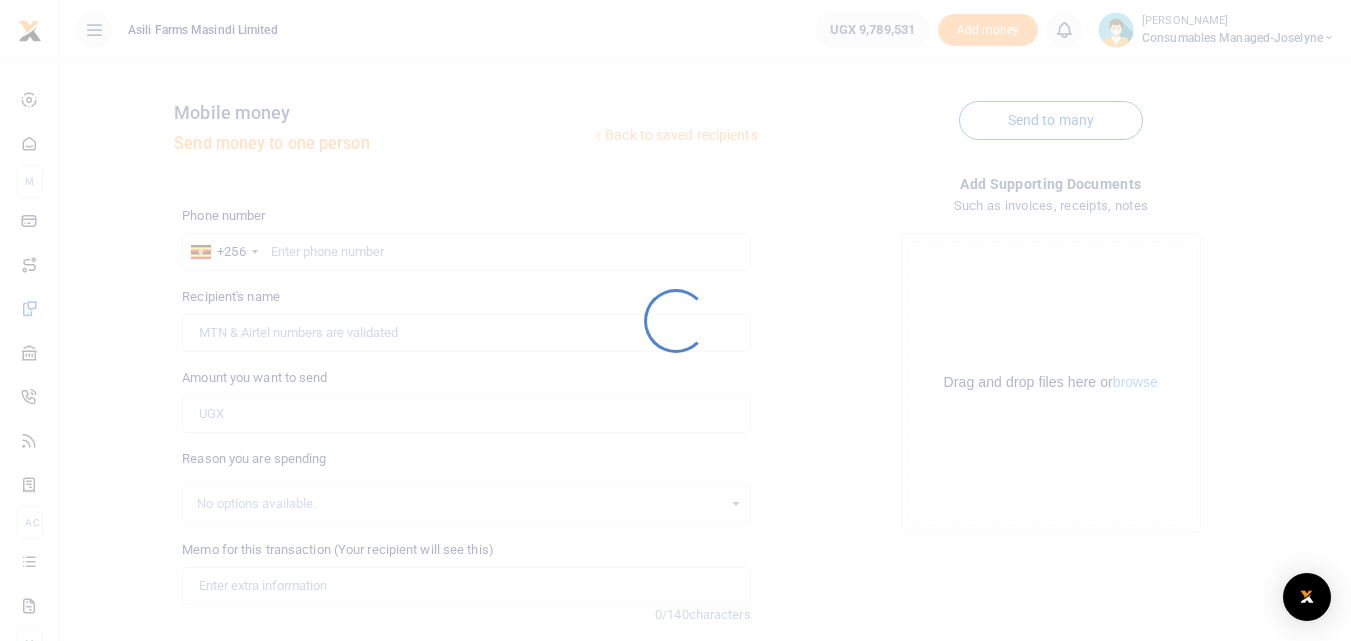 scroll, scrollTop: 0, scrollLeft: 0, axis: both 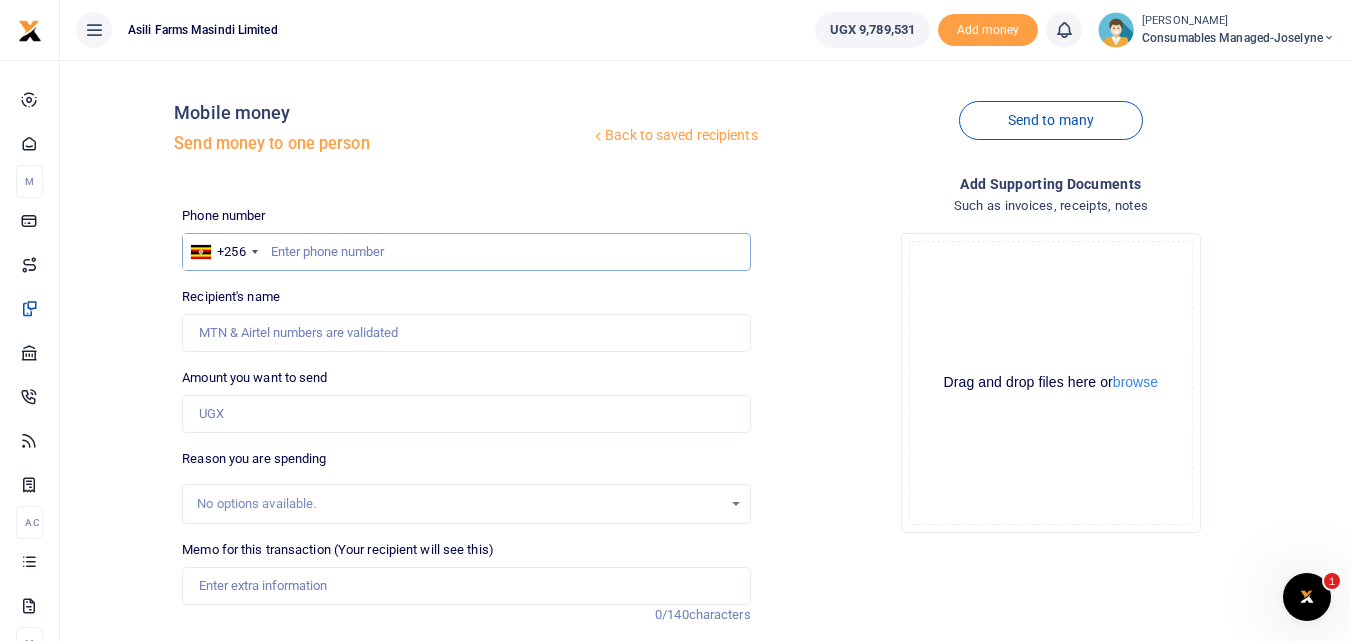 click at bounding box center (466, 252) 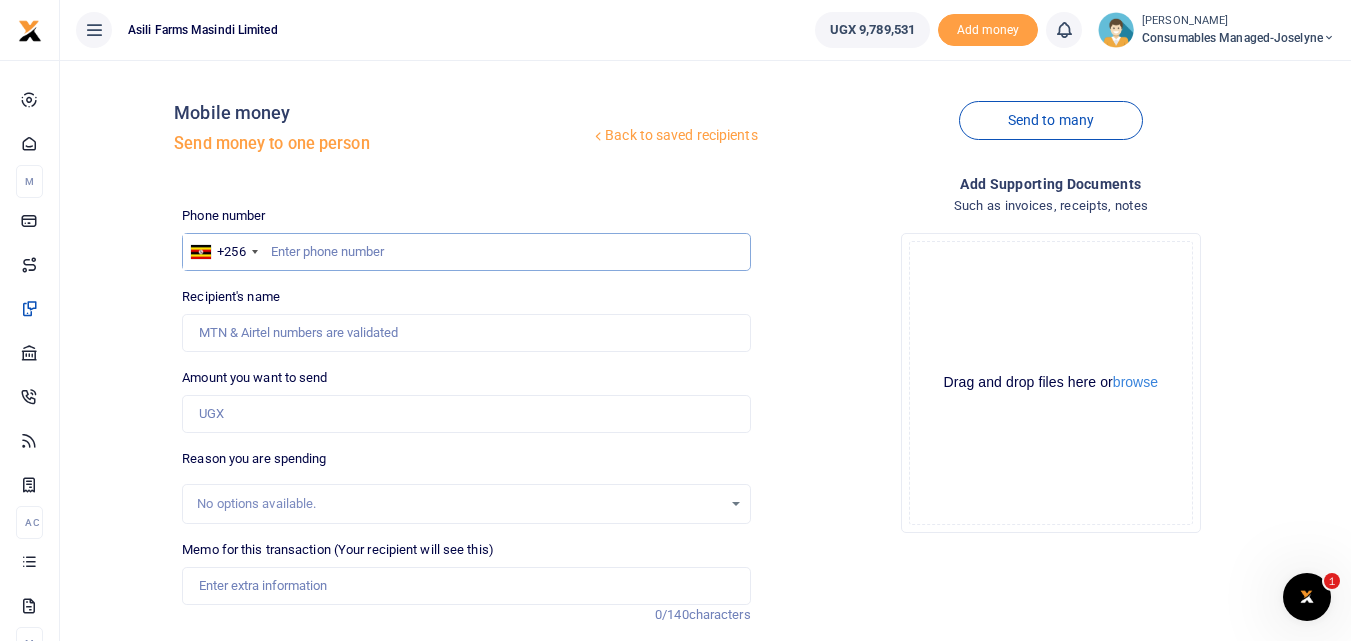 click at bounding box center [466, 252] 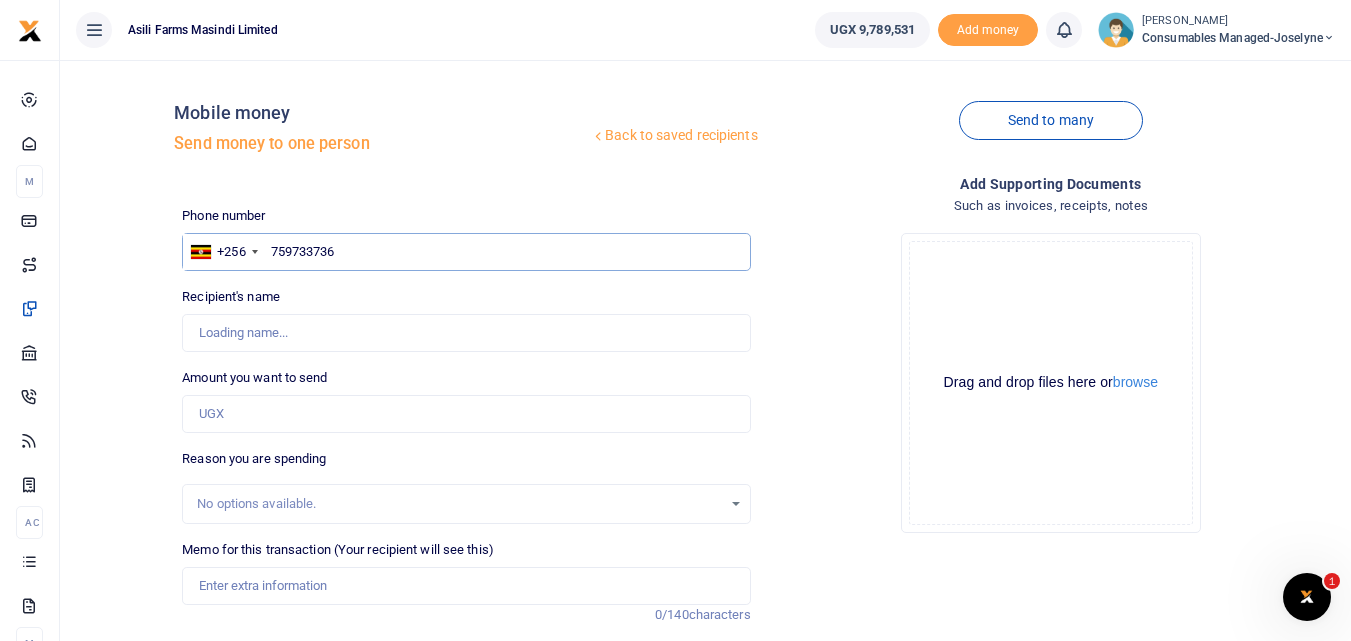 type on "759733736" 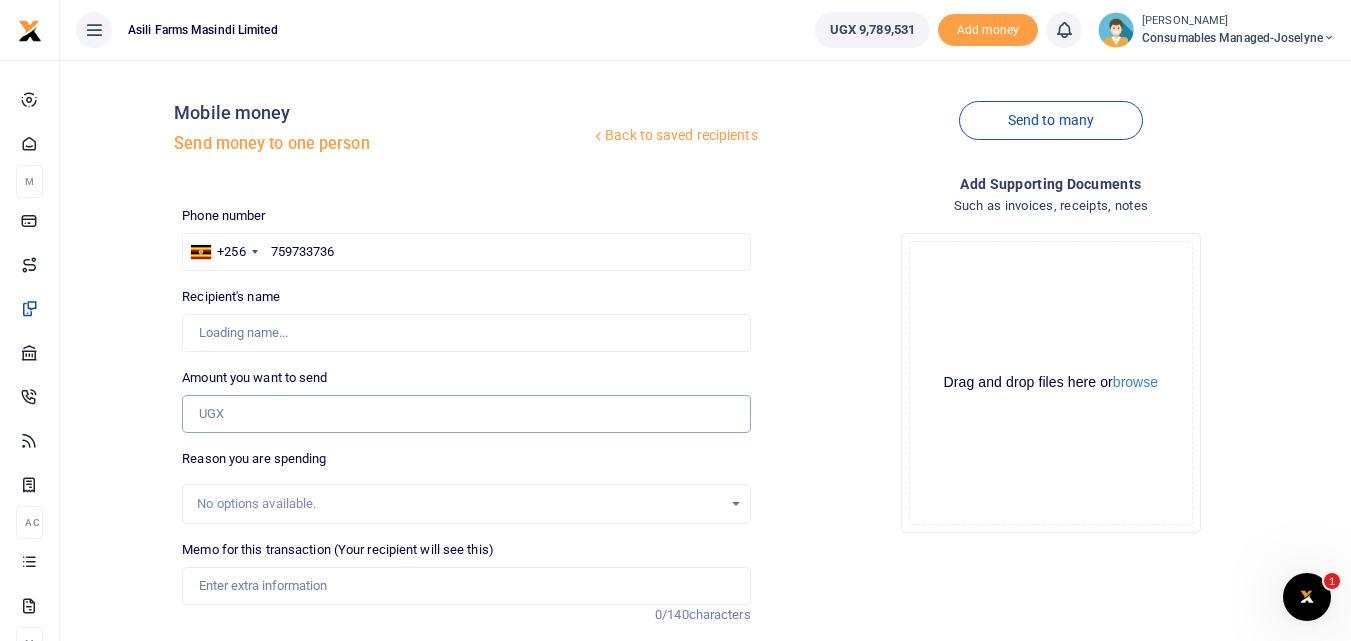 click on "Amount you want to send" at bounding box center (466, 414) 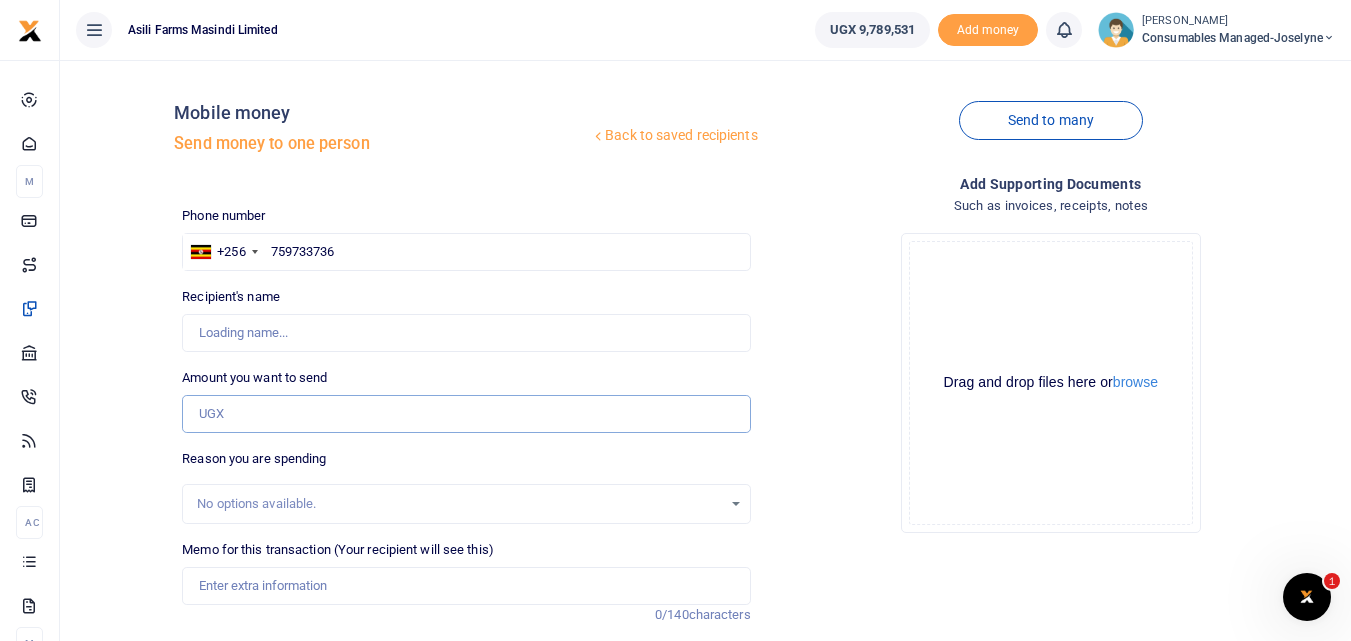 type on "[PERSON_NAME]" 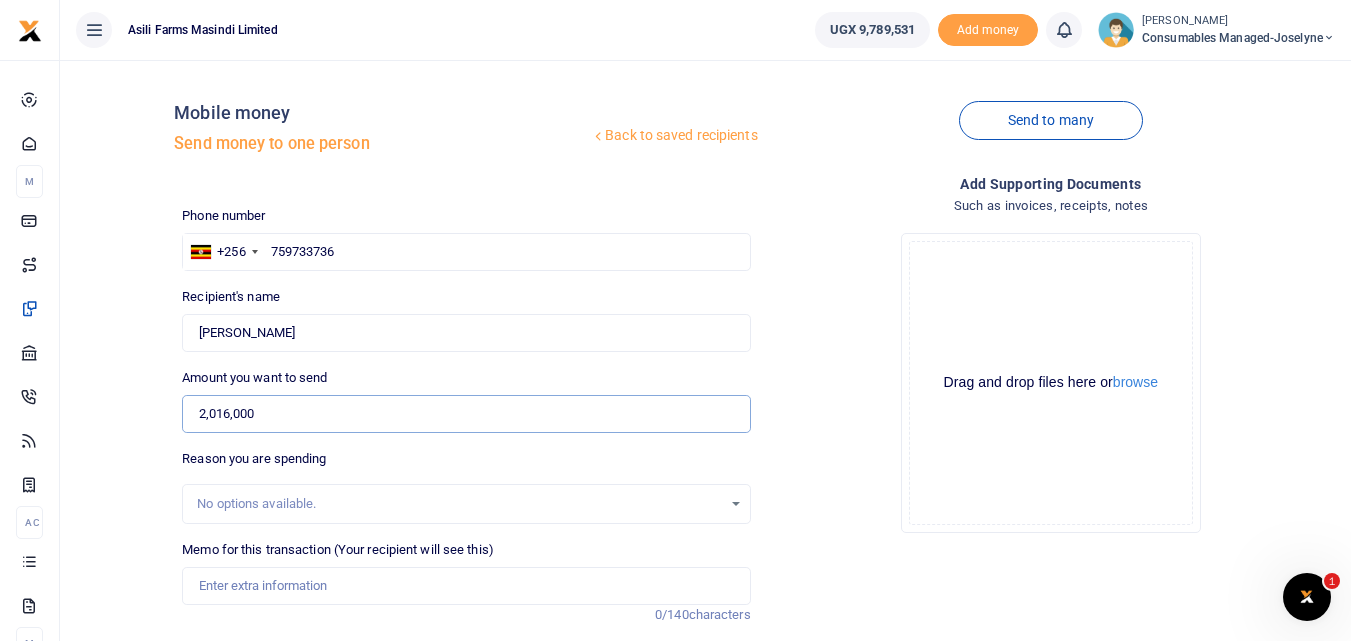type on "2,016,000" 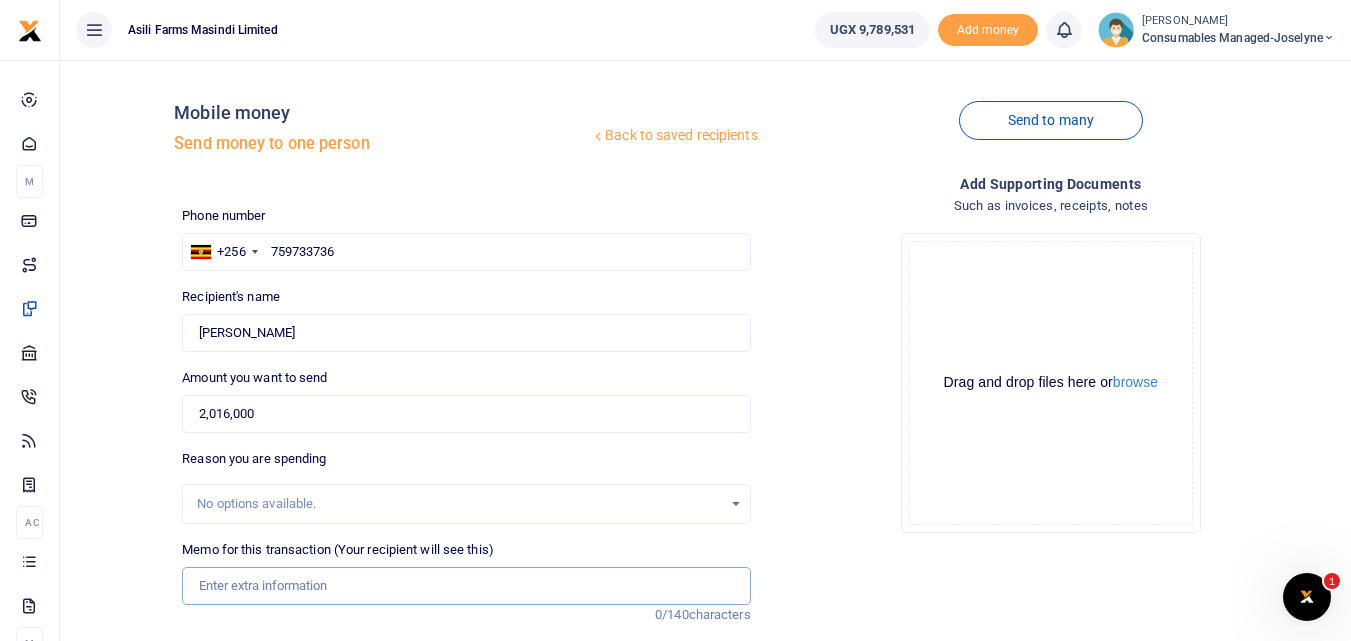 click on "Memo for this transaction (Your recipient will see this)" at bounding box center (466, 586) 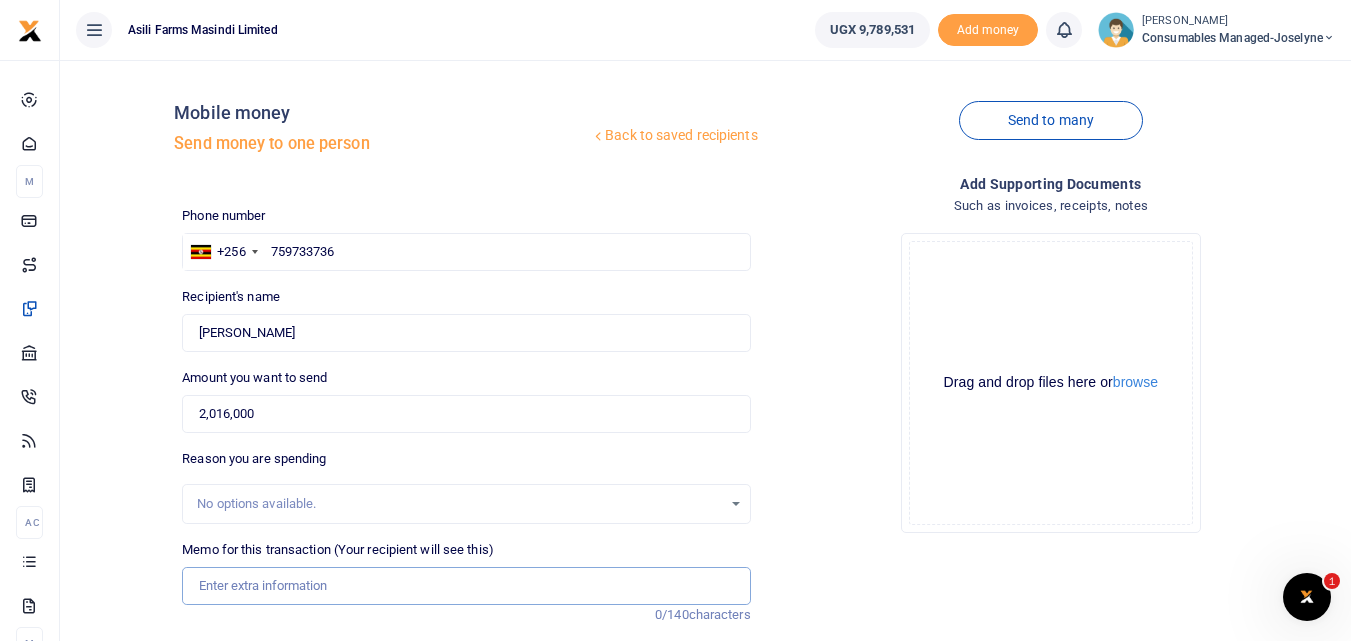 click on "Memo for this transaction (Your recipient will see this)" at bounding box center (466, 586) 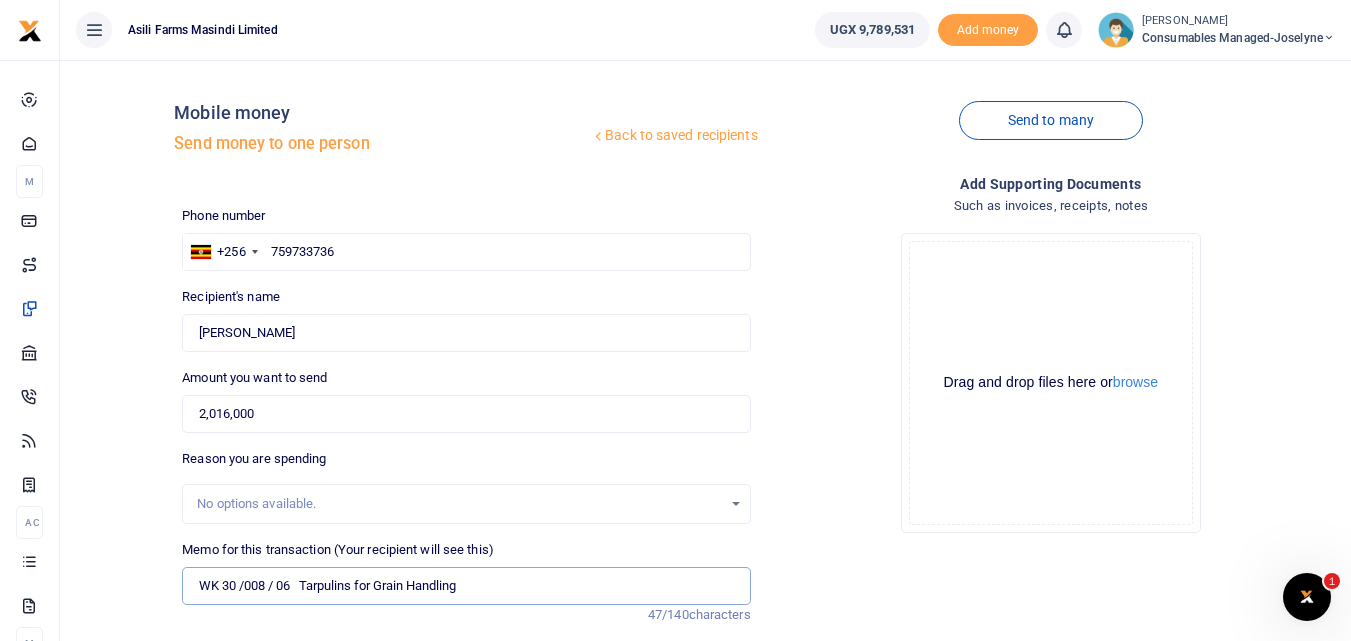click on "WK 30 /008 / 06   Tarpulins for Grain Handling" at bounding box center [466, 586] 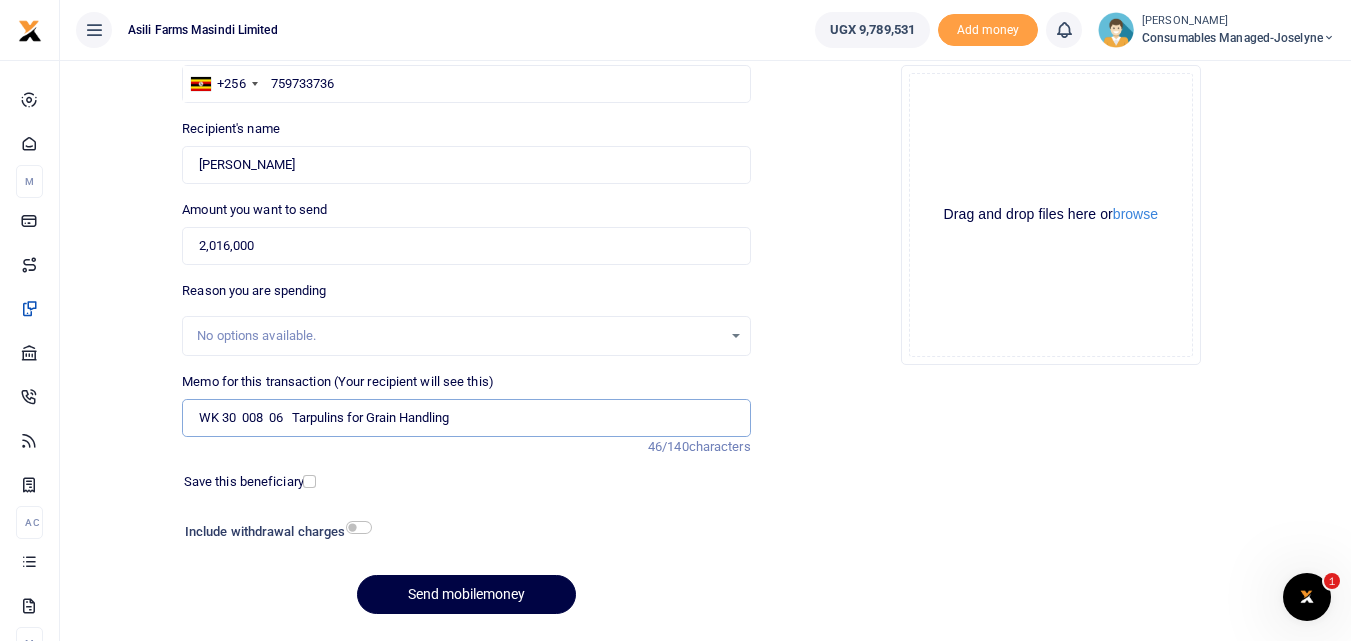 scroll, scrollTop: 225, scrollLeft: 0, axis: vertical 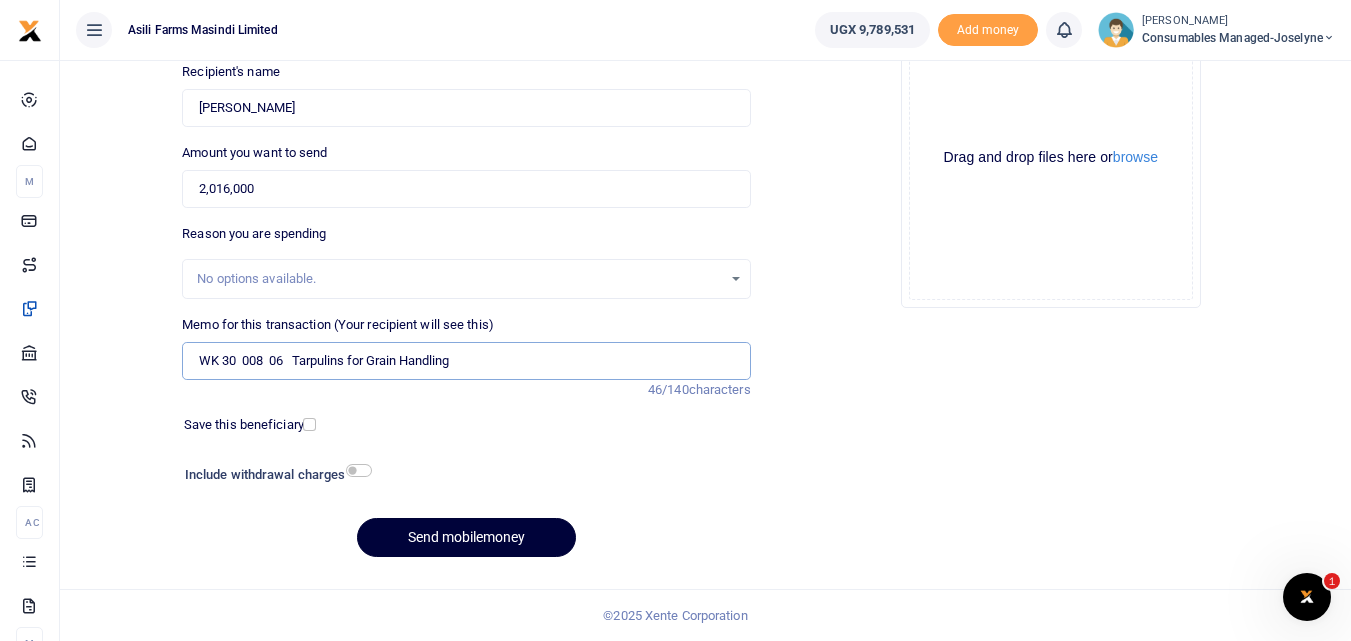 type on "WK 30  008  06   Tarpulins for Grain Handling" 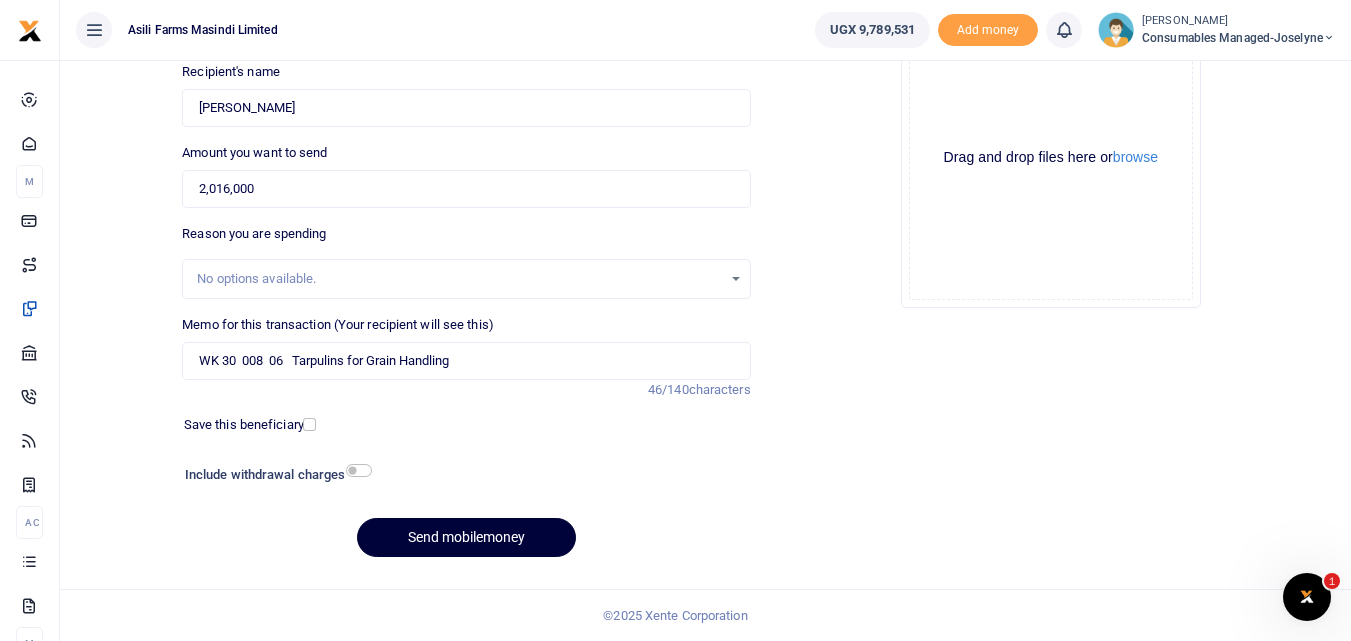 click on "Send mobilemoney" at bounding box center (466, 537) 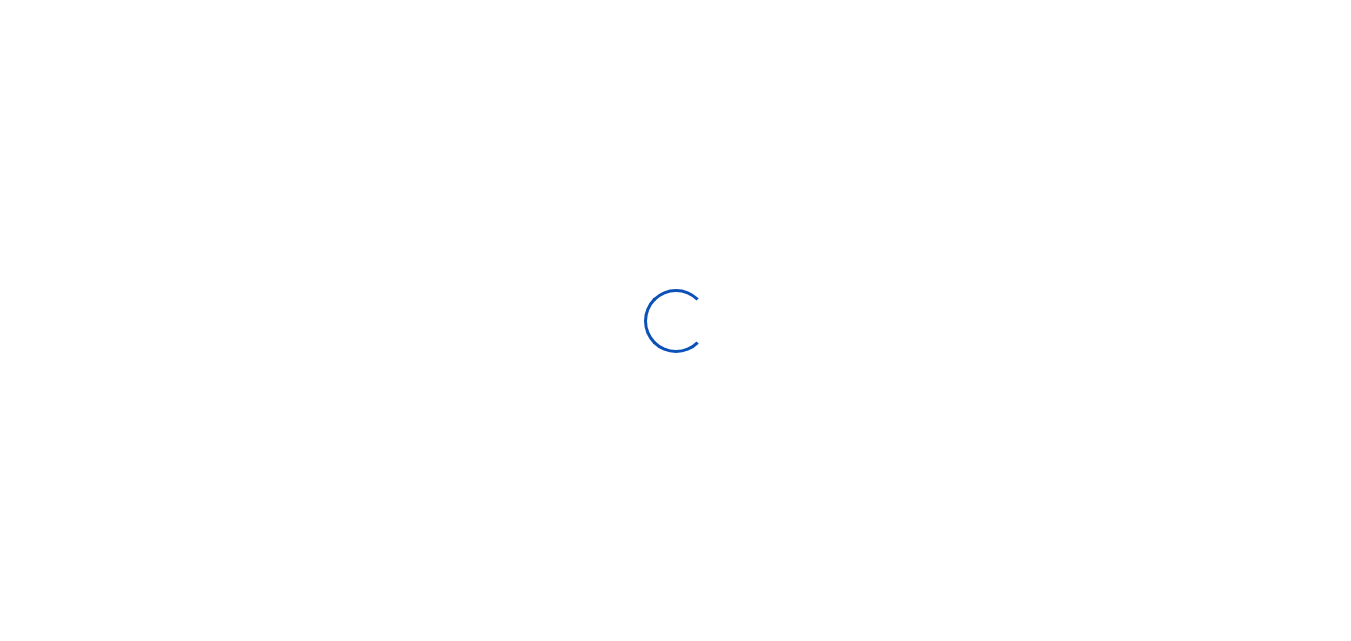 select 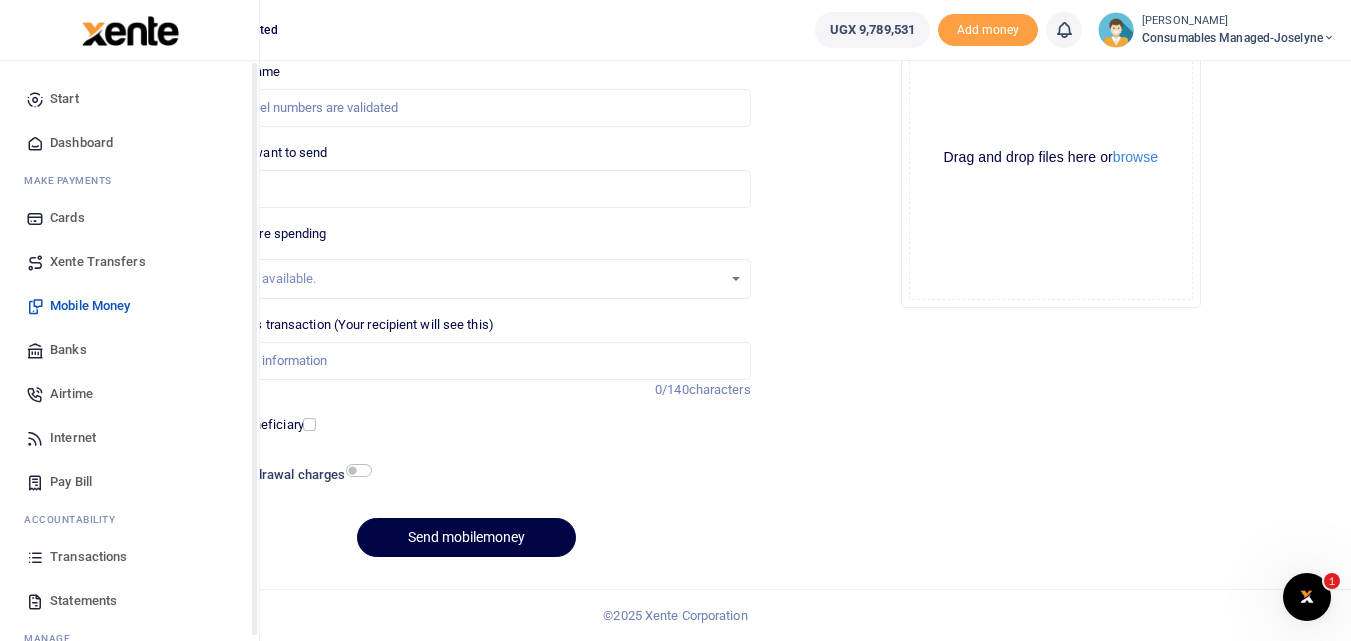 scroll, scrollTop: 0, scrollLeft: 0, axis: both 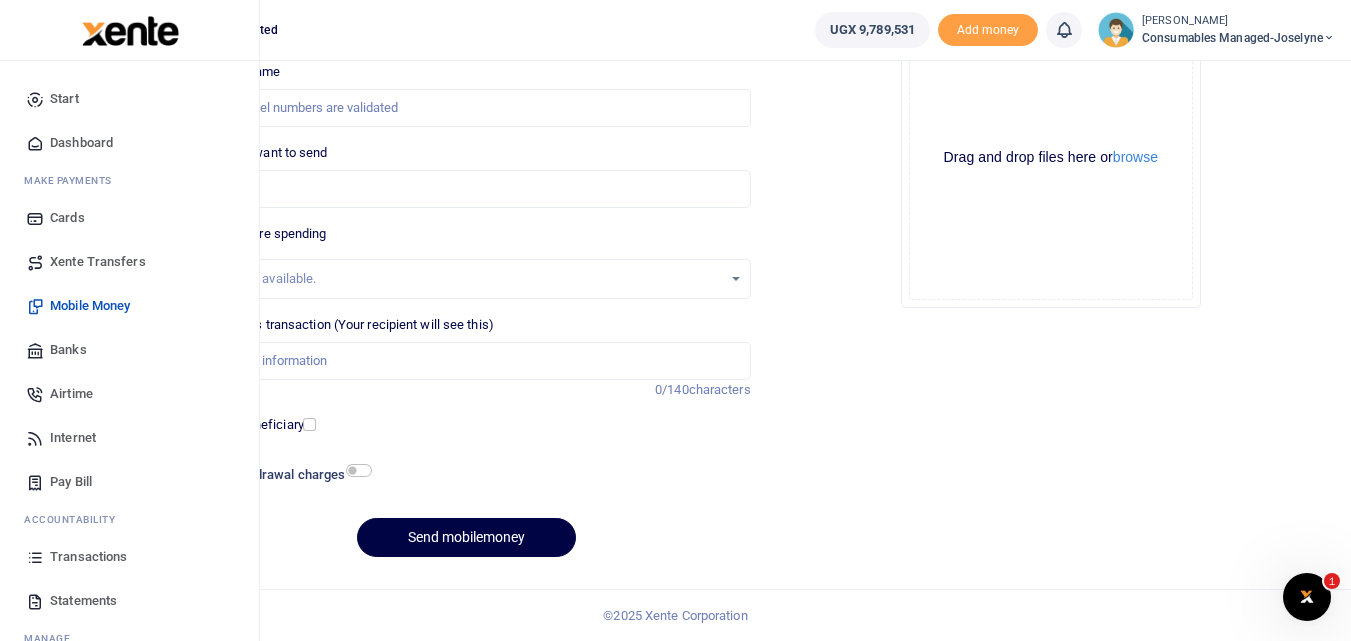 click at bounding box center [35, 557] 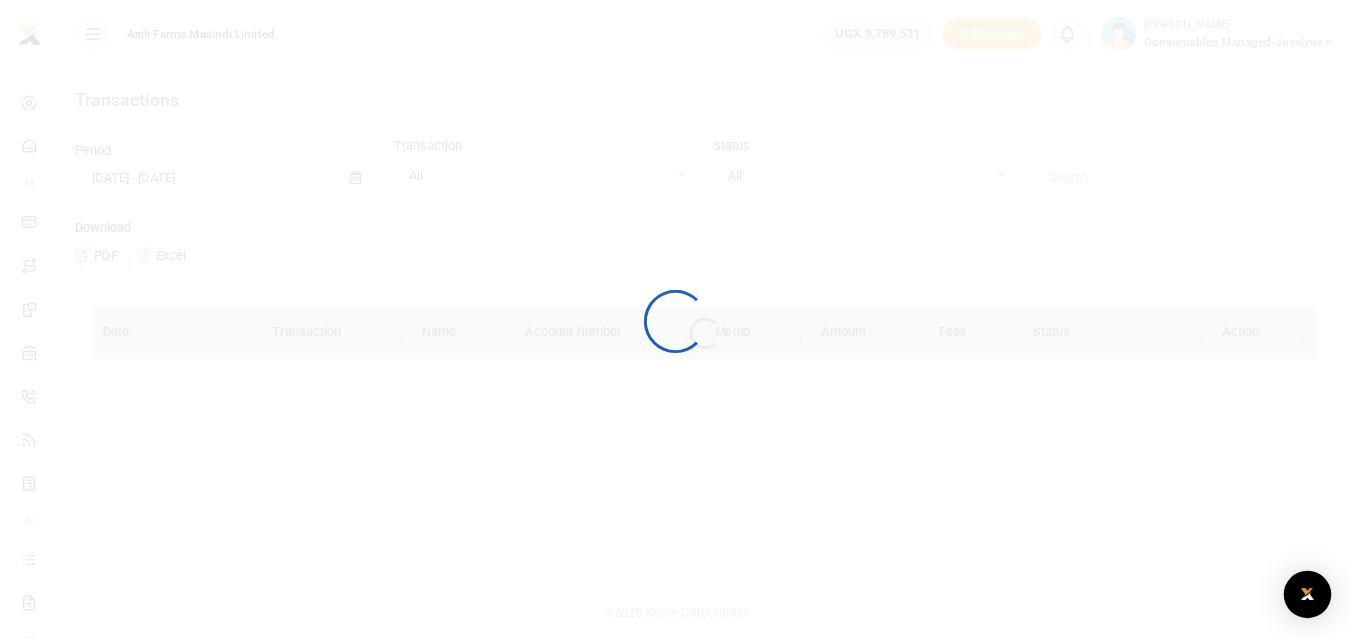 scroll, scrollTop: 0, scrollLeft: 0, axis: both 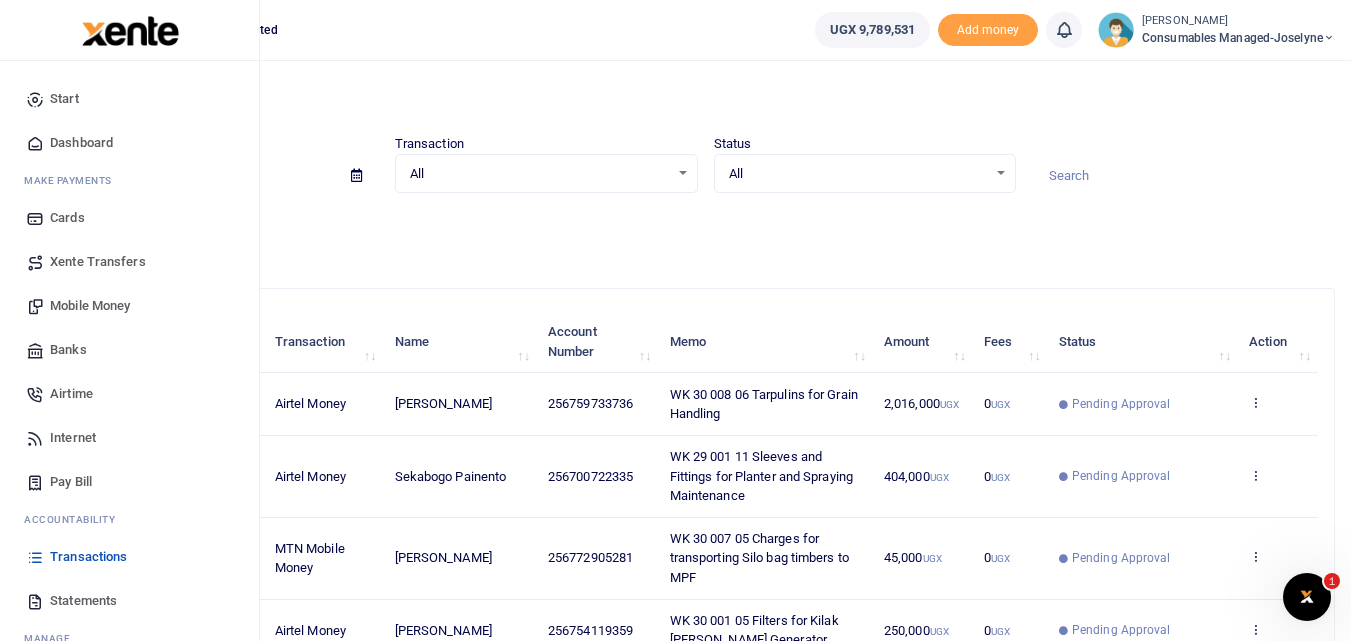 click on "Mobile Money" at bounding box center (90, 306) 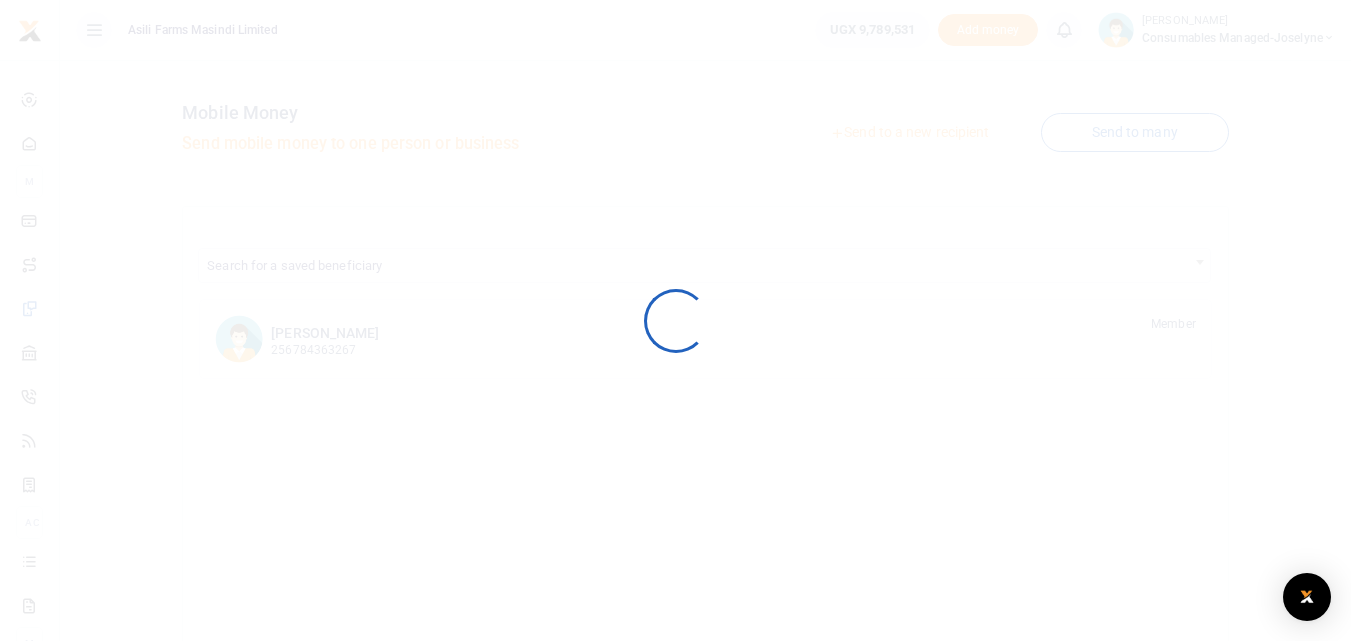 scroll, scrollTop: 0, scrollLeft: 0, axis: both 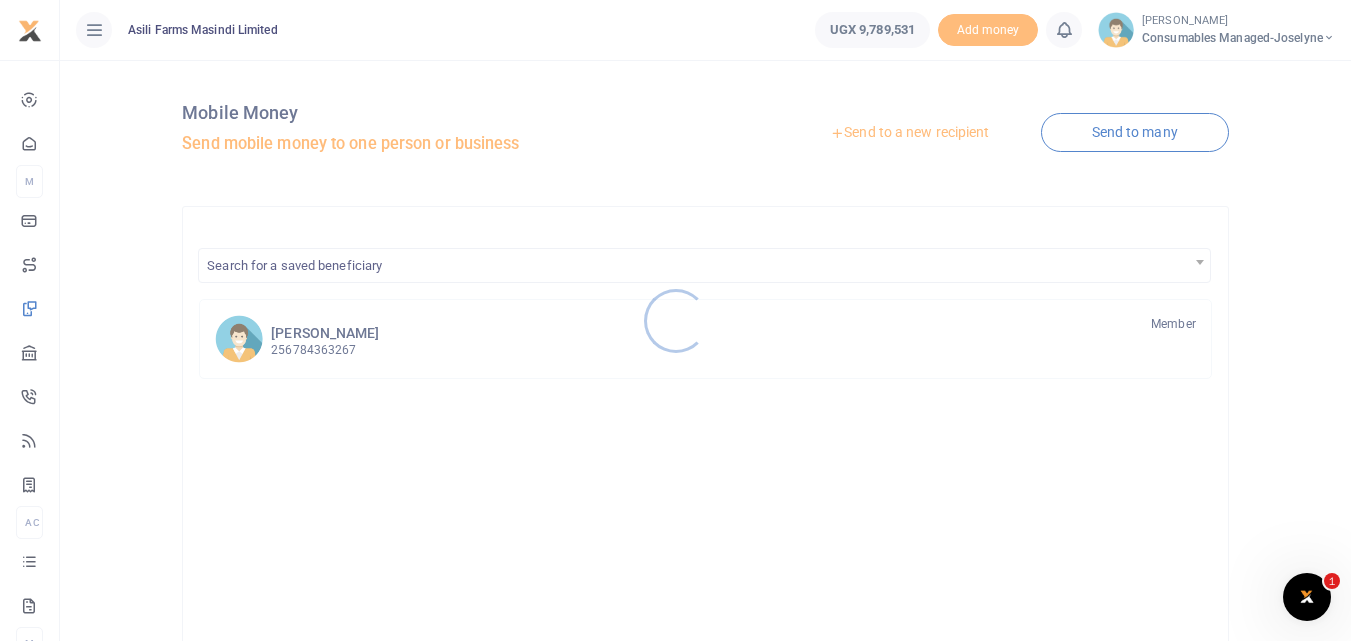 click at bounding box center [675, 320] 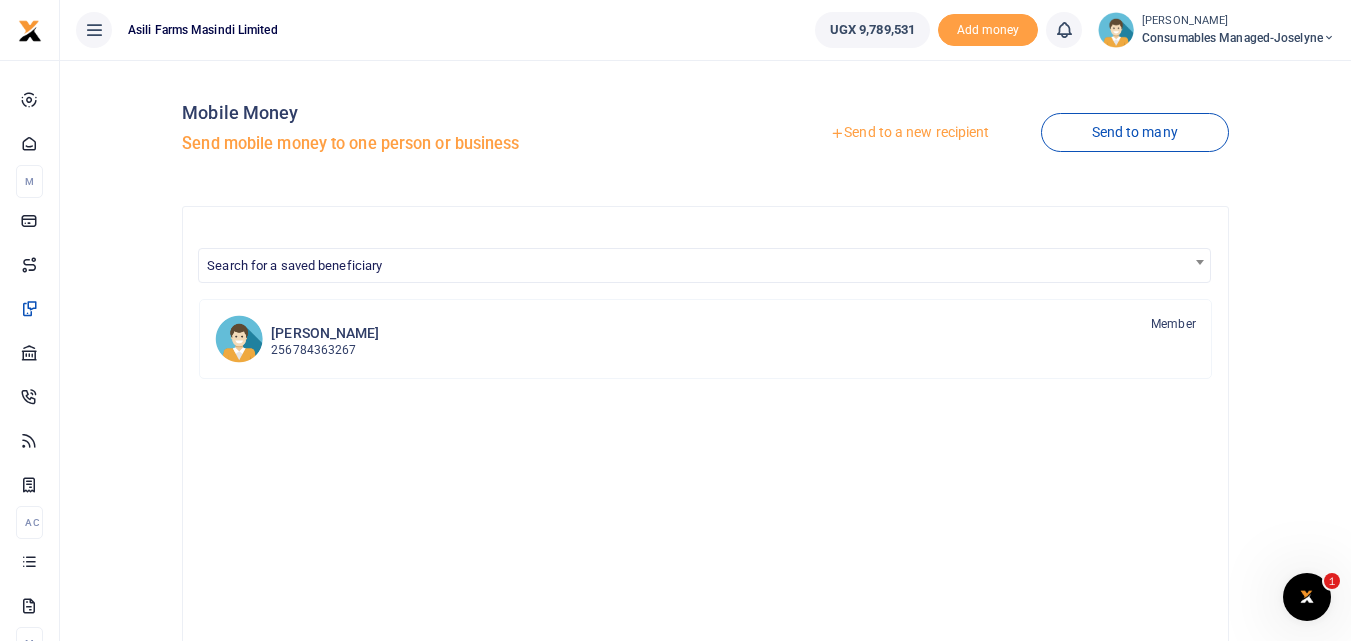 click on "Send to a new recipient" at bounding box center [909, 133] 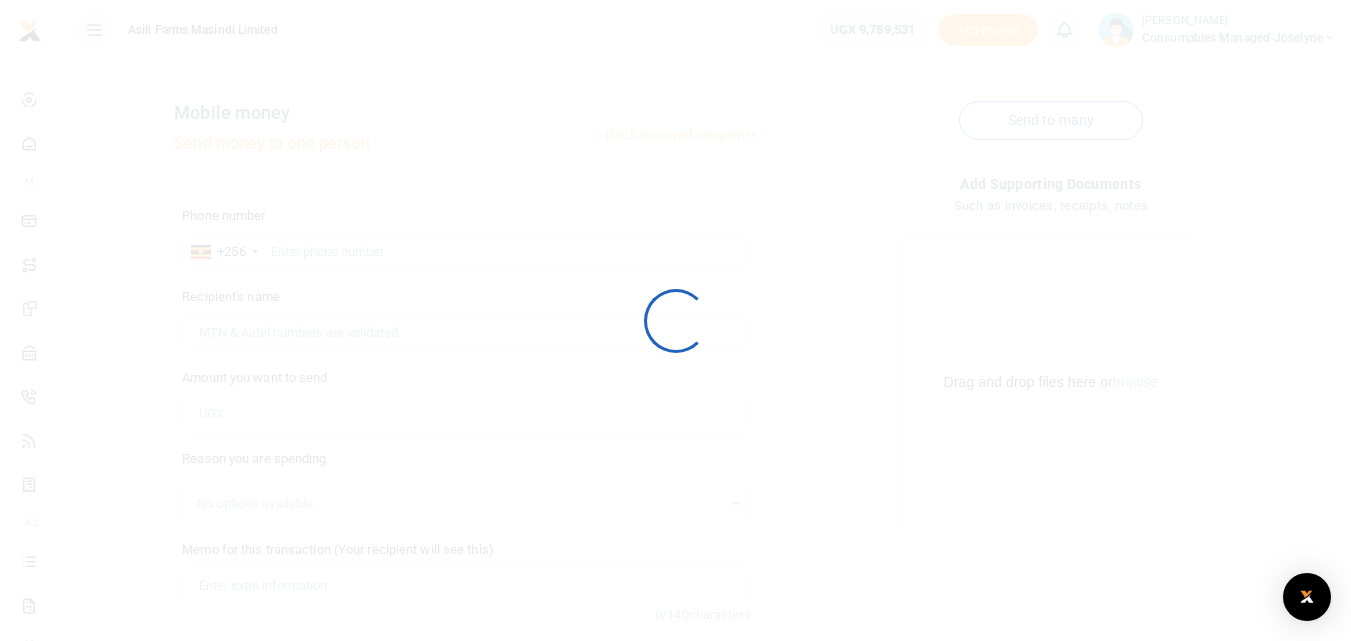 scroll, scrollTop: 0, scrollLeft: 0, axis: both 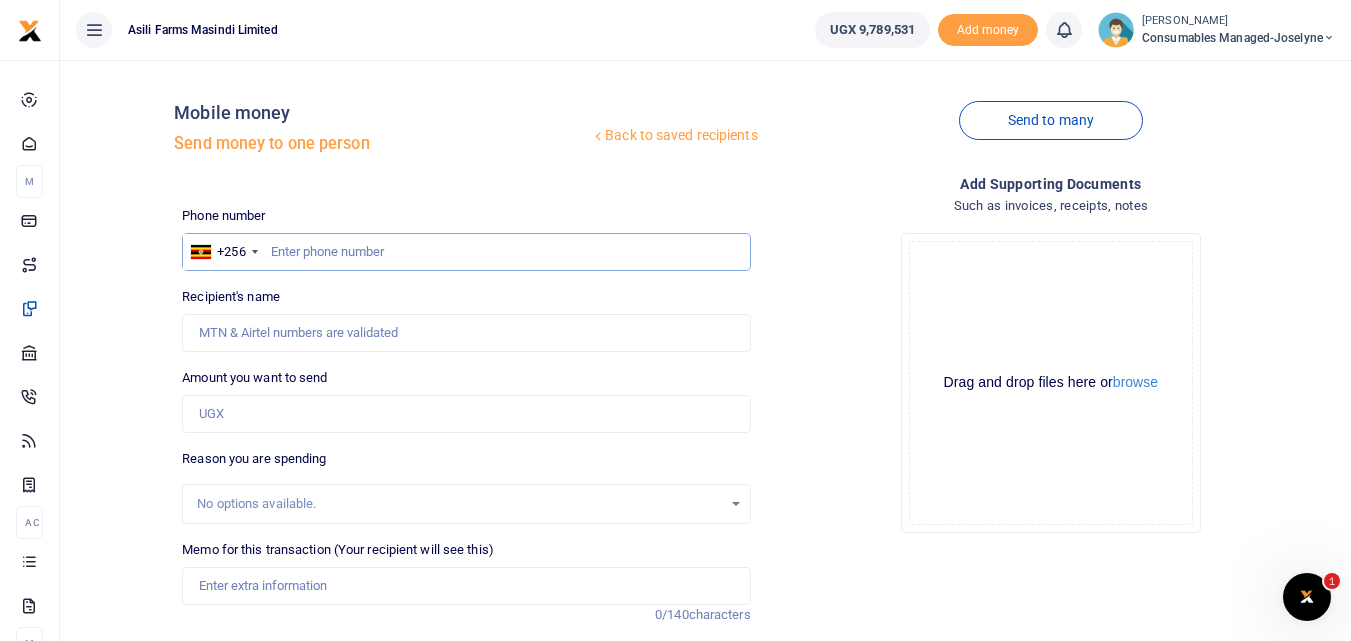 click at bounding box center (466, 252) 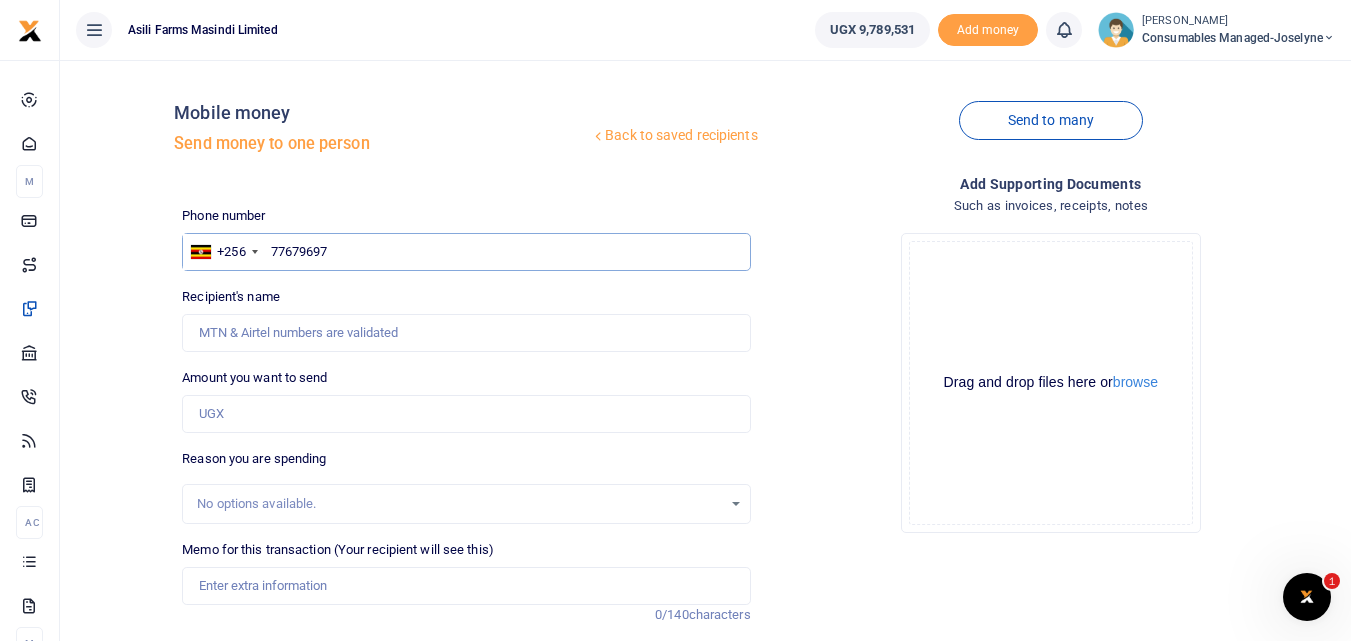 type on "776796975" 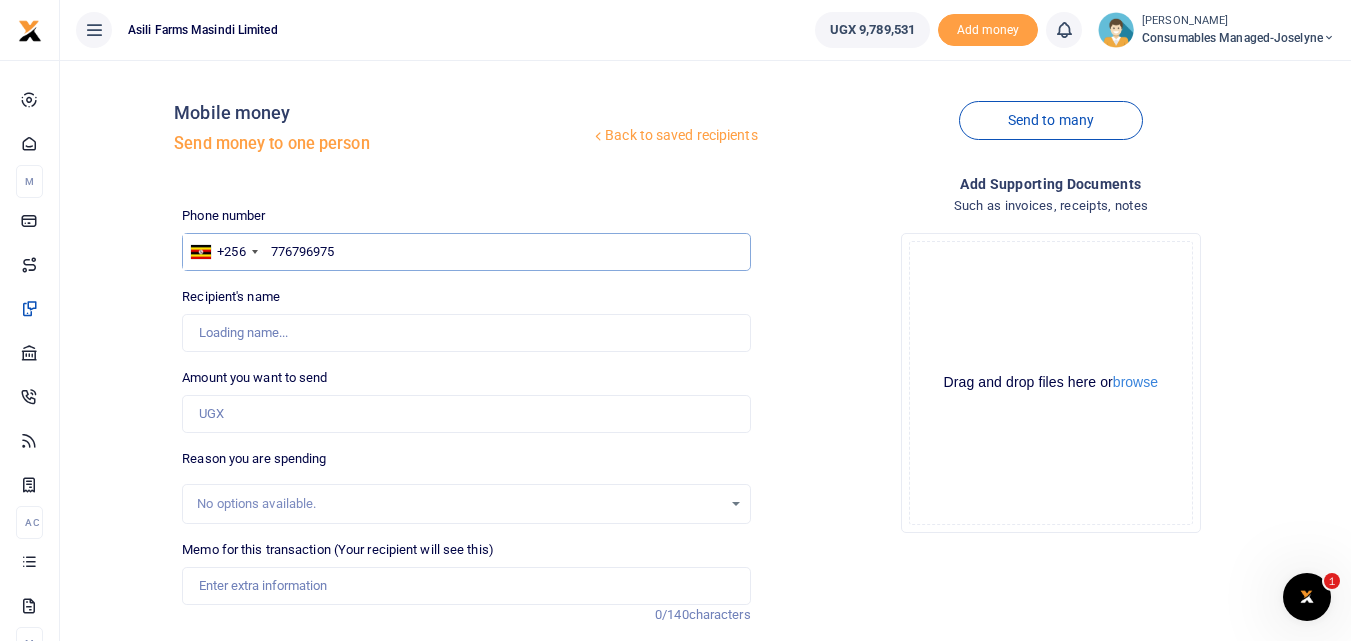 type on "Halai Nileshkumar Harji" 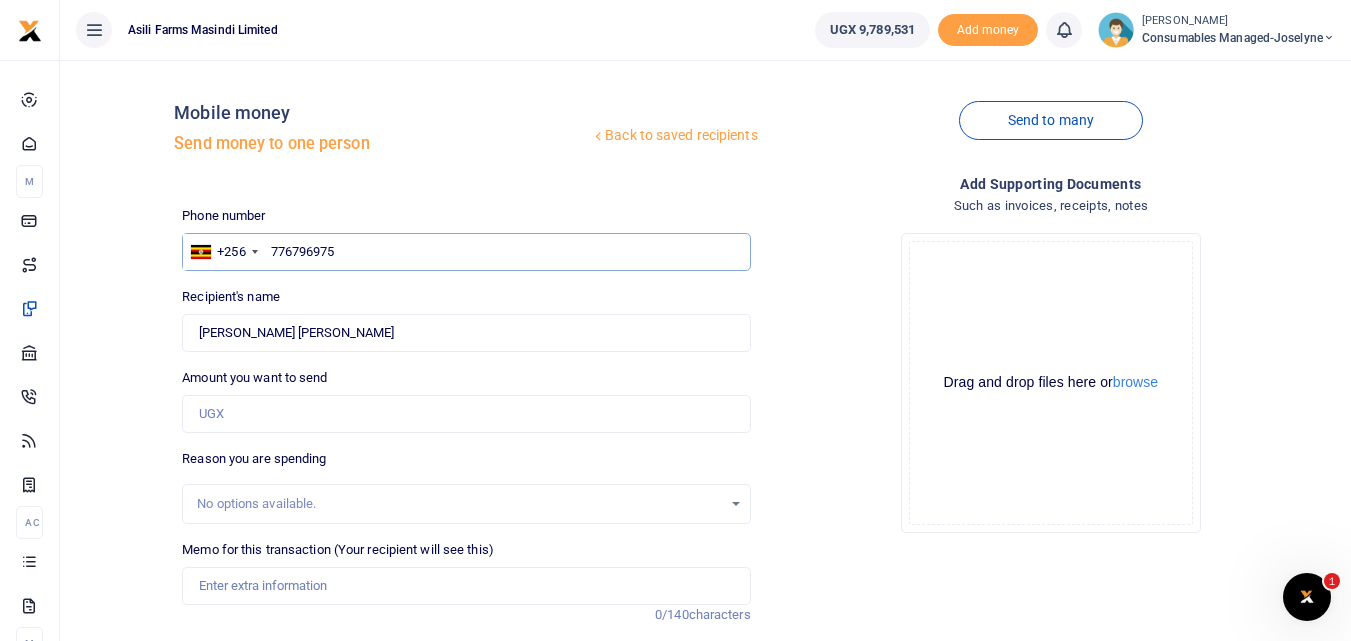 type on "776796975" 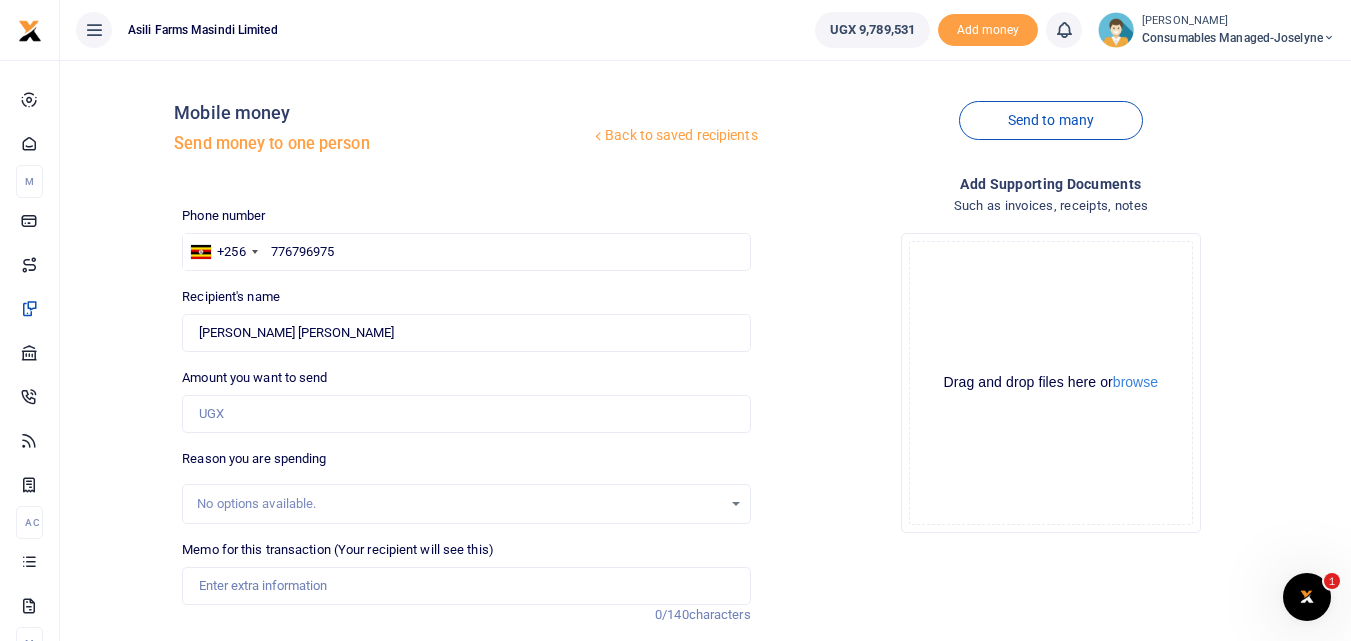 click on "Phone number
+256 Uganda +256 776796975
Phone is required.
Recipient's name
Found
Name is required.
Amount you want to send
Amount is required.
0/140 UGX0 UGX0" at bounding box center [466, 502] 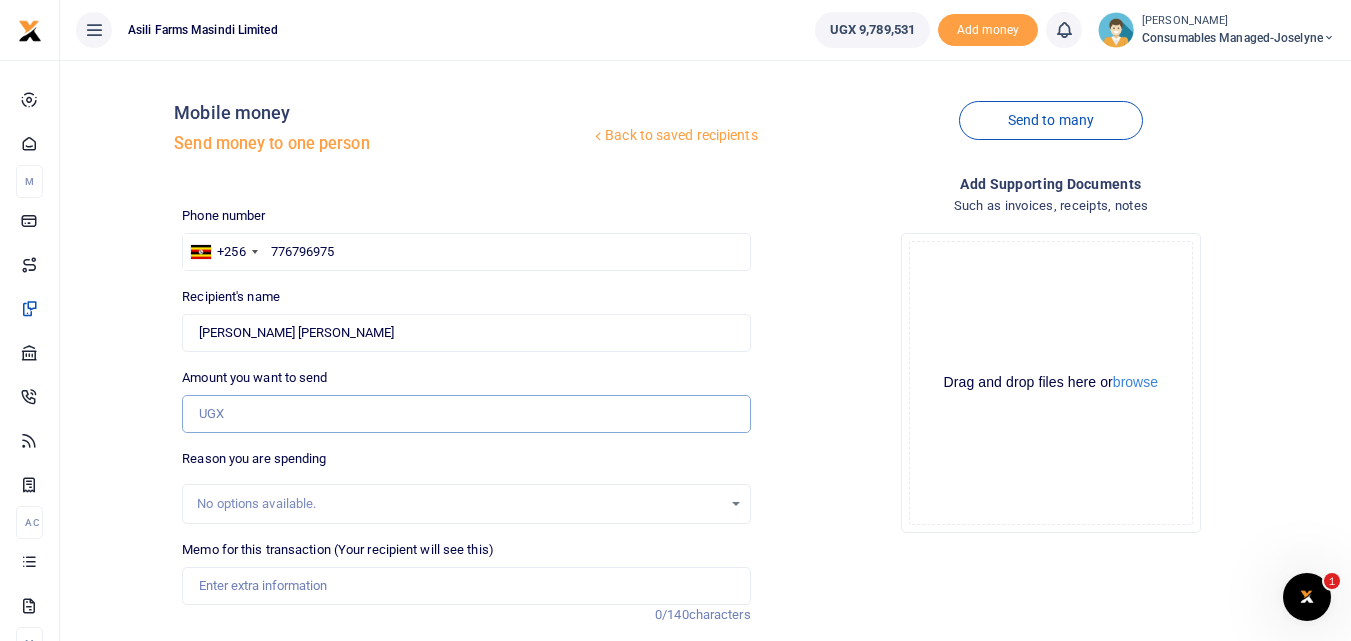 click on "Amount you want to send" at bounding box center [466, 414] 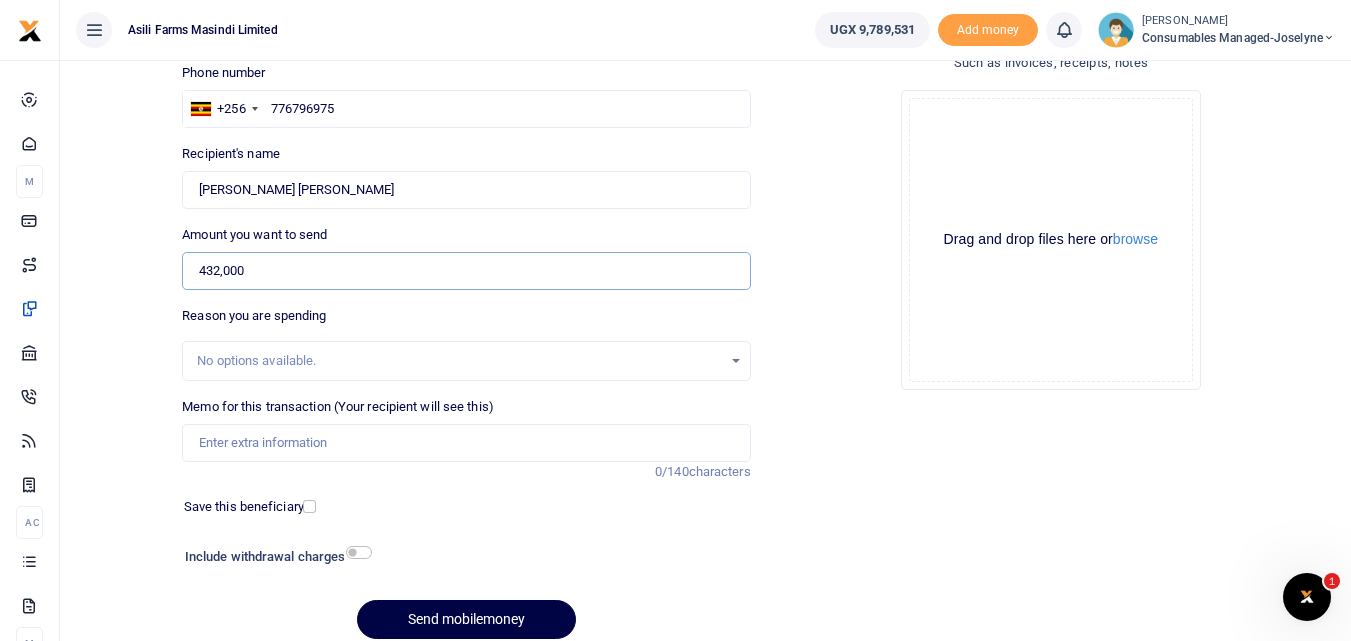 scroll, scrollTop: 161, scrollLeft: 0, axis: vertical 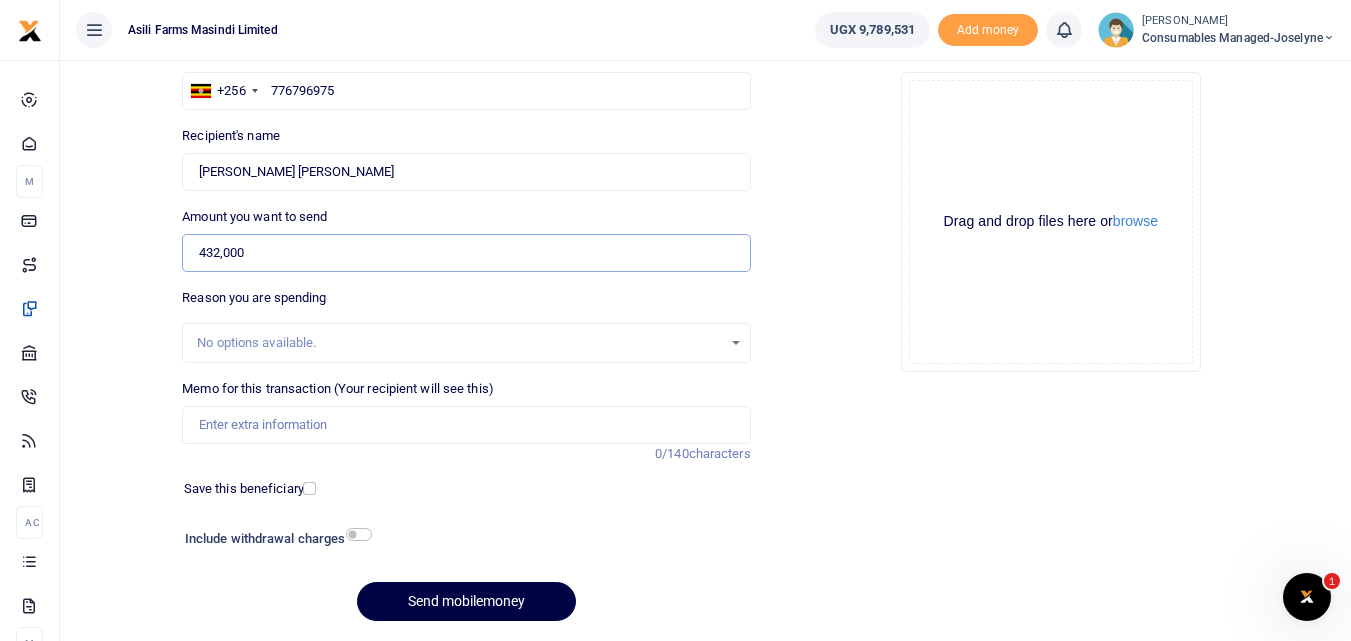 type on "432,000" 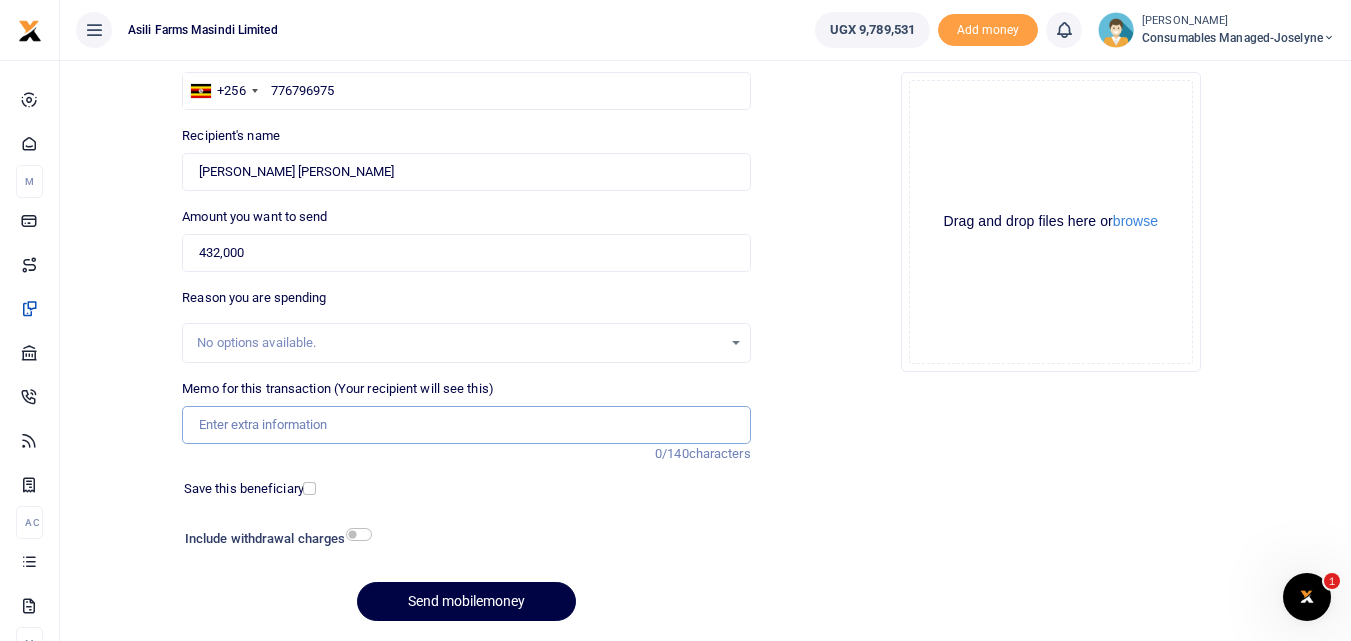 click on "Memo for this transaction (Your recipient will see this)" at bounding box center (466, 425) 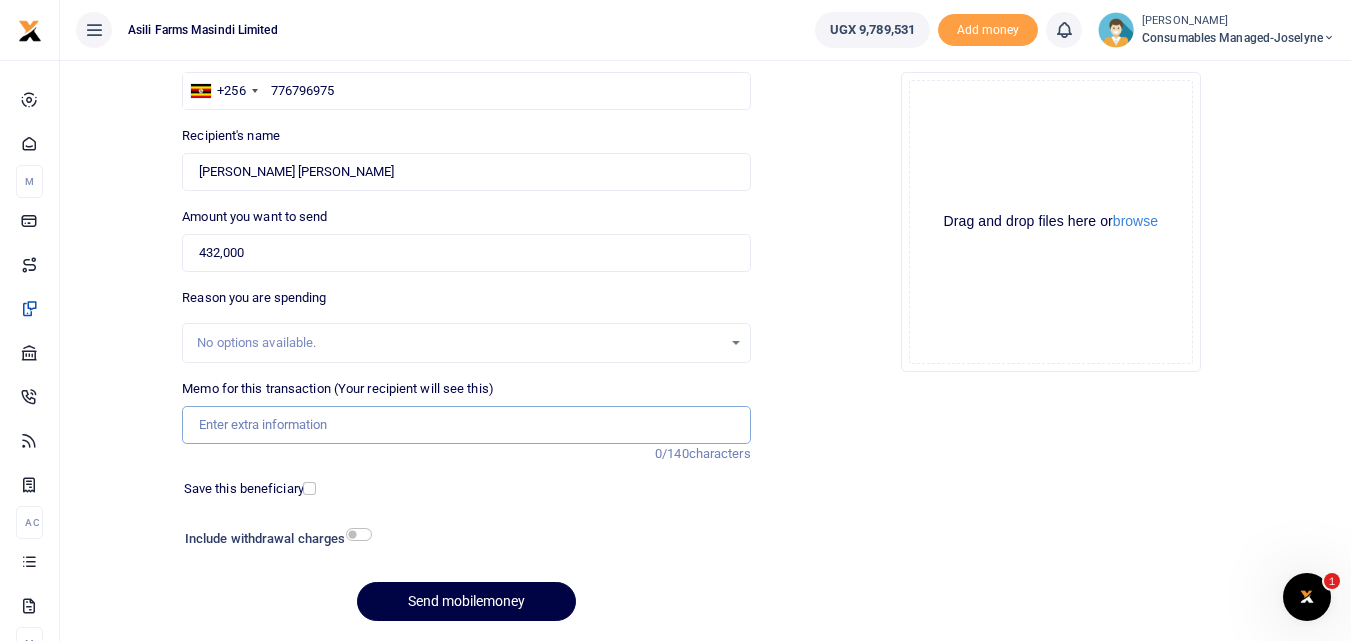 click on "Memo for this transaction (Your recipient will see this)" at bounding box center (466, 425) 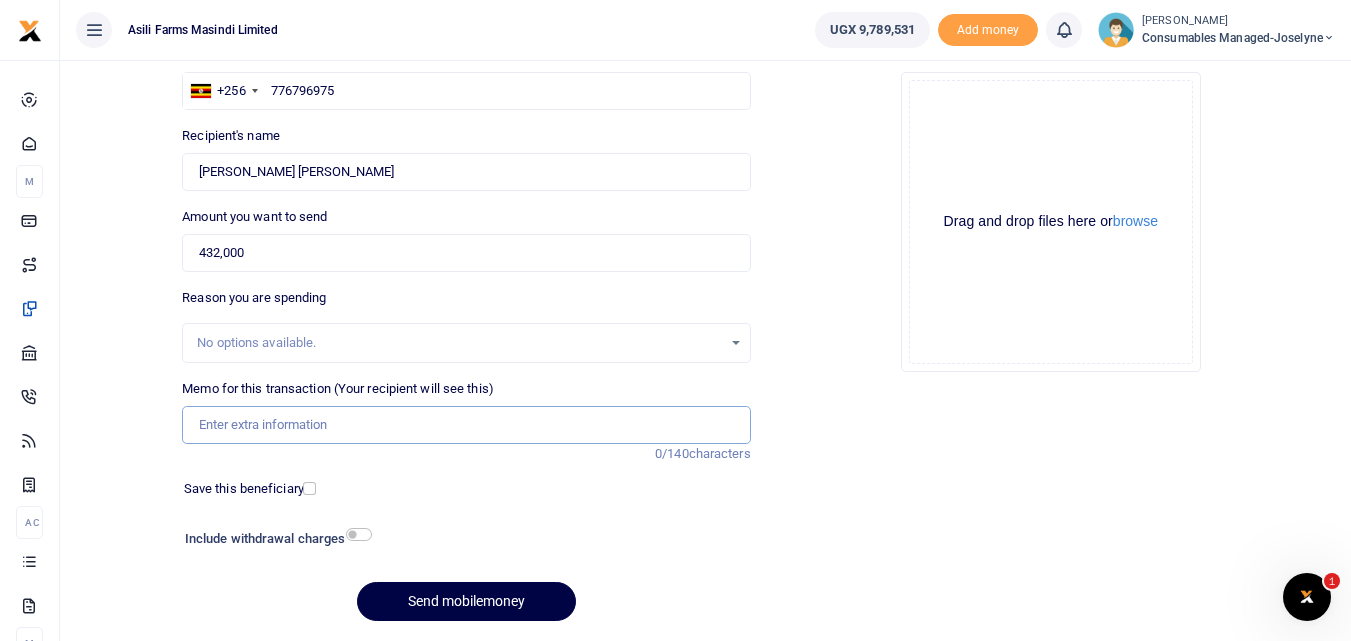 paste on "WK 26 /003 / 03" 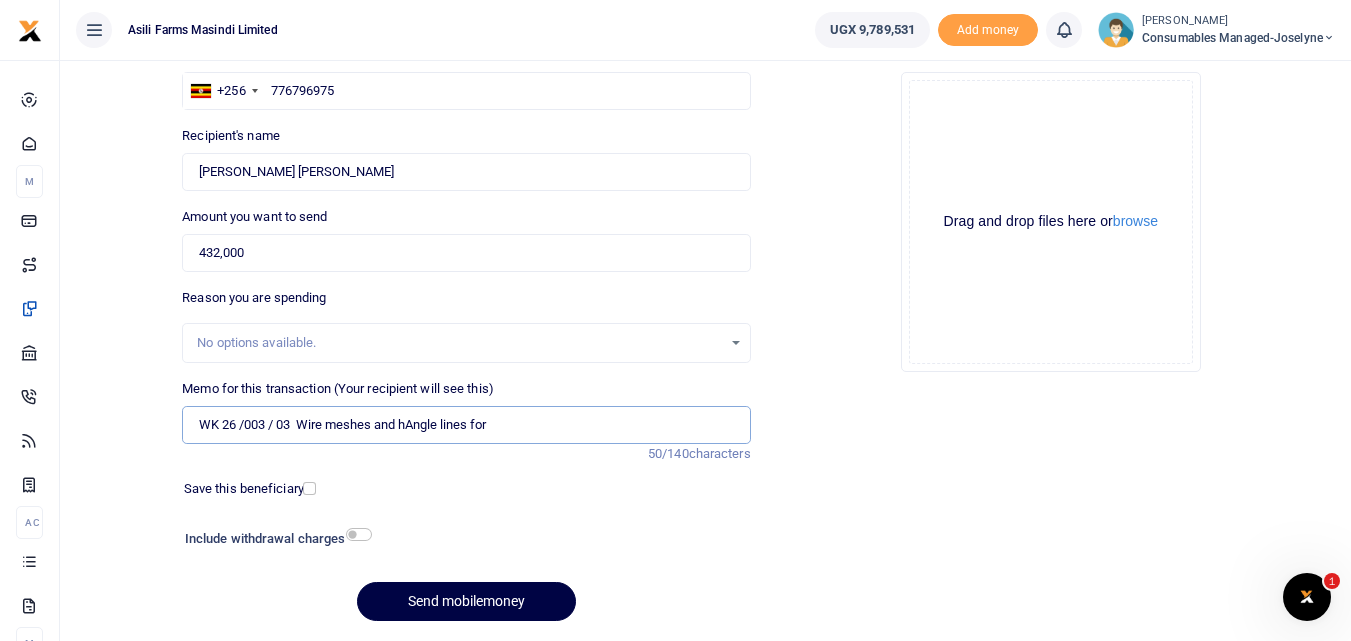 click on "WK 26 /003 / 03  Wire meshes and hAngle lines for" at bounding box center (466, 425) 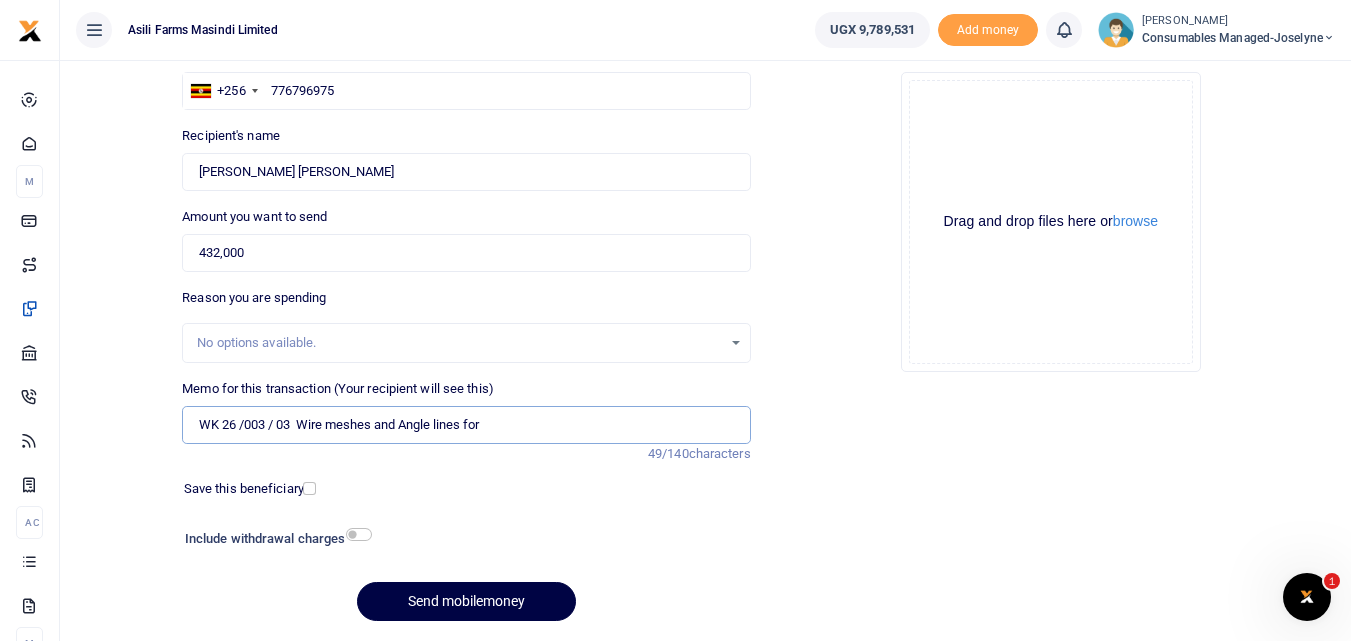 click on "WK 26 /003 / 03  Wire meshes and Angle lines for" at bounding box center (466, 425) 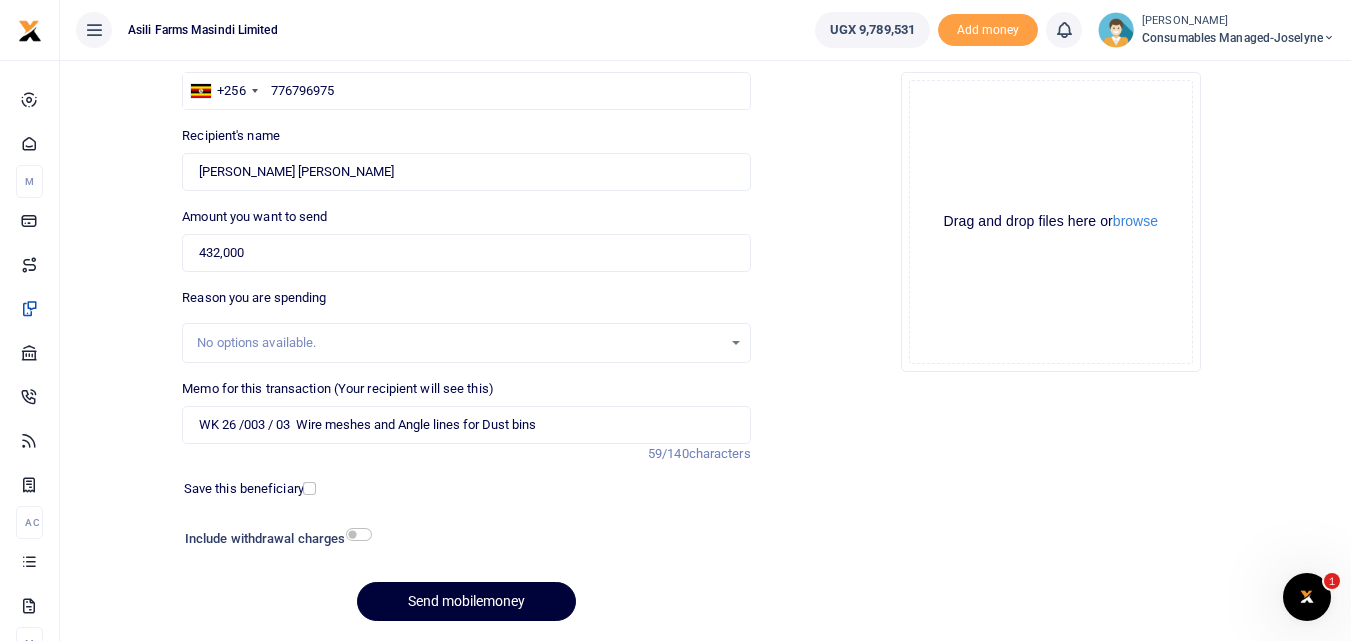 click on "Send mobilemoney" at bounding box center [466, 601] 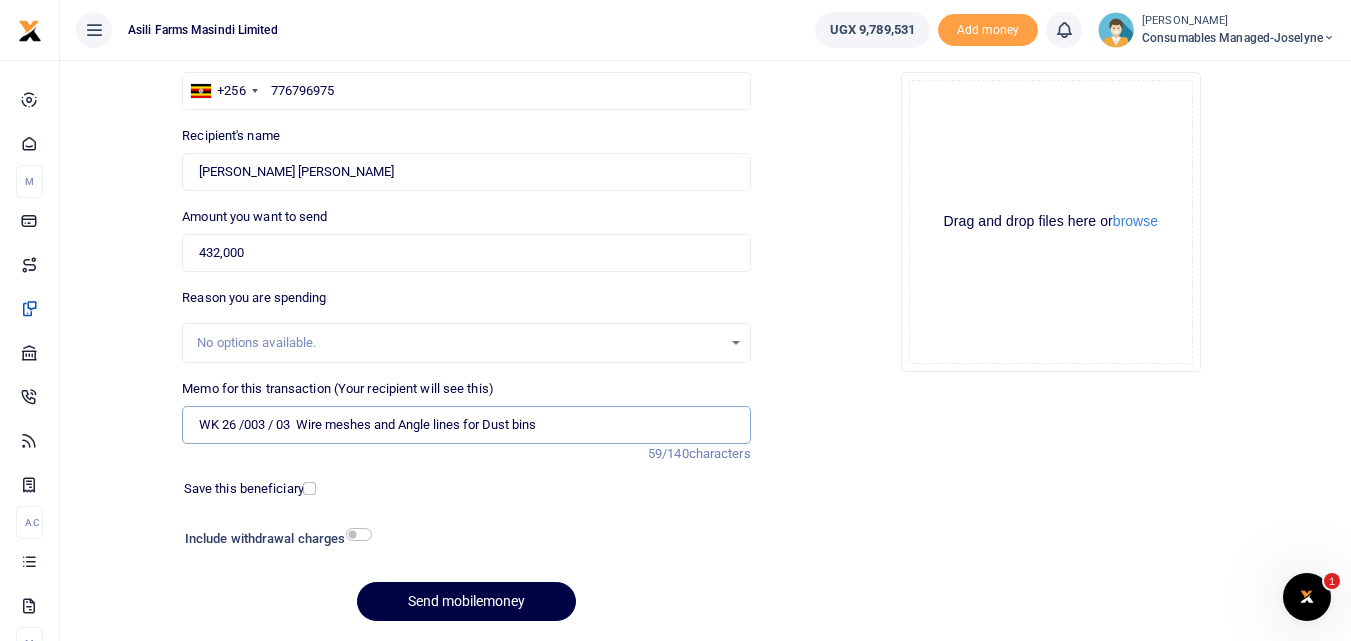 click on "WK 26 /003 / 03  Wire meshes and Angle lines for Dust bins" at bounding box center (466, 425) 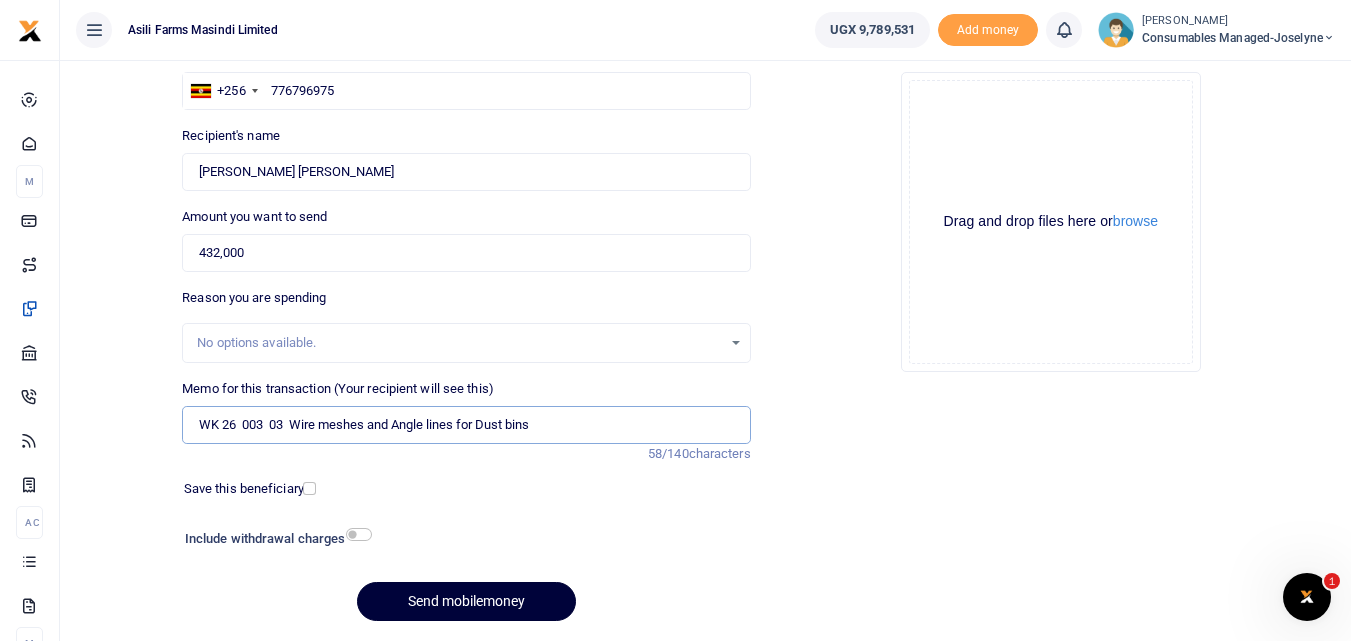 type on "WK 26  003  03  Wire meshes and Angle lines for Dust bins" 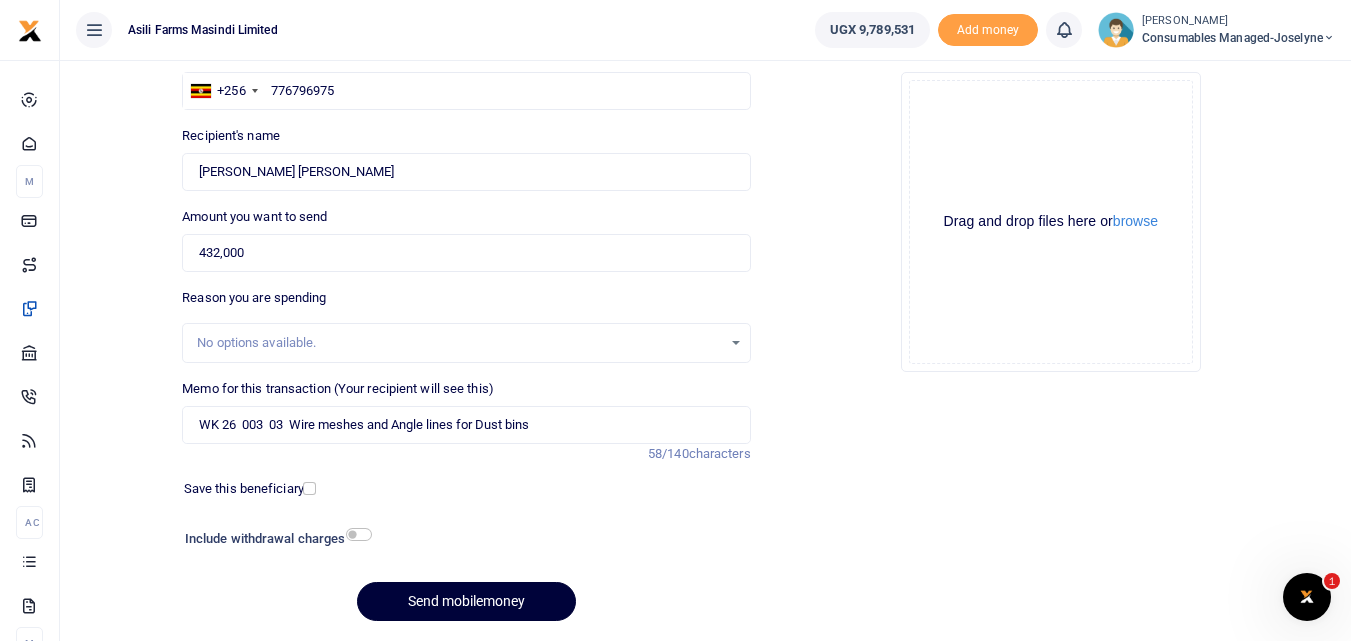 click on "Send mobilemoney" at bounding box center [466, 601] 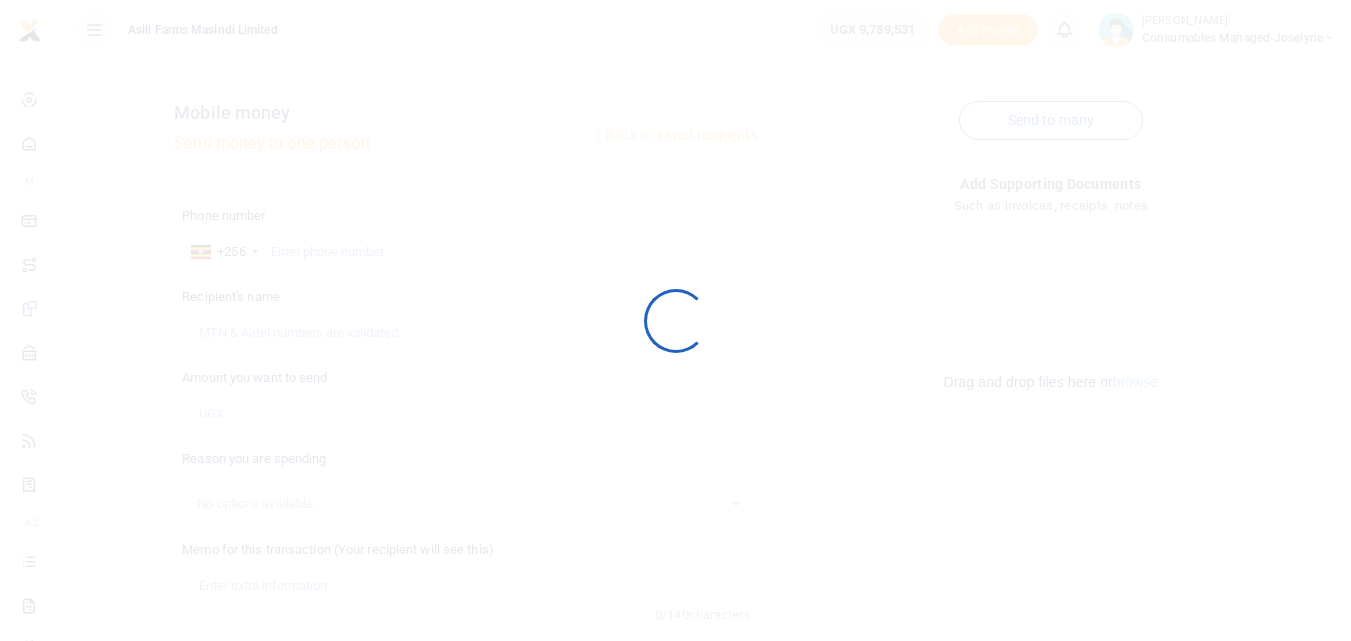 scroll, scrollTop: 161, scrollLeft: 0, axis: vertical 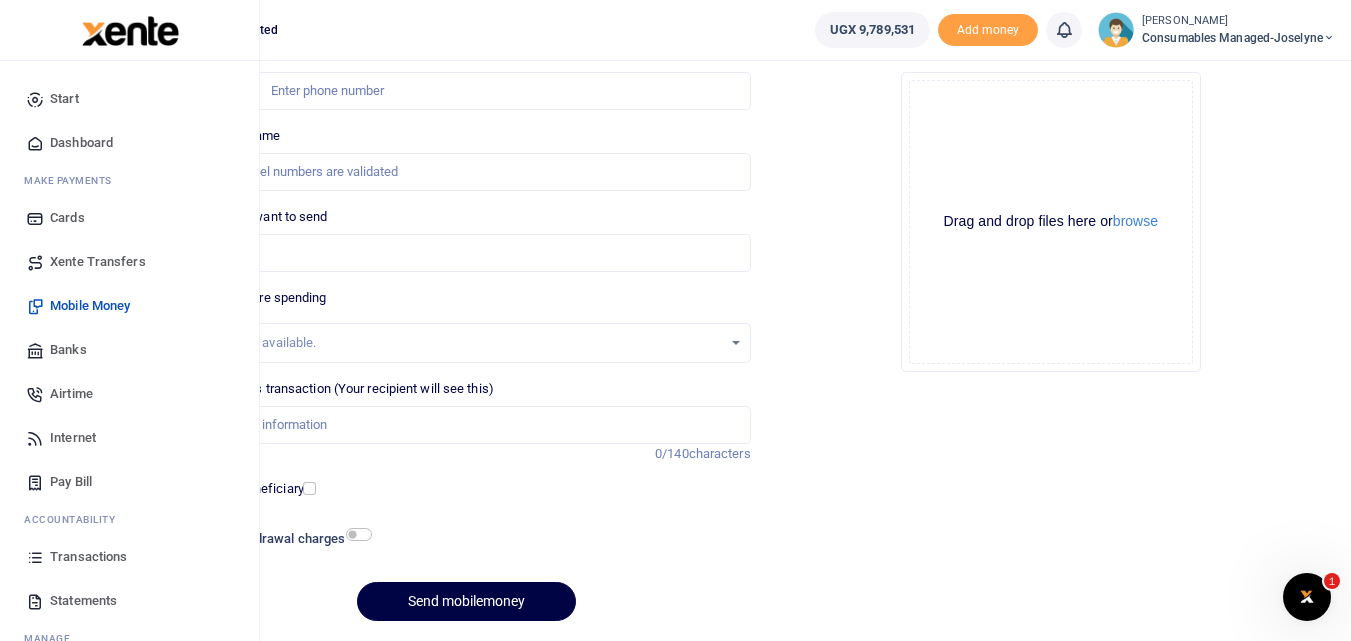 click at bounding box center (35, 557) 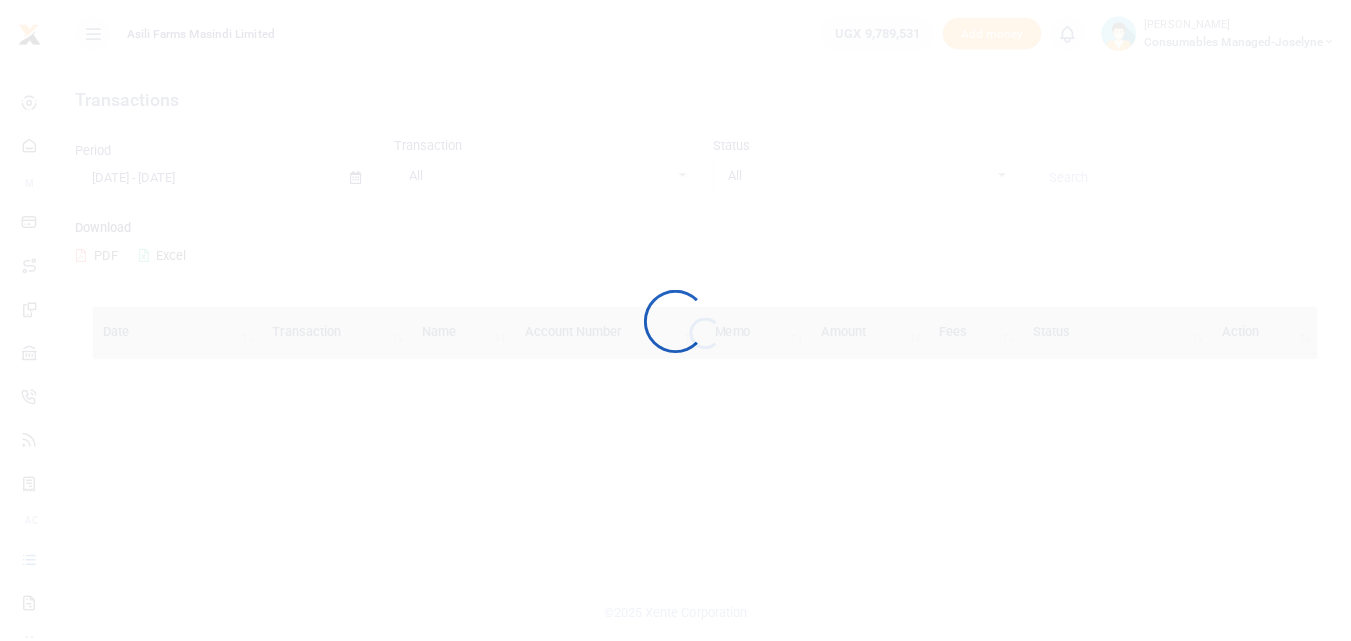 scroll, scrollTop: 0, scrollLeft: 0, axis: both 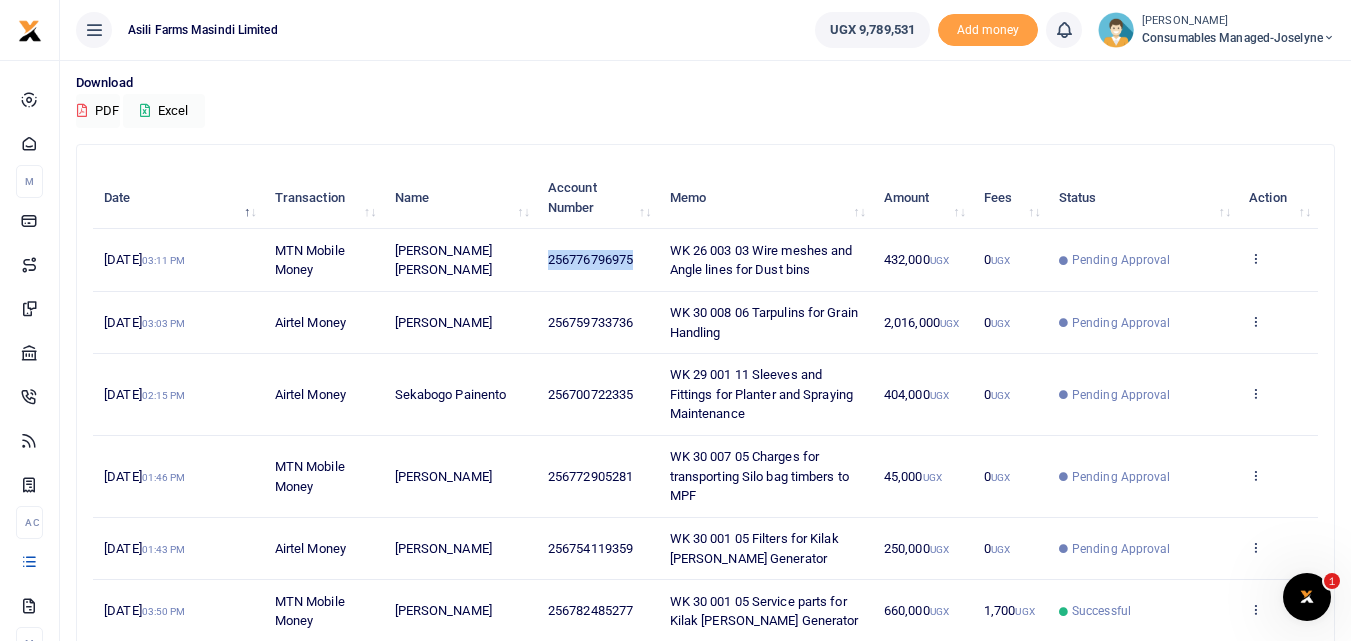 drag, startPoint x: 639, startPoint y: 263, endPoint x: 544, endPoint y: 273, distance: 95.524864 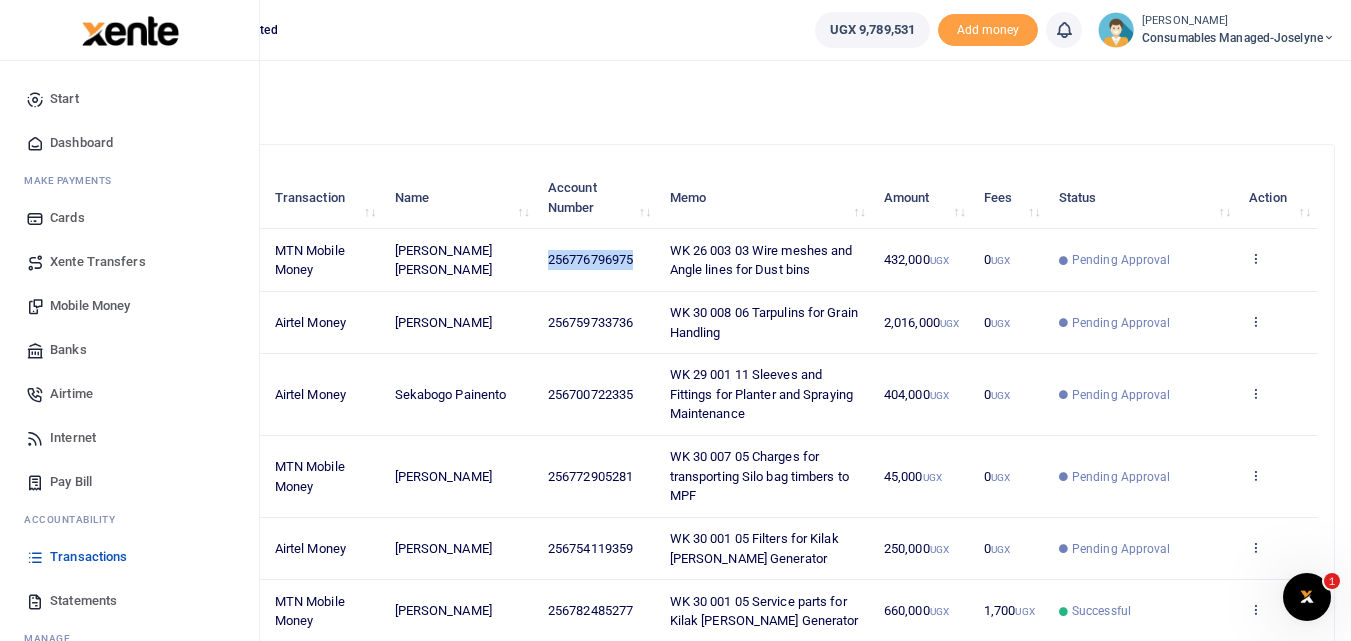 click on "Mobile Money" at bounding box center (90, 306) 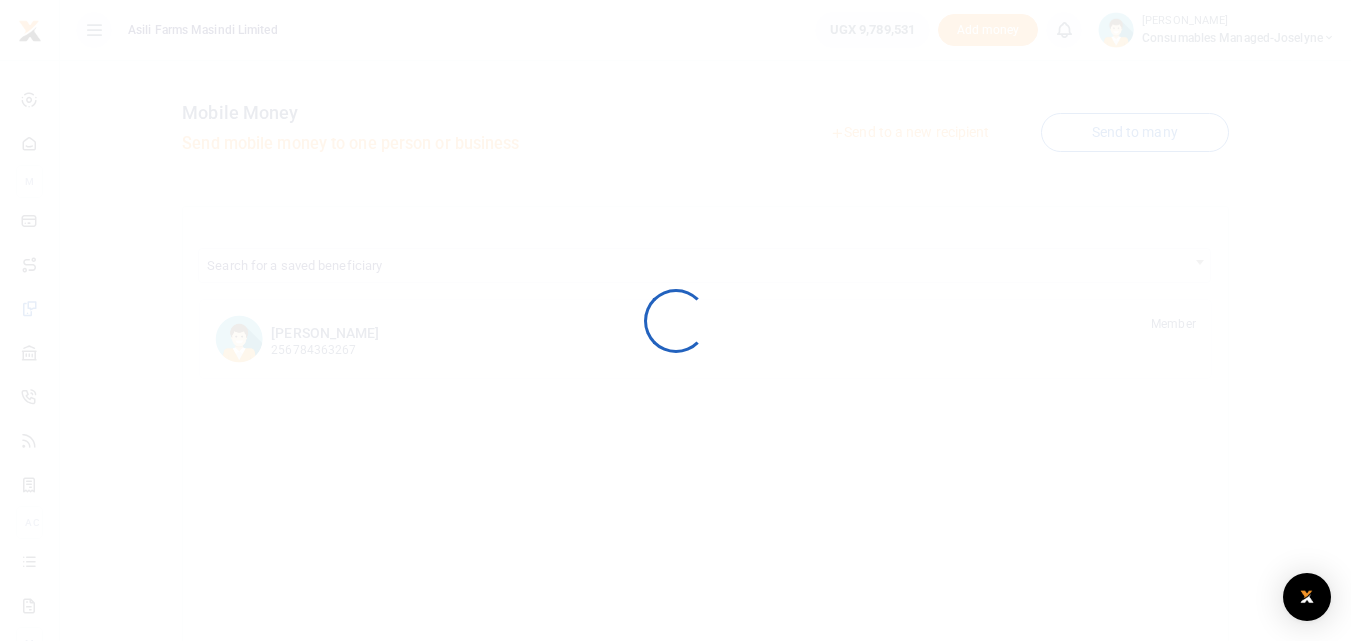 scroll, scrollTop: 0, scrollLeft: 0, axis: both 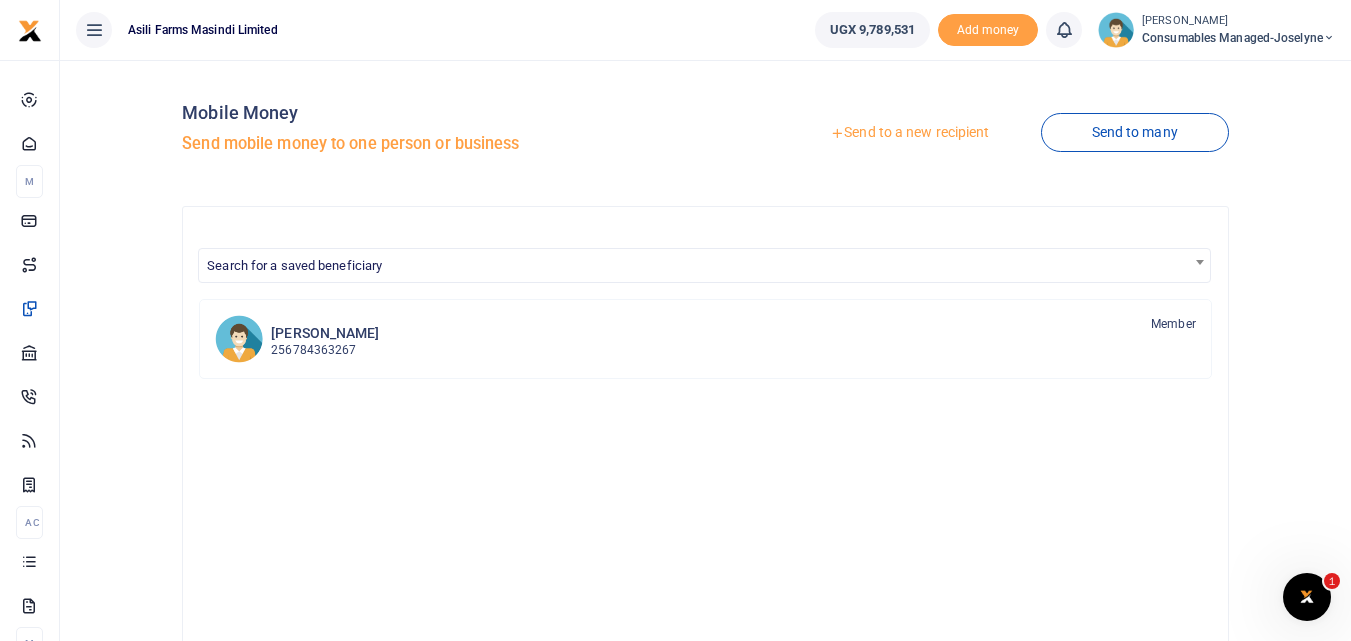 click on "Send to a new recipient" at bounding box center [909, 133] 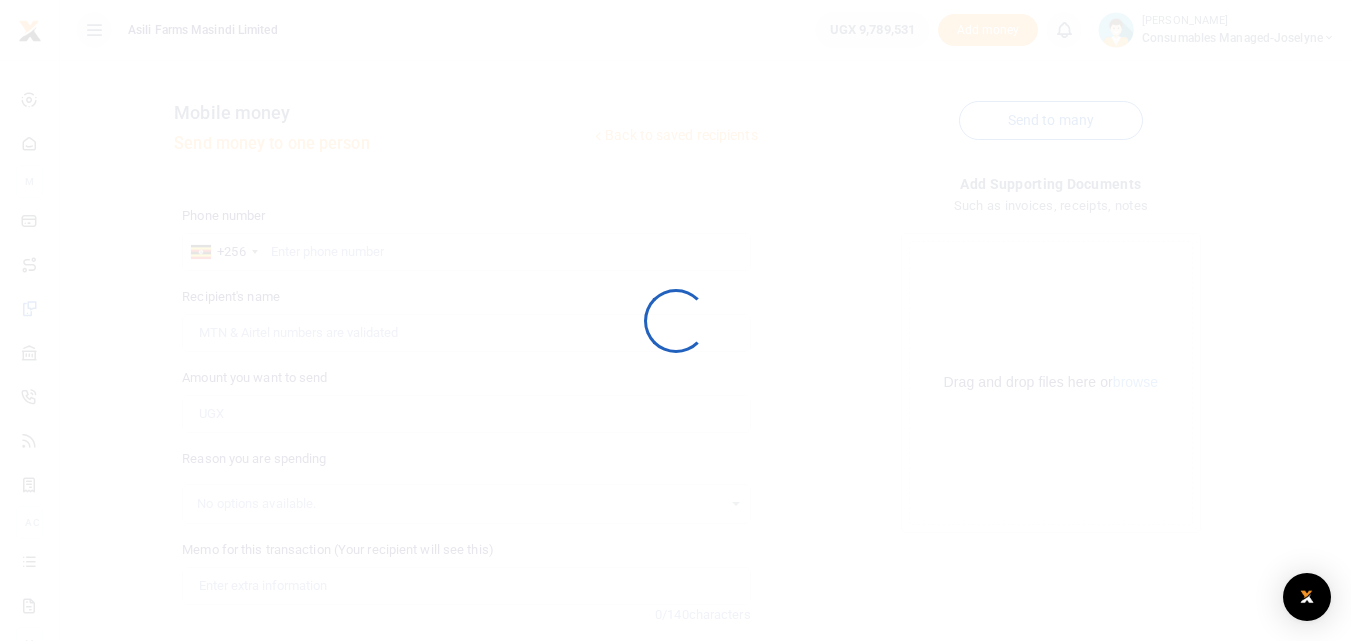 scroll, scrollTop: 0, scrollLeft: 0, axis: both 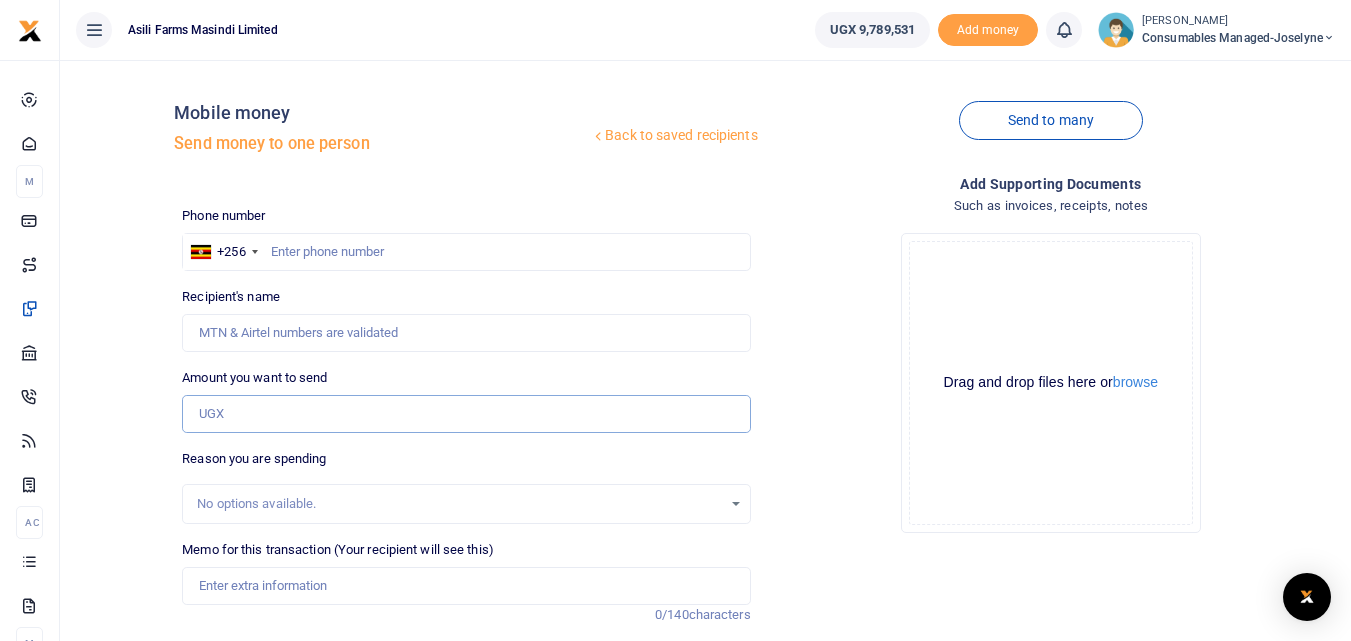 click on "Amount you want to send" at bounding box center [466, 414] 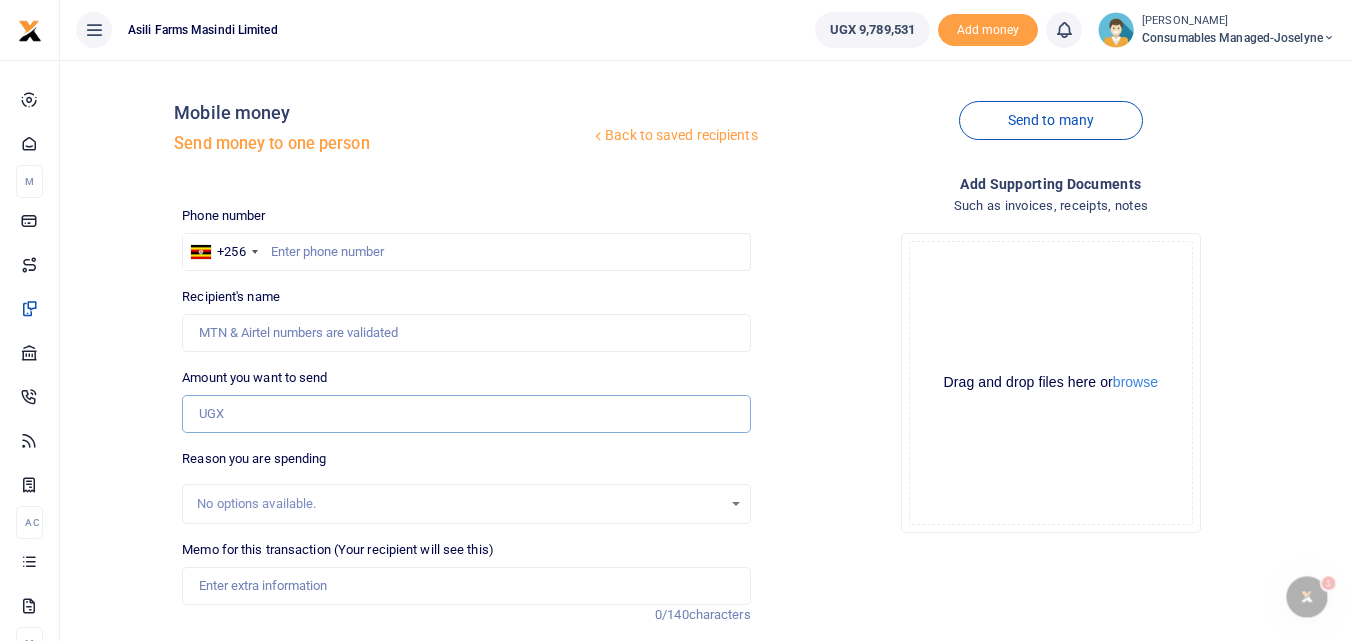 scroll, scrollTop: 0, scrollLeft: 0, axis: both 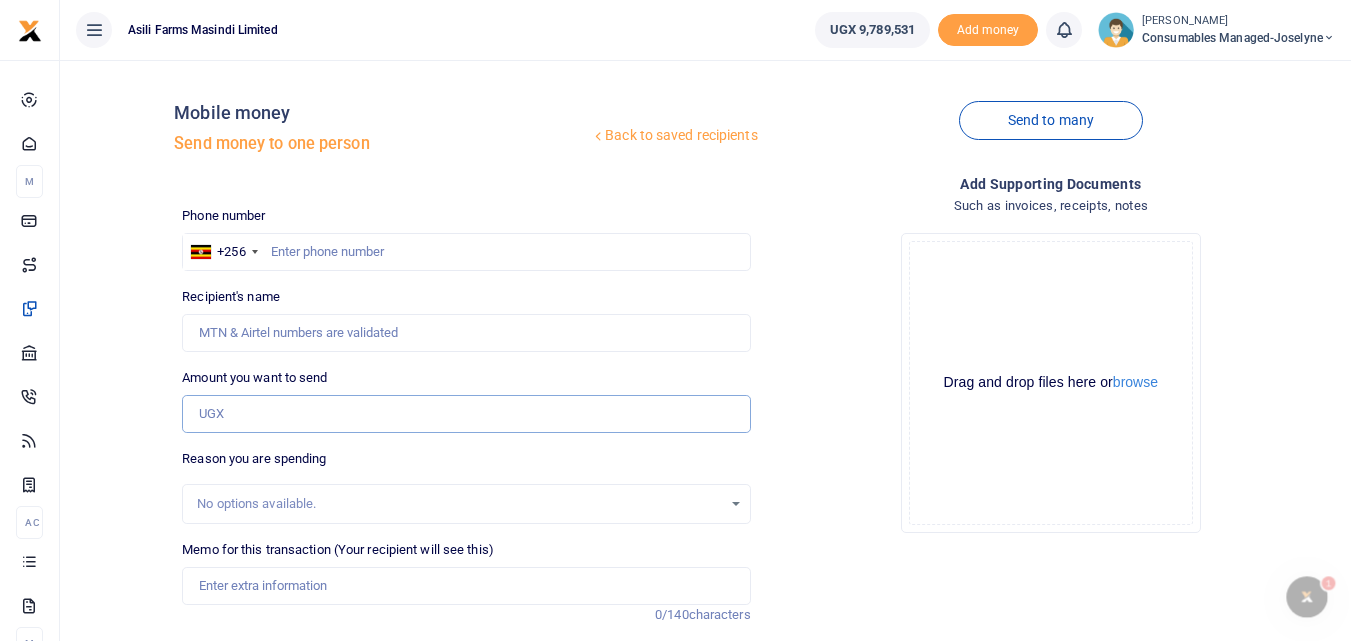 paste on "256776796975" 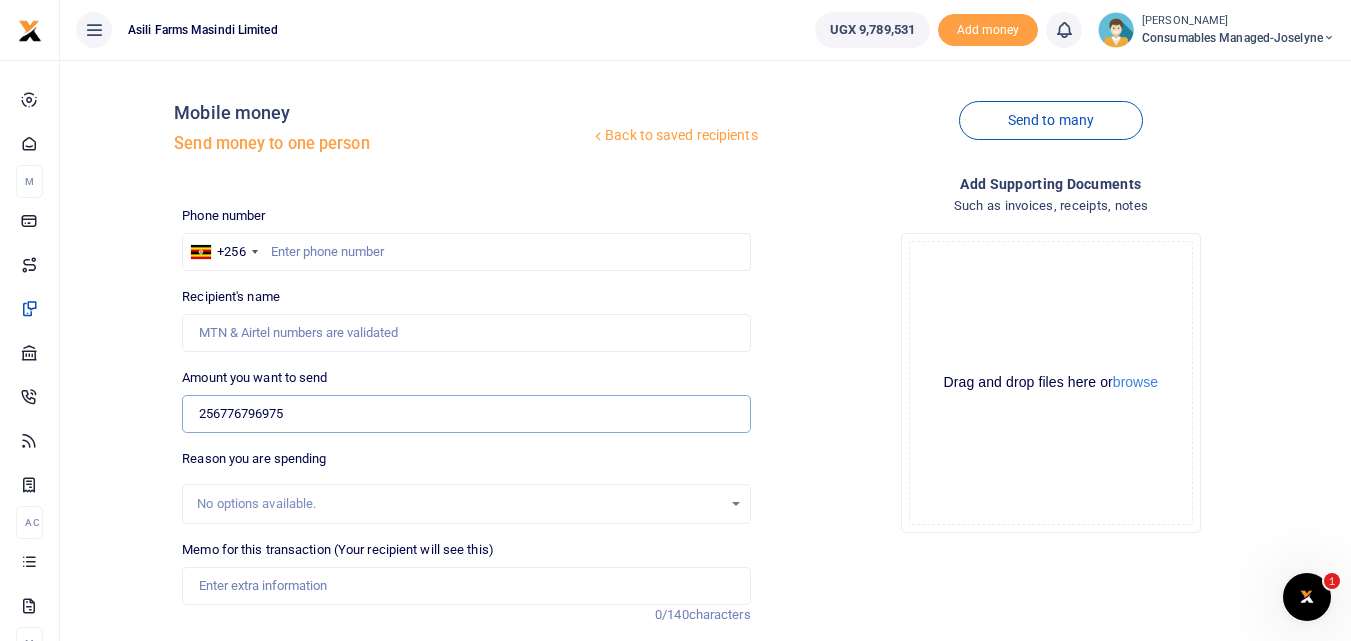 type on "256776796975" 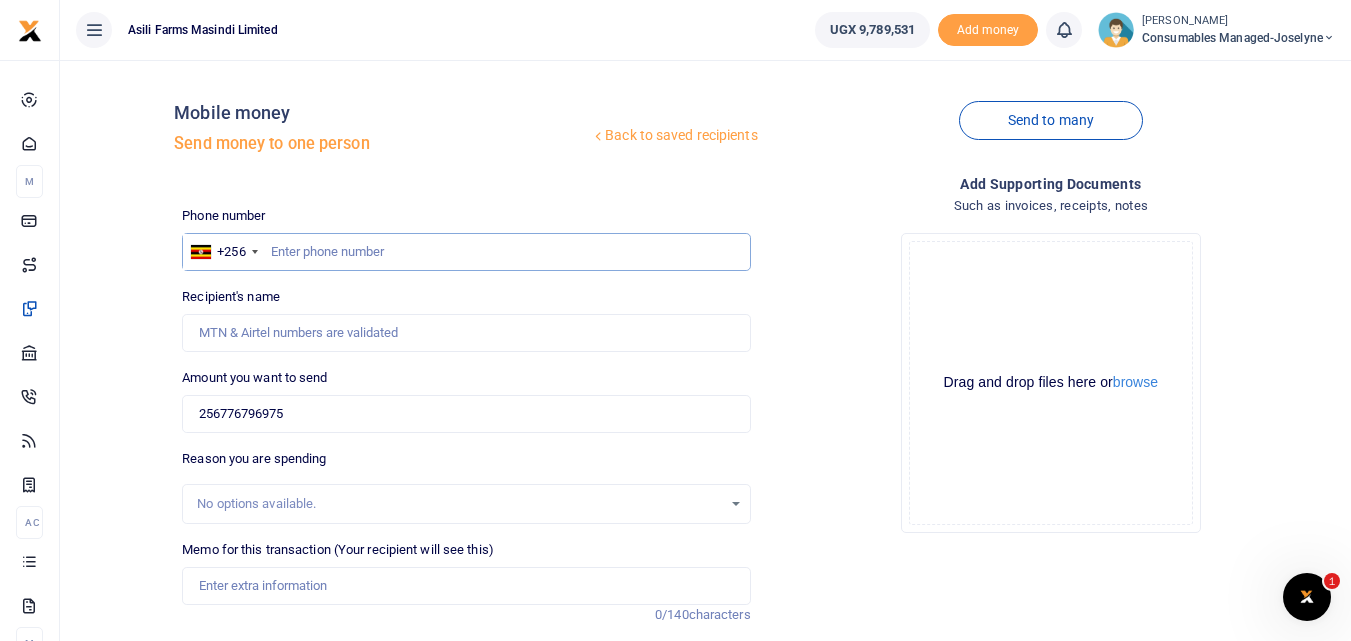 click at bounding box center [466, 252] 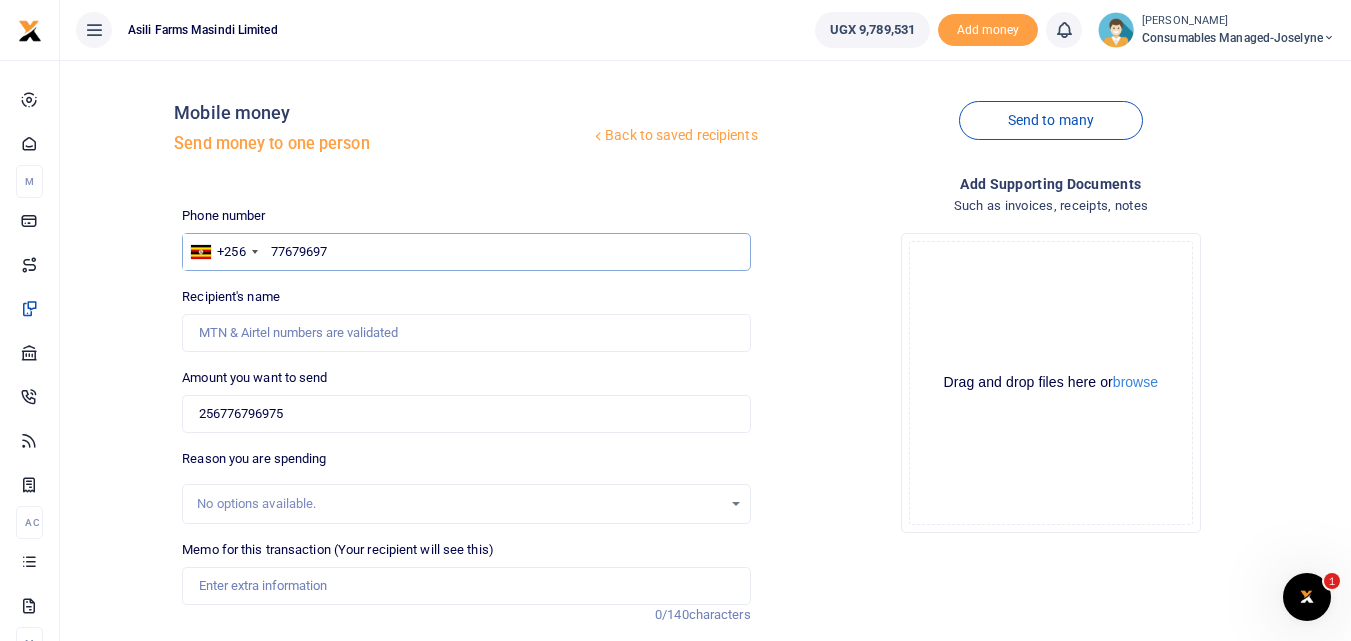 type on "776796975" 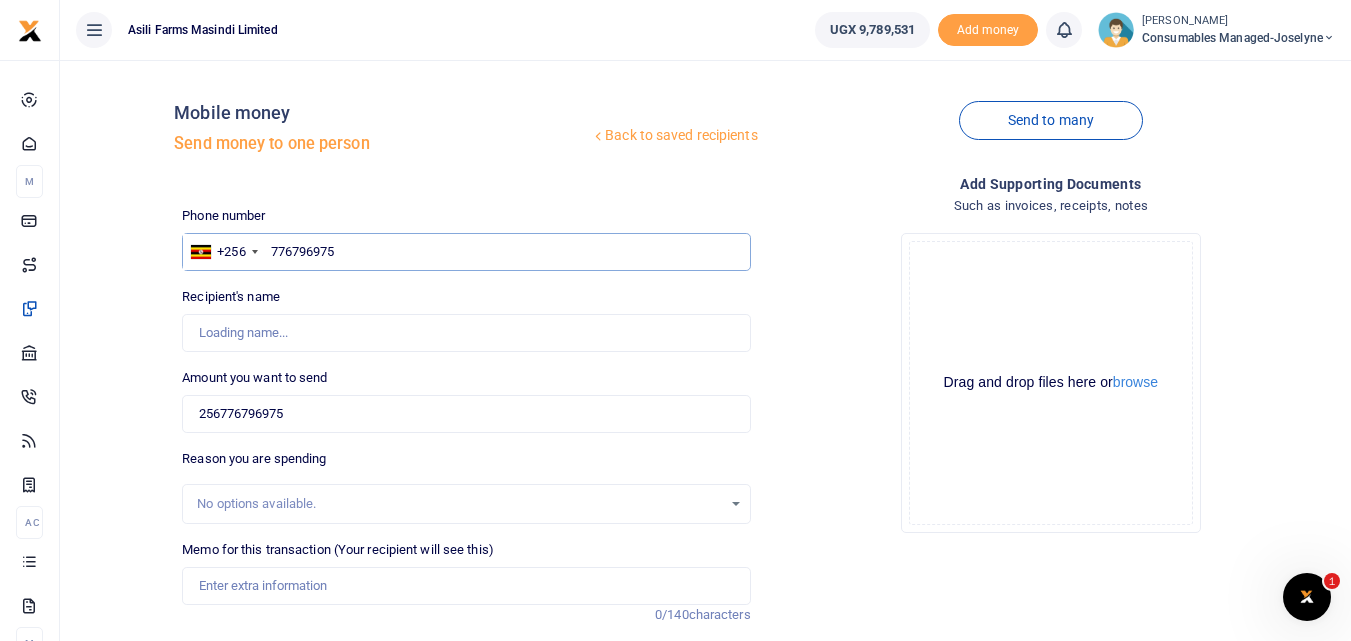 type on "[PERSON_NAME] [PERSON_NAME]" 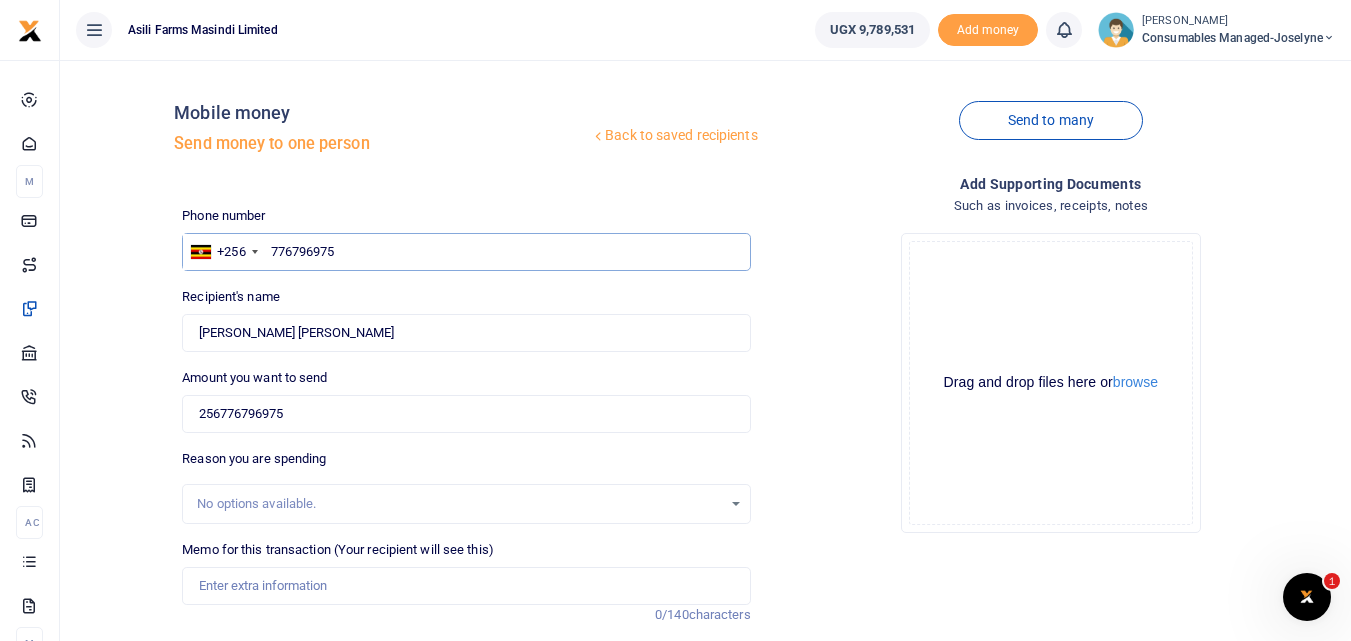 type on "776796975" 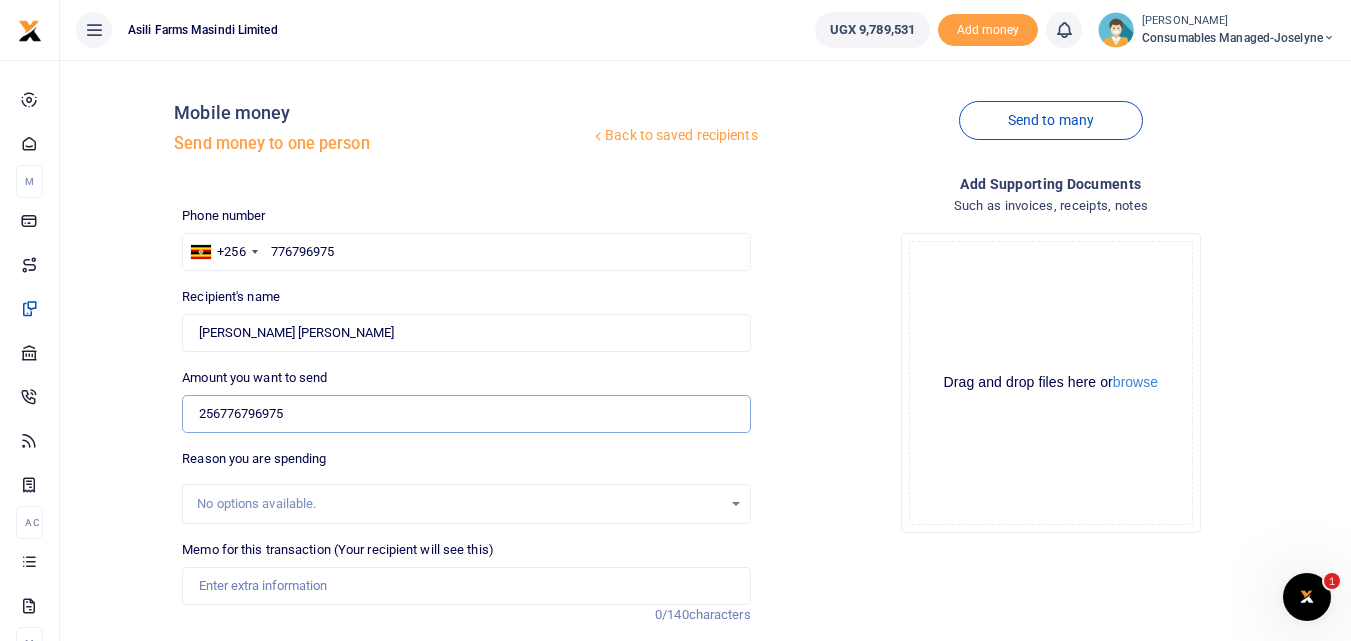 click on "256776796975" at bounding box center (466, 414) 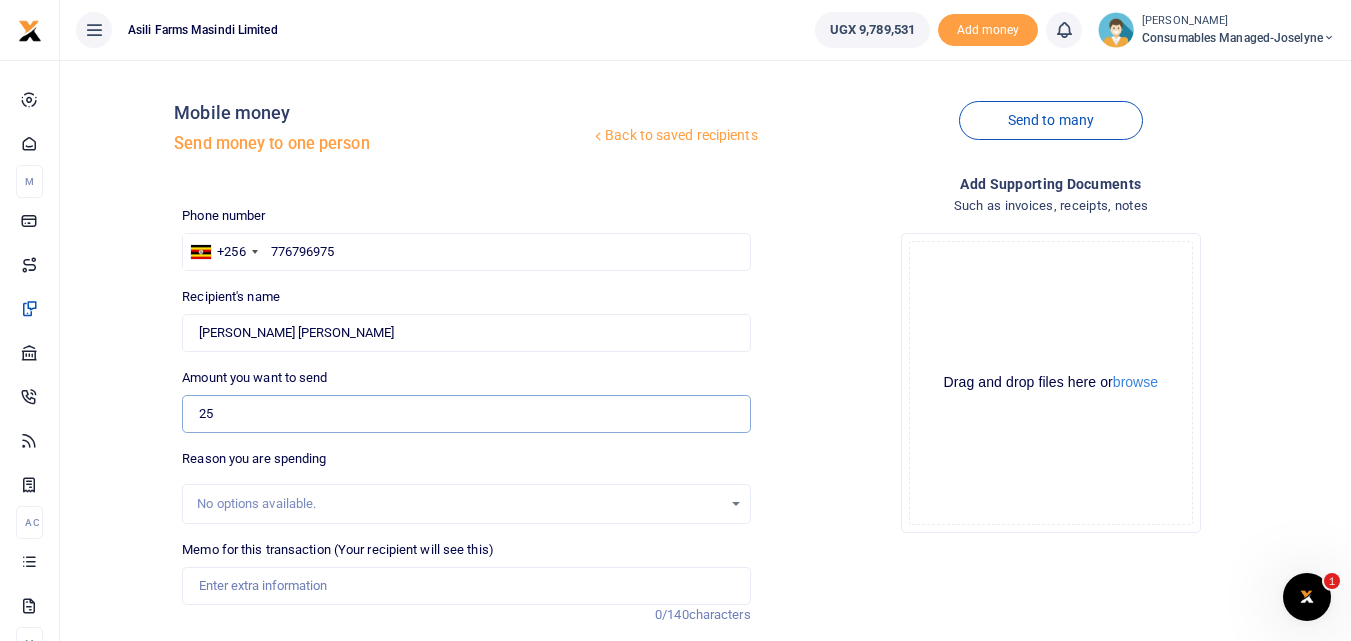 type on "2" 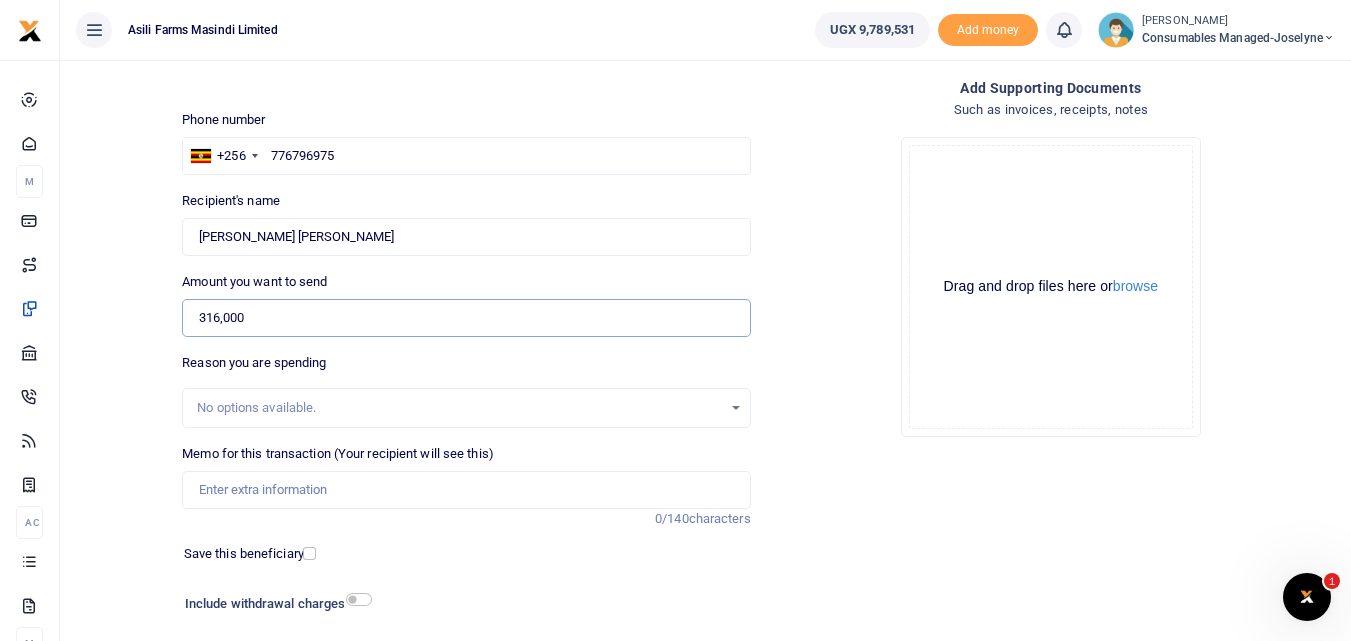 scroll, scrollTop: 186, scrollLeft: 0, axis: vertical 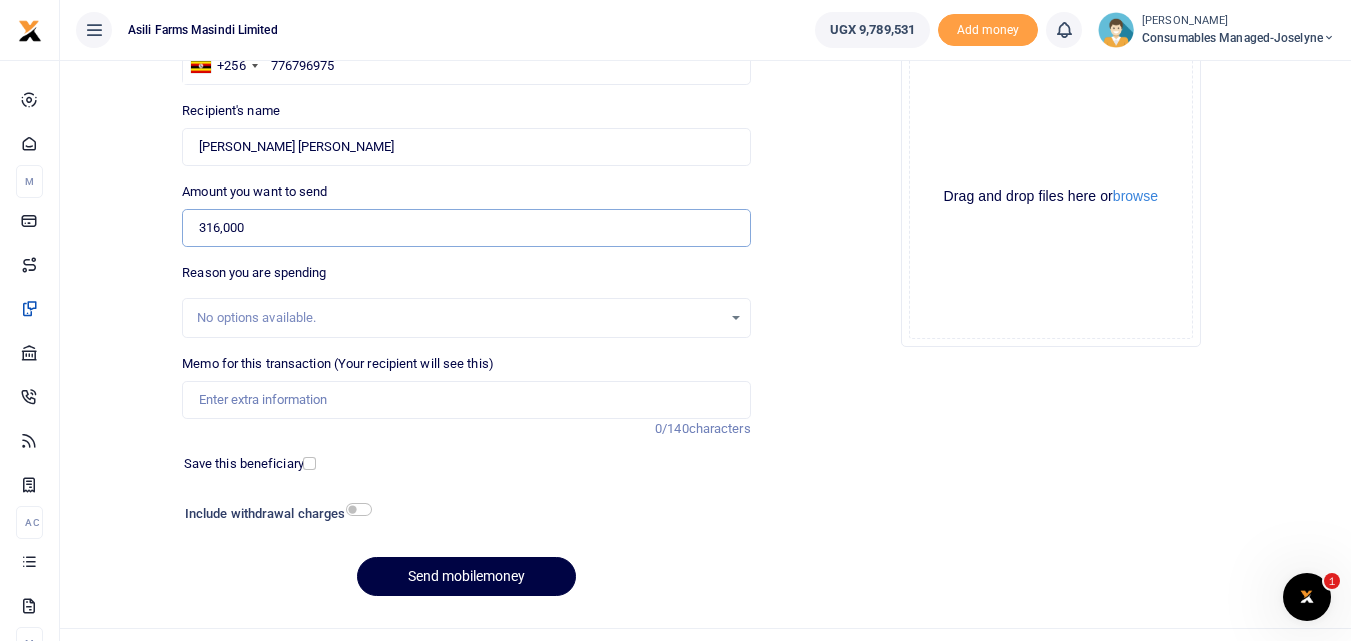 type on "316,000" 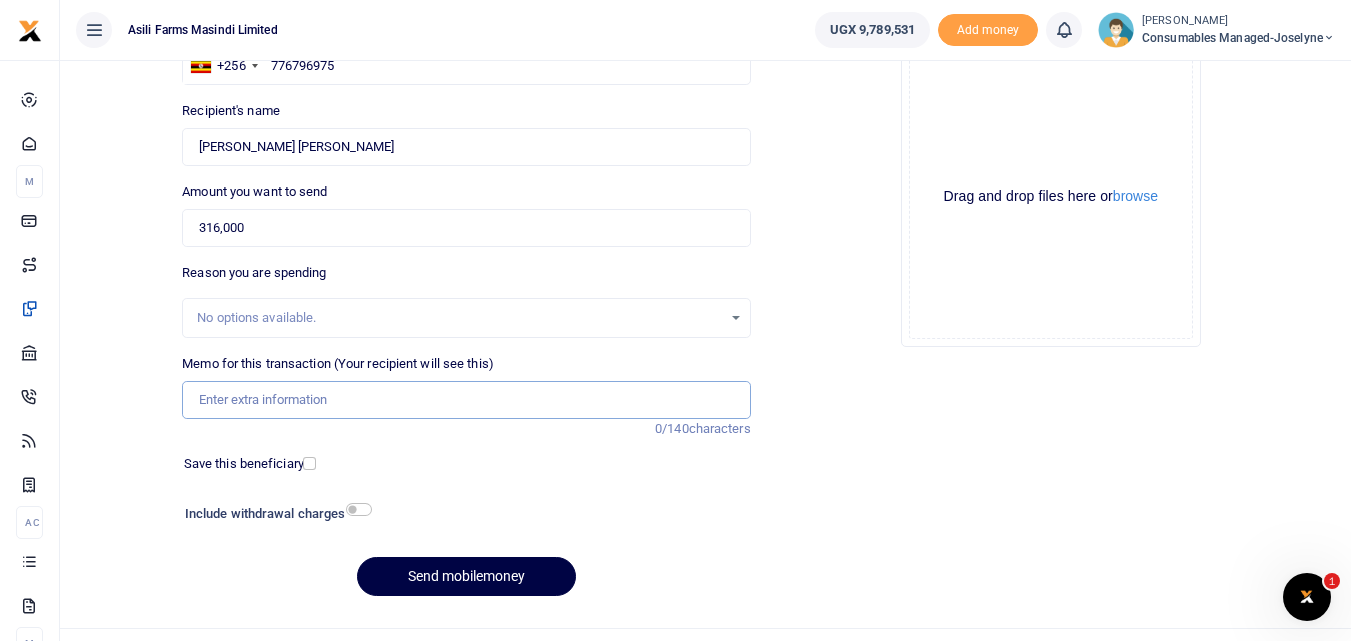 click on "Memo for this transaction (Your recipient will see this)" at bounding box center [466, 400] 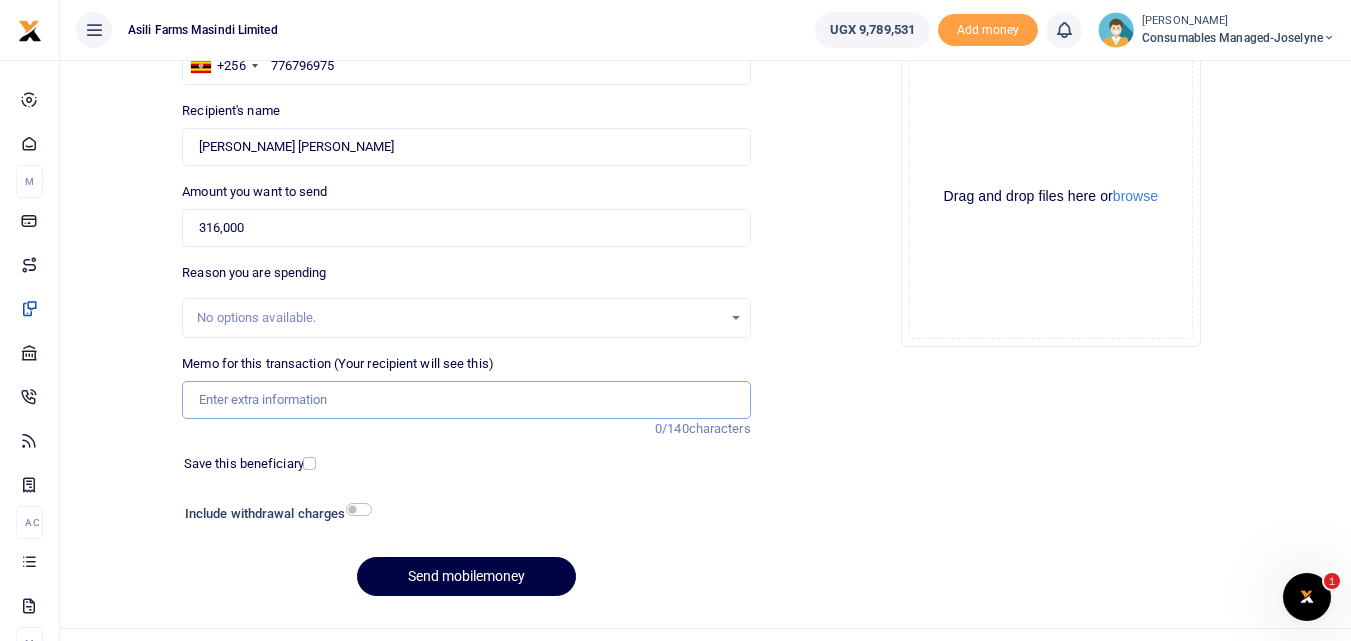 click on "Memo for this transaction (Your recipient will see this)" at bounding box center [466, 400] 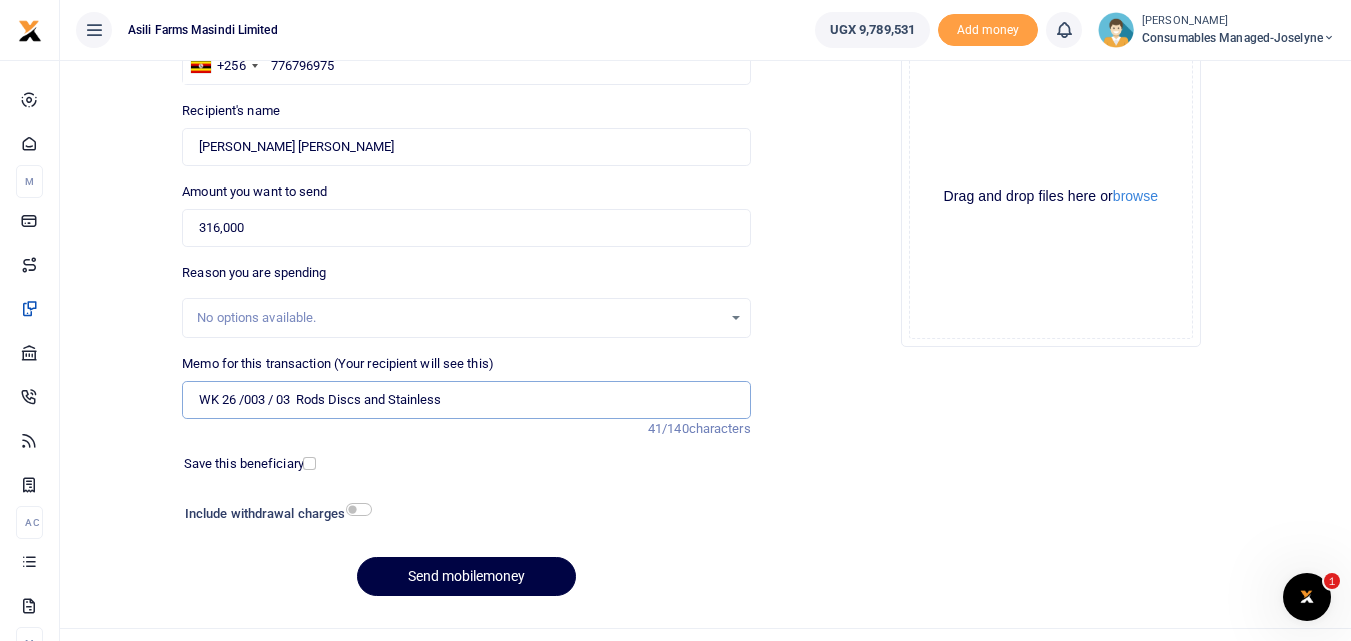 click on "WK 26 /003 / 03  Rods Discs and Stainless" at bounding box center [466, 400] 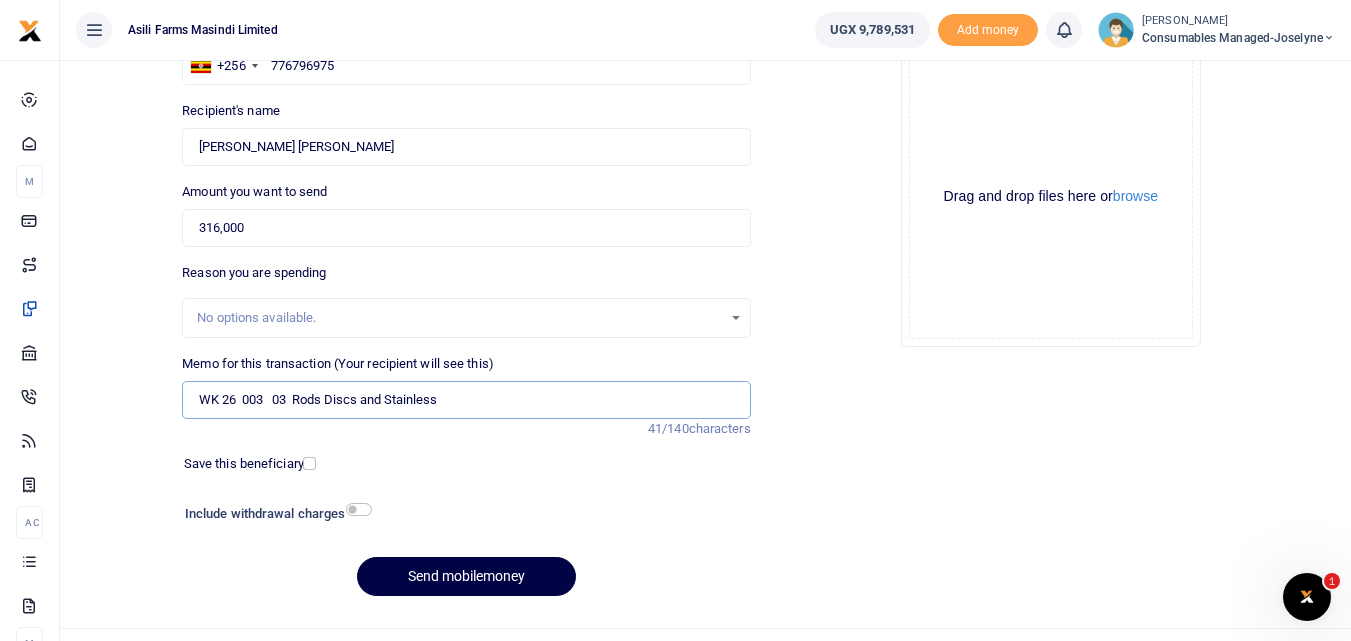 click on "WK 26  003   03  Rods Discs and Stainless" at bounding box center (466, 400) 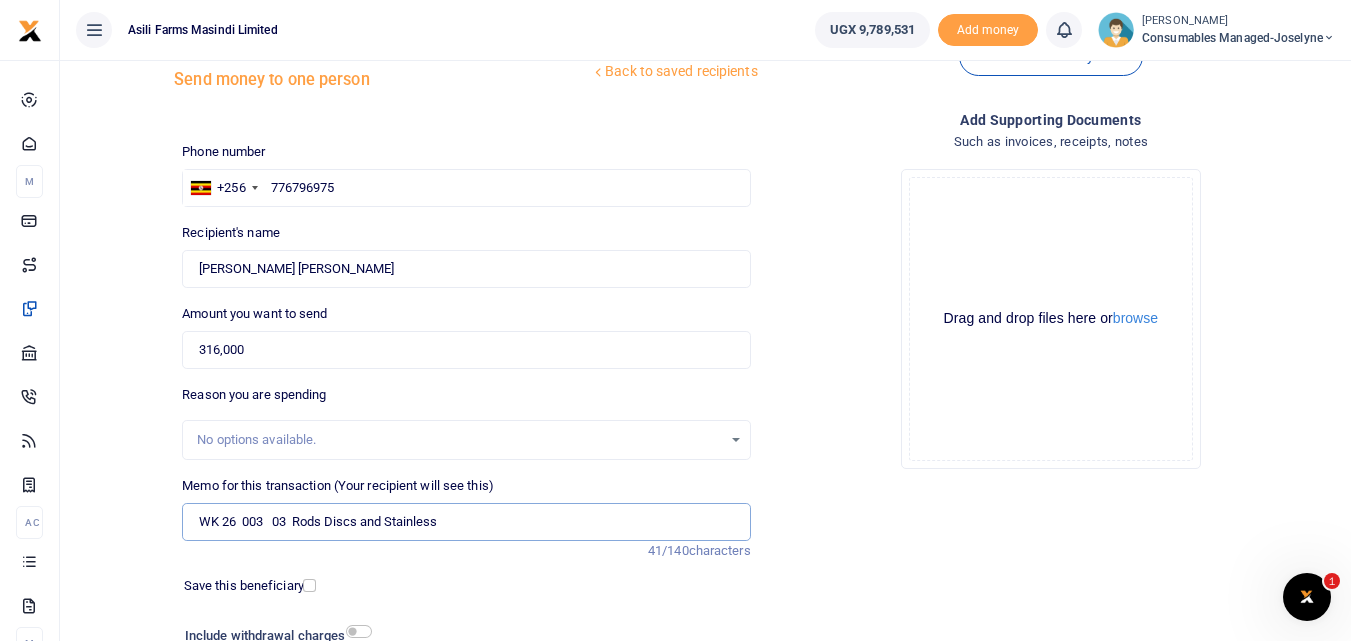 scroll, scrollTop: 70, scrollLeft: 0, axis: vertical 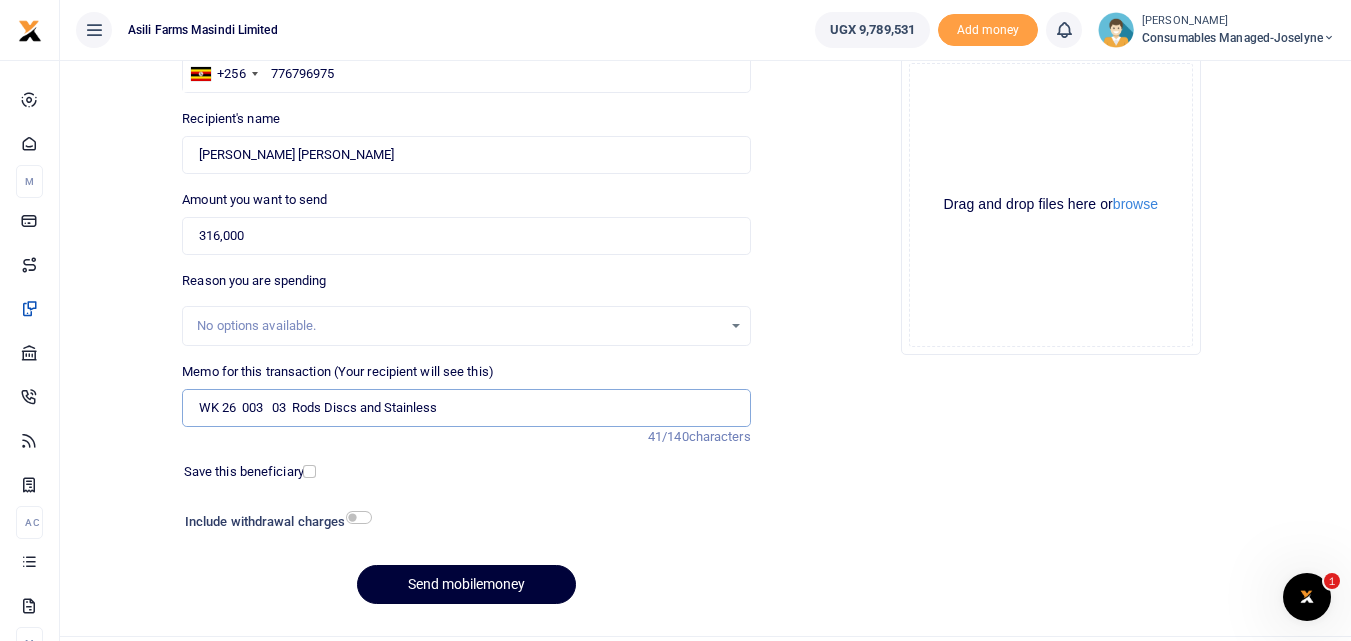 type on "WK 26  003   03  Rods Discs and Stainless" 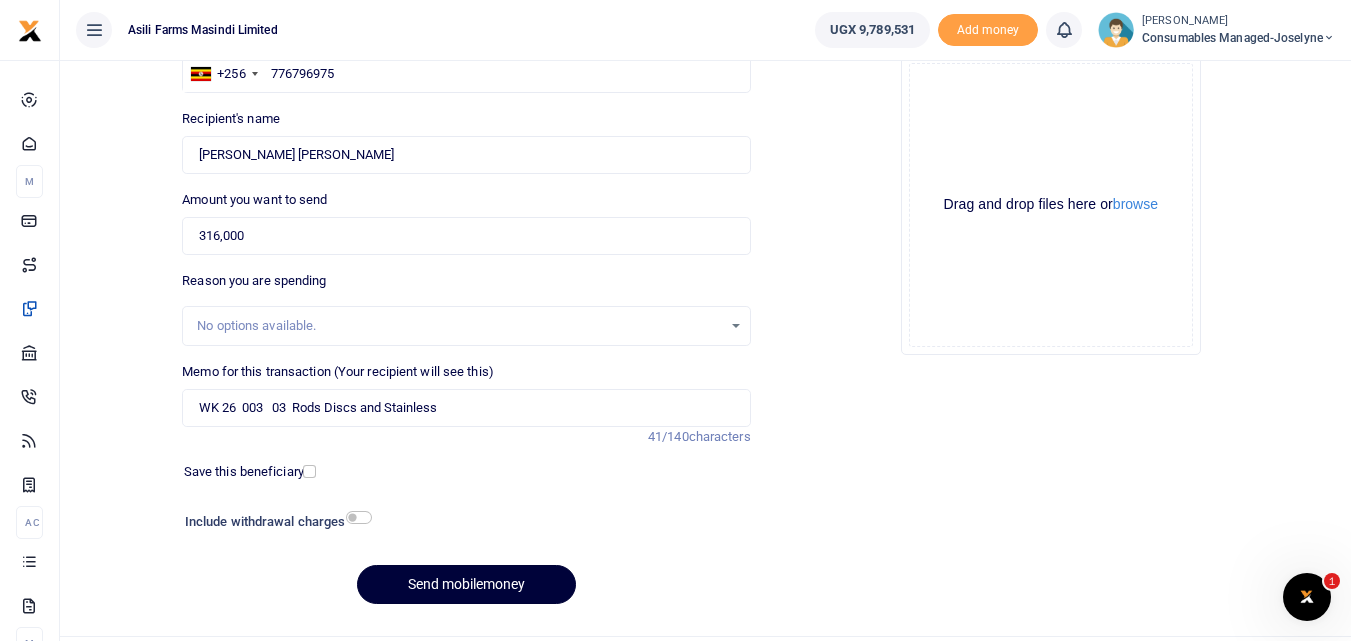 click on "Send mobilemoney" at bounding box center (466, 584) 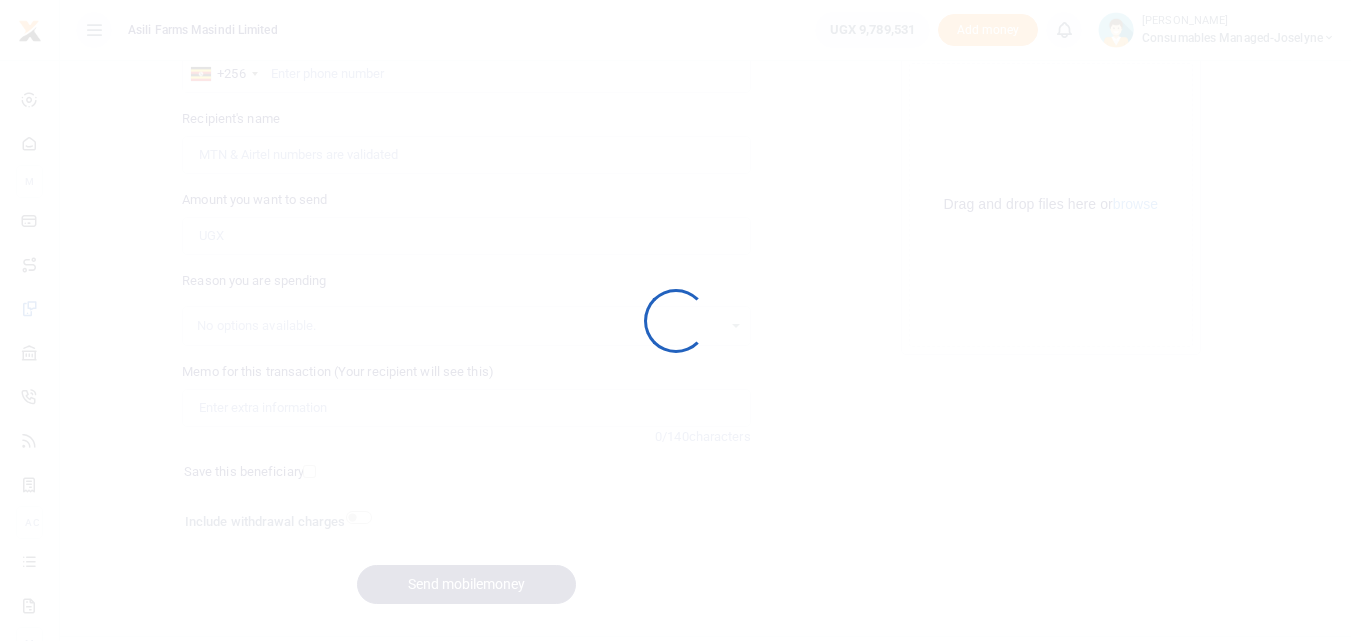 scroll, scrollTop: 178, scrollLeft: 0, axis: vertical 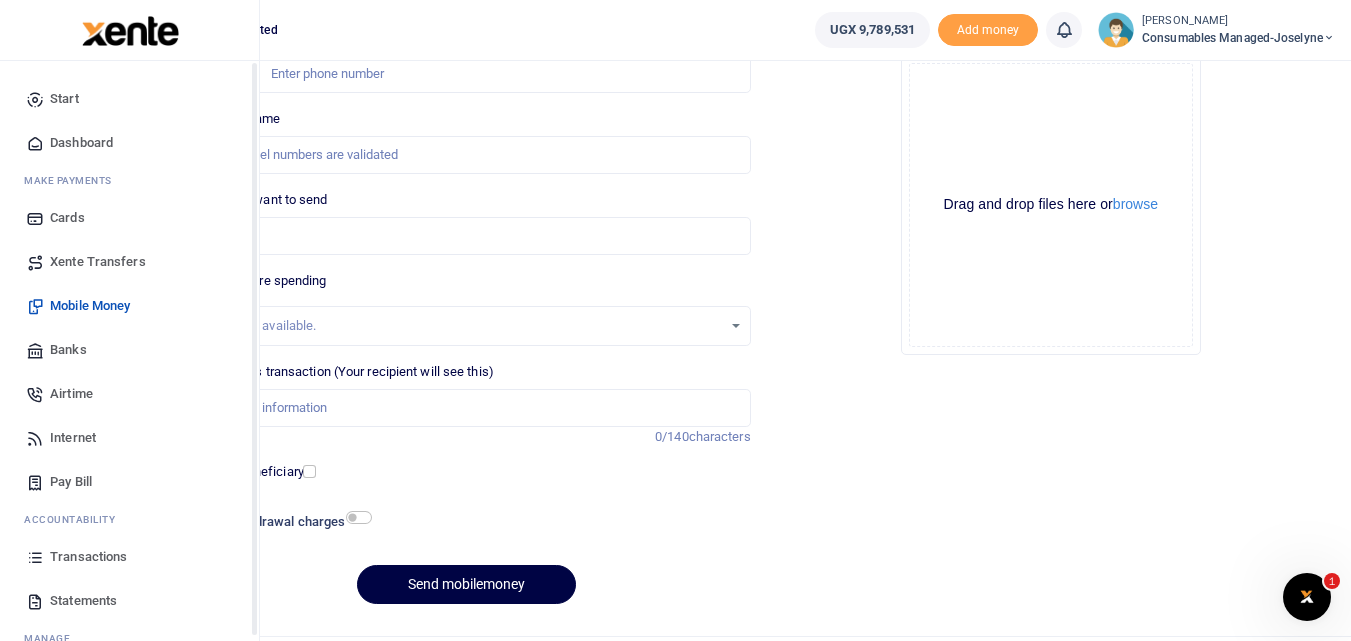 click at bounding box center (35, 557) 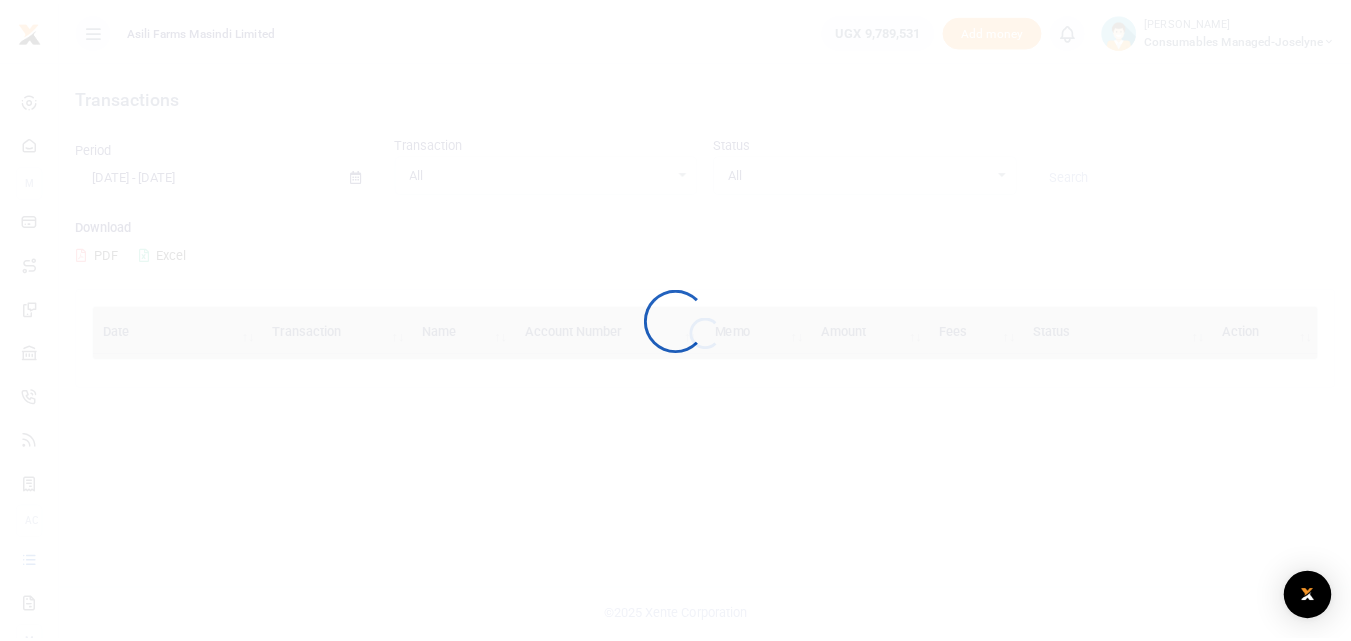 scroll, scrollTop: 0, scrollLeft: 0, axis: both 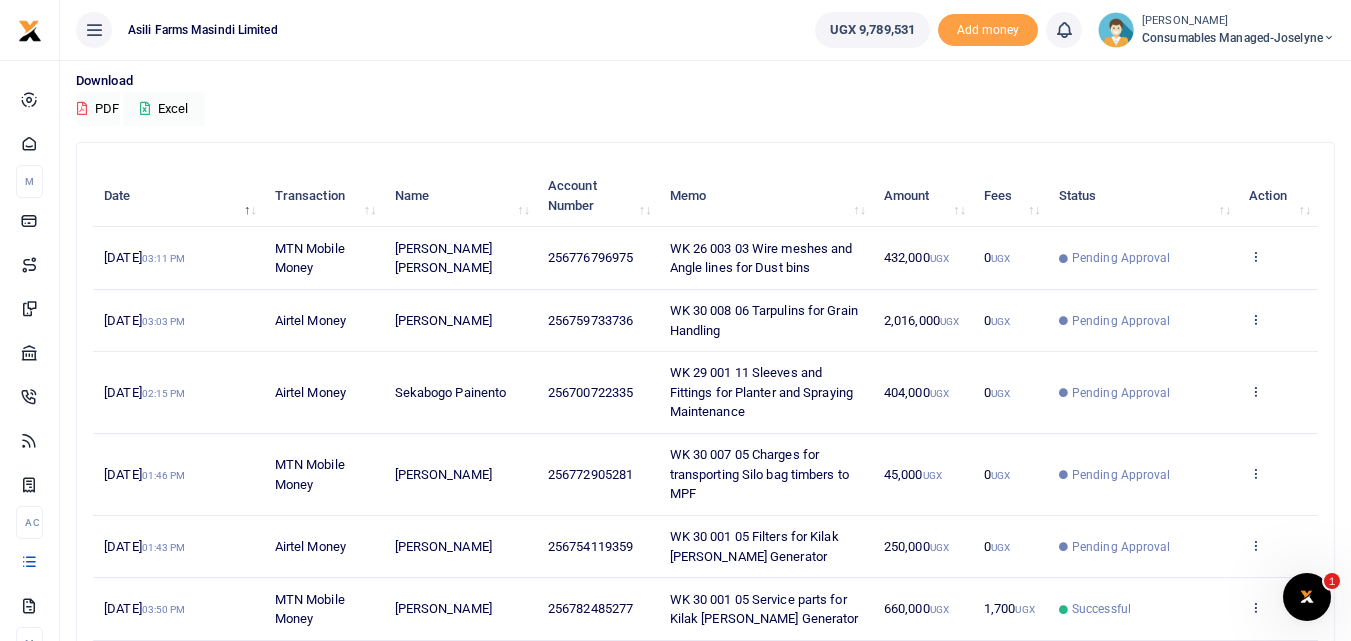 click at bounding box center [1255, 319] 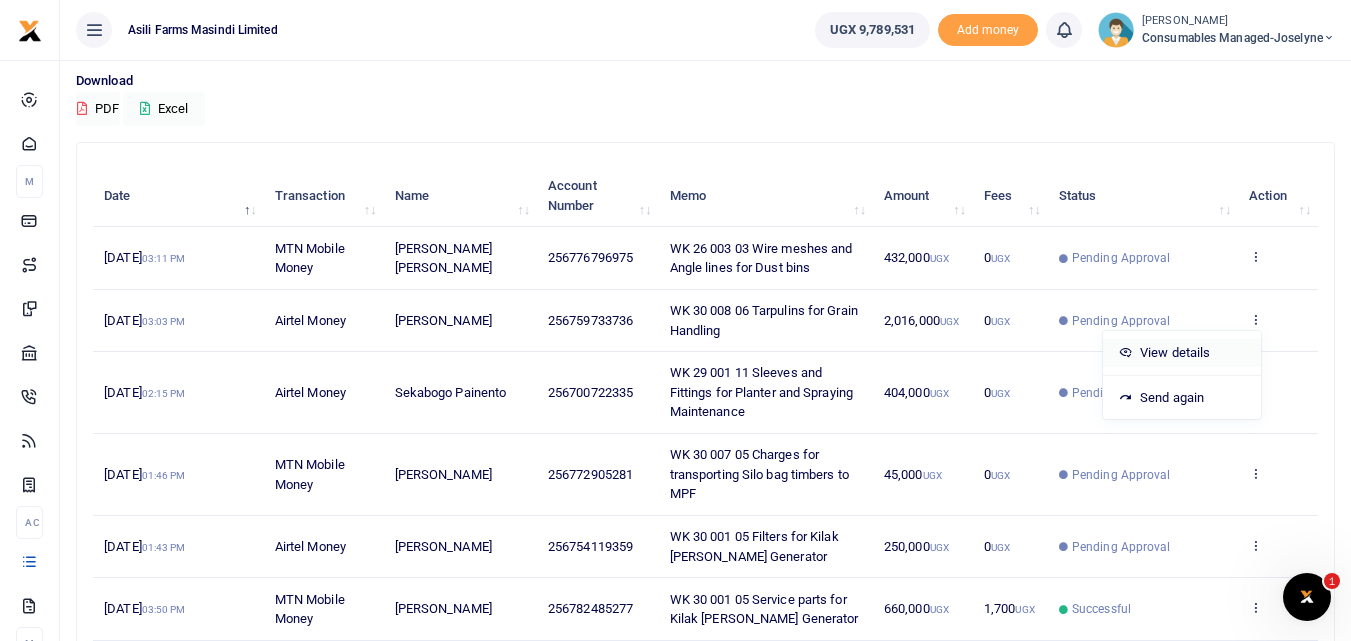 click on "View details" at bounding box center [1182, 353] 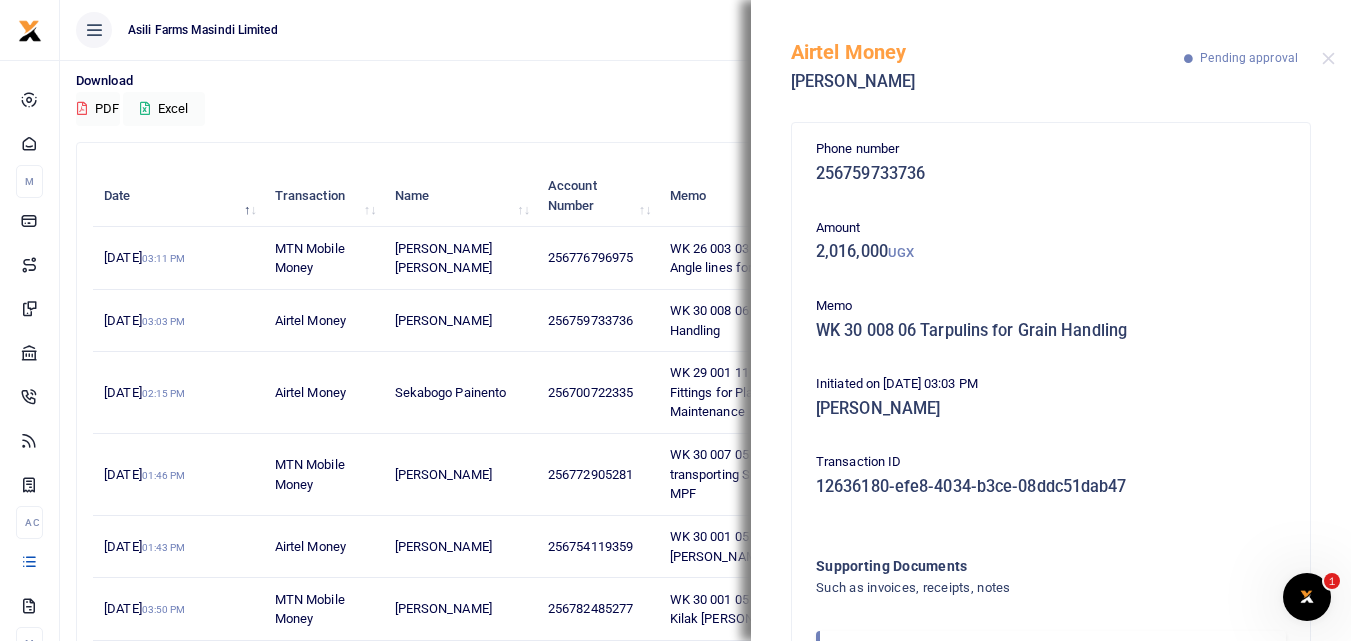 drag, startPoint x: 1335, startPoint y: 300, endPoint x: 1347, endPoint y: 470, distance: 170.423 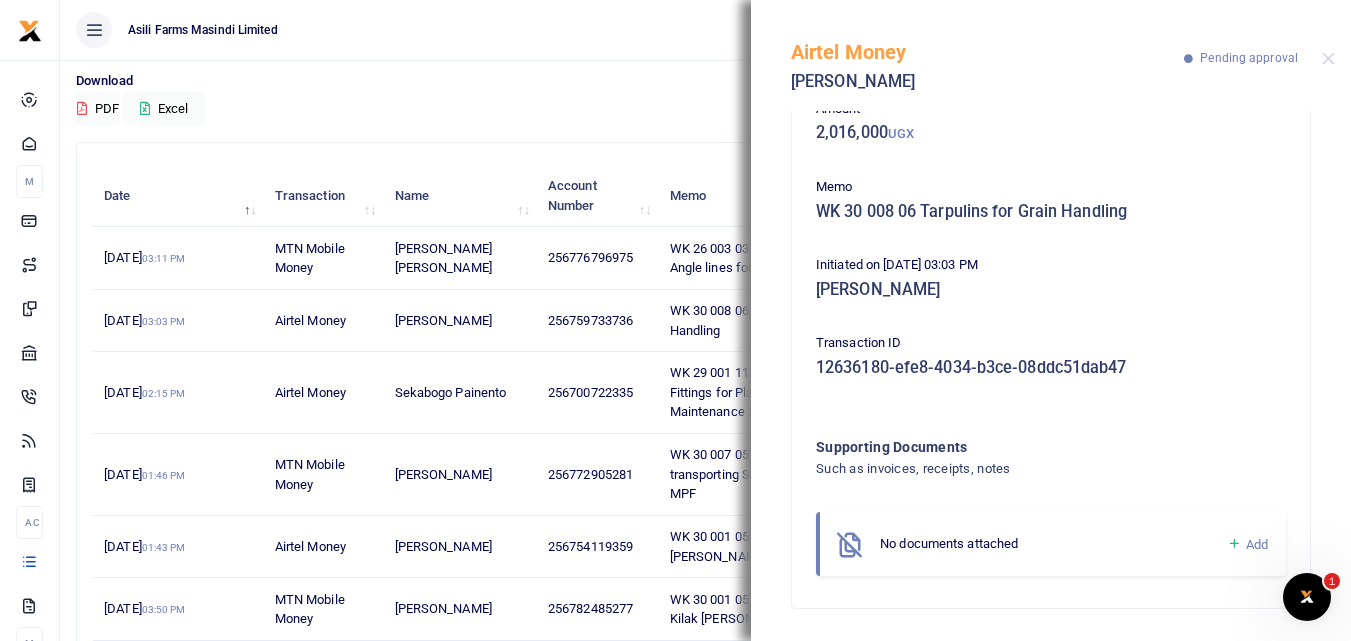 click at bounding box center (1234, 544) 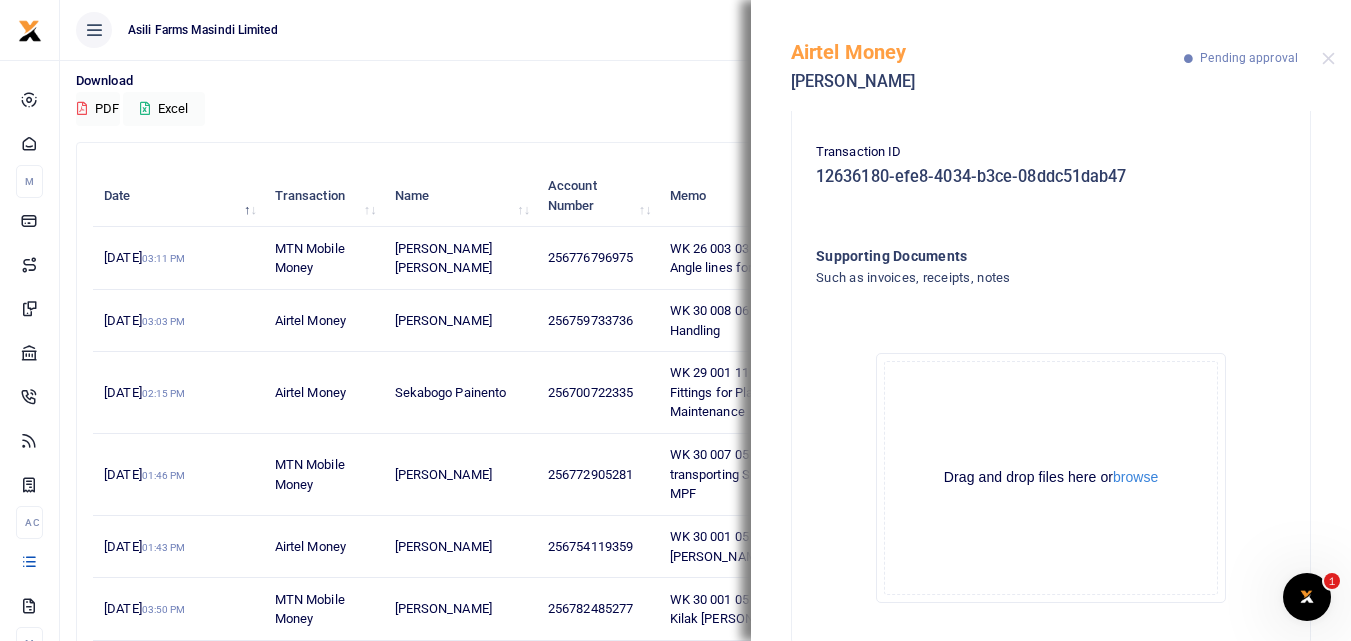 scroll, scrollTop: 331, scrollLeft: 0, axis: vertical 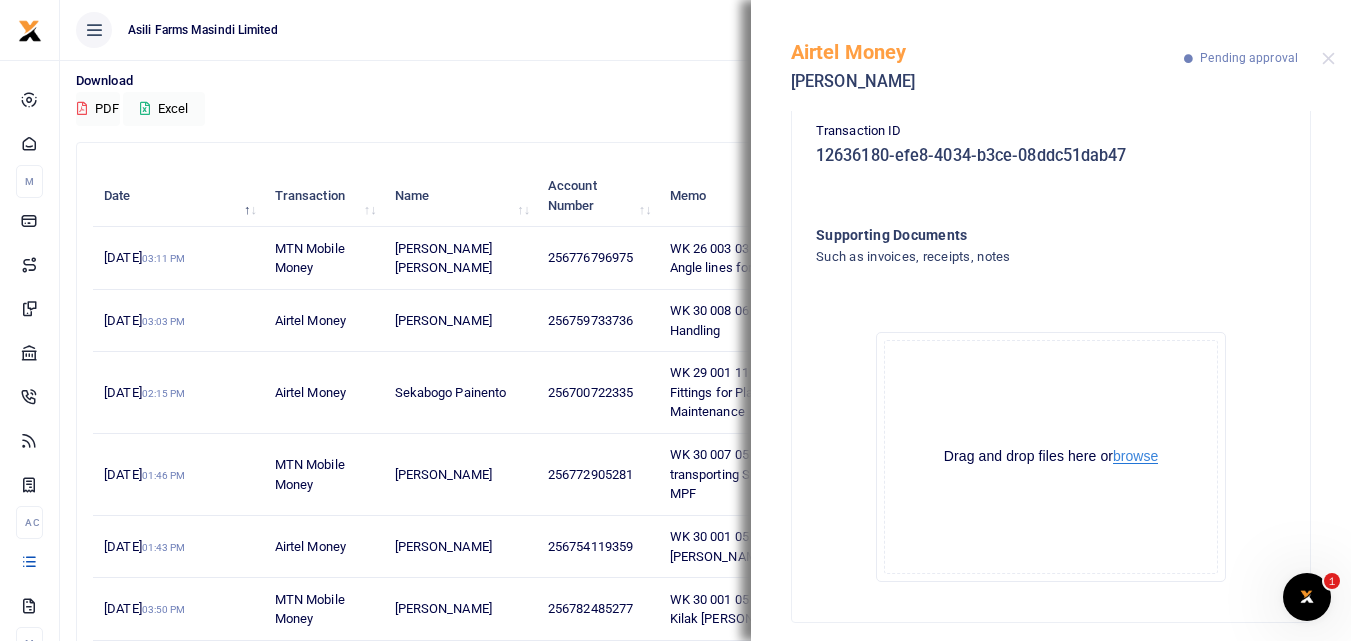 click on "browse" at bounding box center (1135, 456) 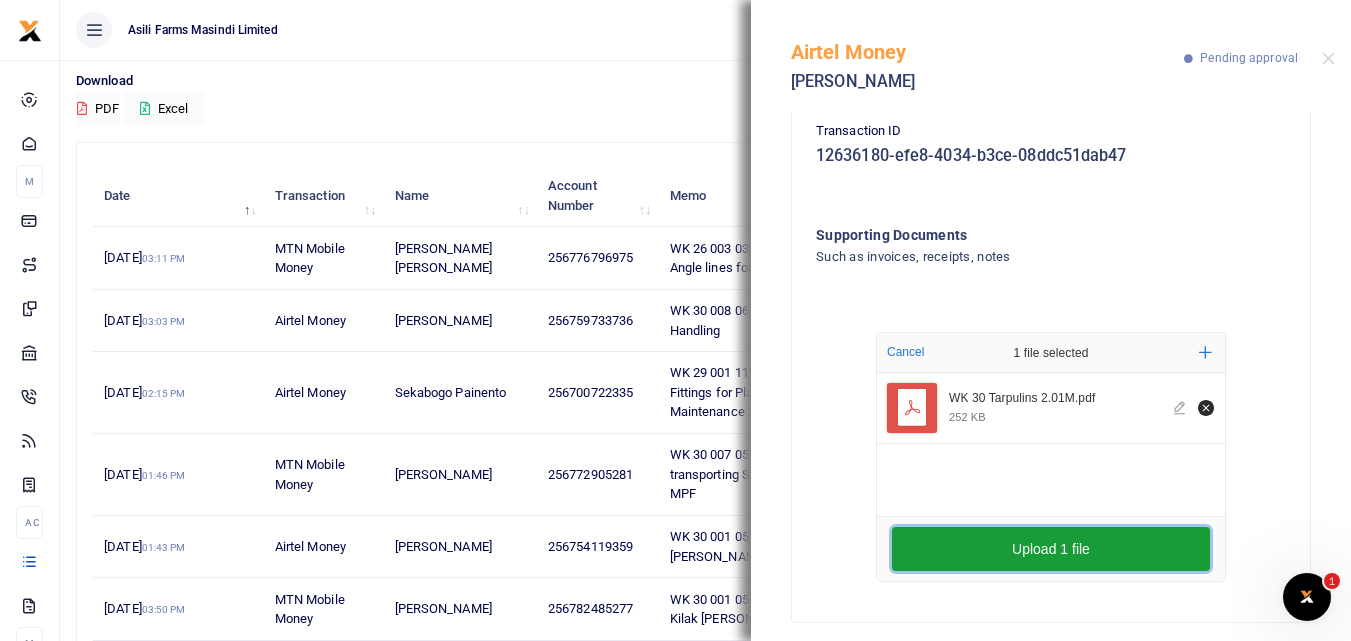 click on "Upload 1 file" at bounding box center [1051, 549] 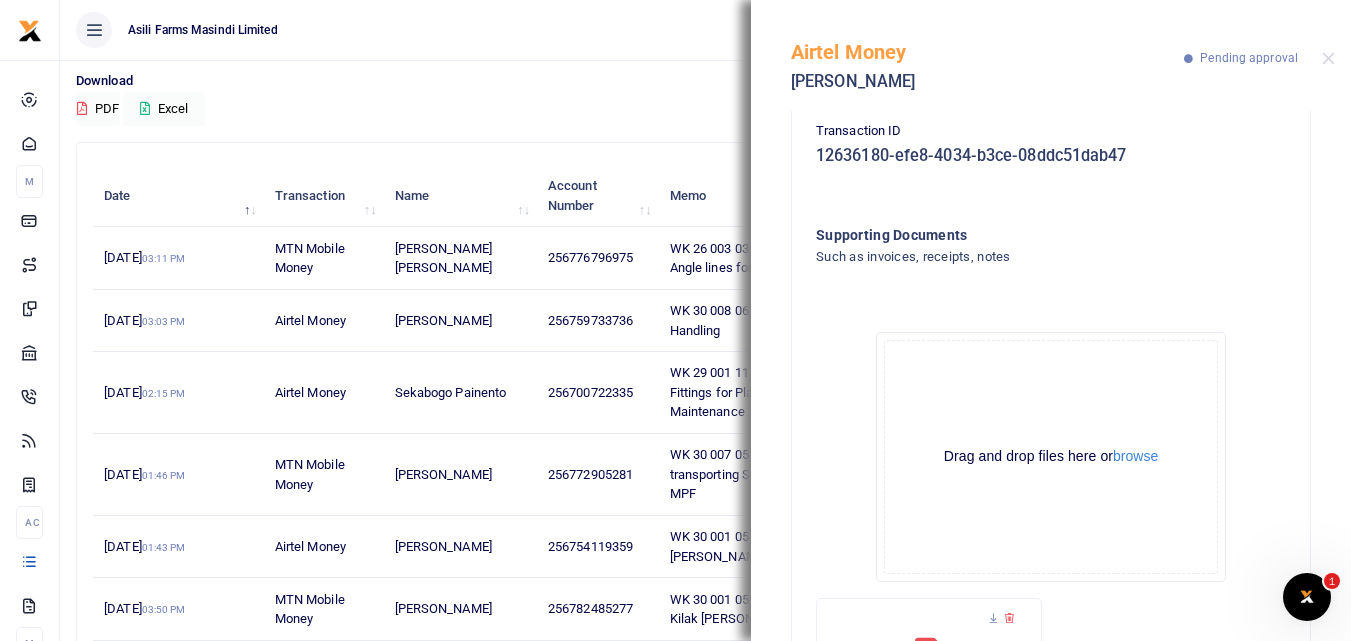click at bounding box center (1253, 258) 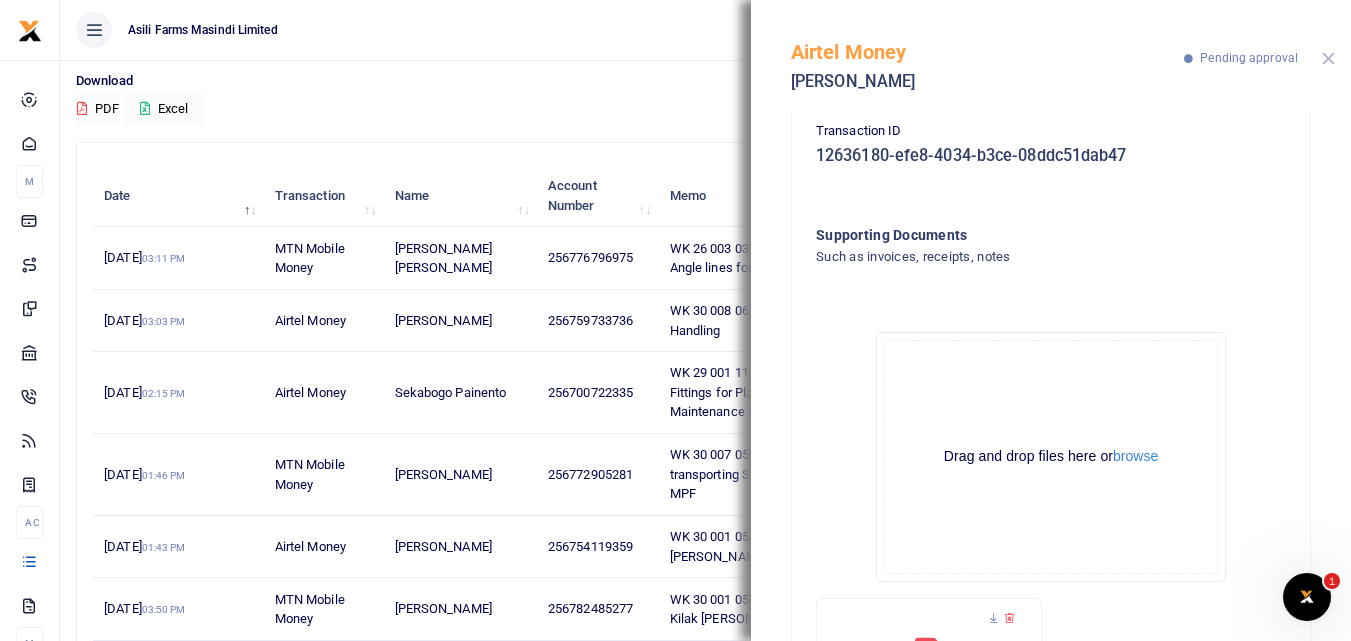 click at bounding box center (1328, 58) 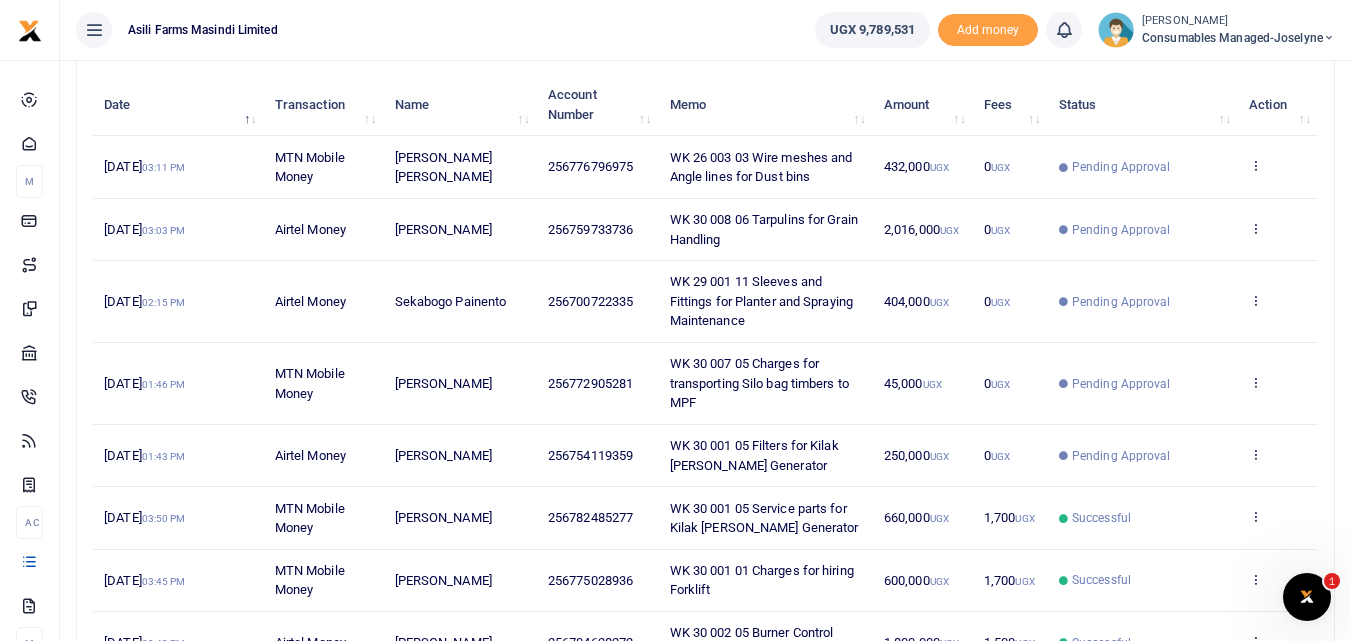 scroll, scrollTop: 233, scrollLeft: 0, axis: vertical 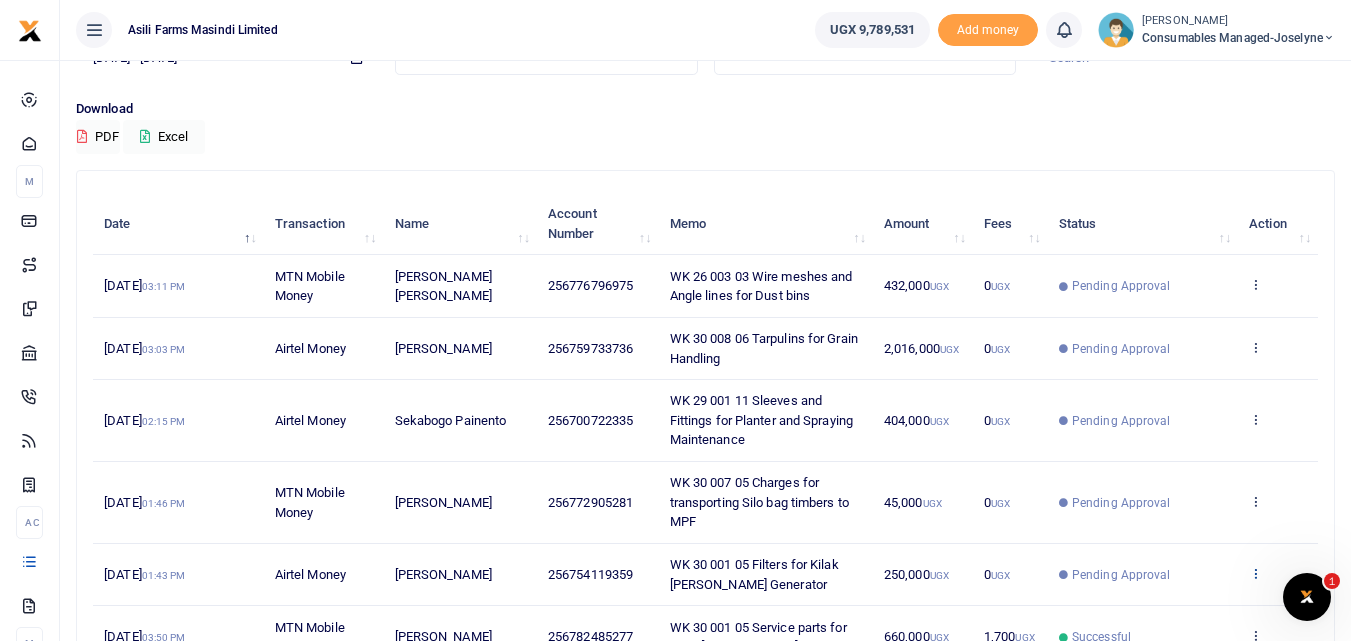 click at bounding box center (1255, 573) 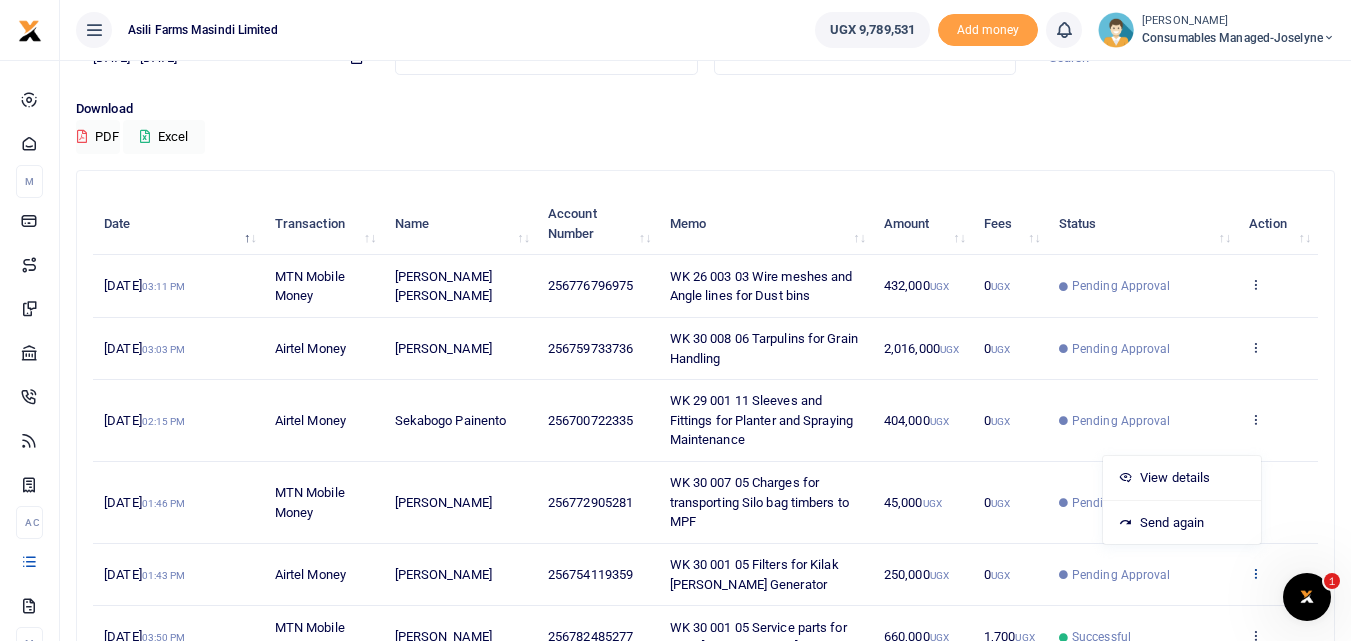 click at bounding box center [1255, 573] 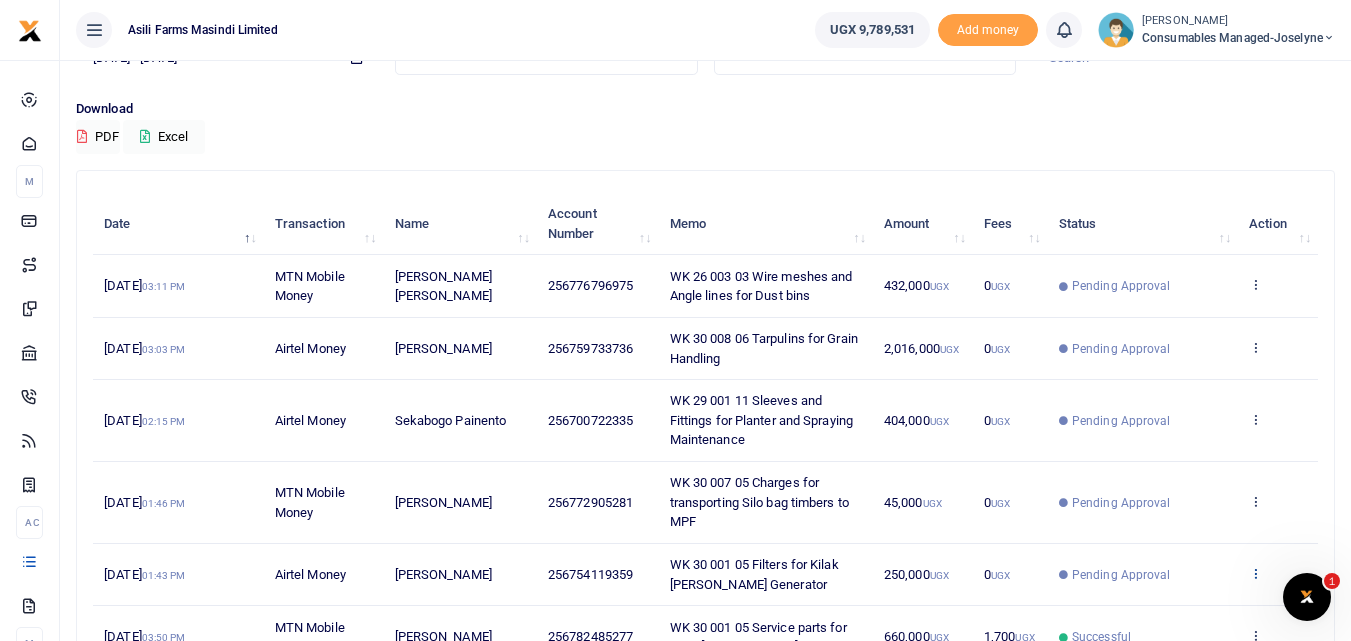 click at bounding box center [1255, 573] 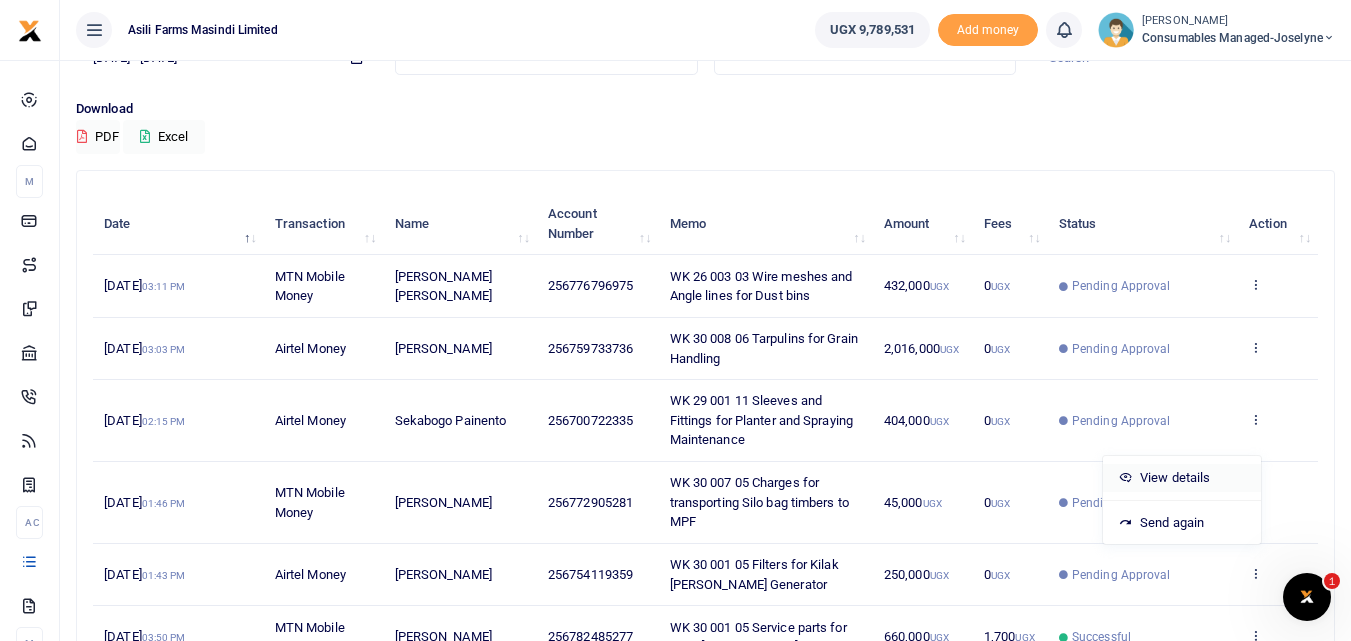 click on "View details" at bounding box center [1182, 478] 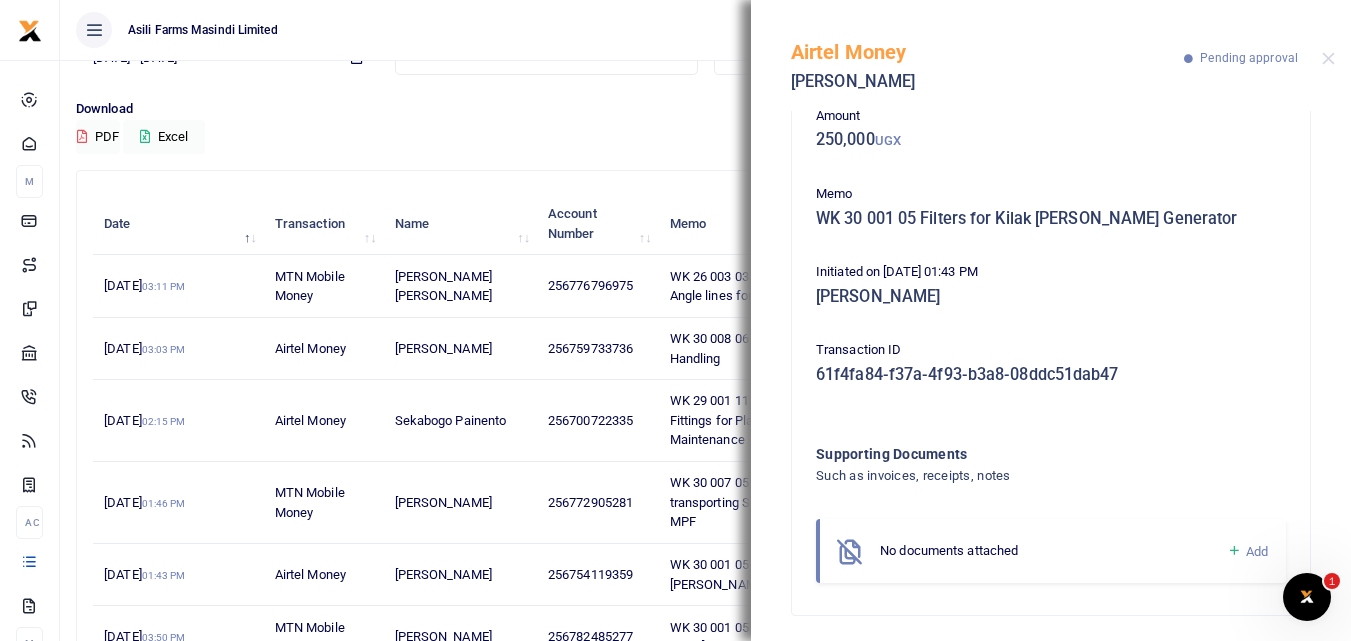 scroll, scrollTop: 119, scrollLeft: 0, axis: vertical 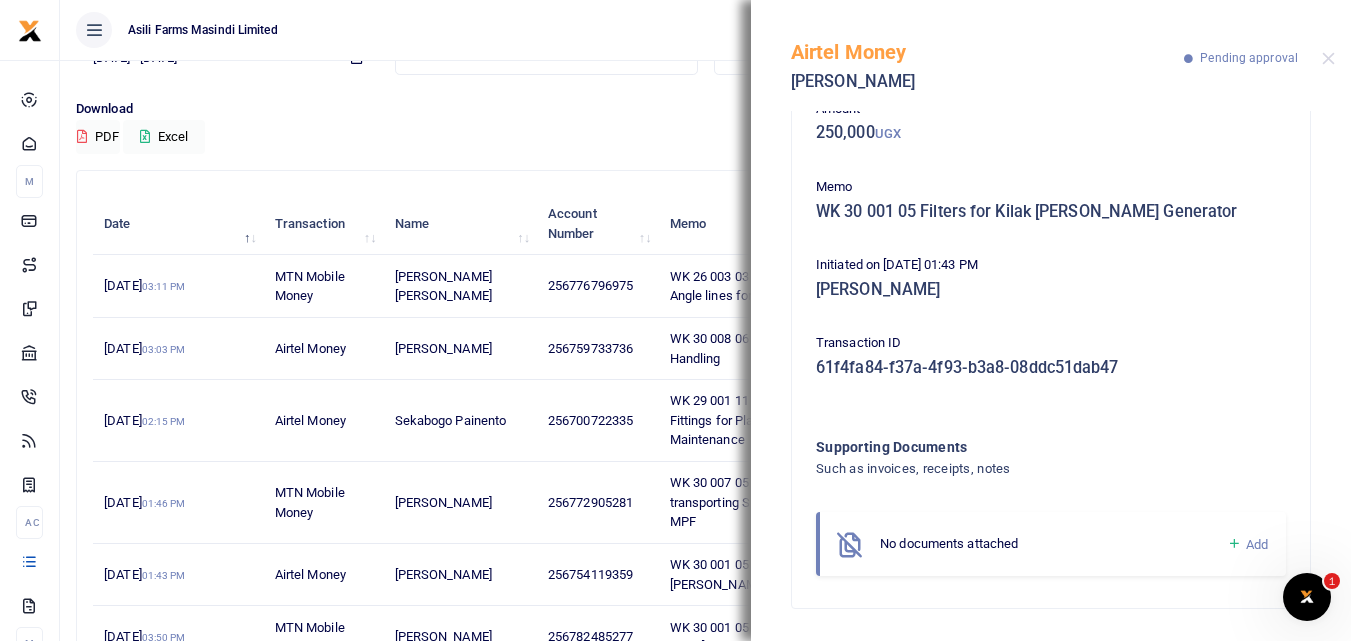 click at bounding box center (1234, 544) 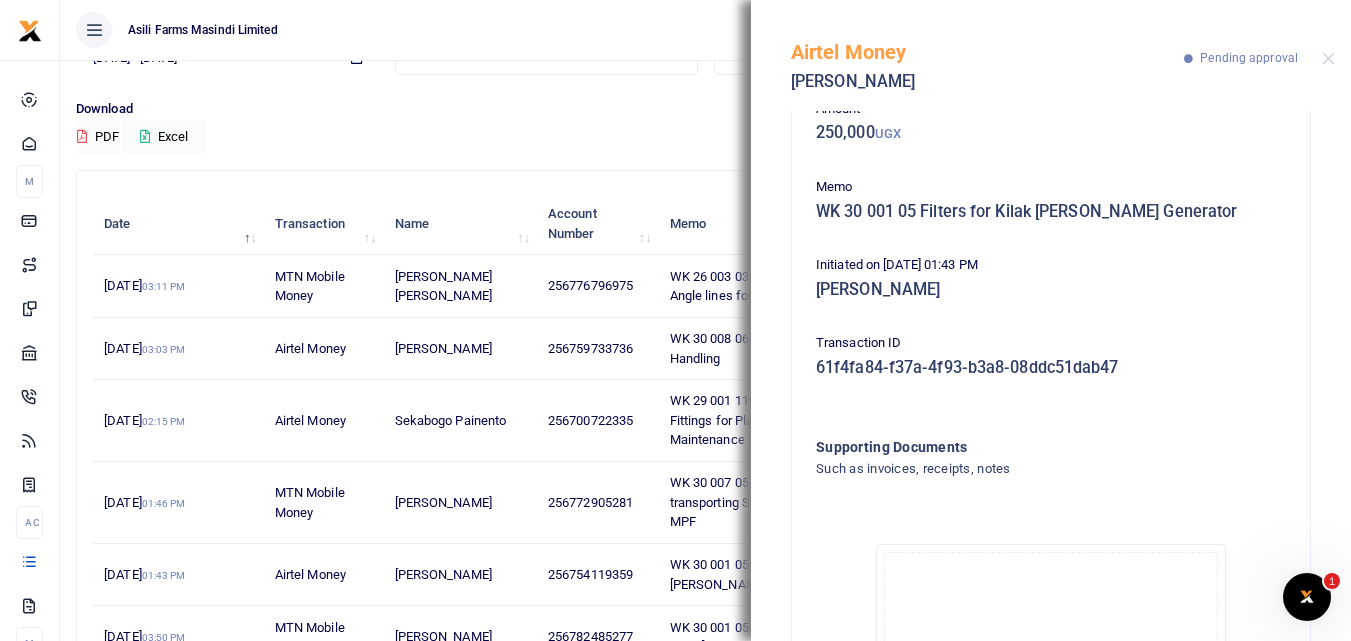 scroll, scrollTop: 345, scrollLeft: 0, axis: vertical 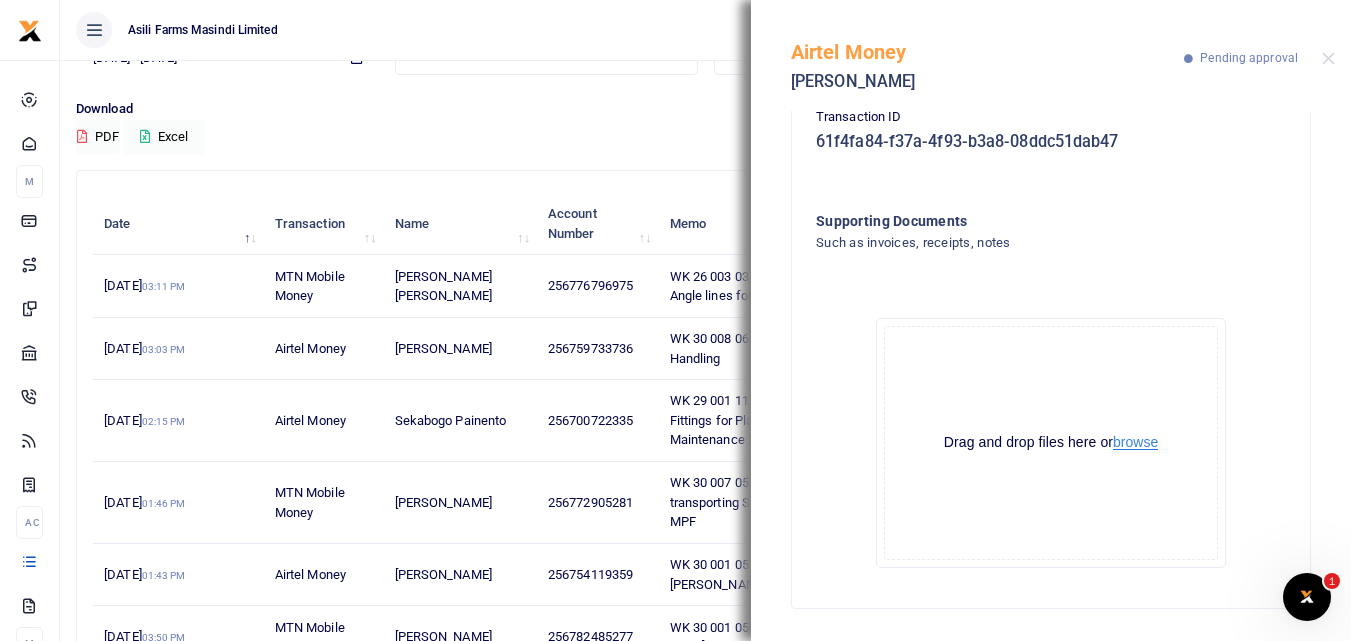 click on "browse" at bounding box center (1135, 442) 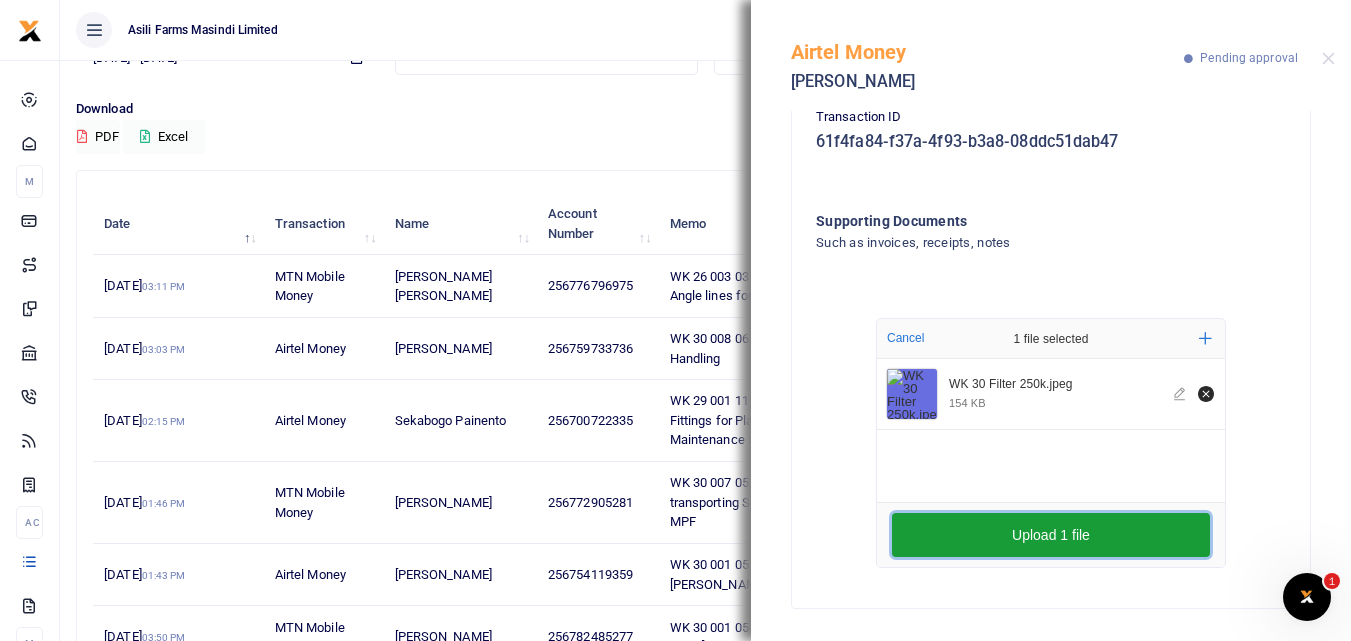 click on "Upload 1 file" at bounding box center (1051, 535) 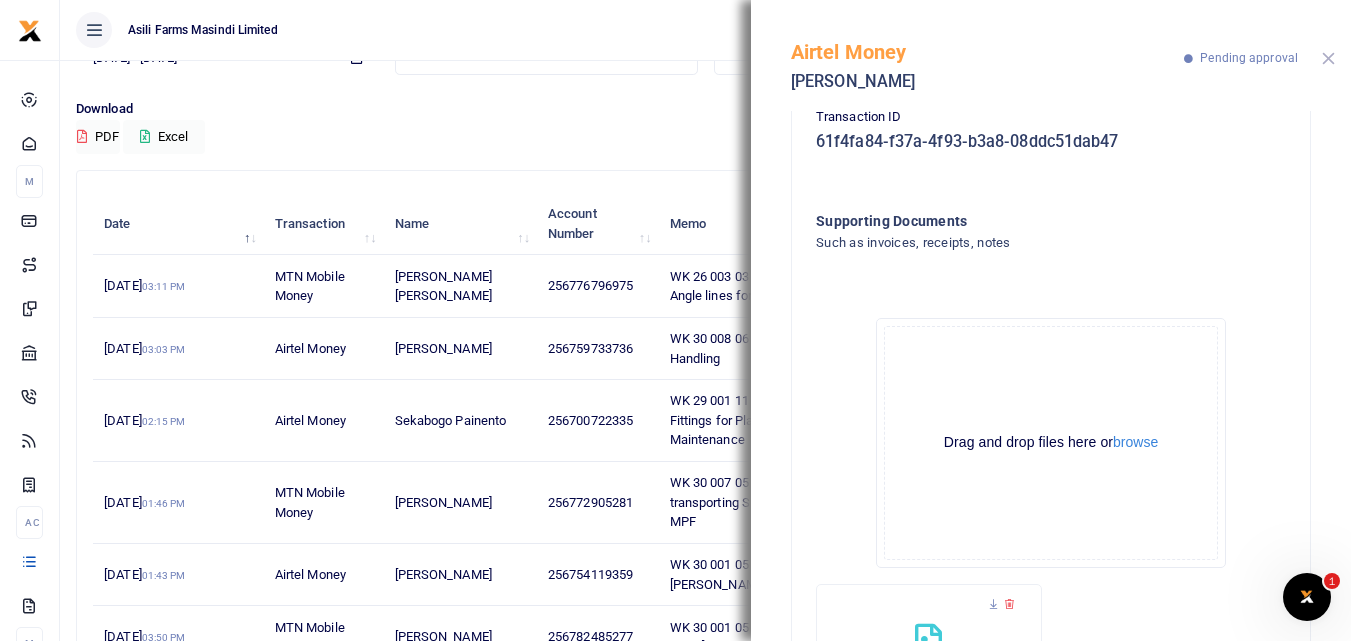 click at bounding box center (1328, 58) 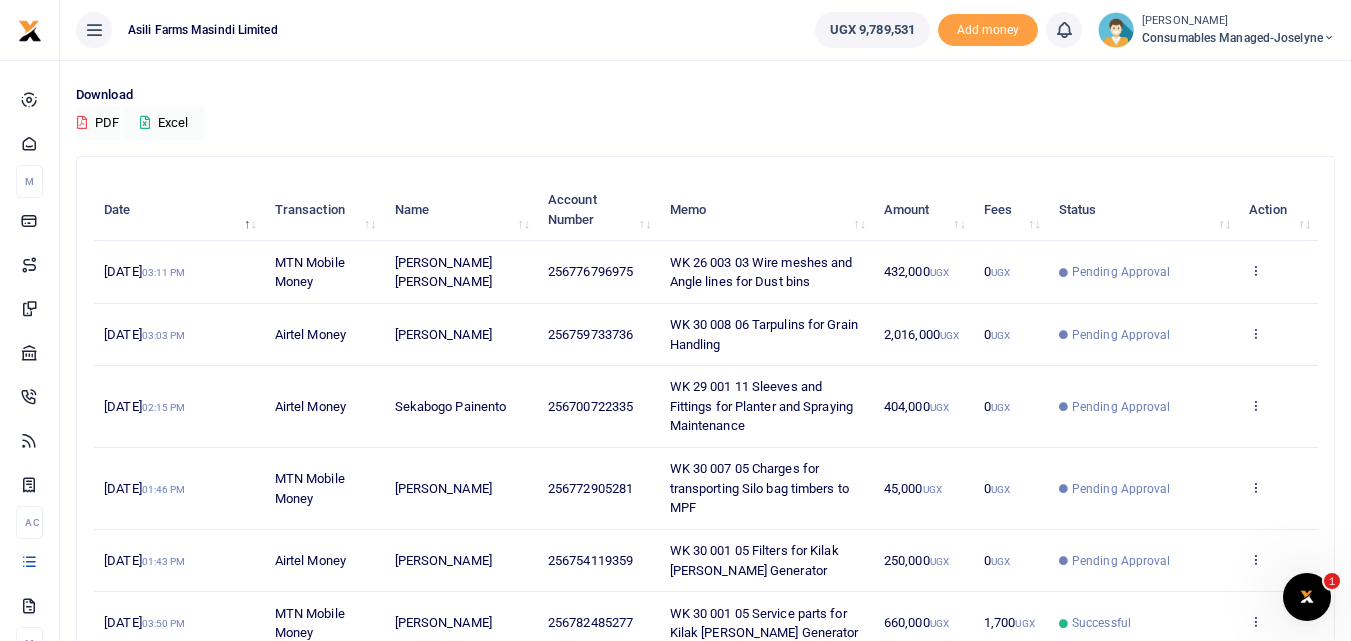 scroll, scrollTop: 130, scrollLeft: 0, axis: vertical 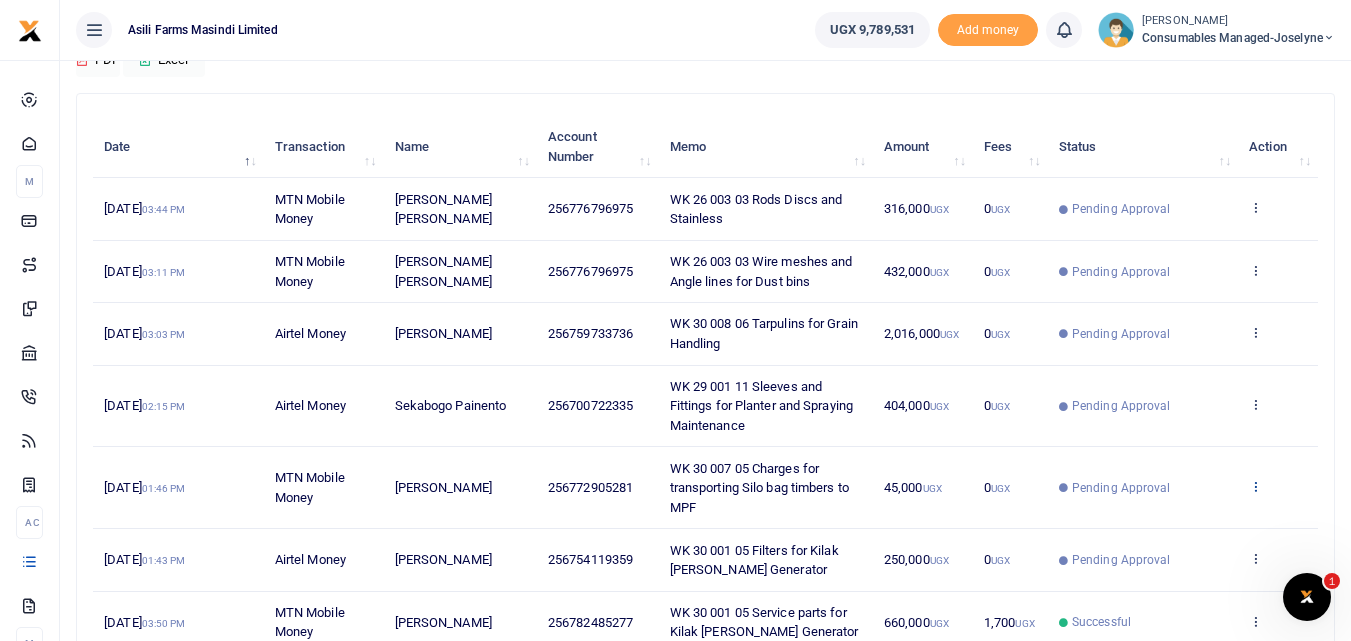 click at bounding box center (1255, 486) 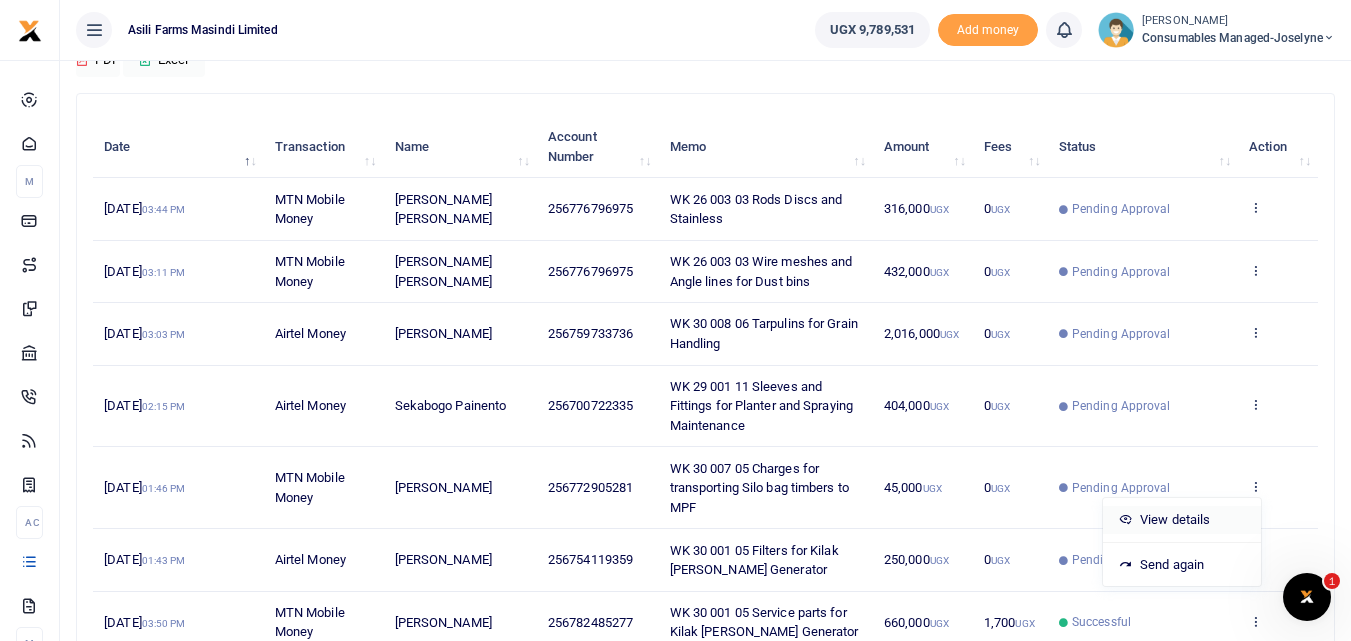 click on "View details" at bounding box center (1182, 520) 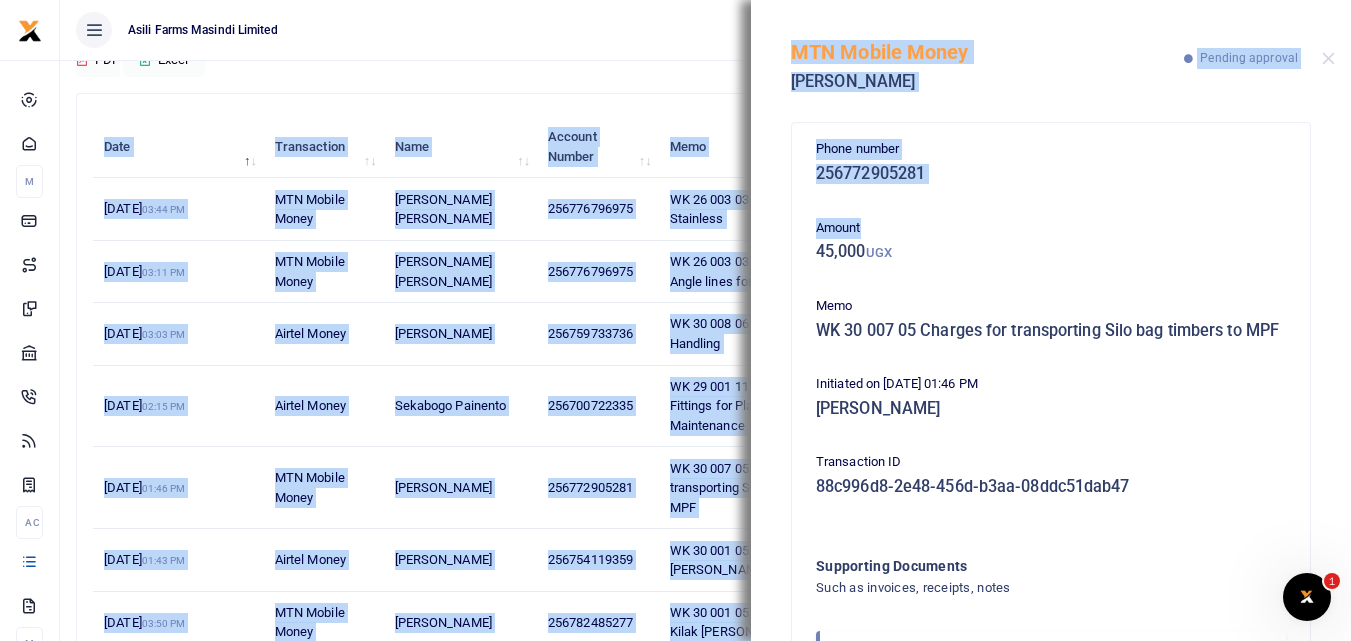 drag, startPoint x: 1335, startPoint y: 209, endPoint x: 1365, endPoint y: 314, distance: 109.201645 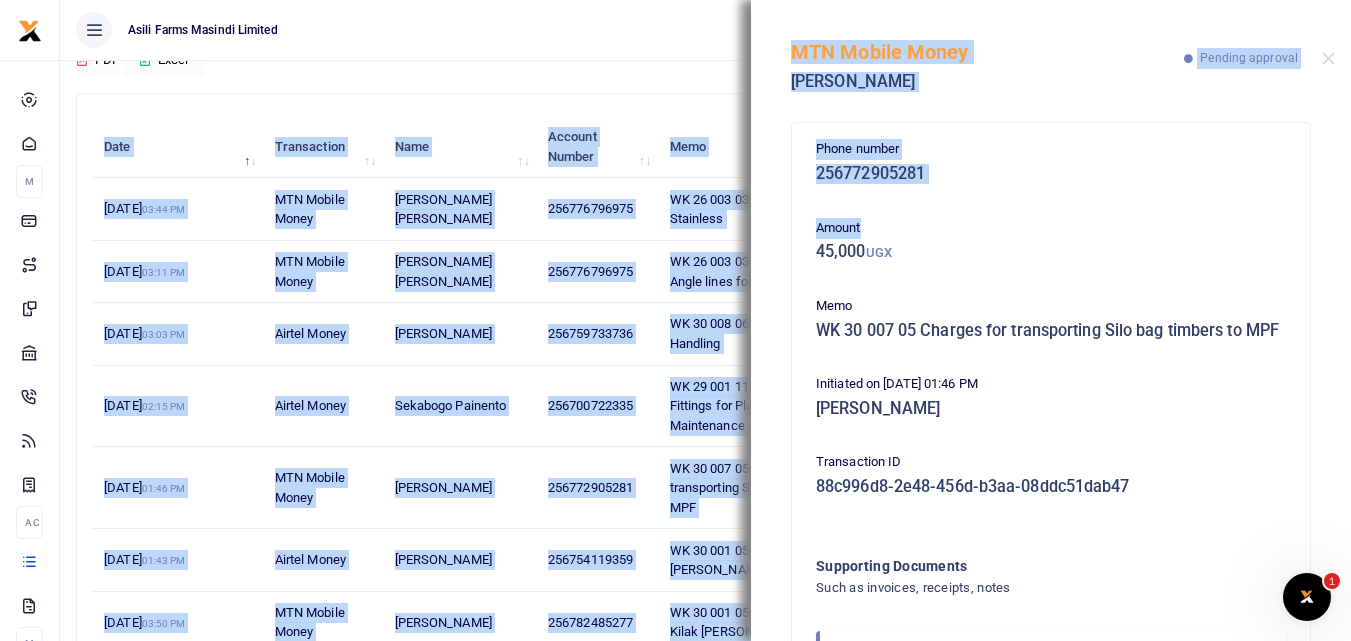 click on "Phone number
256772905281" at bounding box center (1051, 166) 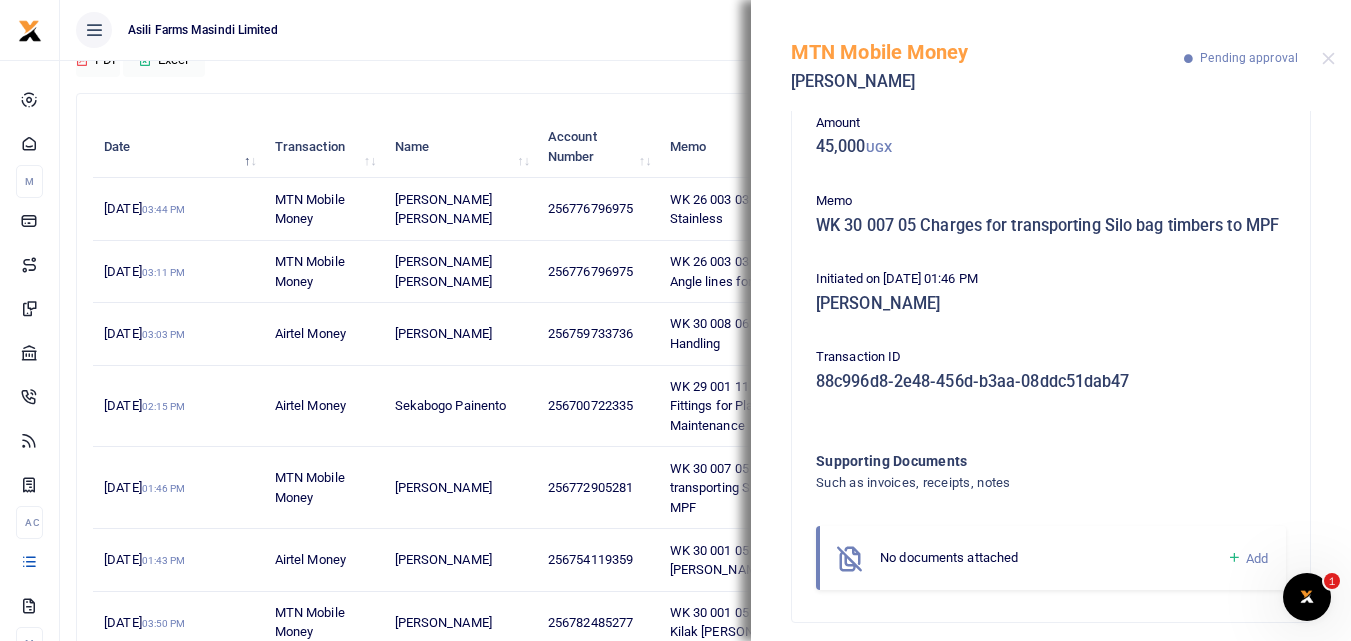 scroll, scrollTop: 139, scrollLeft: 0, axis: vertical 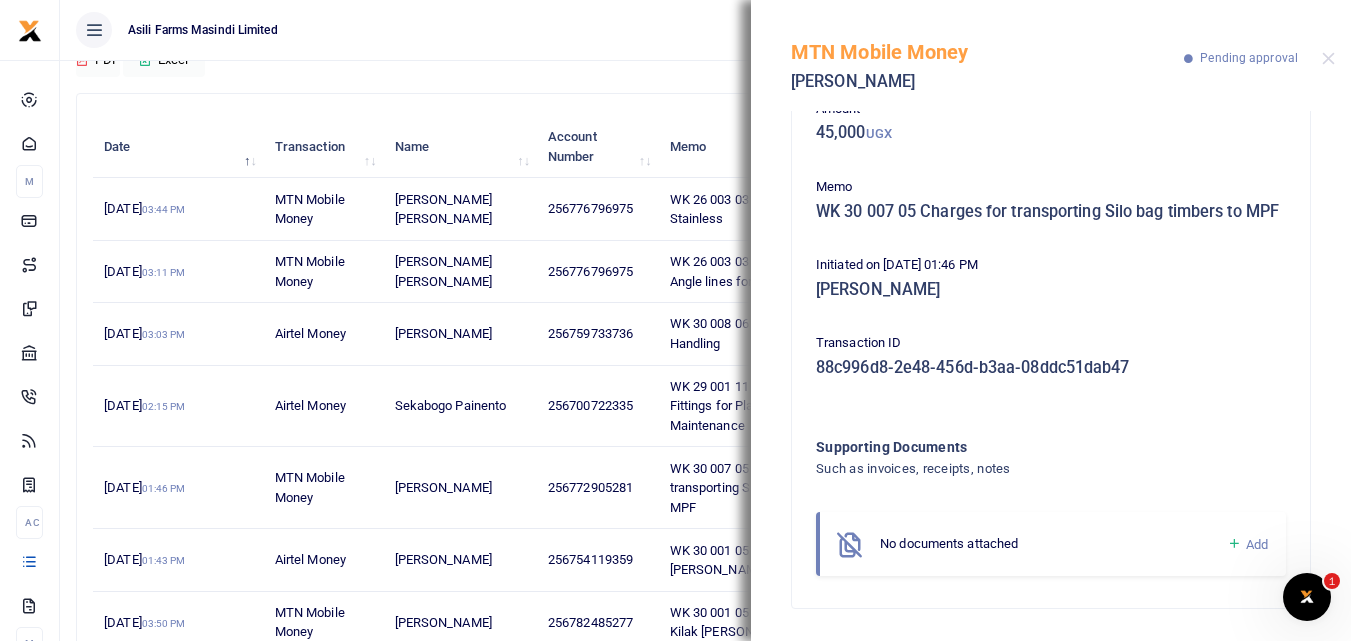 click at bounding box center (1234, 544) 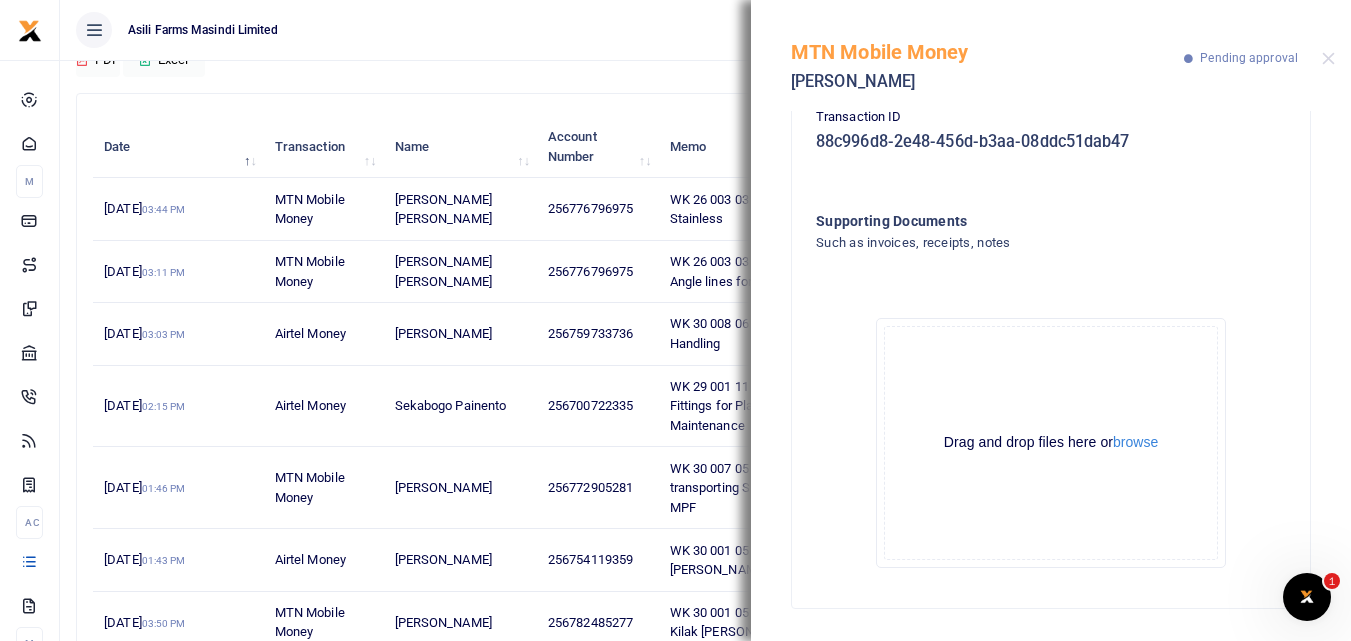 scroll, scrollTop: 364, scrollLeft: 0, axis: vertical 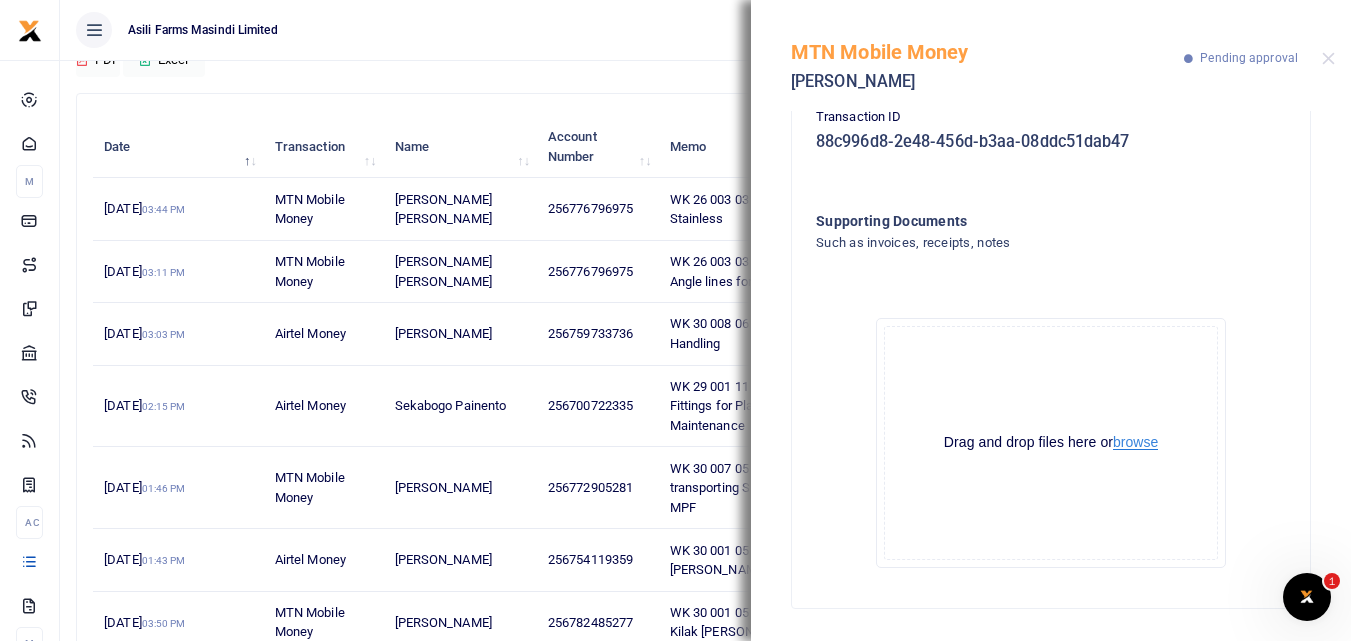 click on "browse" at bounding box center (1135, 442) 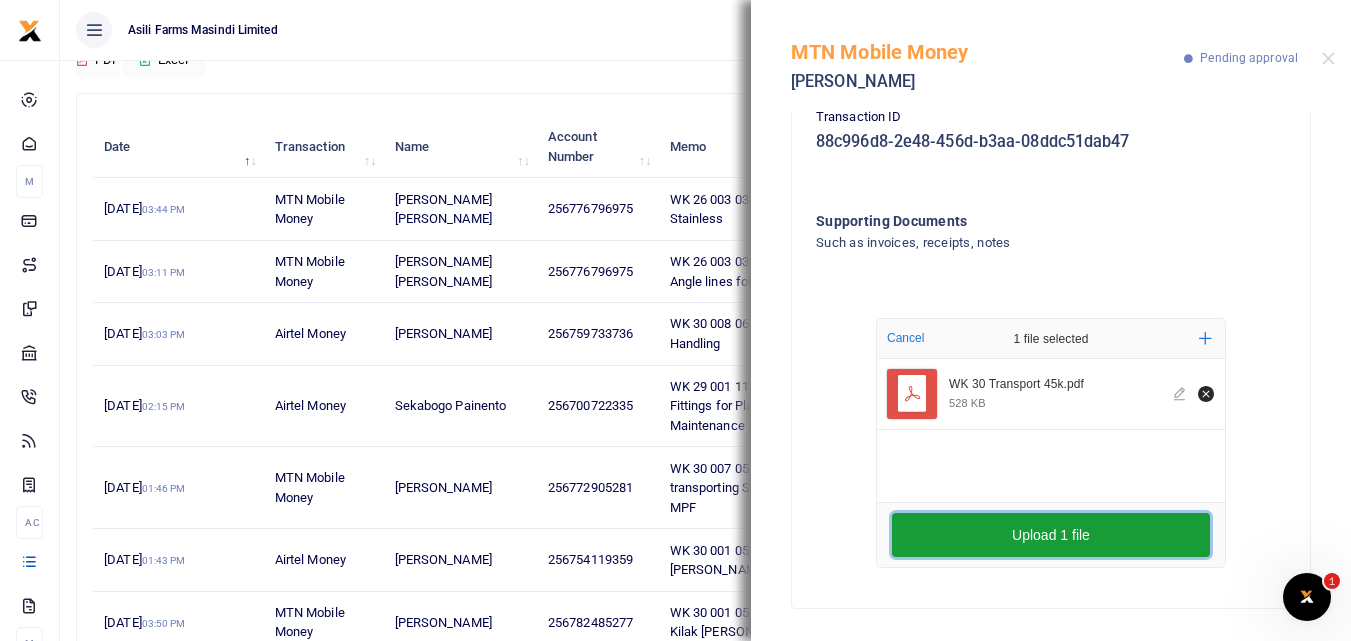 click on "Upload 1 file" at bounding box center [1051, 535] 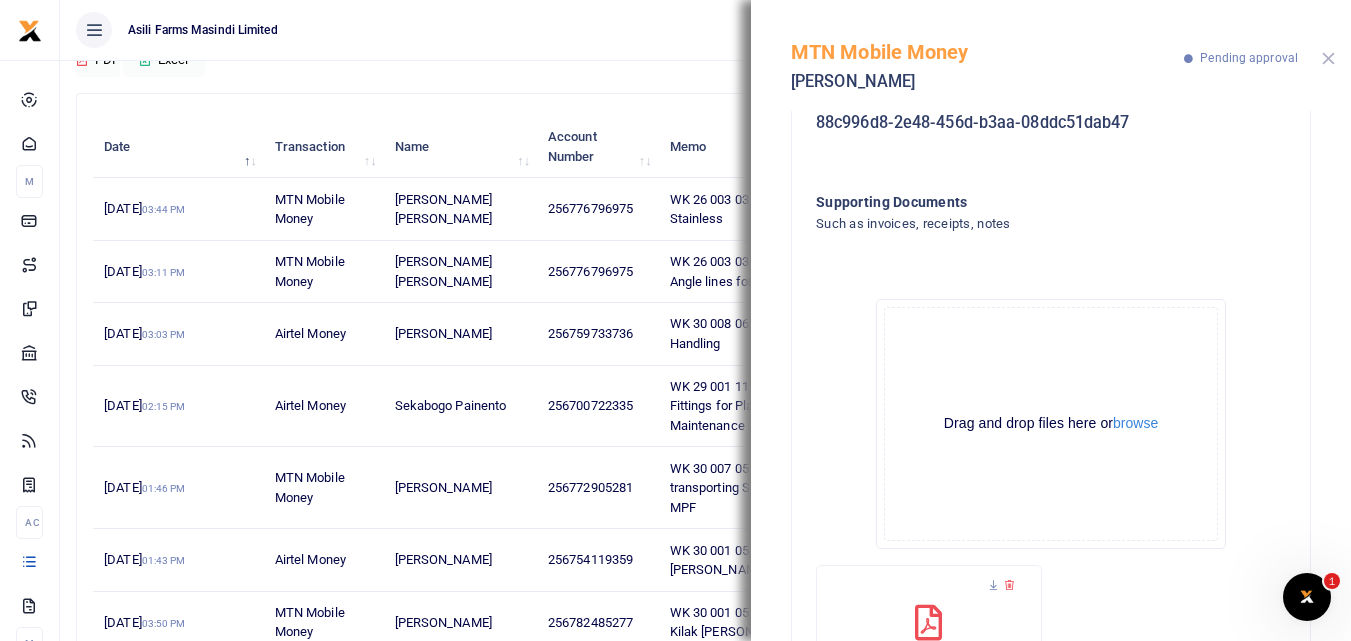 click at bounding box center (1328, 58) 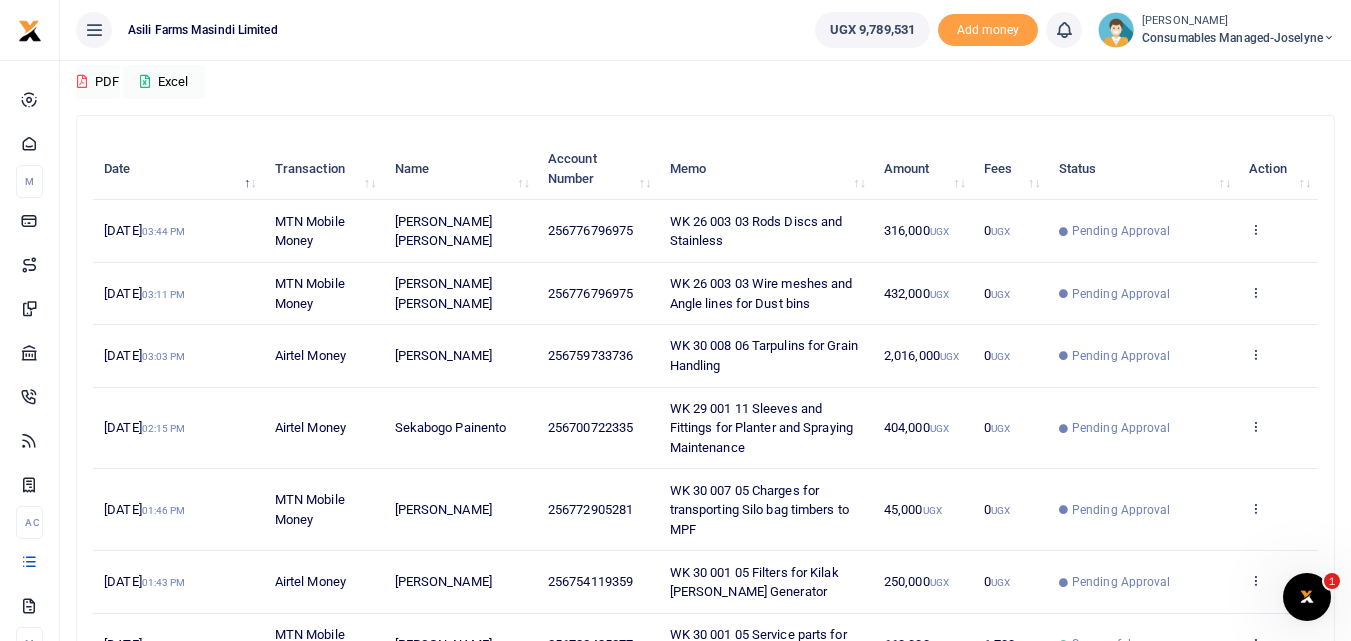 scroll, scrollTop: 170, scrollLeft: 0, axis: vertical 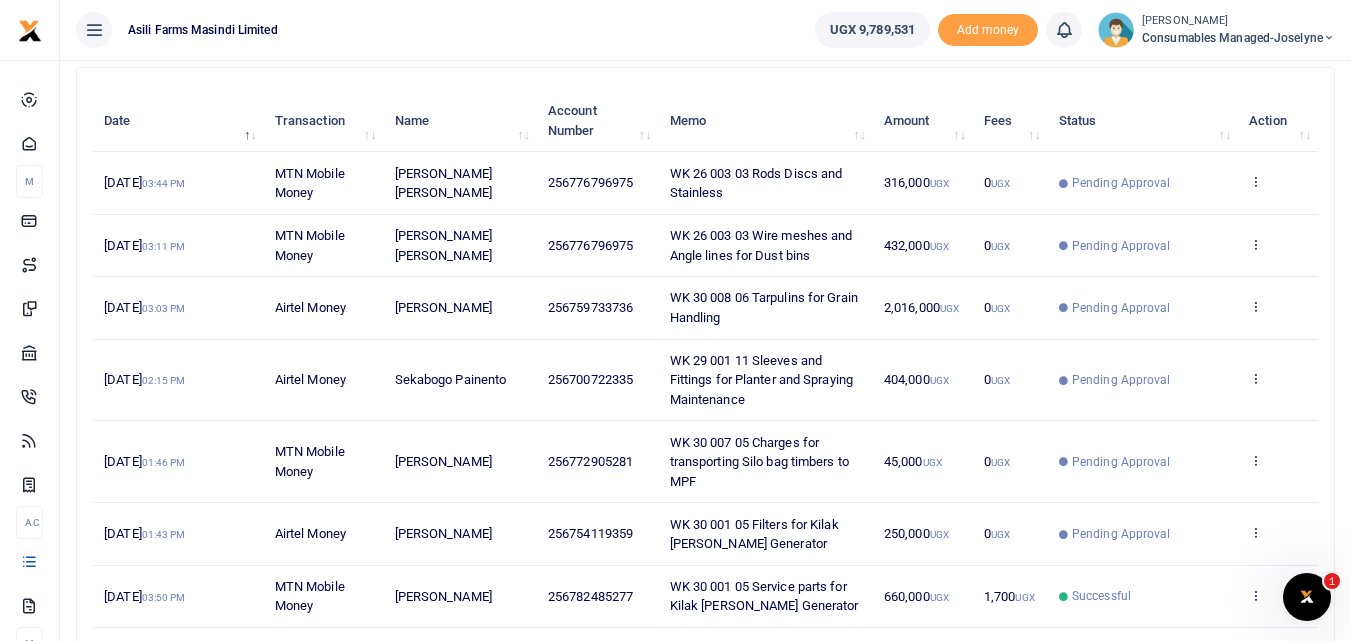 click on "View details
Send again" at bounding box center [1278, 381] 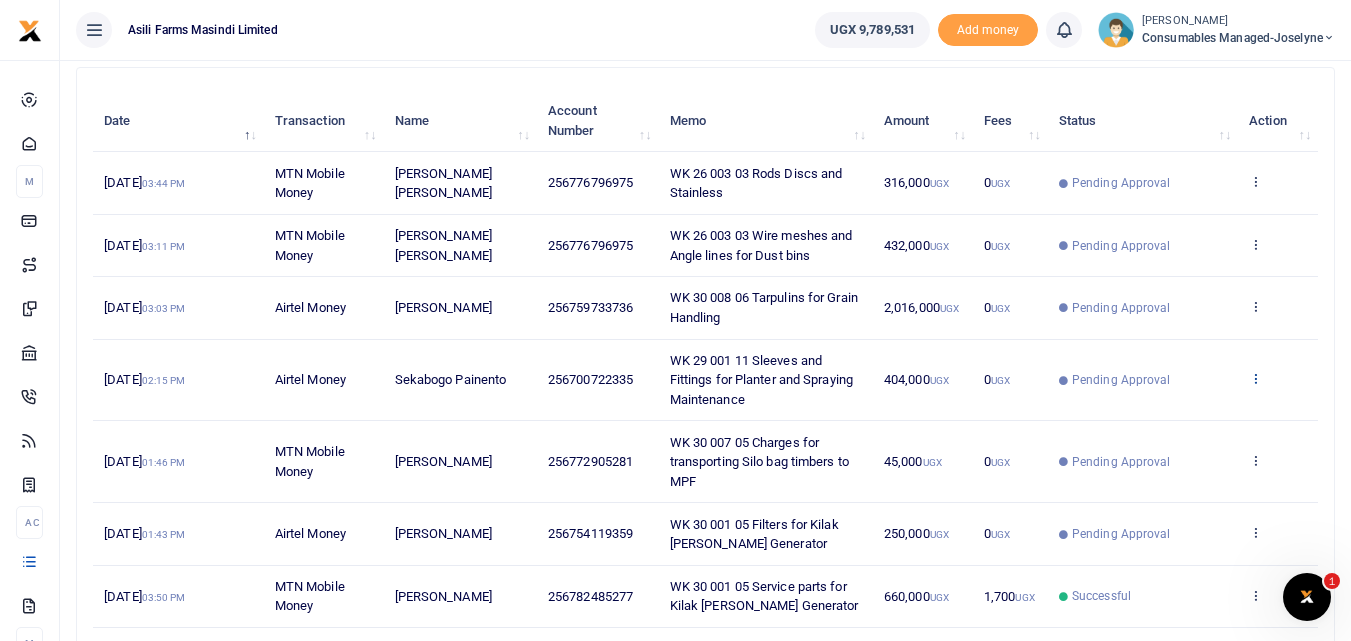 click at bounding box center (1255, 378) 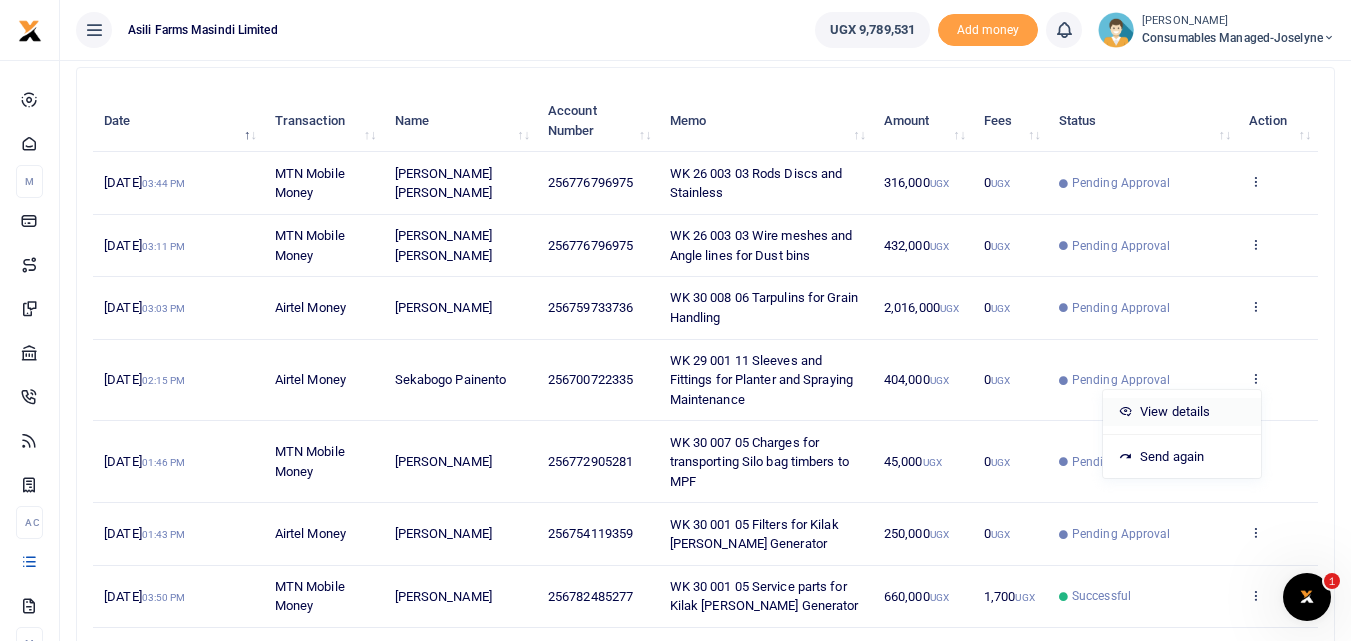 click on "View details" at bounding box center [1182, 412] 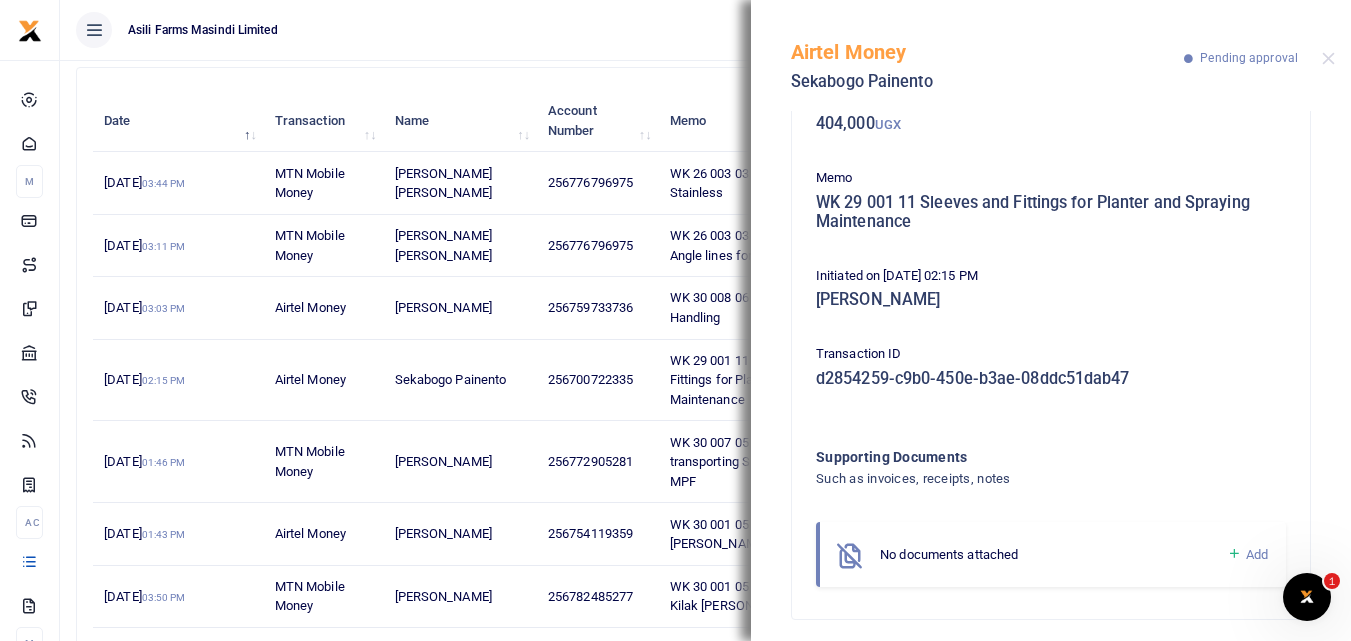 scroll, scrollTop: 139, scrollLeft: 0, axis: vertical 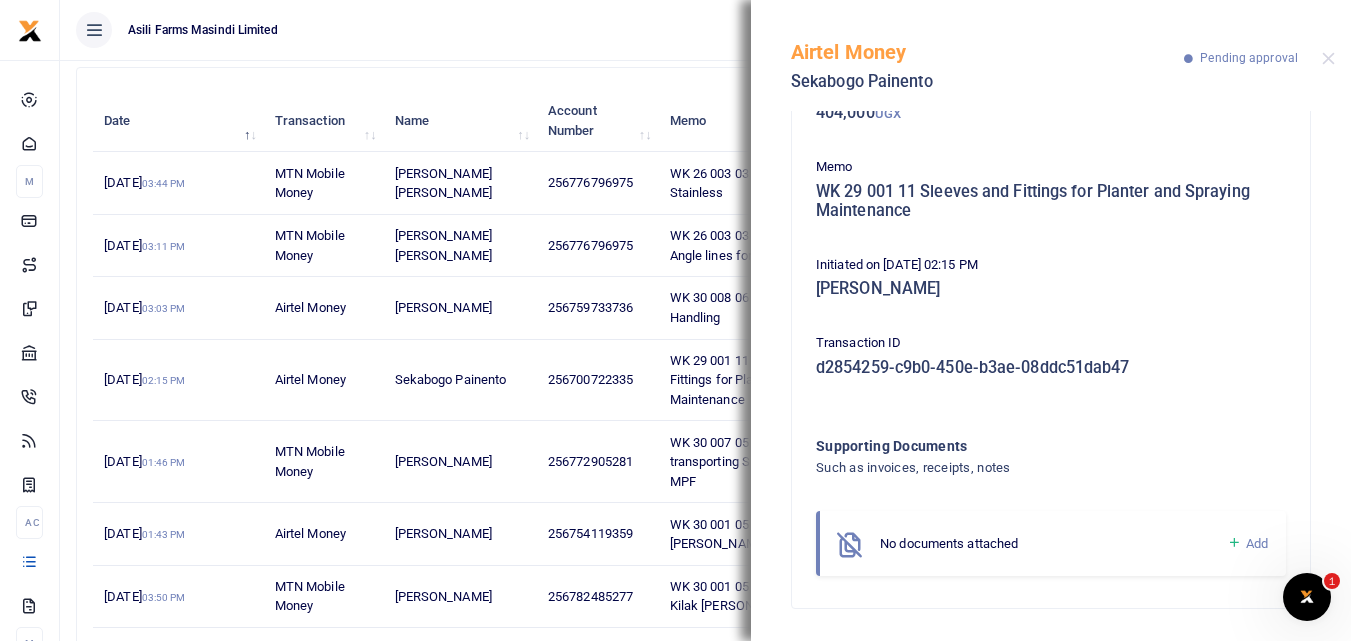 click at bounding box center (1234, 543) 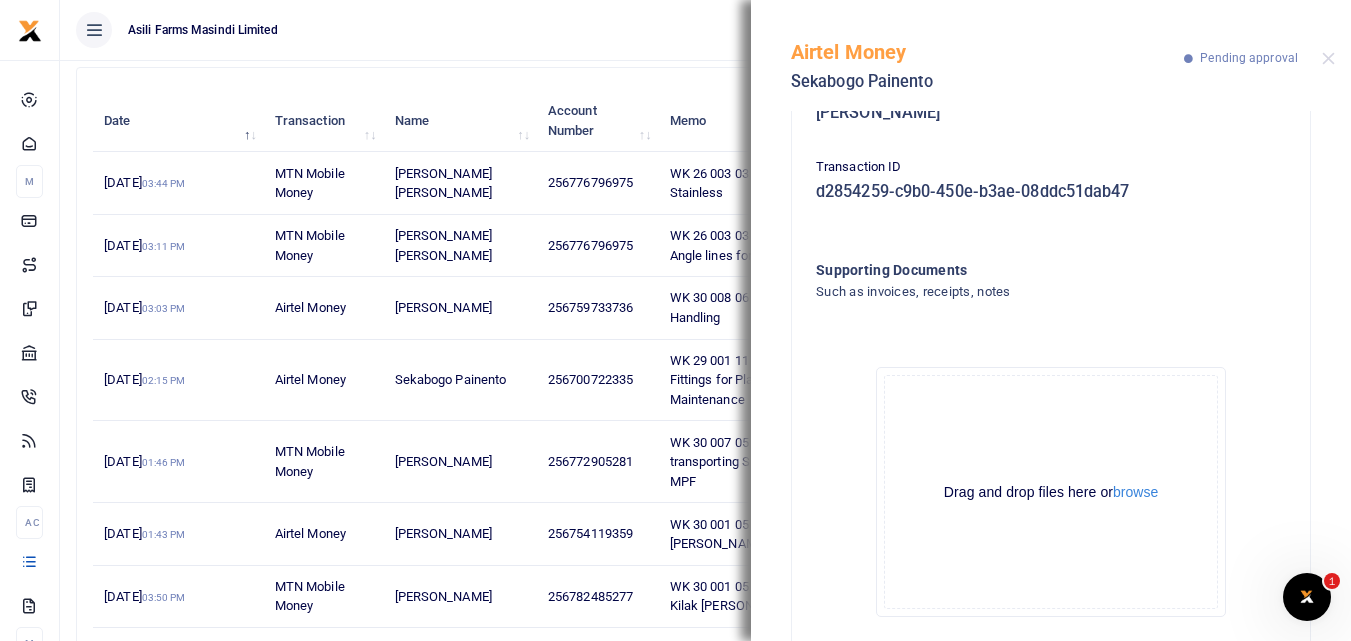 scroll, scrollTop: 364, scrollLeft: 0, axis: vertical 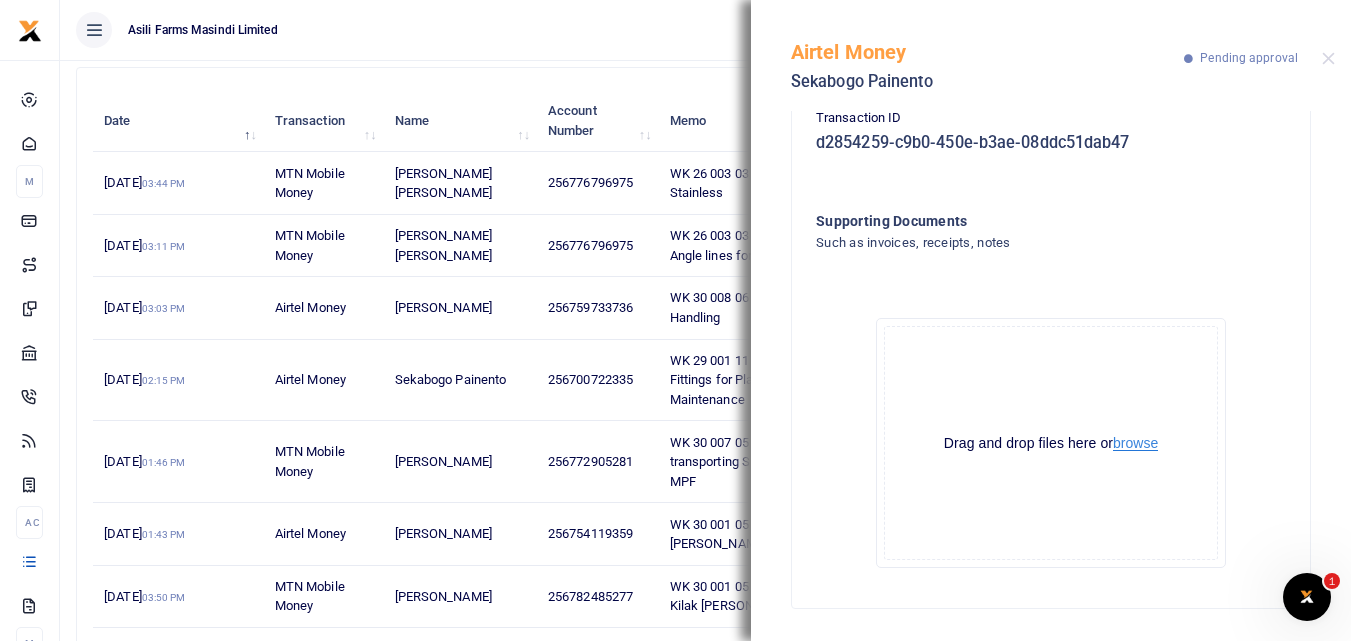 click on "browse" at bounding box center (1135, 443) 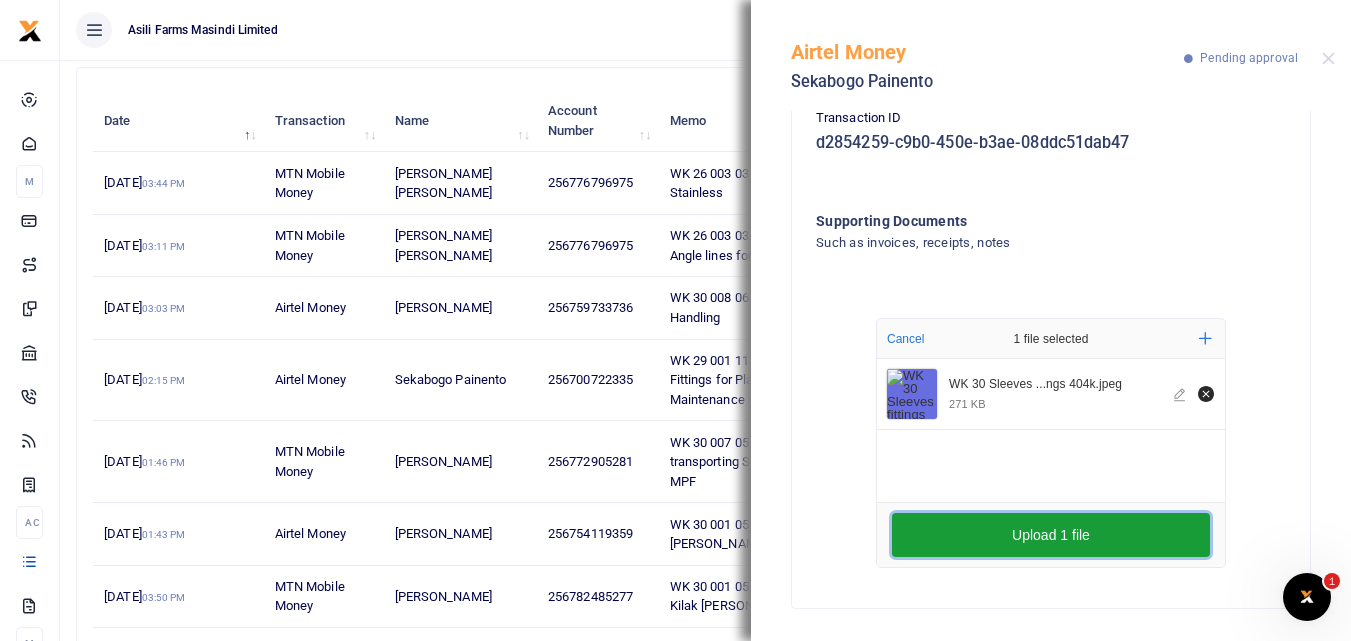click on "Upload 1 file" at bounding box center (1051, 535) 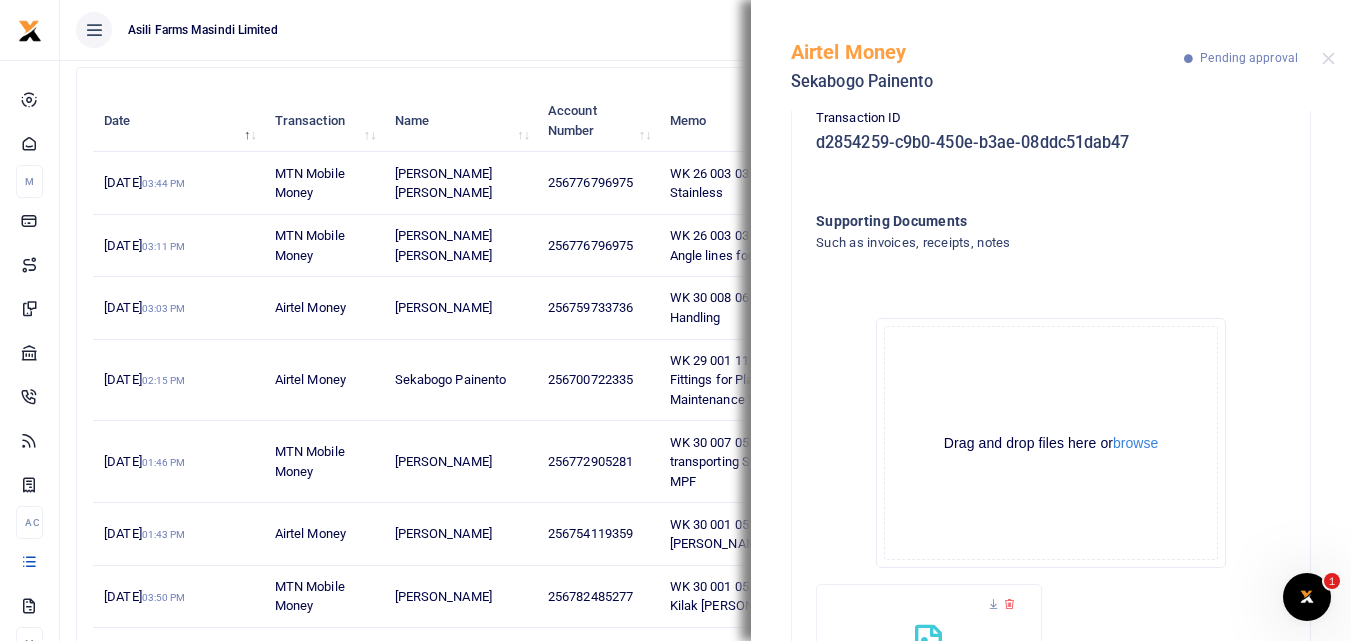 click on "Drag and drop files here or  browse Powered by  Uppy" 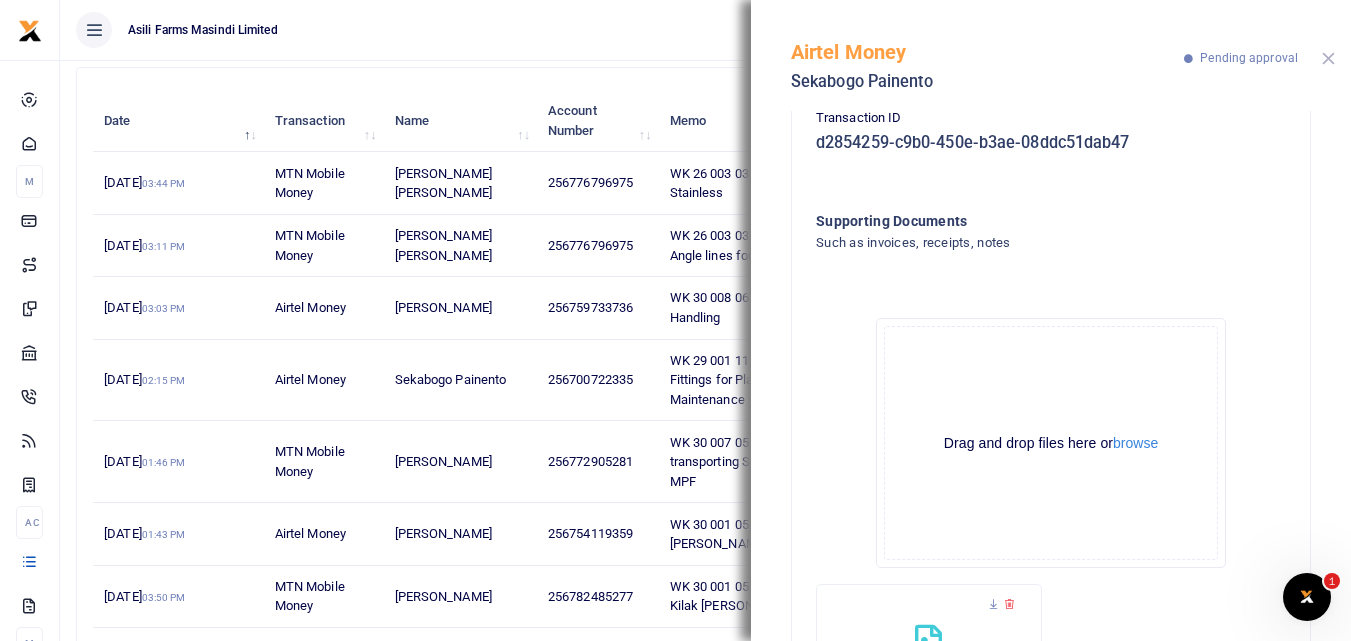 click at bounding box center (1328, 58) 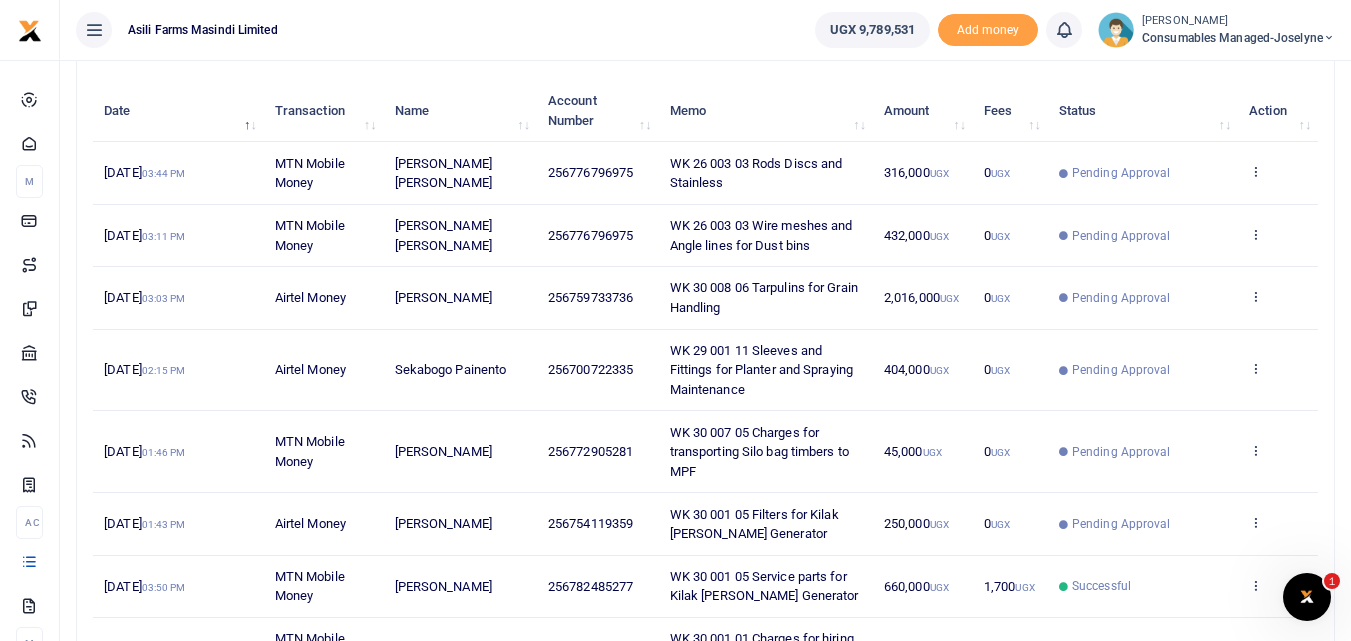 scroll, scrollTop: 229, scrollLeft: 0, axis: vertical 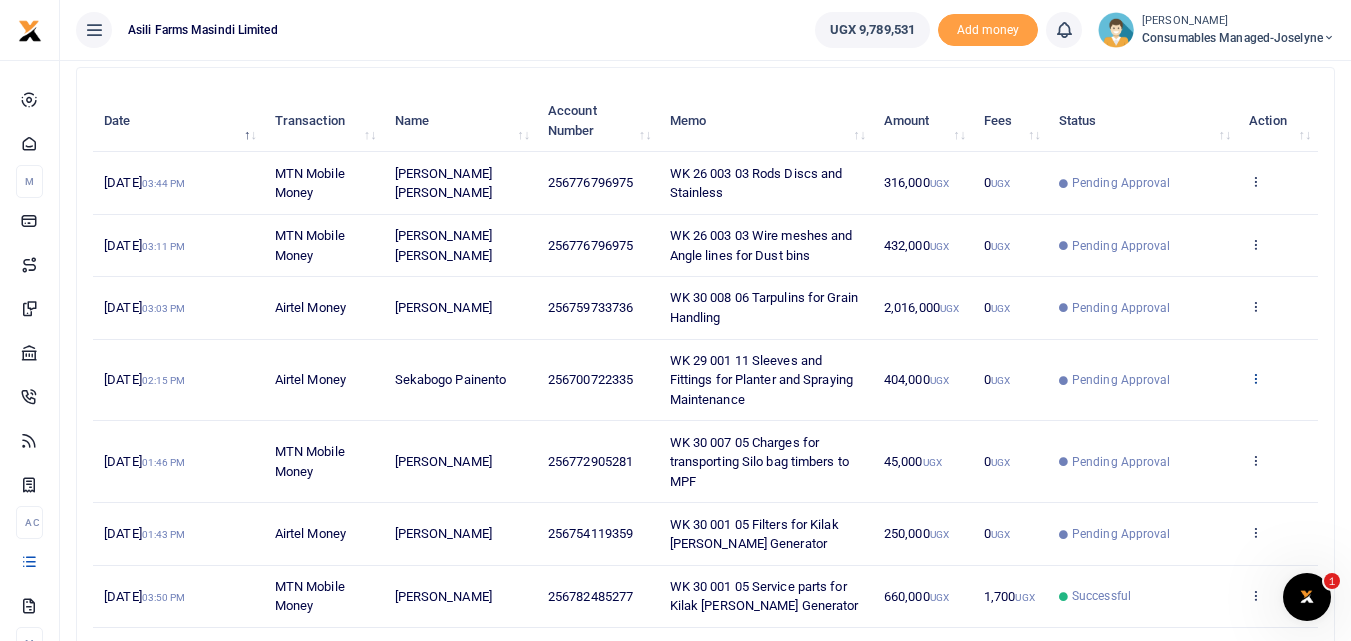 click at bounding box center (1255, 378) 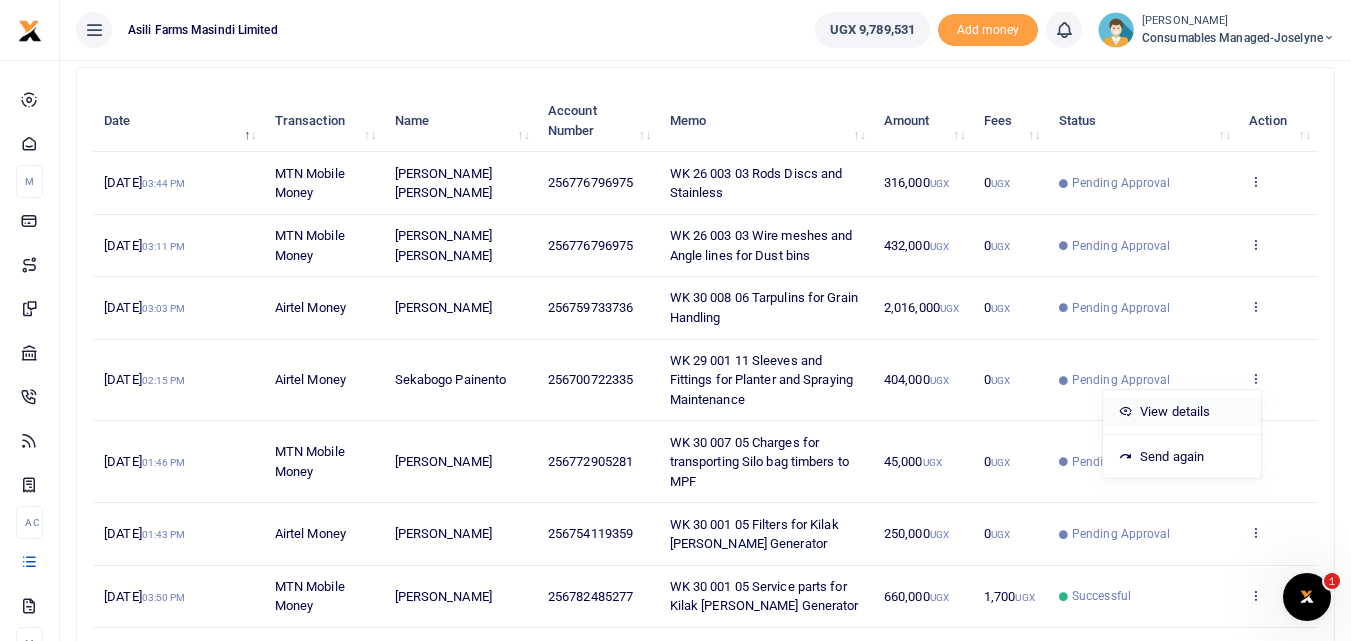 click on "View details" at bounding box center [1182, 412] 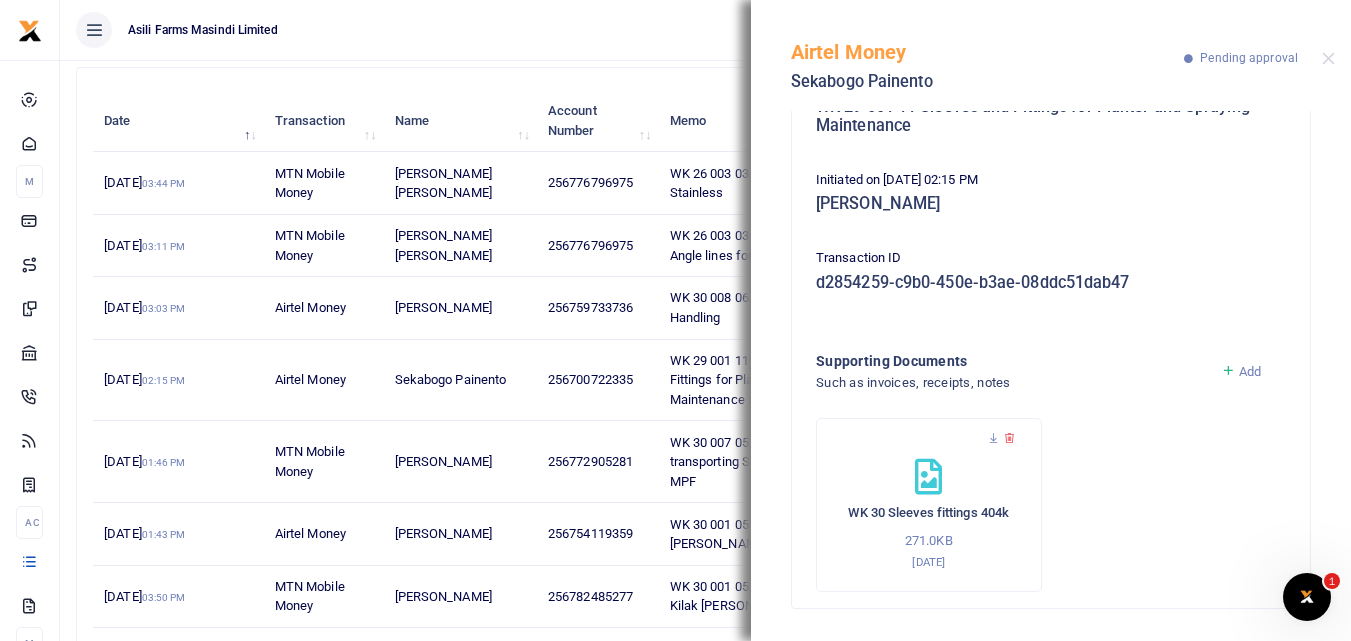 scroll, scrollTop: 5, scrollLeft: 0, axis: vertical 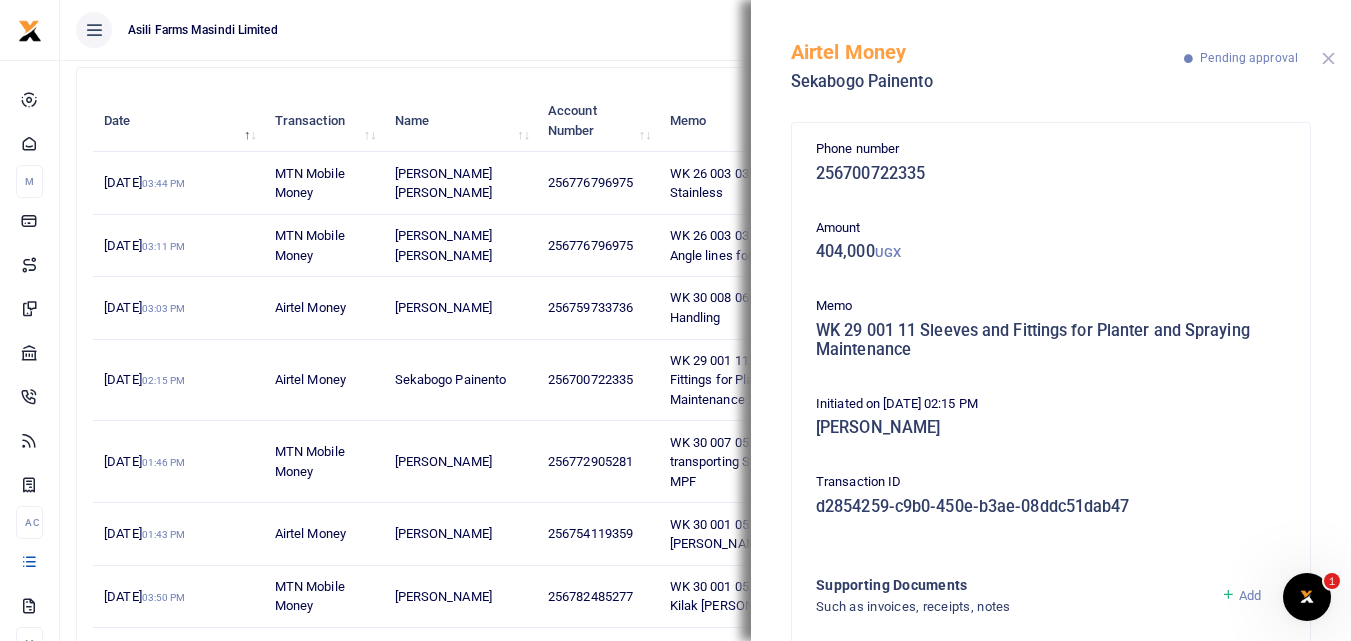click at bounding box center (1328, 58) 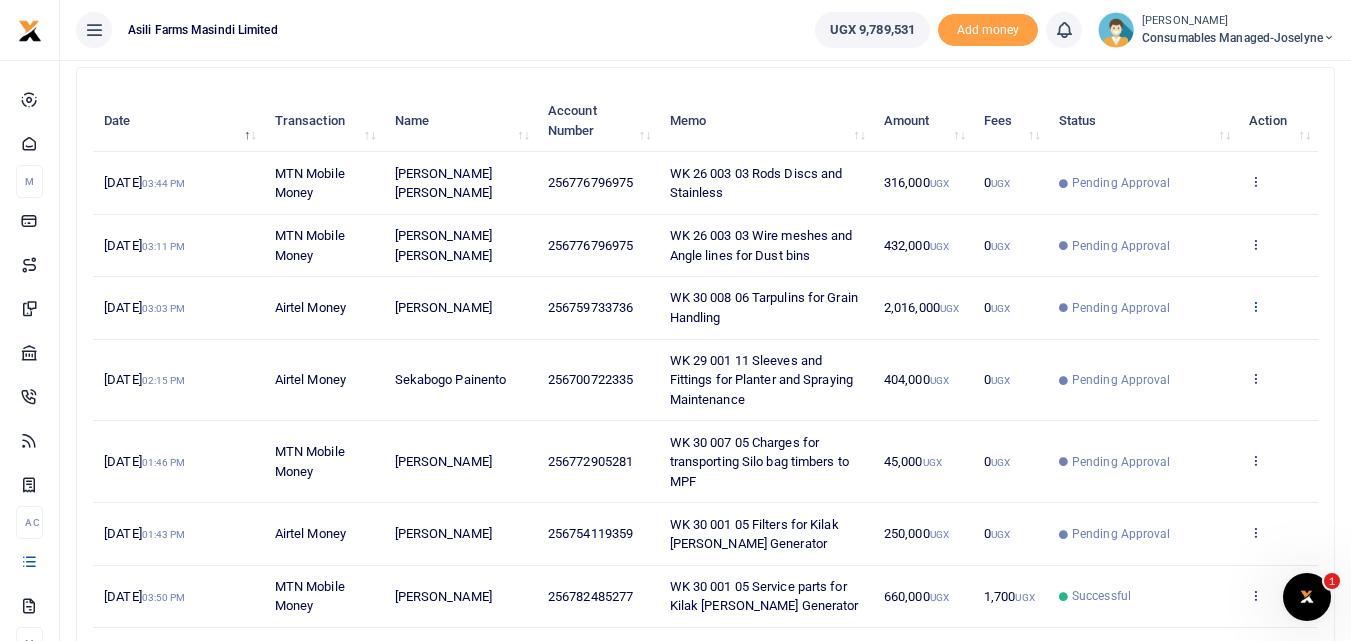 click at bounding box center (1255, 306) 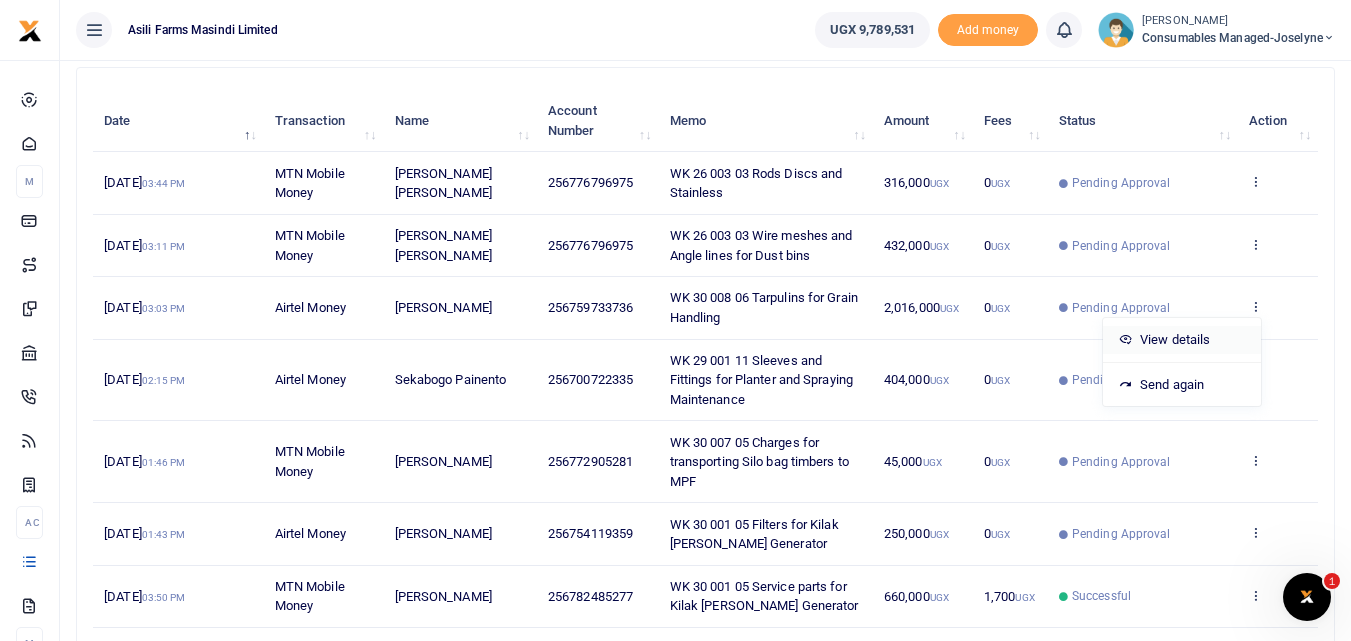 click on "View details" at bounding box center [1182, 340] 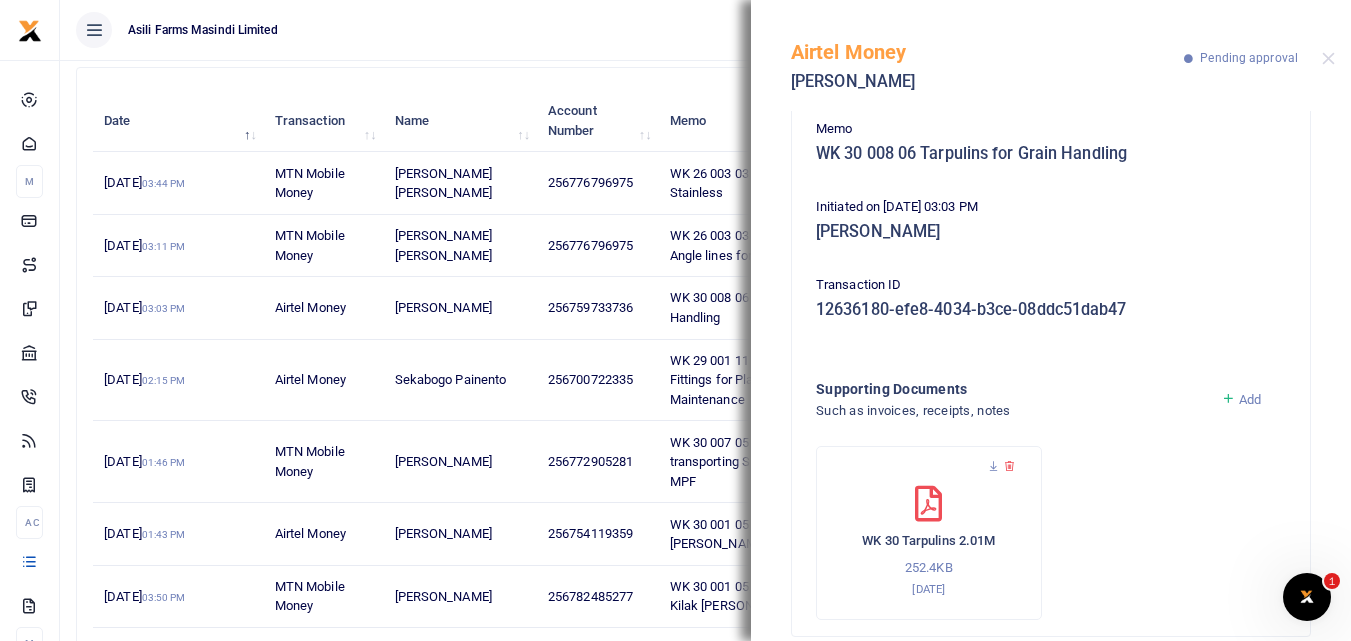 scroll, scrollTop: 55, scrollLeft: 0, axis: vertical 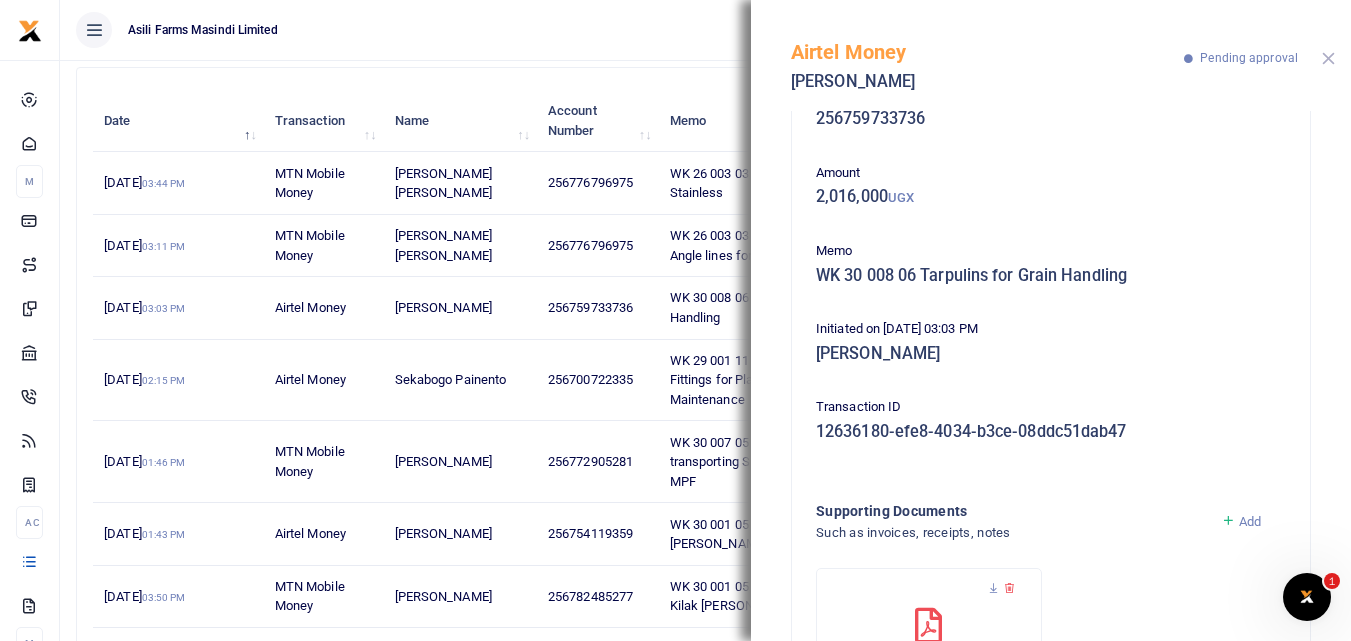 click at bounding box center [1328, 58] 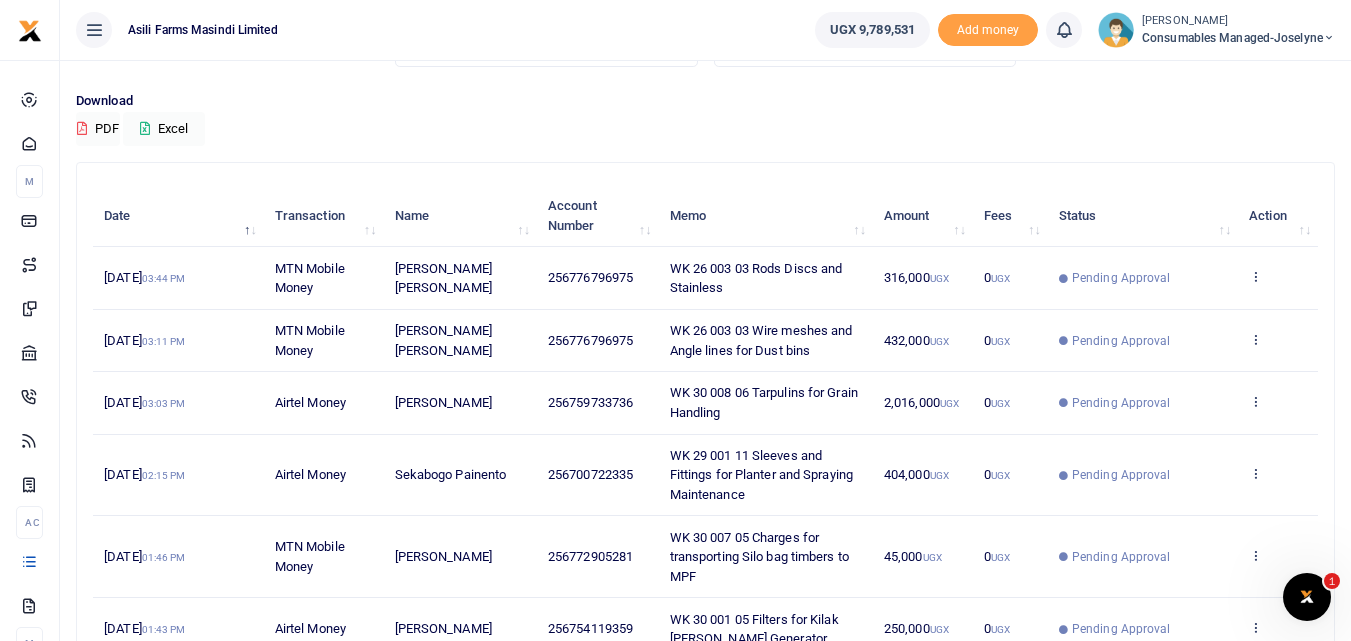 scroll, scrollTop: 124, scrollLeft: 0, axis: vertical 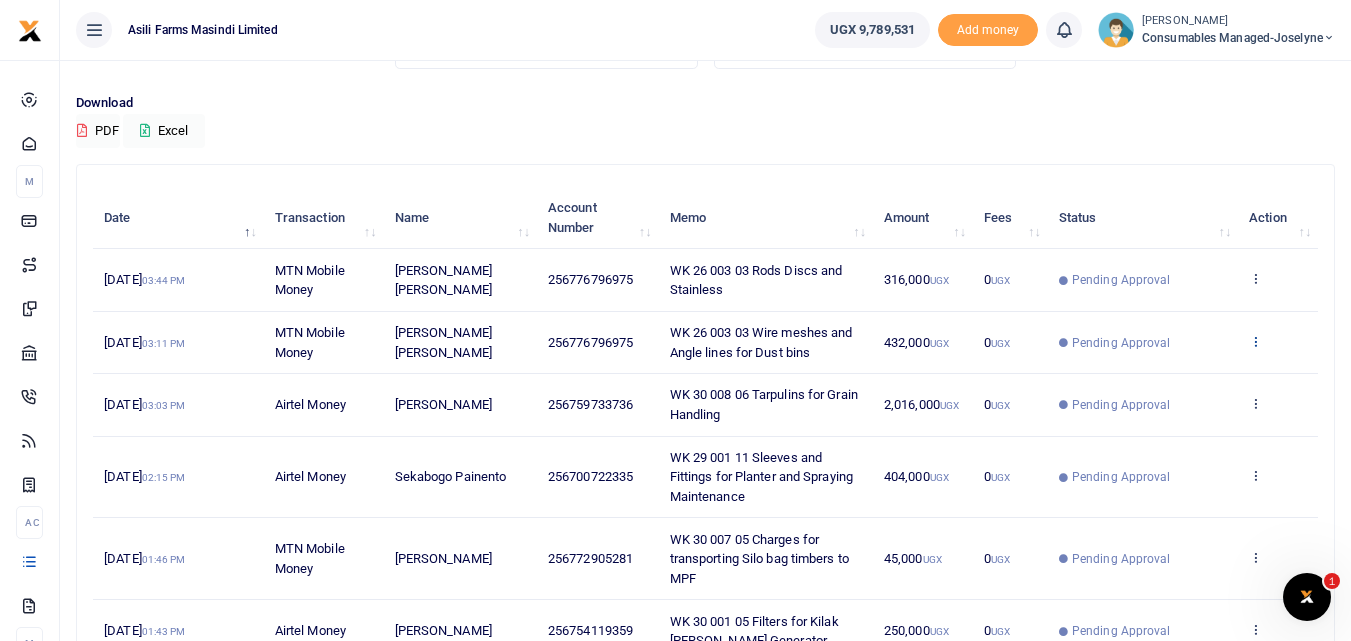 click at bounding box center (1255, 341) 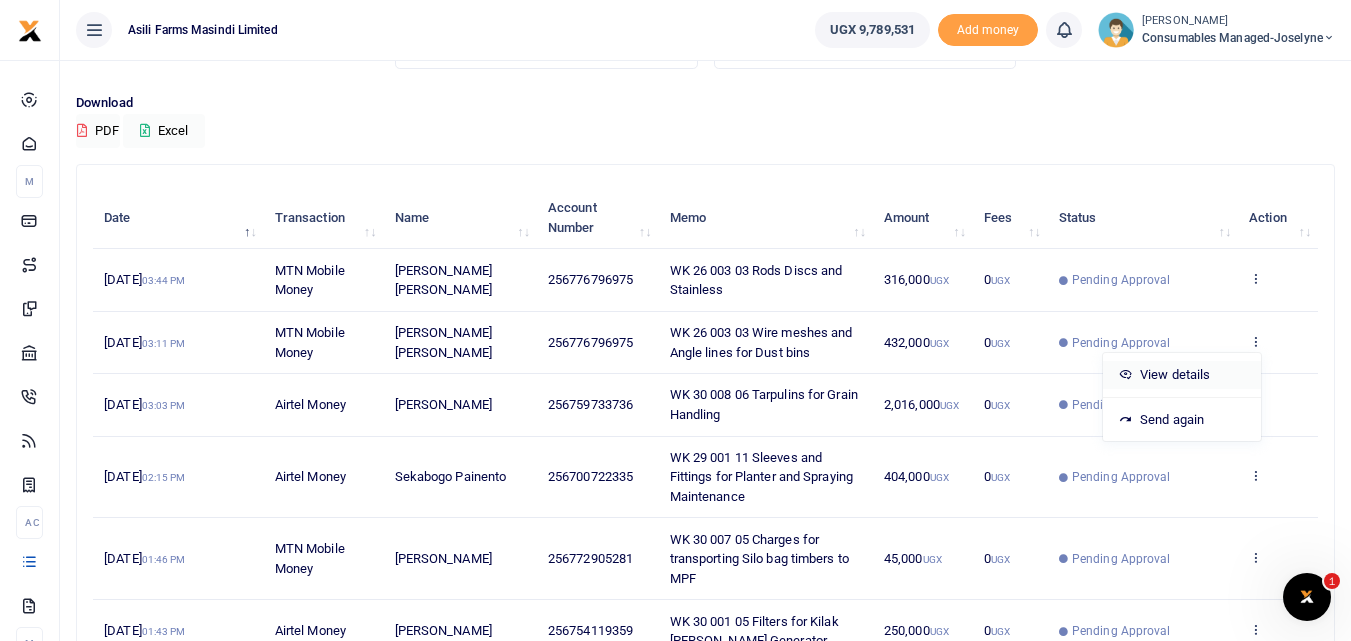 click on "View details" at bounding box center [1182, 375] 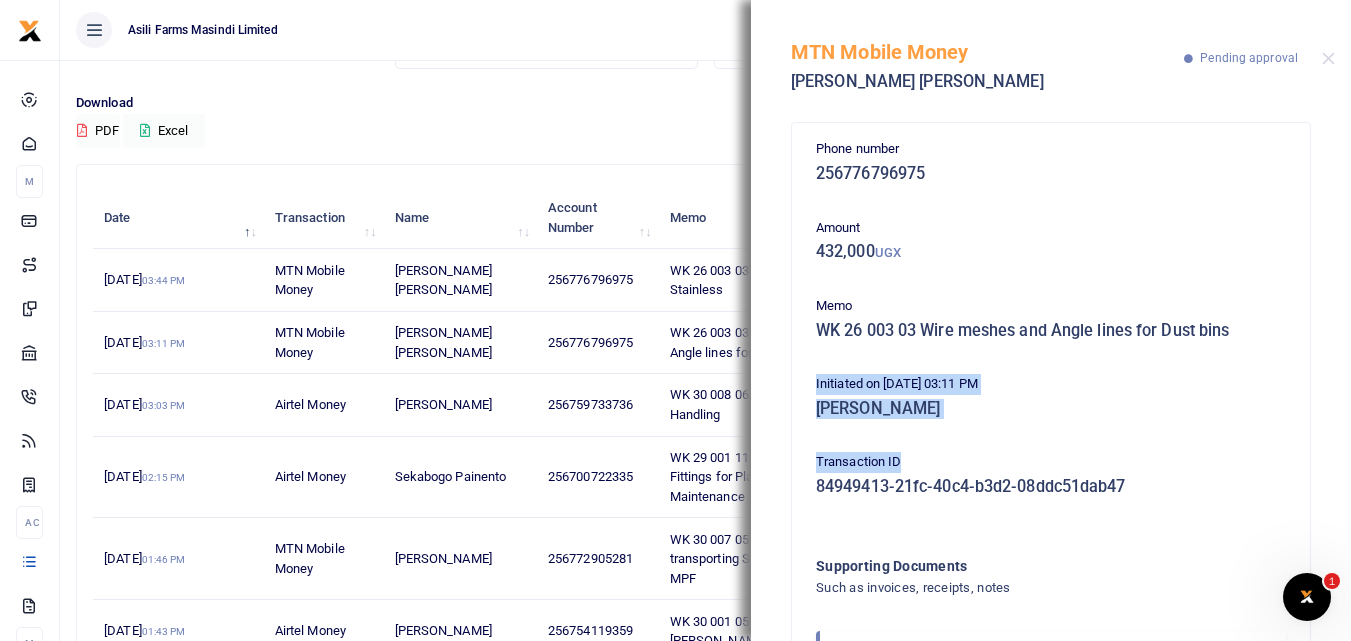 drag, startPoint x: 1335, startPoint y: 346, endPoint x: 1320, endPoint y: 459, distance: 113.99123 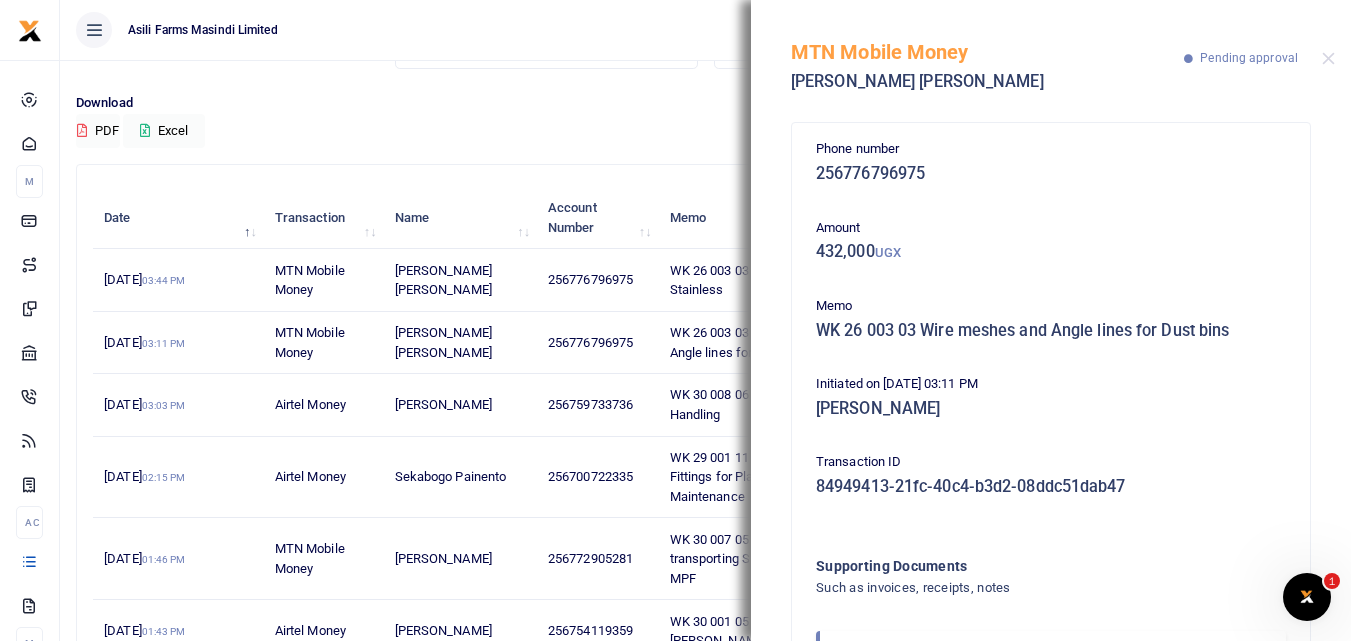 scroll, scrollTop: 119, scrollLeft: 0, axis: vertical 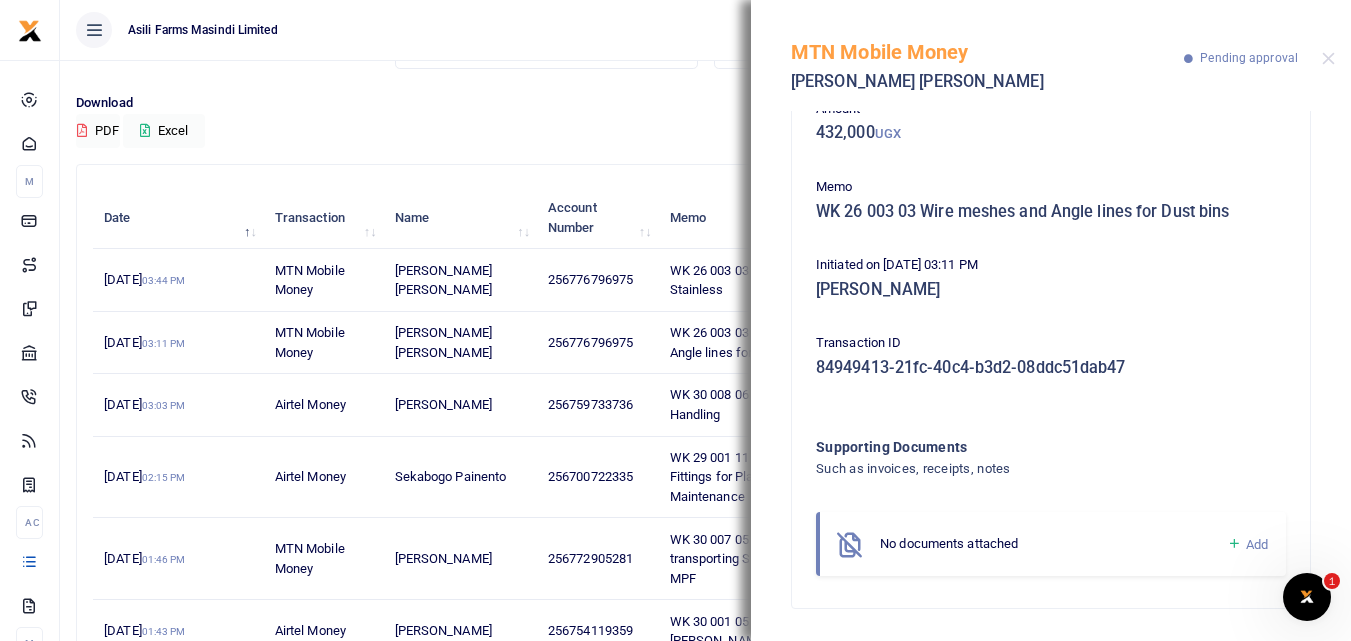 click at bounding box center [1234, 544] 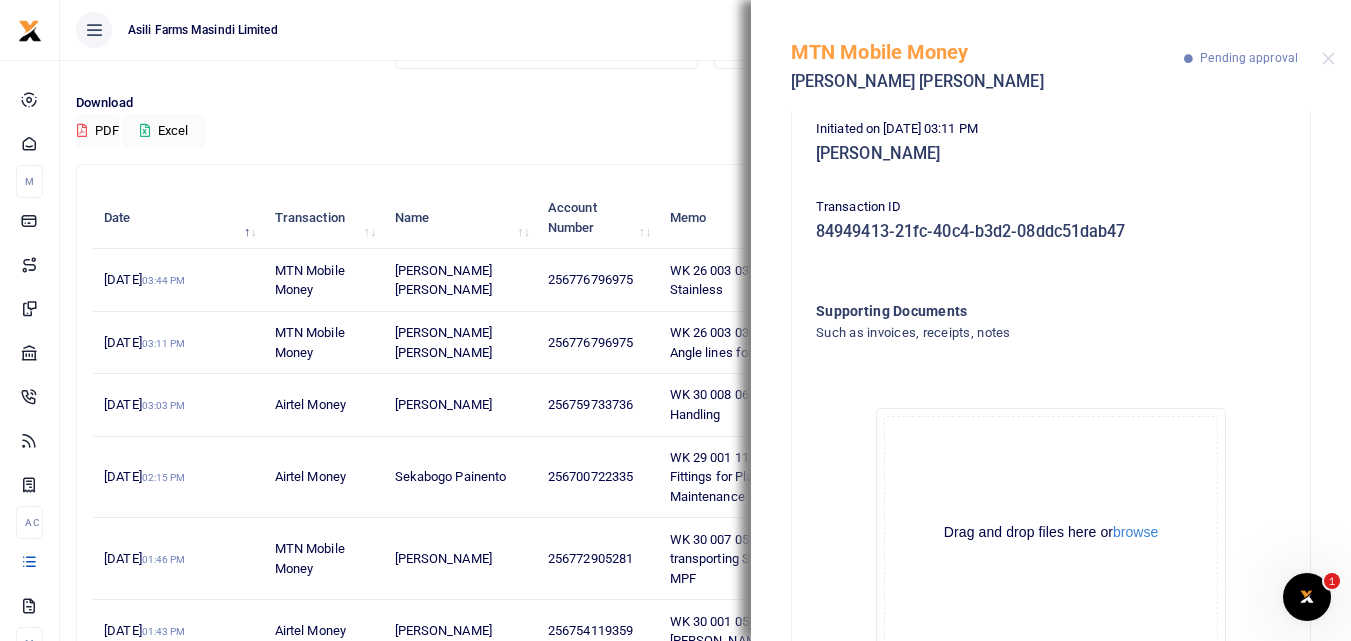 scroll, scrollTop: 345, scrollLeft: 0, axis: vertical 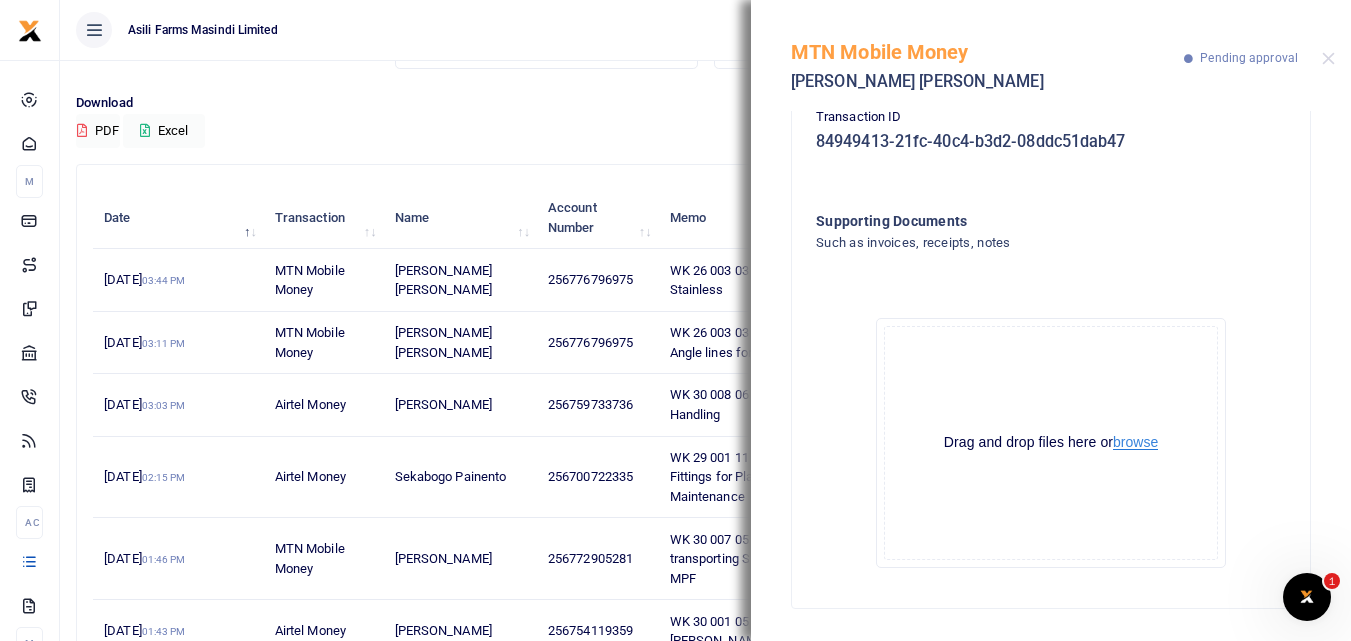 click on "browse" at bounding box center [1135, 442] 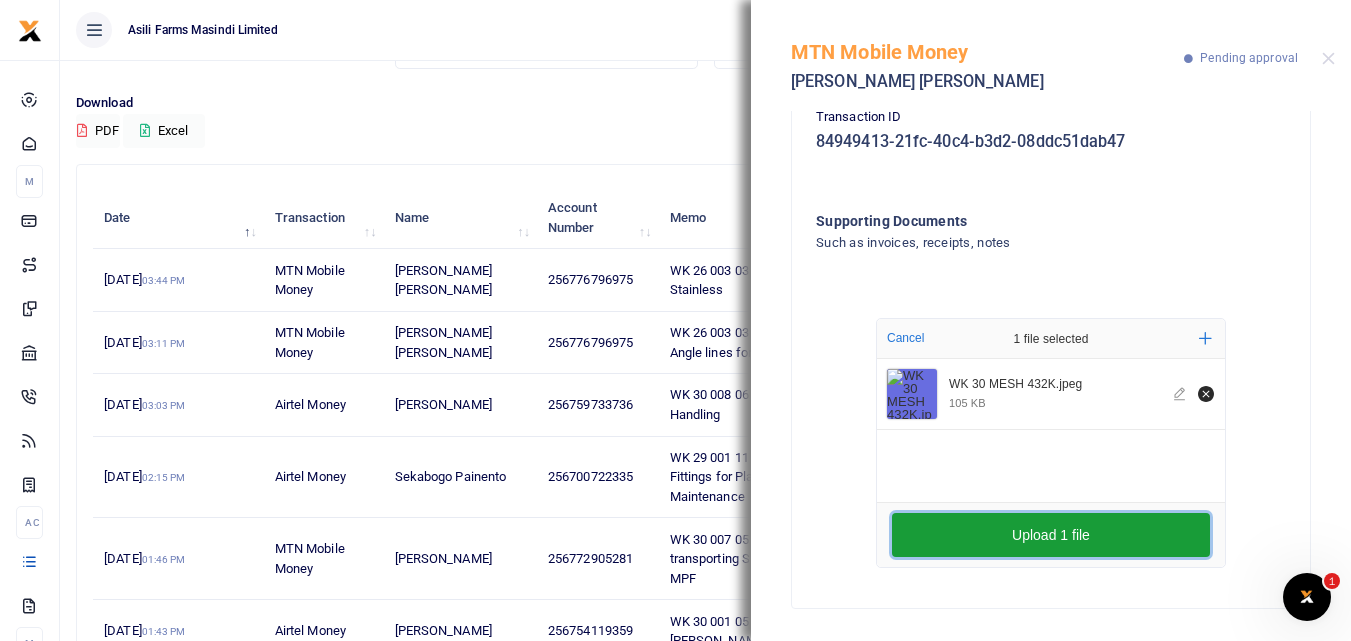 click on "Upload 1 file" at bounding box center [1051, 535] 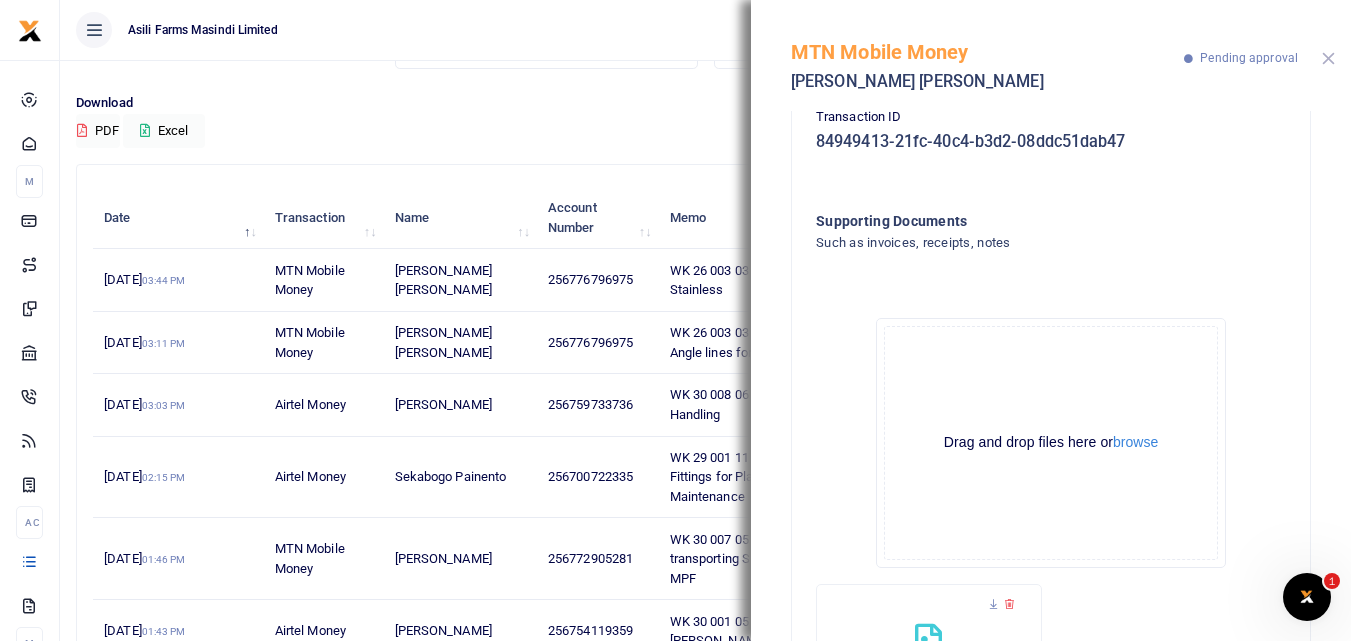 click at bounding box center [1328, 58] 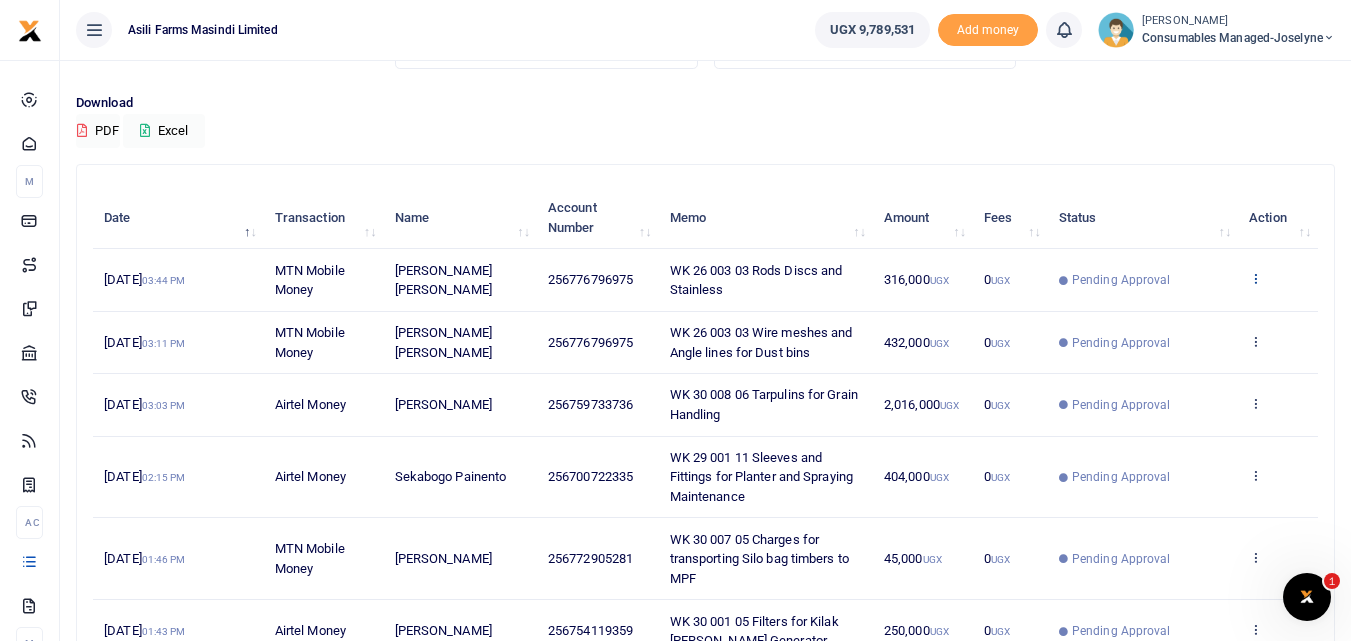 click at bounding box center [1255, 278] 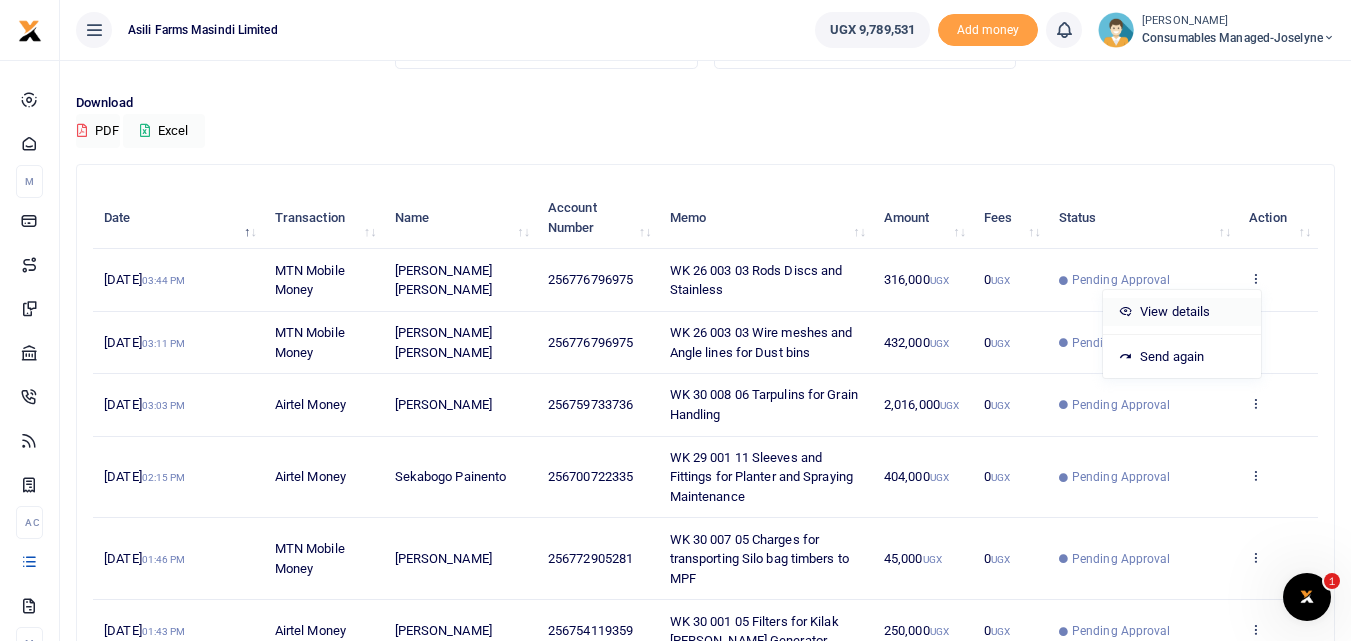 click on "View details" at bounding box center [1182, 312] 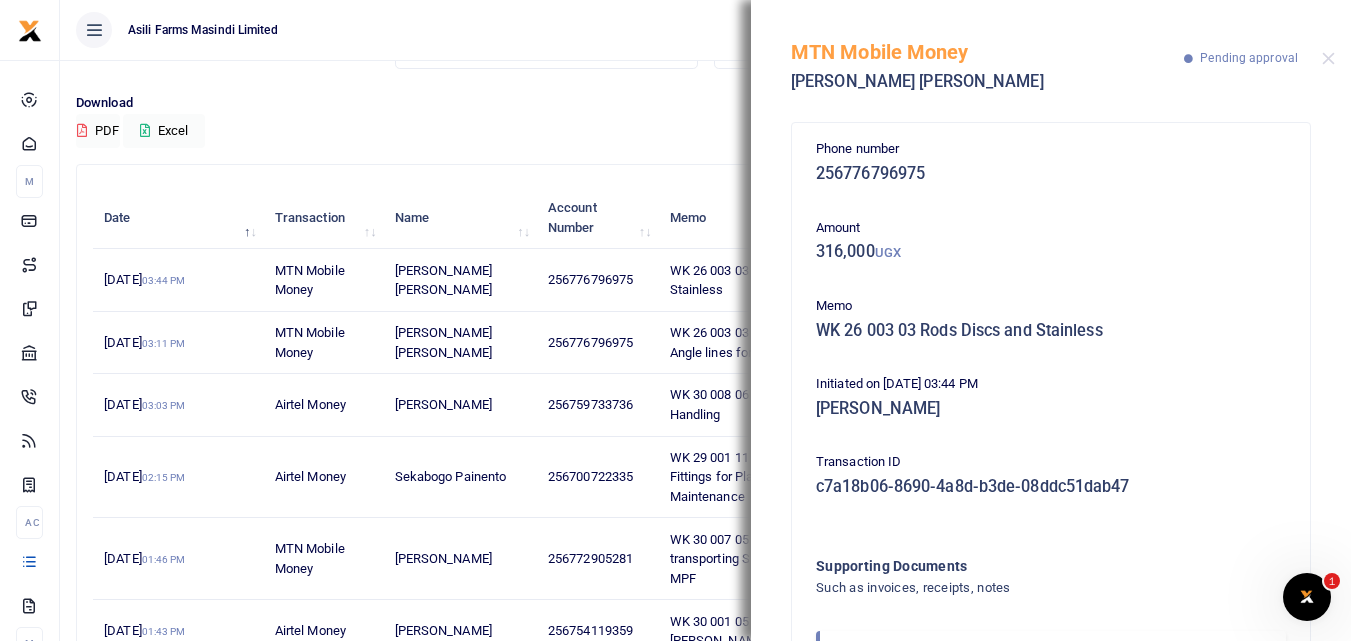 scroll, scrollTop: 119, scrollLeft: 0, axis: vertical 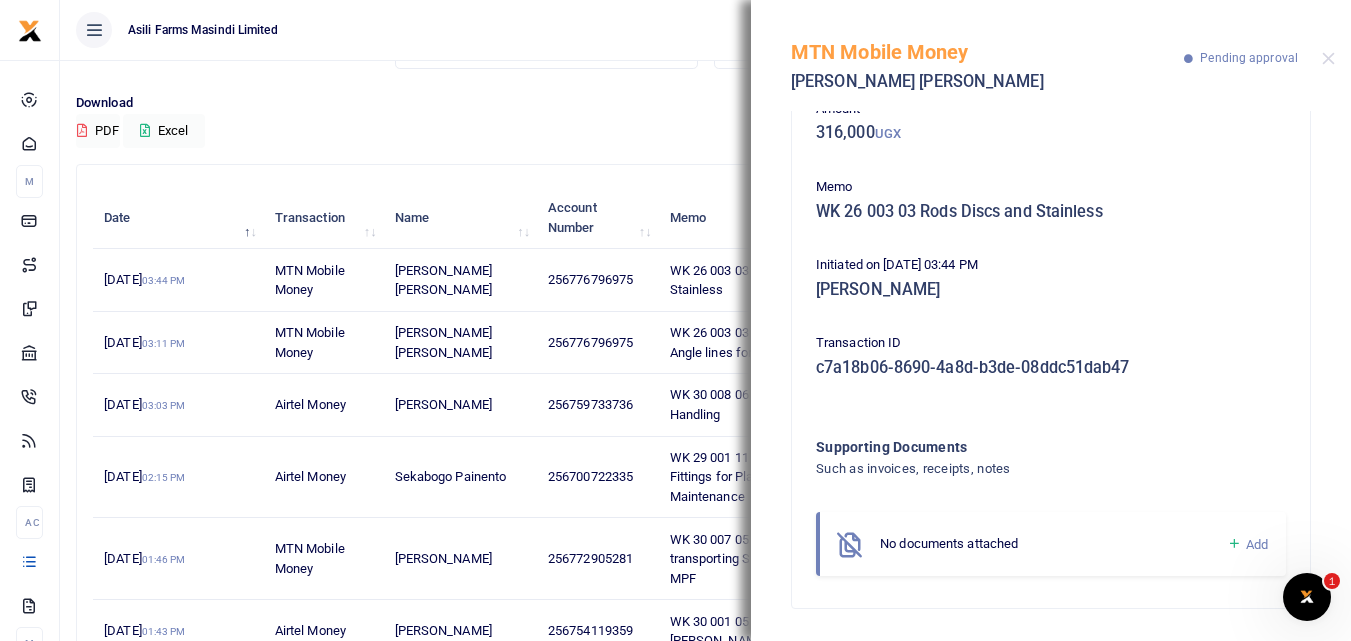 click at bounding box center [1234, 544] 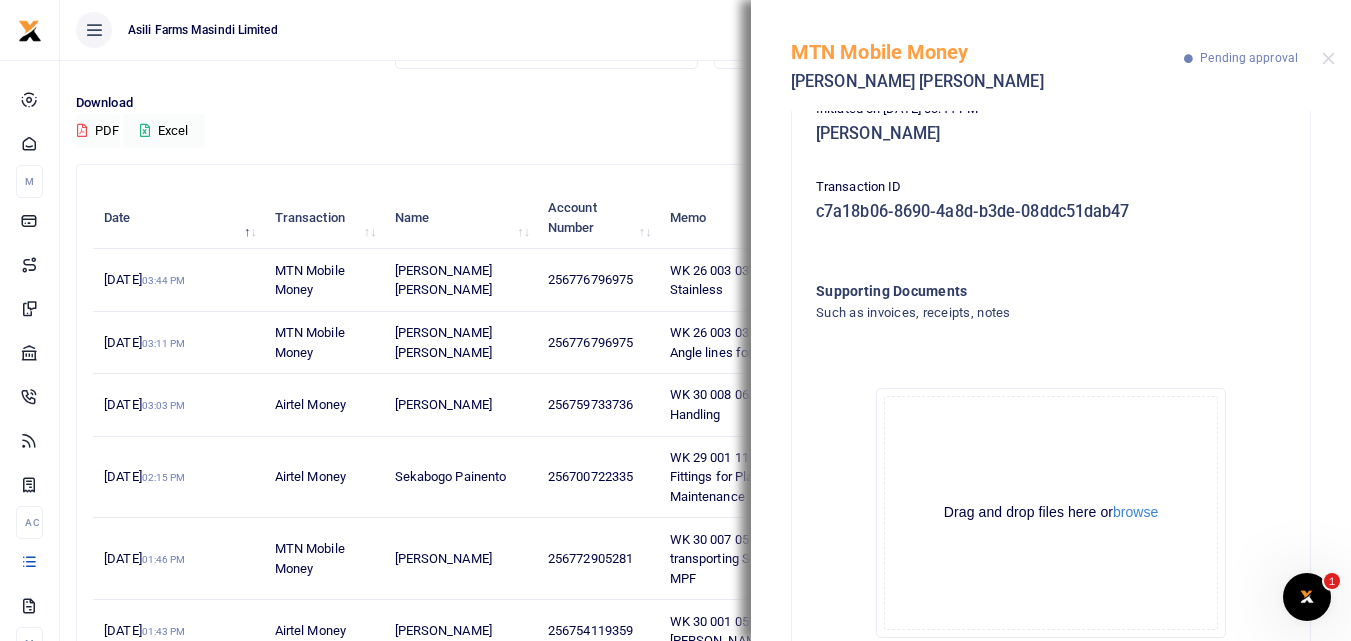 scroll, scrollTop: 345, scrollLeft: 0, axis: vertical 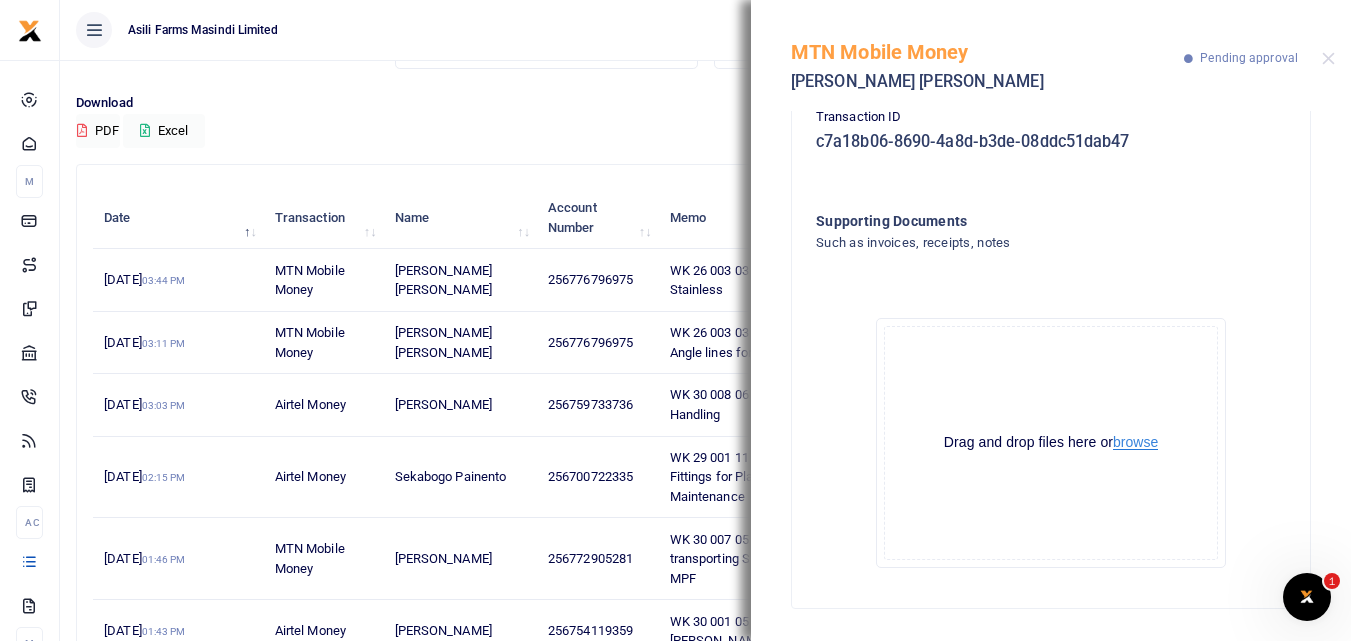 click on "browse" at bounding box center [1135, 442] 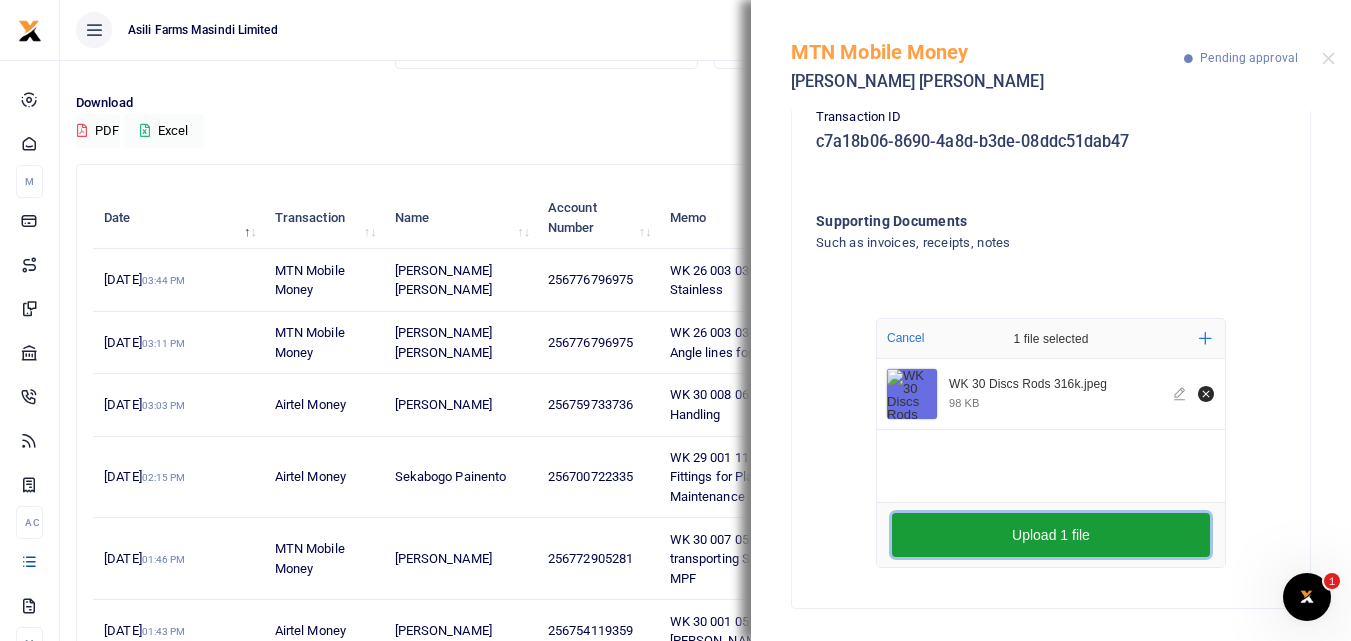 click on "Upload 1 file" at bounding box center (1051, 535) 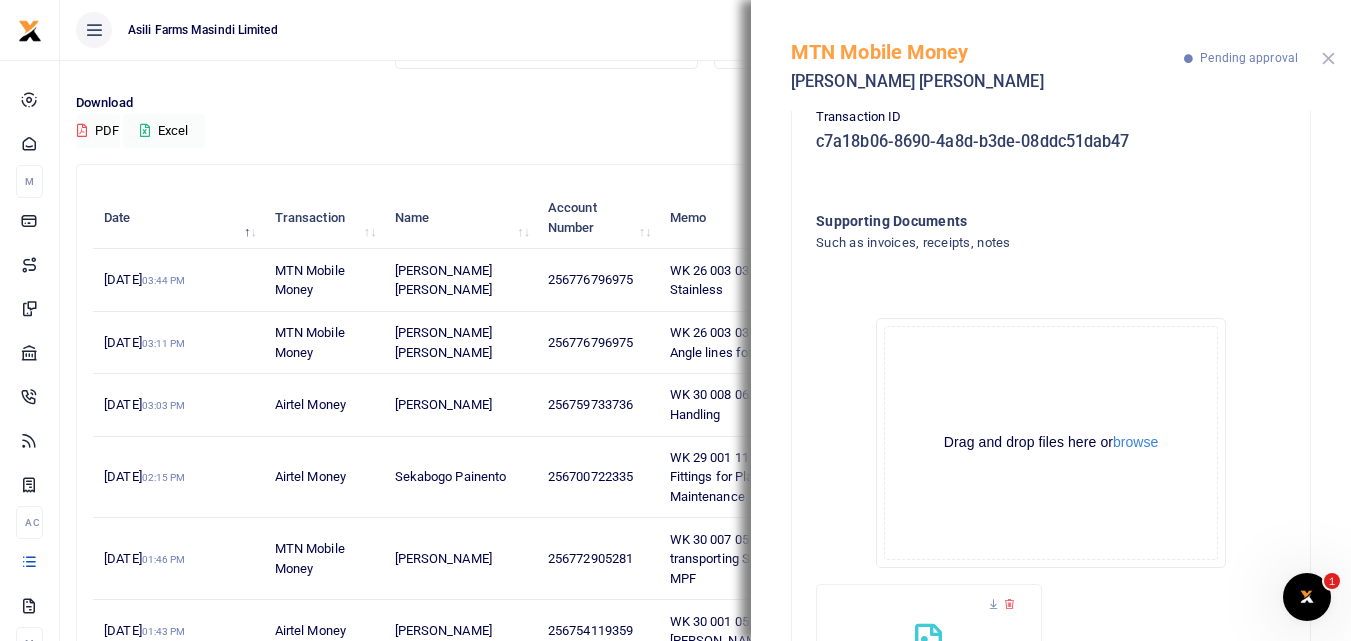 click at bounding box center (1328, 58) 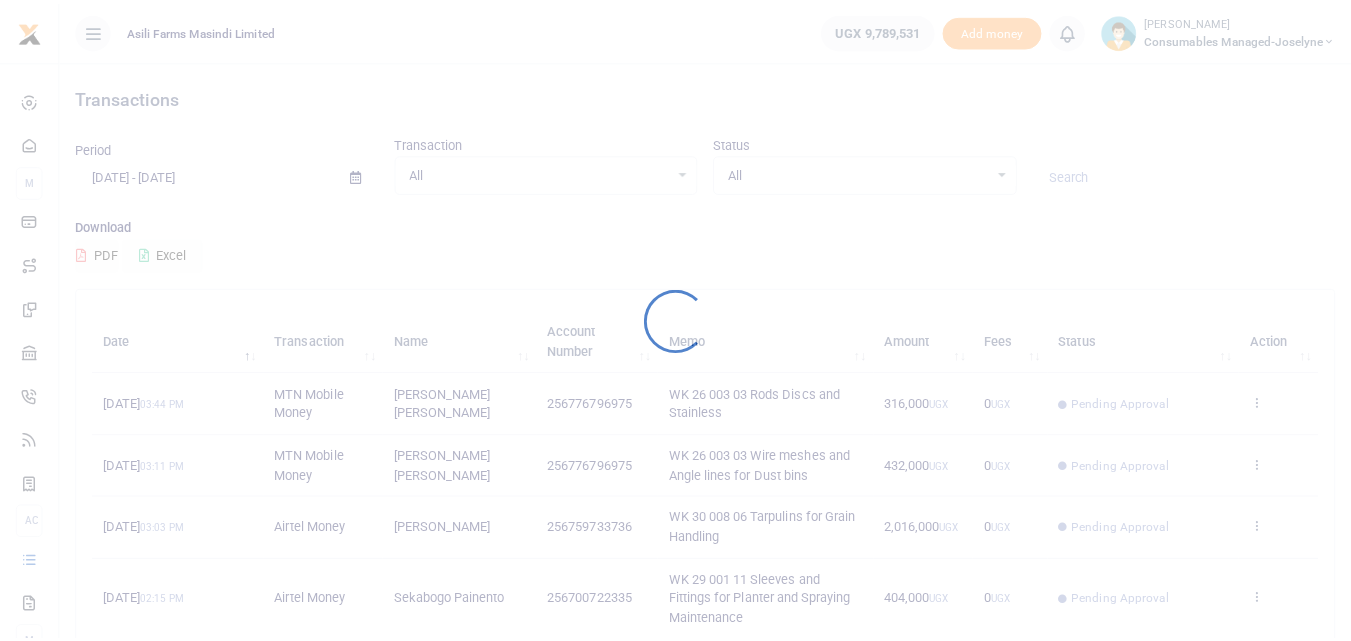 scroll, scrollTop: 0, scrollLeft: 0, axis: both 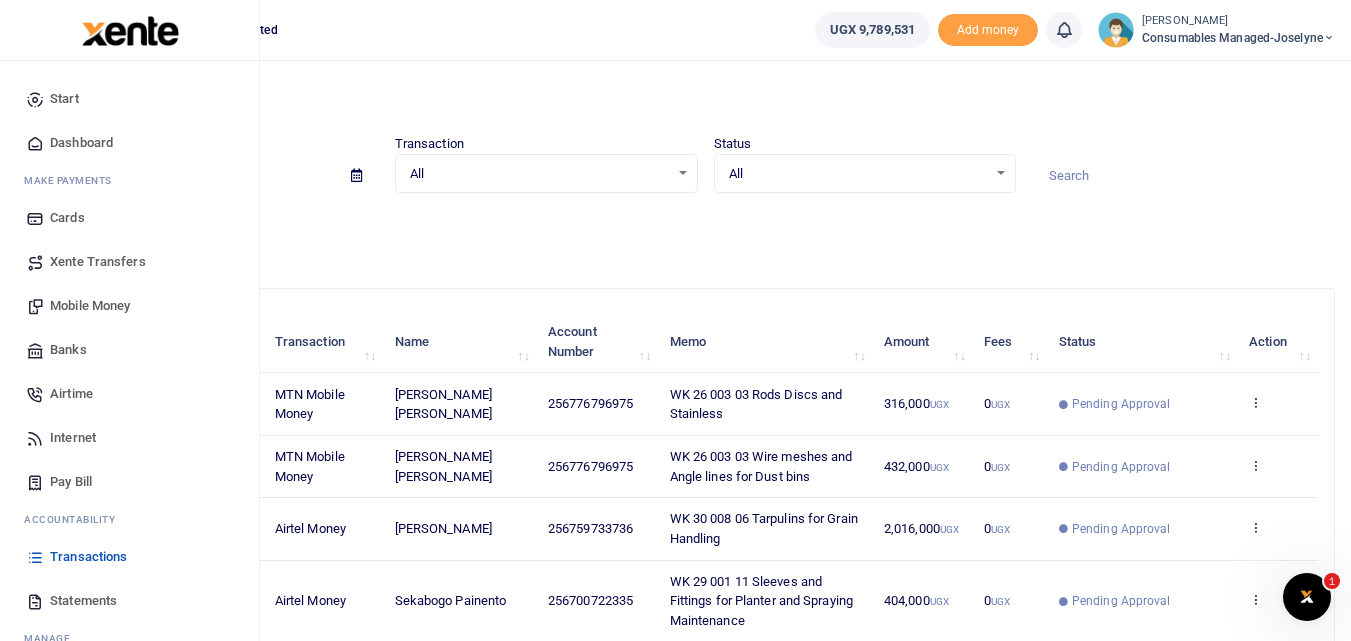 click on "Mobile Money" at bounding box center (90, 306) 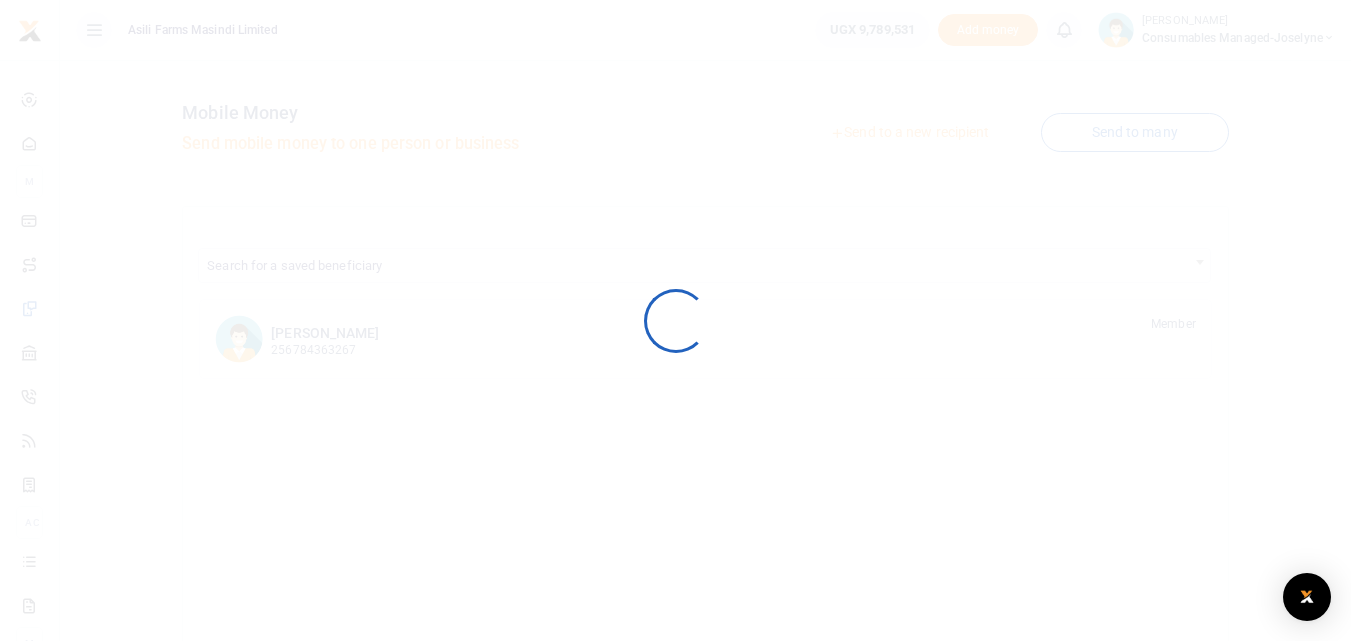 scroll, scrollTop: 0, scrollLeft: 0, axis: both 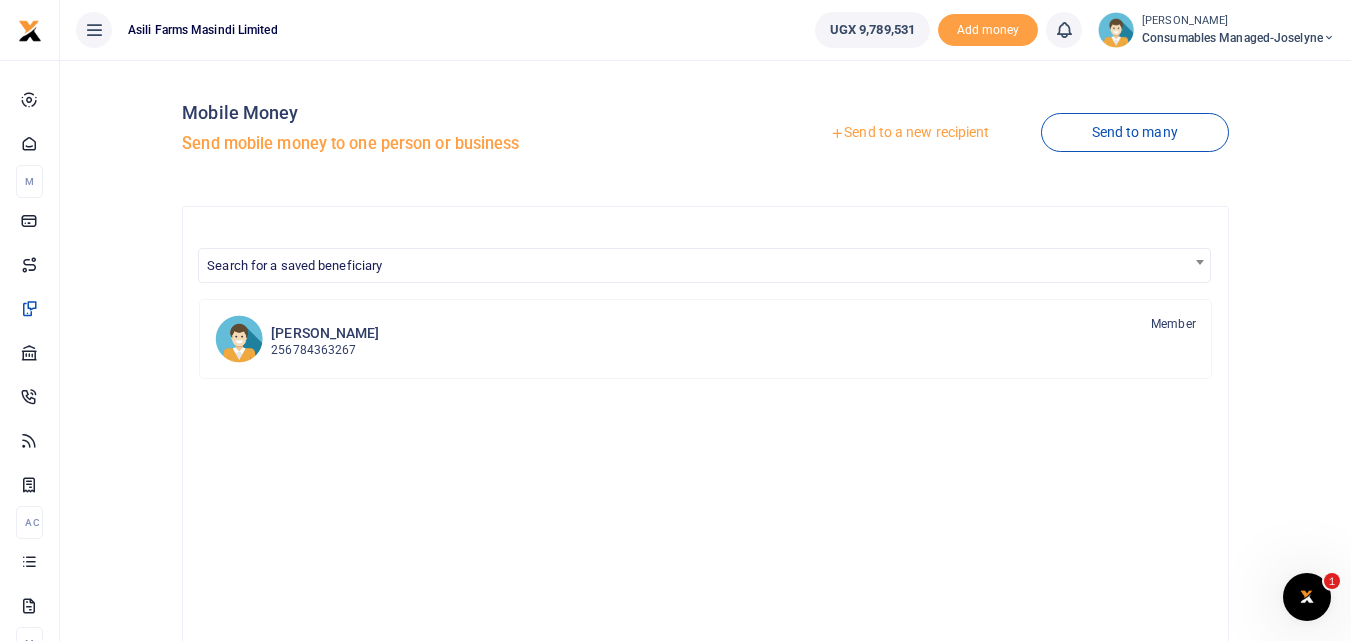 click on "Send to a new recipient" at bounding box center [909, 133] 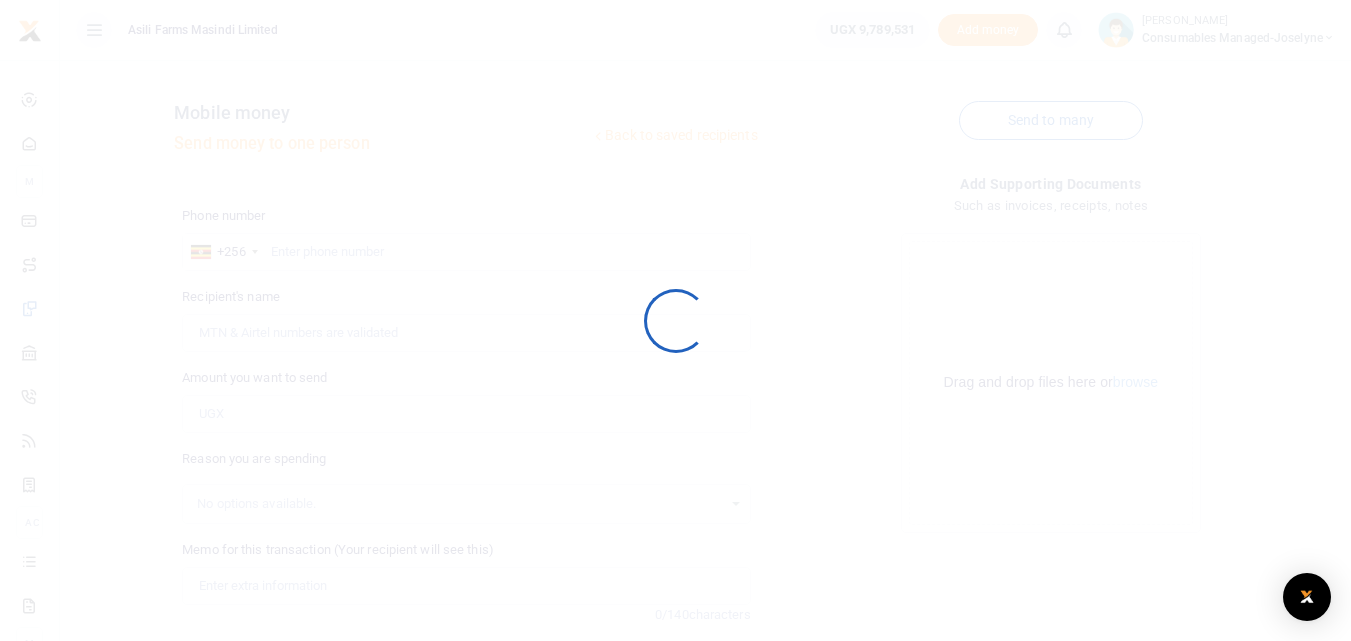 scroll, scrollTop: 0, scrollLeft: 0, axis: both 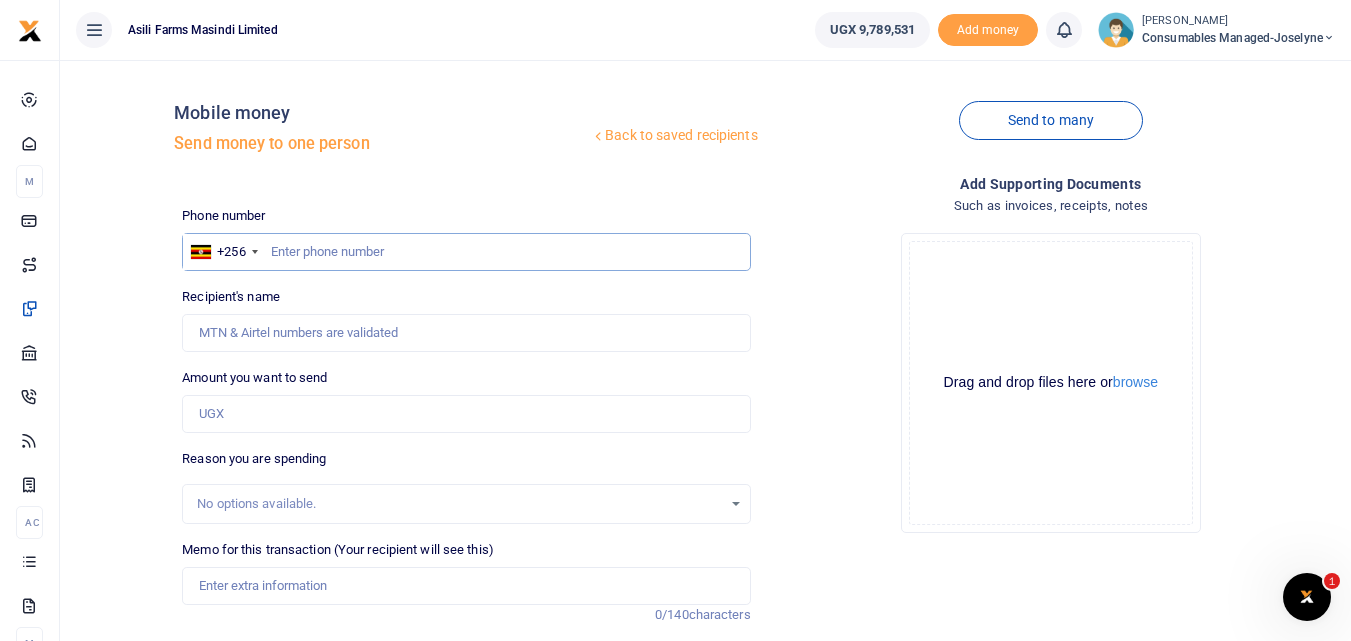 click at bounding box center (466, 252) 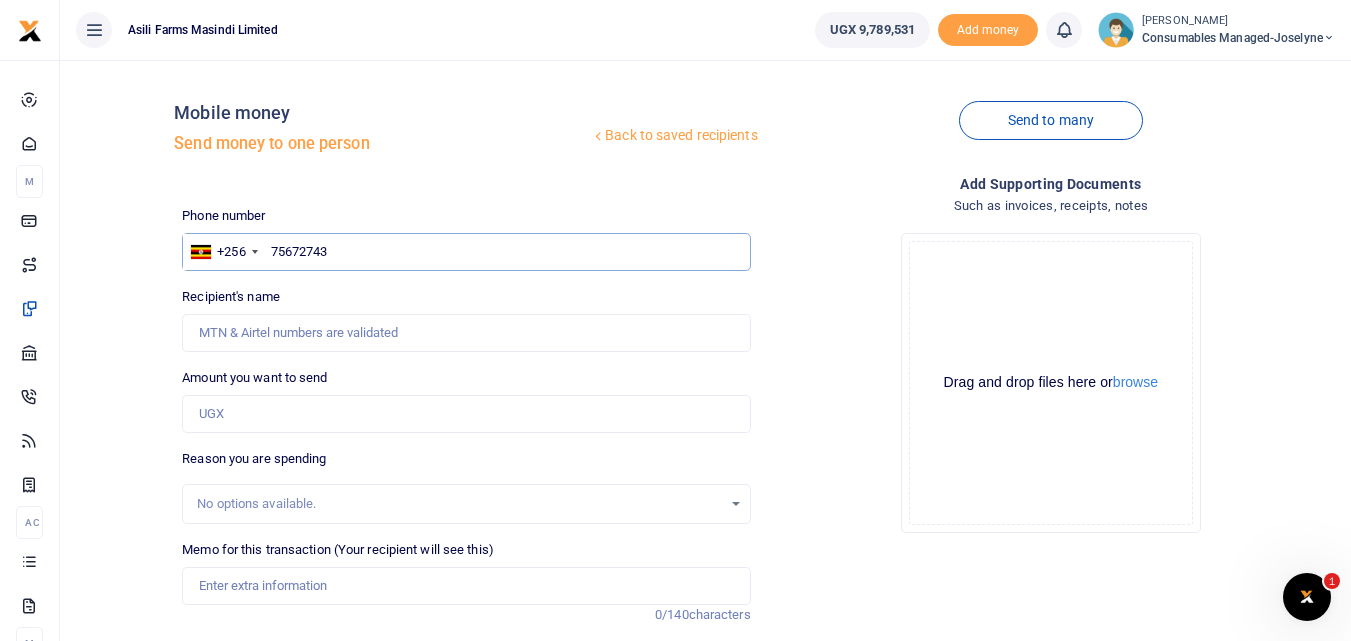type on "756727434" 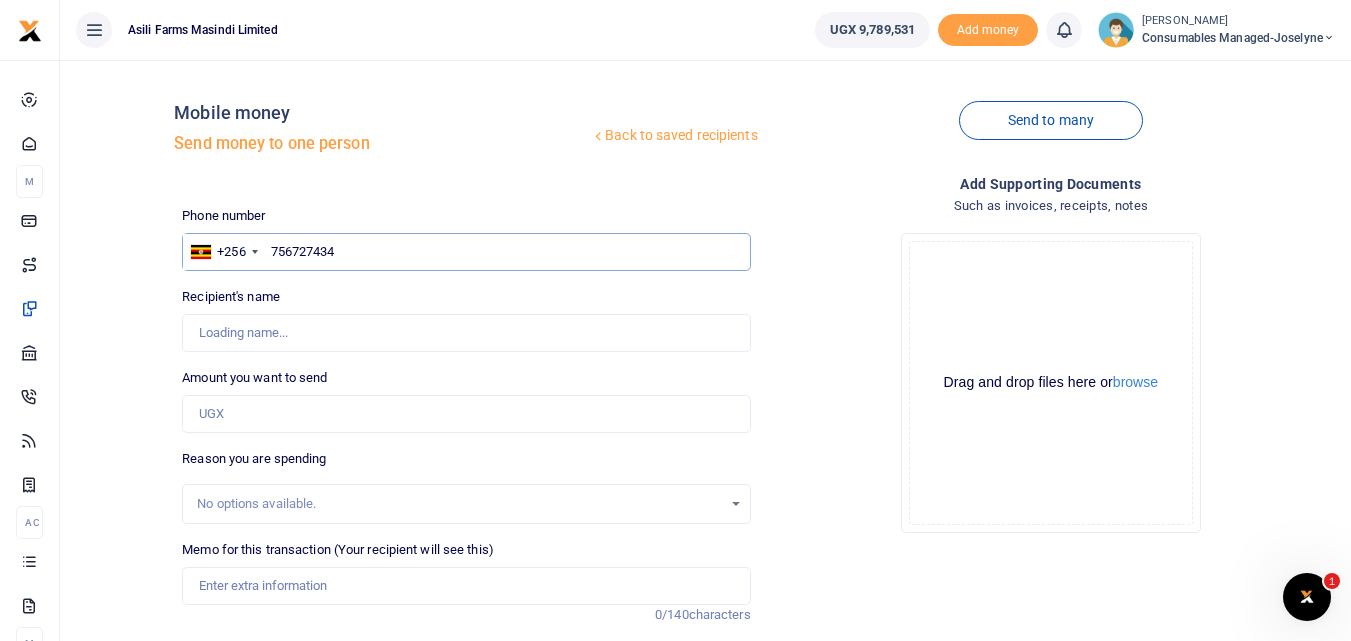 type on "[PERSON_NAME]" 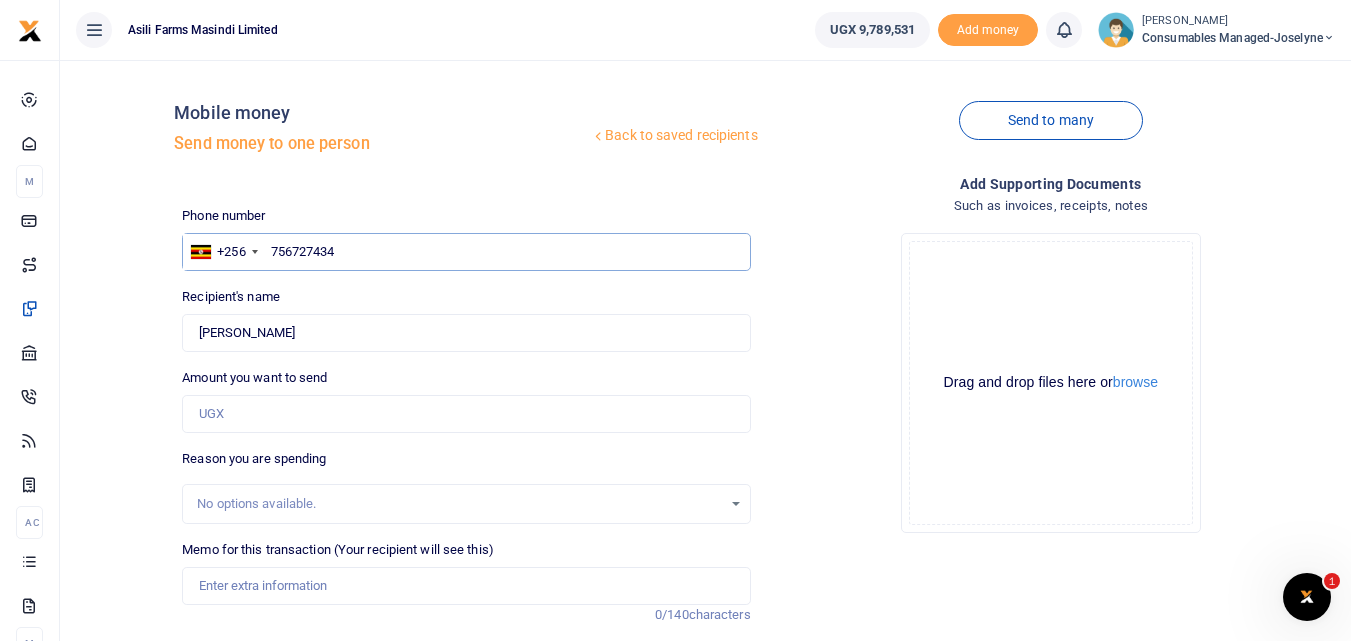 type on "756727434" 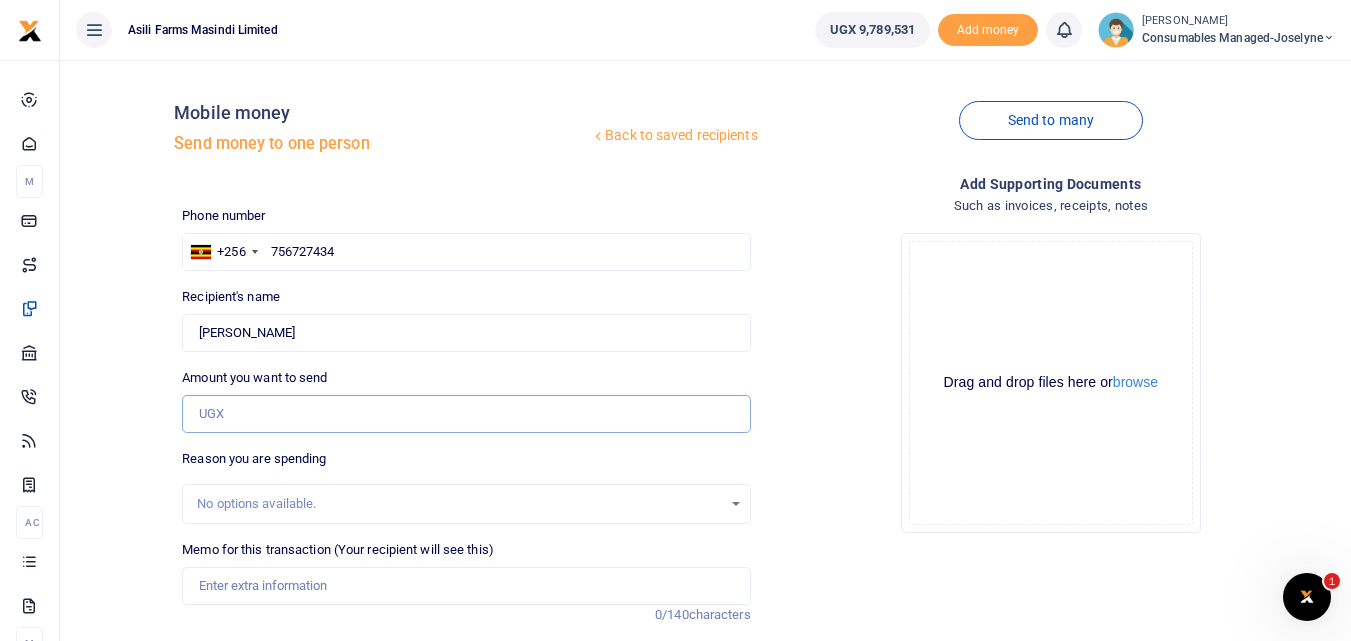 click on "Amount you want to send" at bounding box center (466, 414) 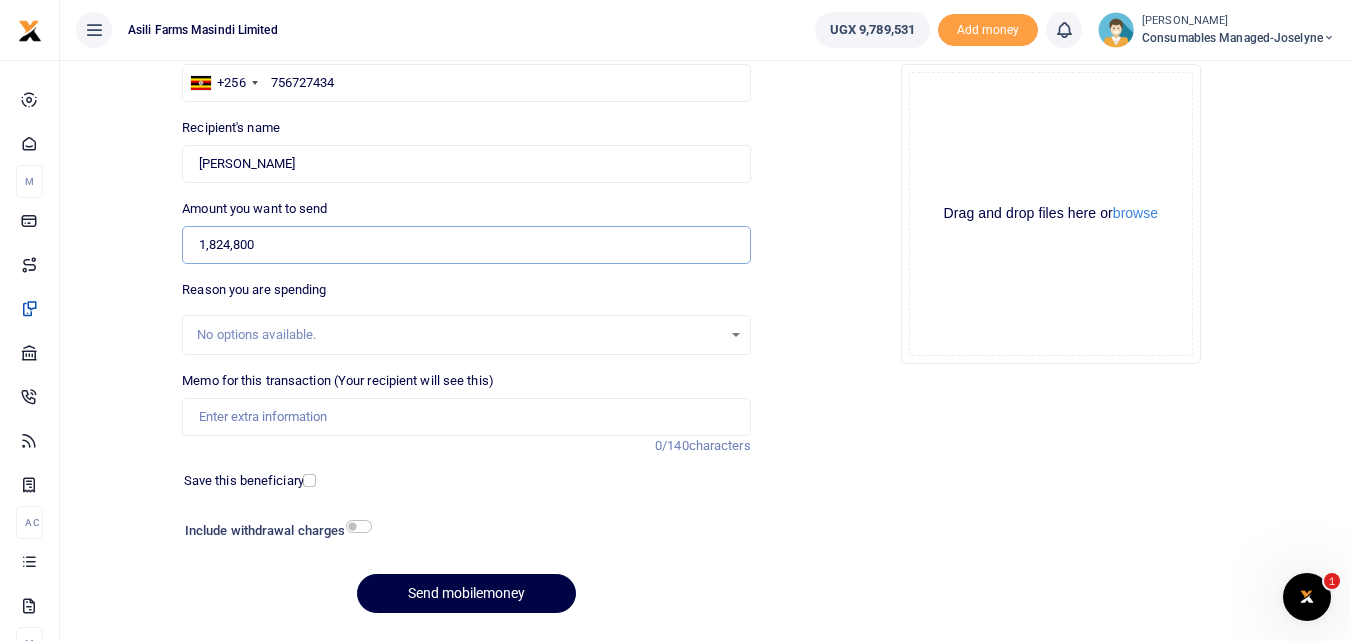 scroll, scrollTop: 171, scrollLeft: 0, axis: vertical 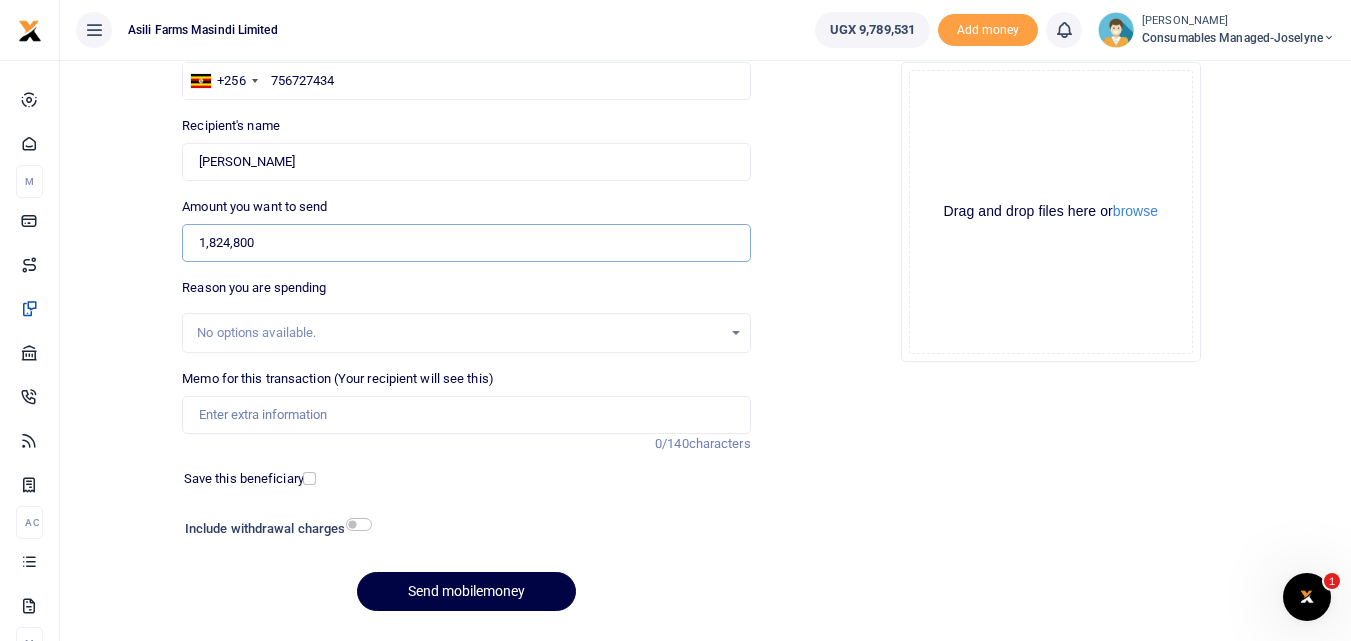 type on "1,824,800" 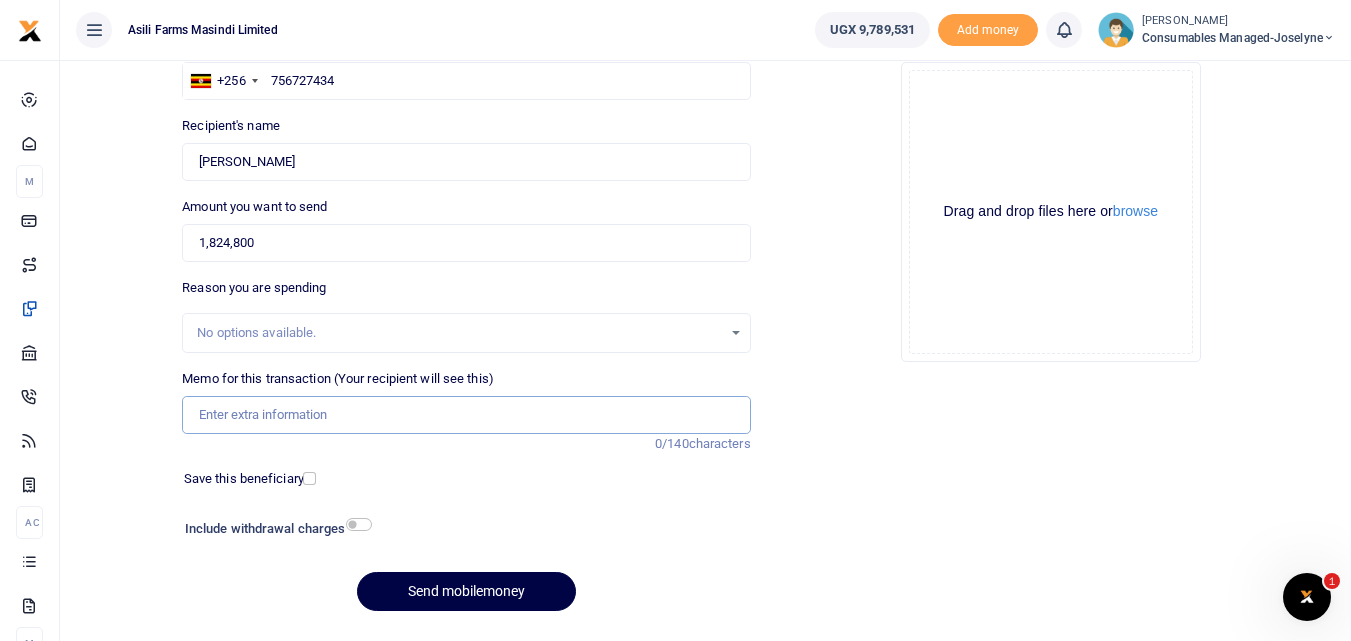 click on "Memo for this transaction (Your recipient will see this)" at bounding box center (466, 415) 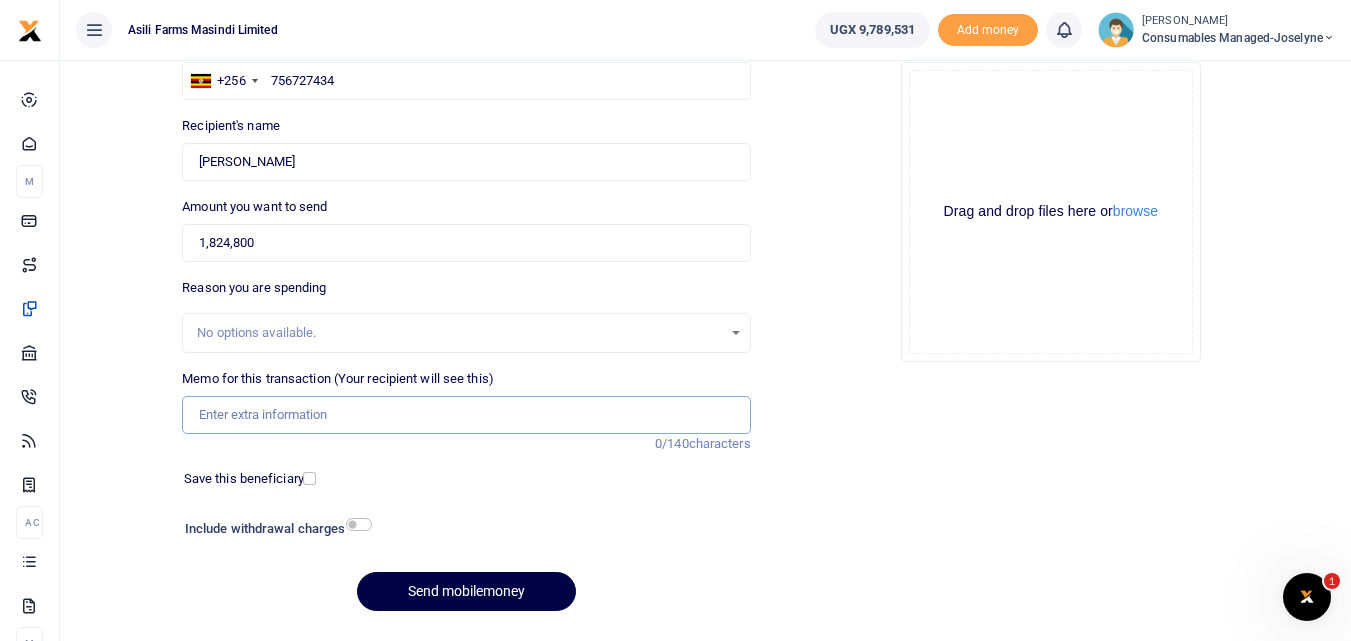 click on "Memo for this transaction (Your recipient will see this)" at bounding box center [466, 415] 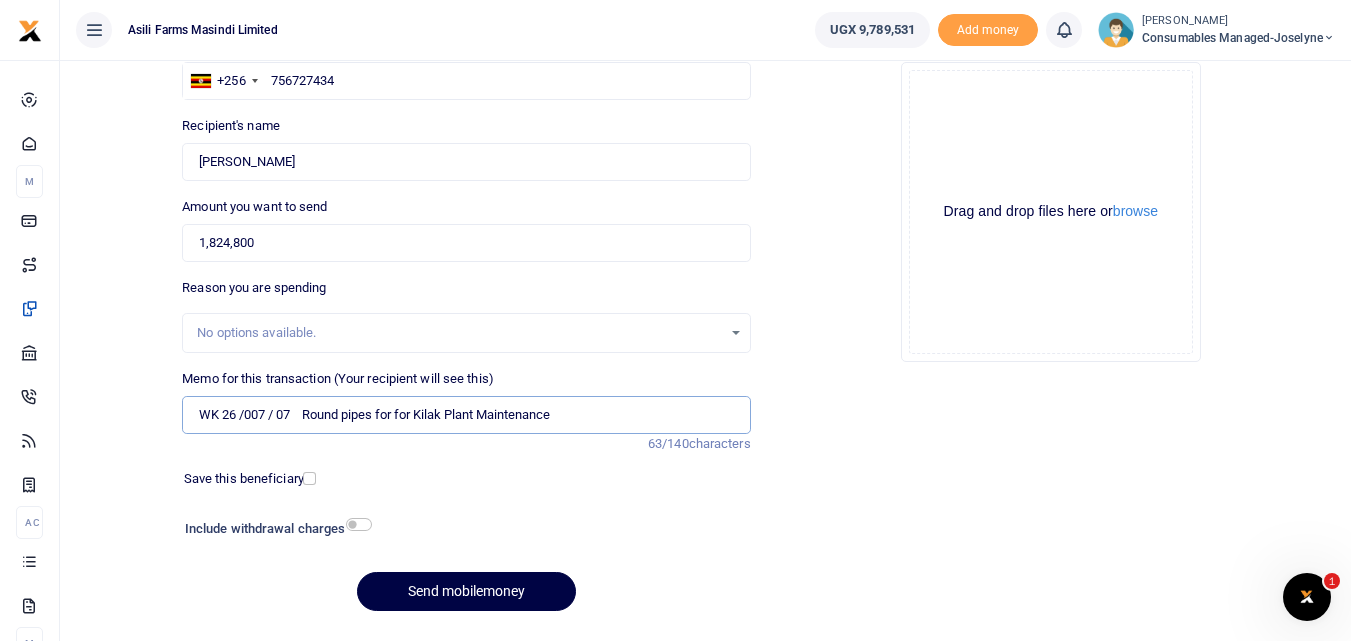 click on "WK 26 /007 / 07    Round pipes for for Kilak Plant Maintenance" at bounding box center [466, 415] 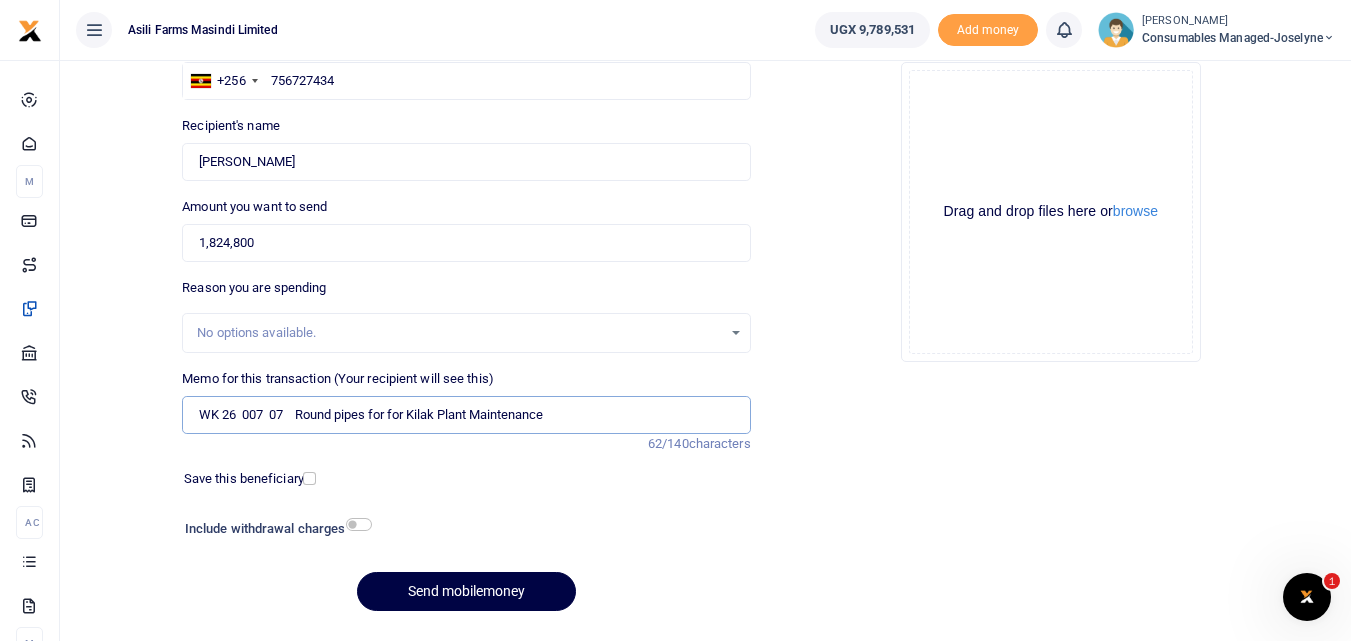 click on "WK 26  007  07    Round pipes for for Kilak Plant Maintenance" at bounding box center (466, 415) 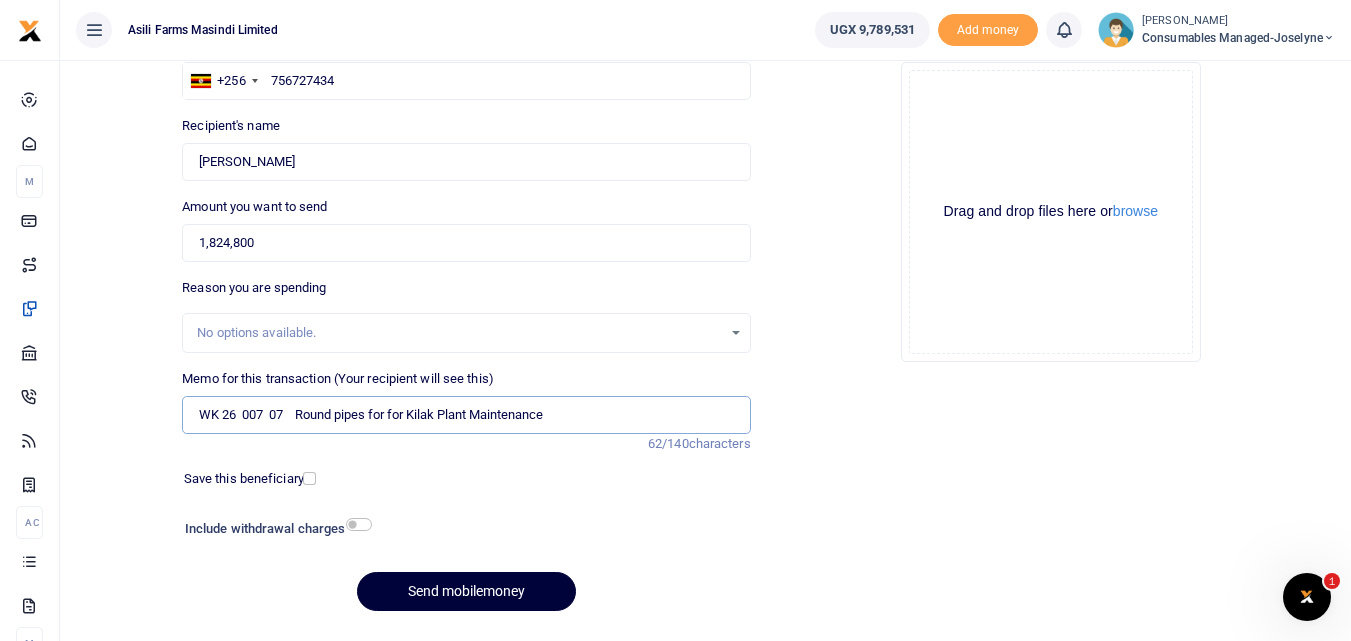 type on "WK 26  007  07    Round pipes for for Kilak Plant Maintenance" 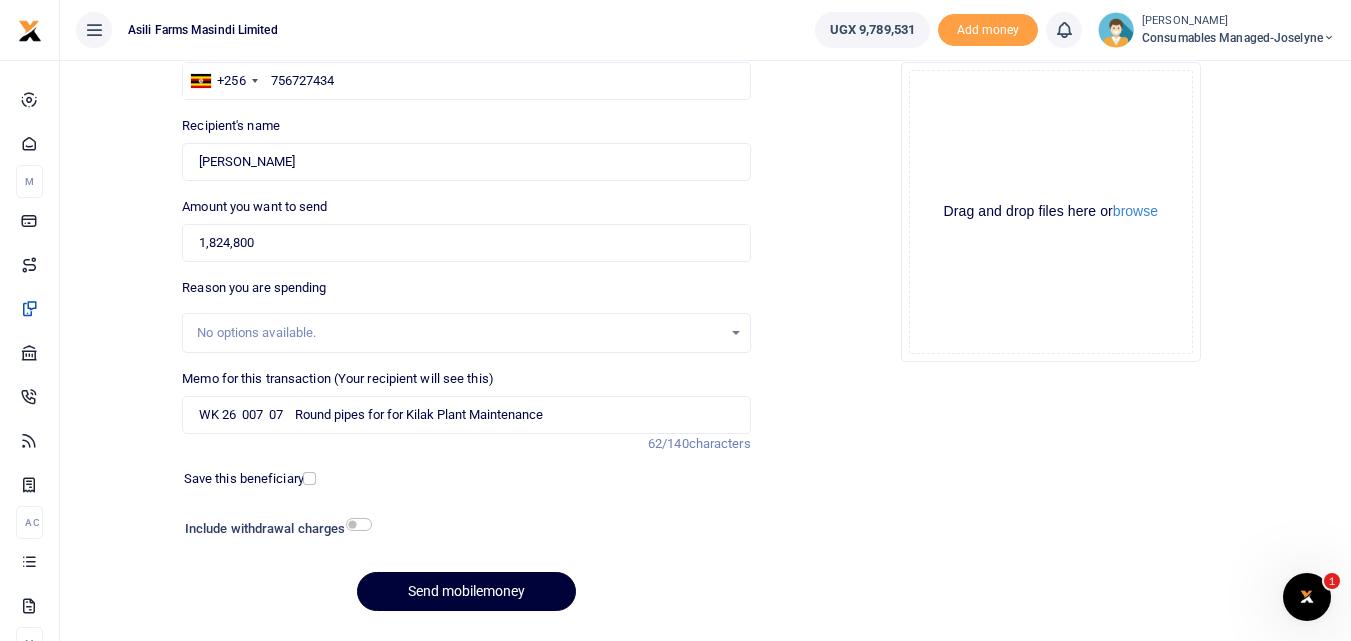 click on "Send mobilemoney" at bounding box center (466, 591) 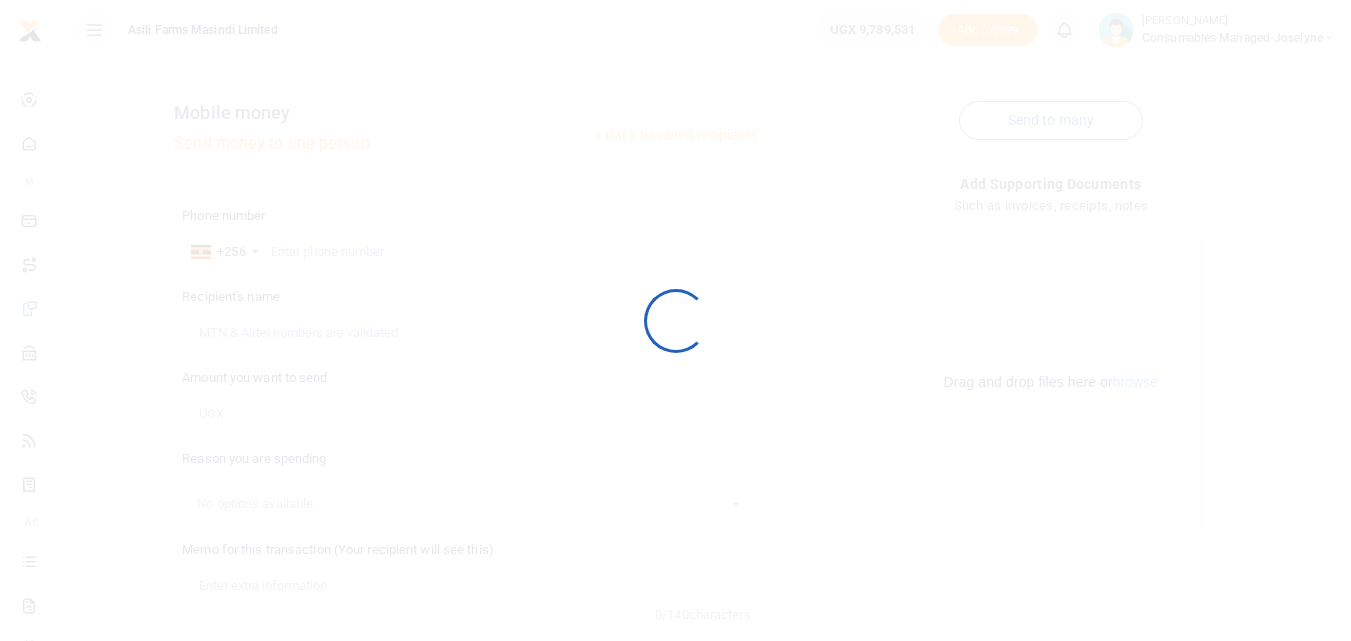 scroll, scrollTop: 171, scrollLeft: 0, axis: vertical 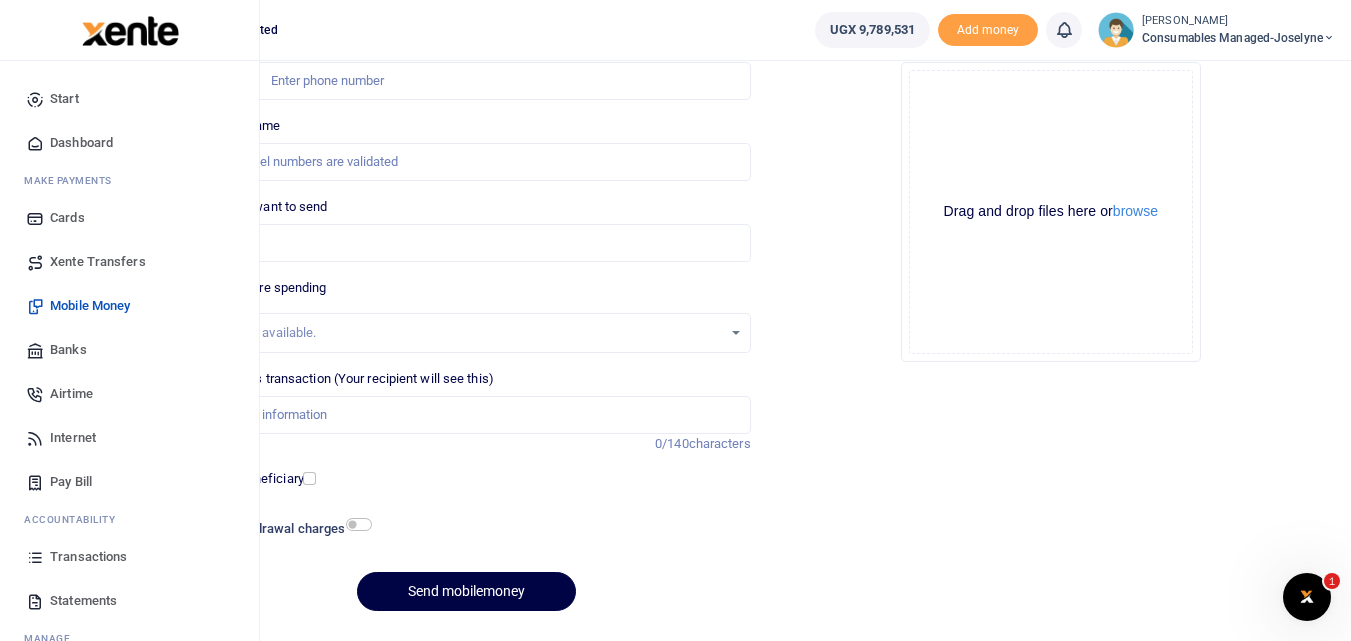 click at bounding box center [35, 557] 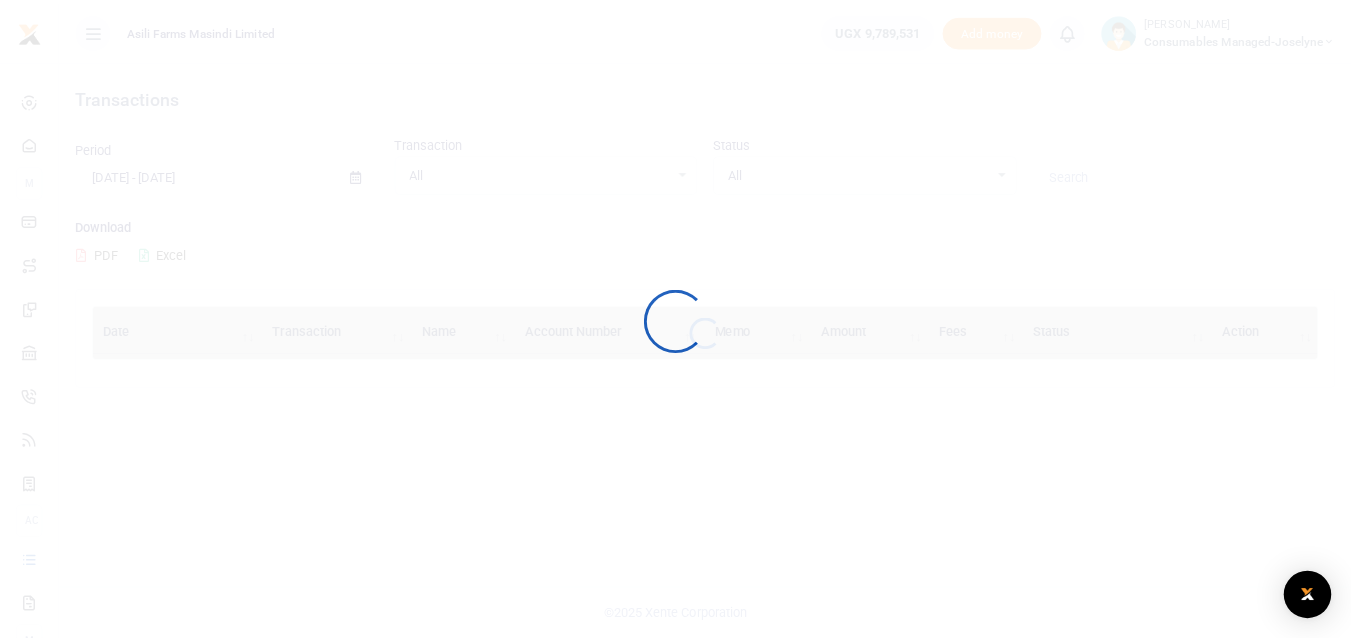 scroll, scrollTop: 0, scrollLeft: 0, axis: both 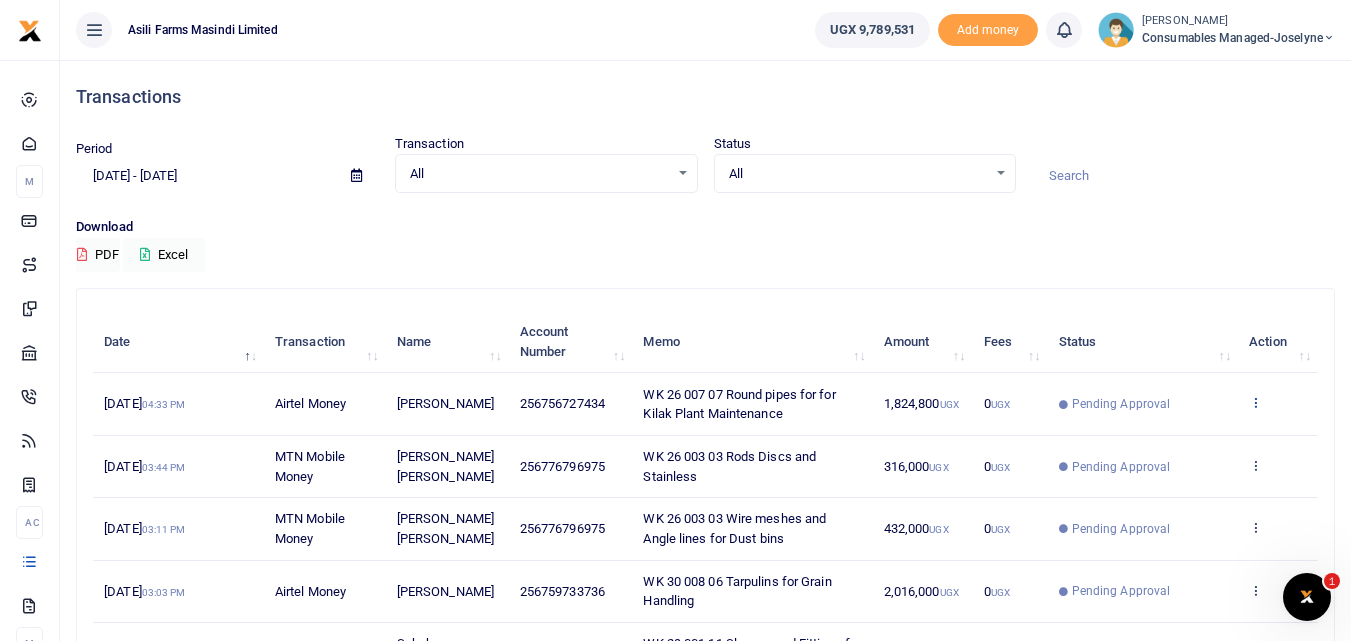 click at bounding box center [1255, 402] 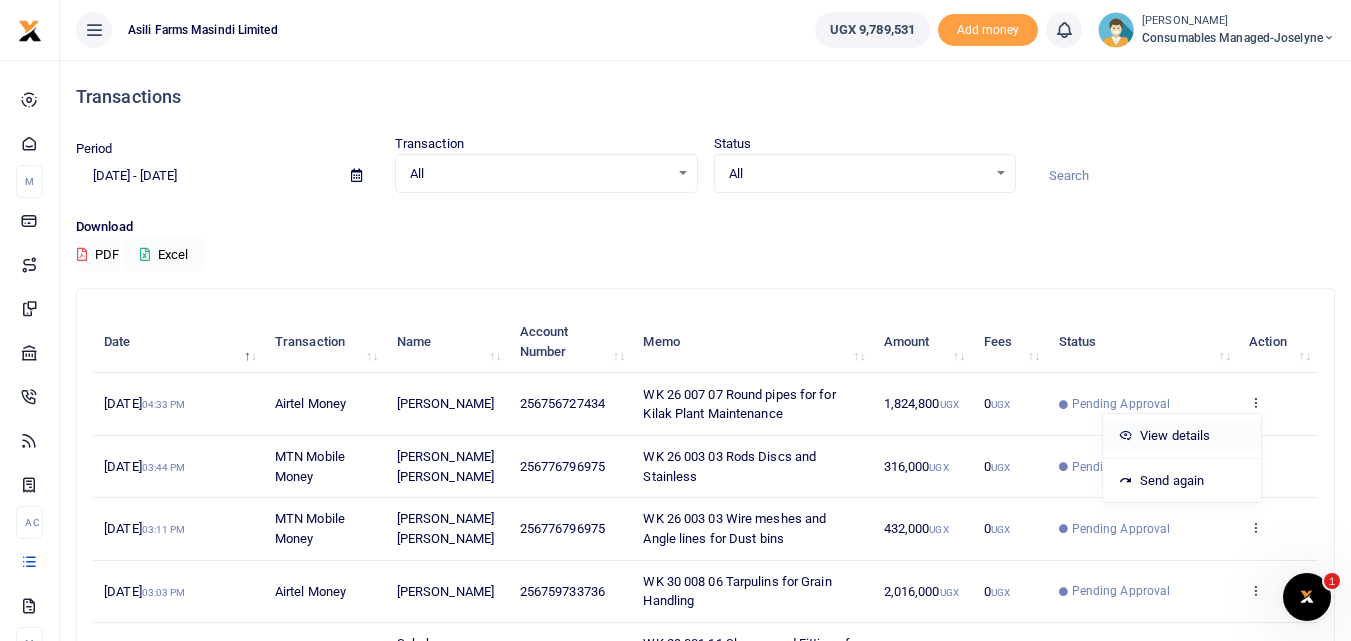 click on "View details" at bounding box center [1182, 436] 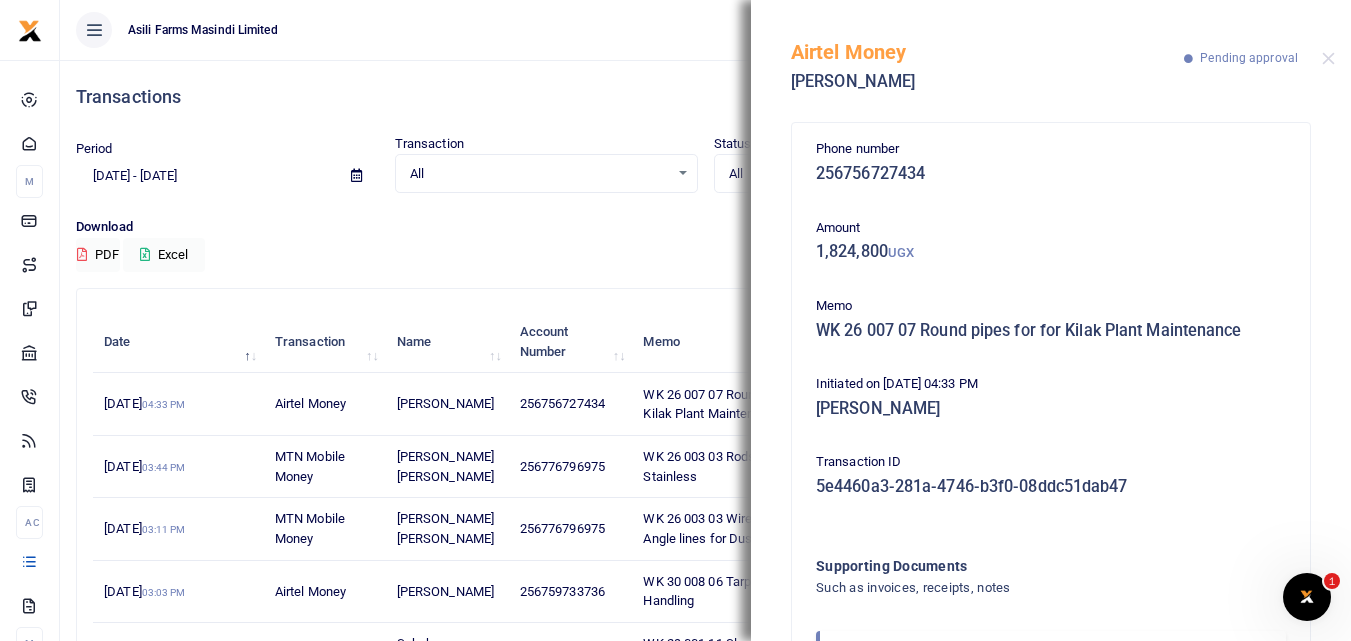 scroll, scrollTop: 119, scrollLeft: 0, axis: vertical 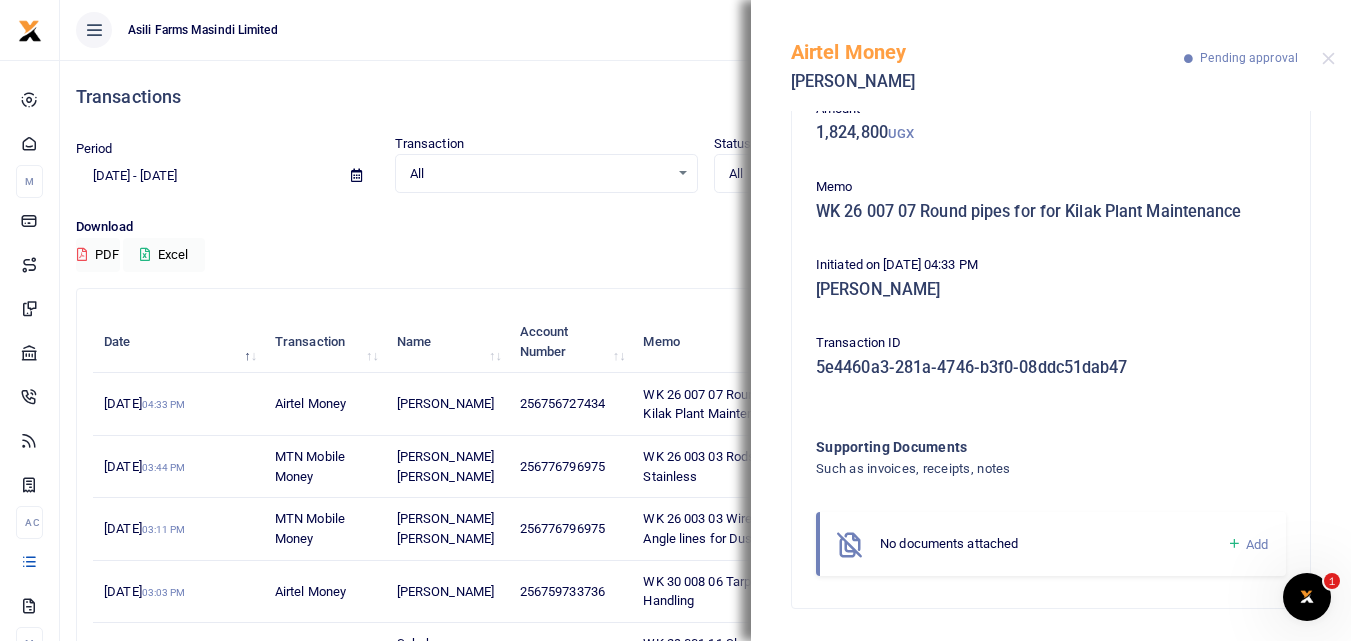 click at bounding box center [1234, 544] 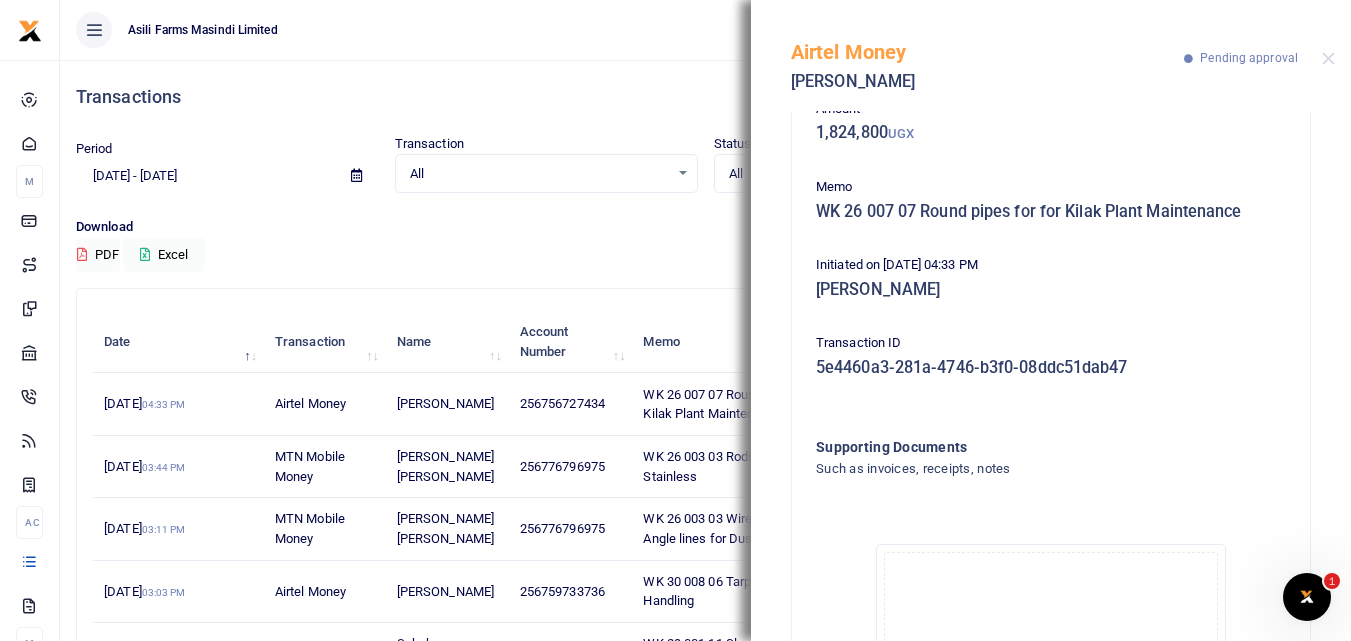 scroll, scrollTop: 345, scrollLeft: 0, axis: vertical 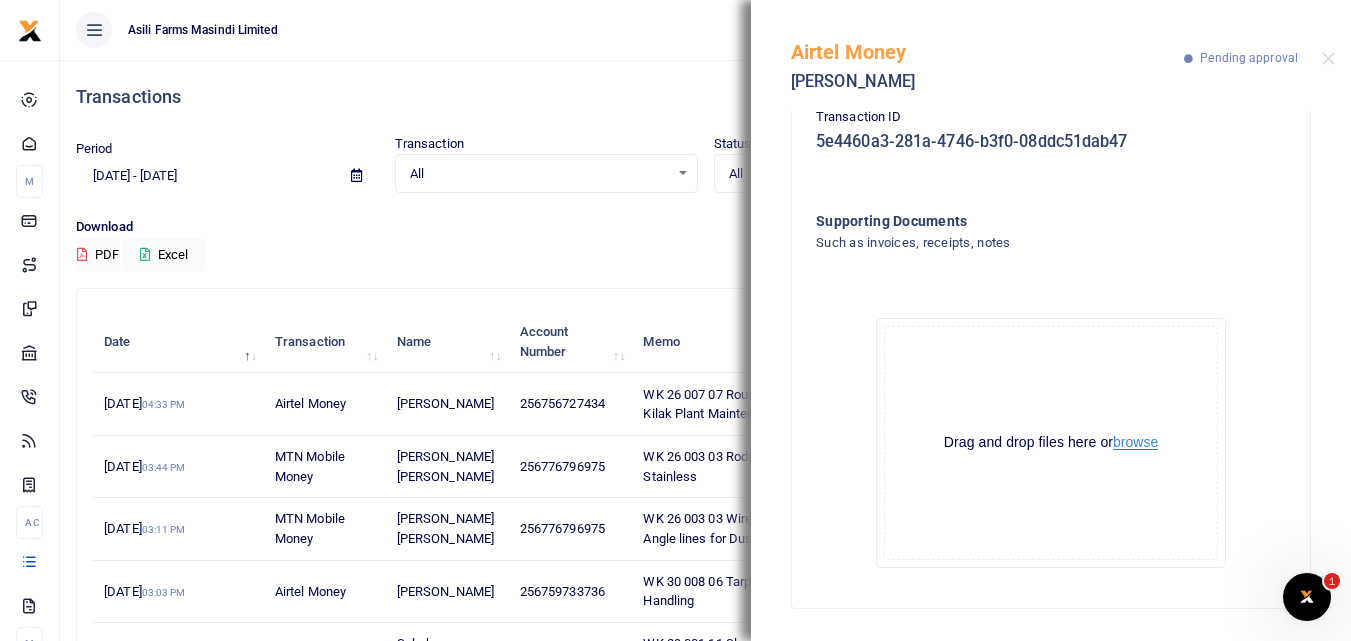 click on "browse" at bounding box center (1135, 442) 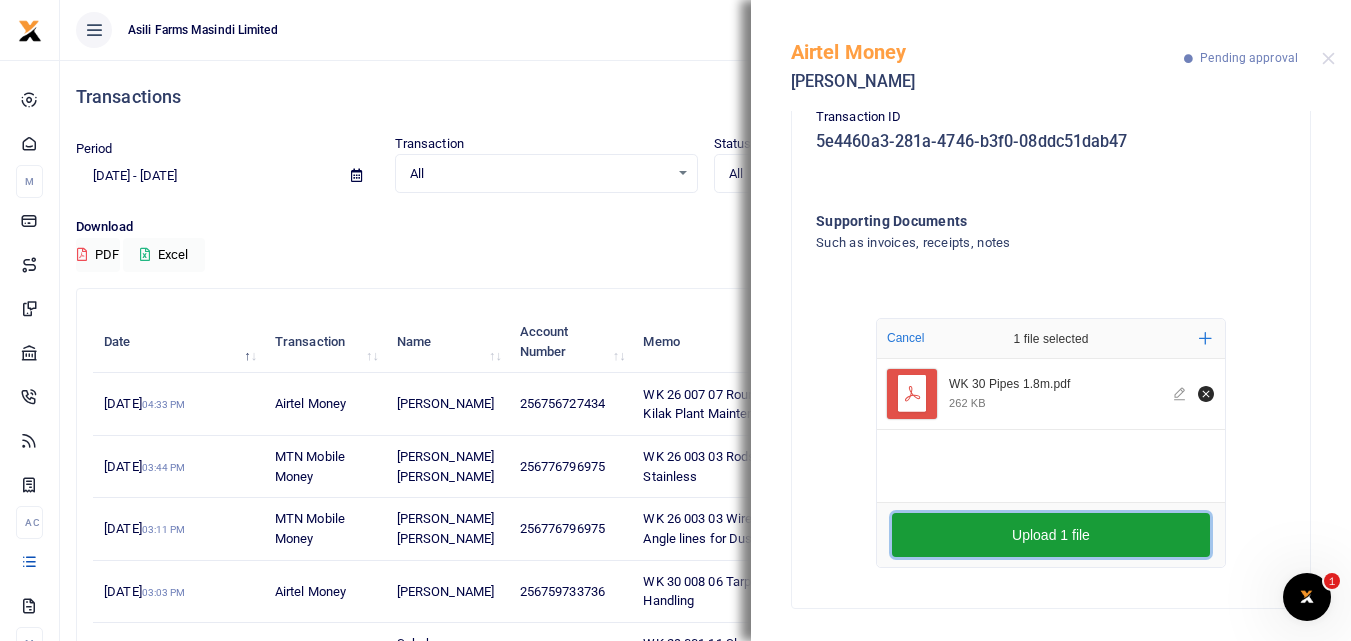 click on "Upload 1 file" at bounding box center [1051, 535] 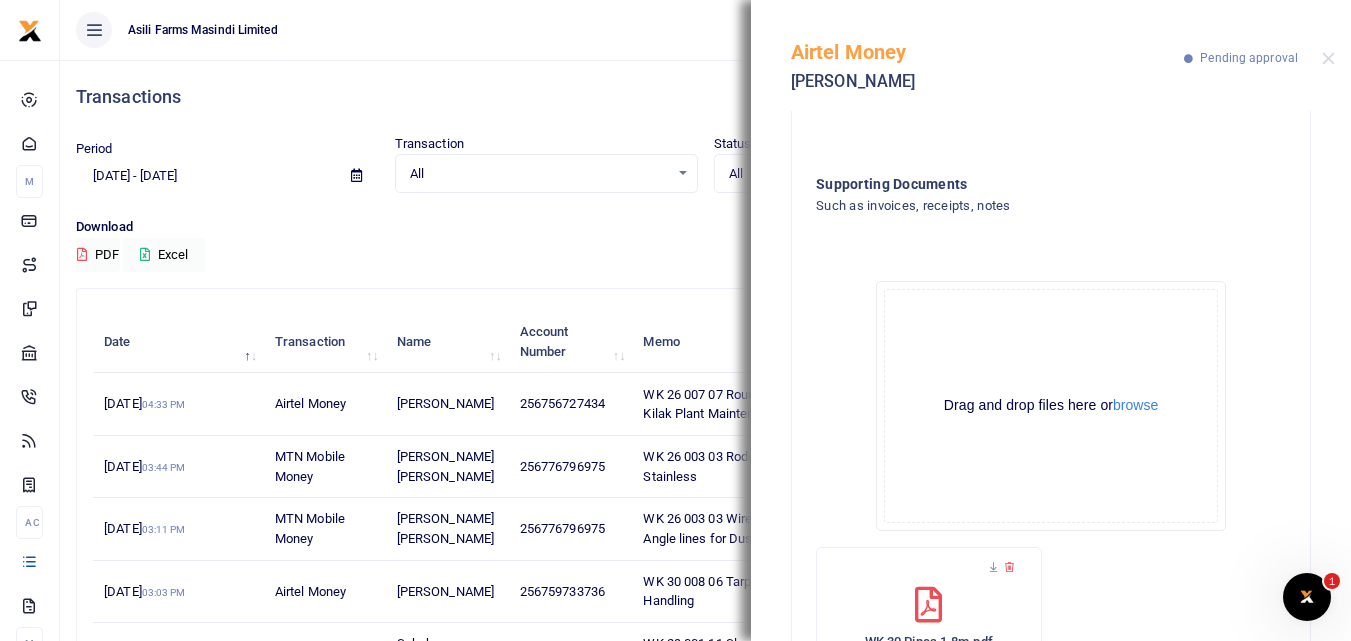 scroll, scrollTop: 390, scrollLeft: 0, axis: vertical 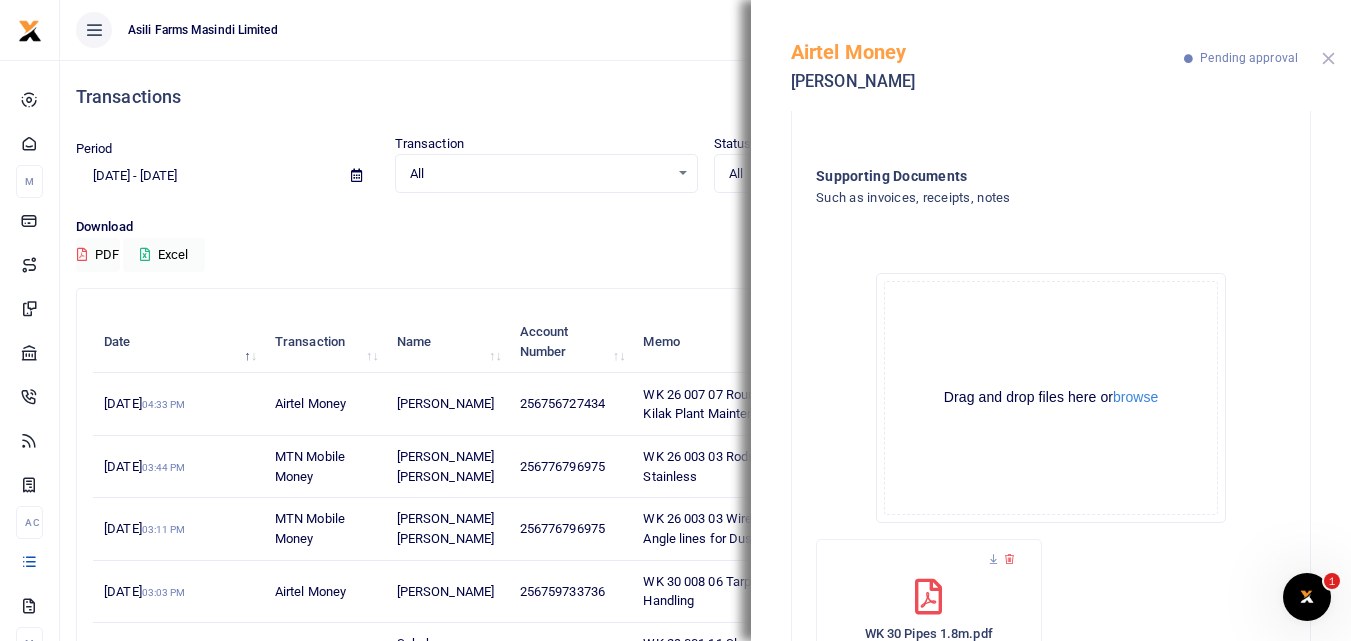 click at bounding box center (1328, 58) 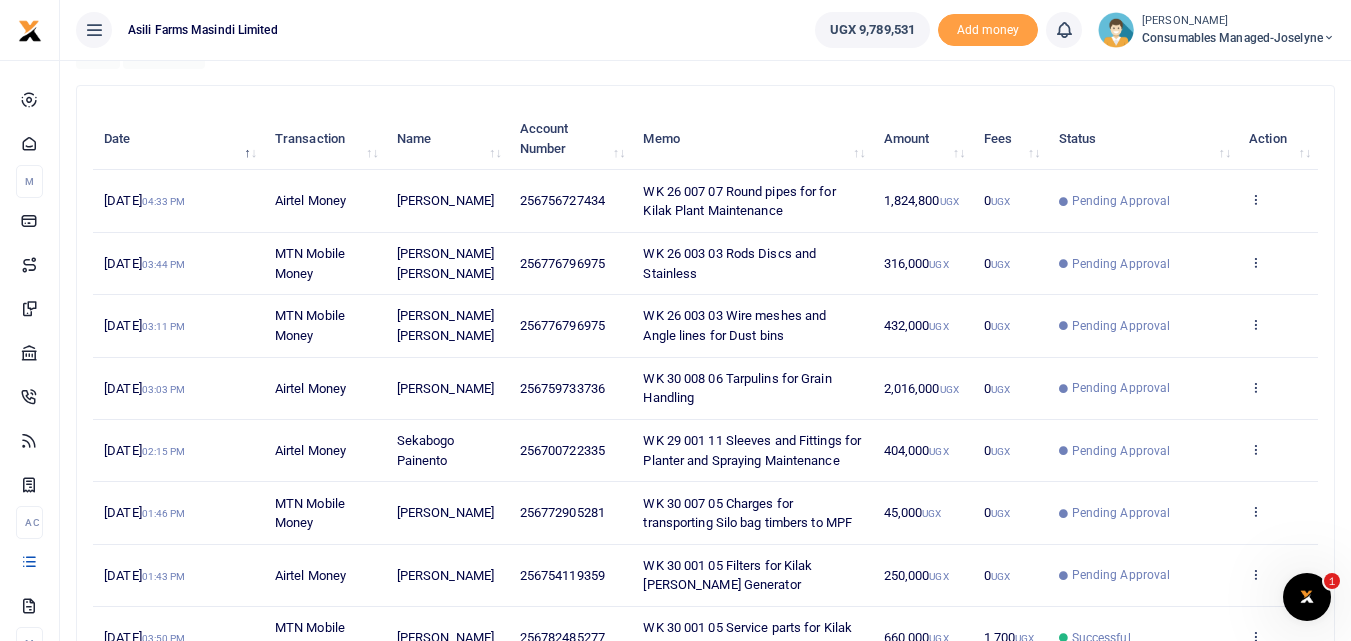 scroll, scrollTop: 197, scrollLeft: 0, axis: vertical 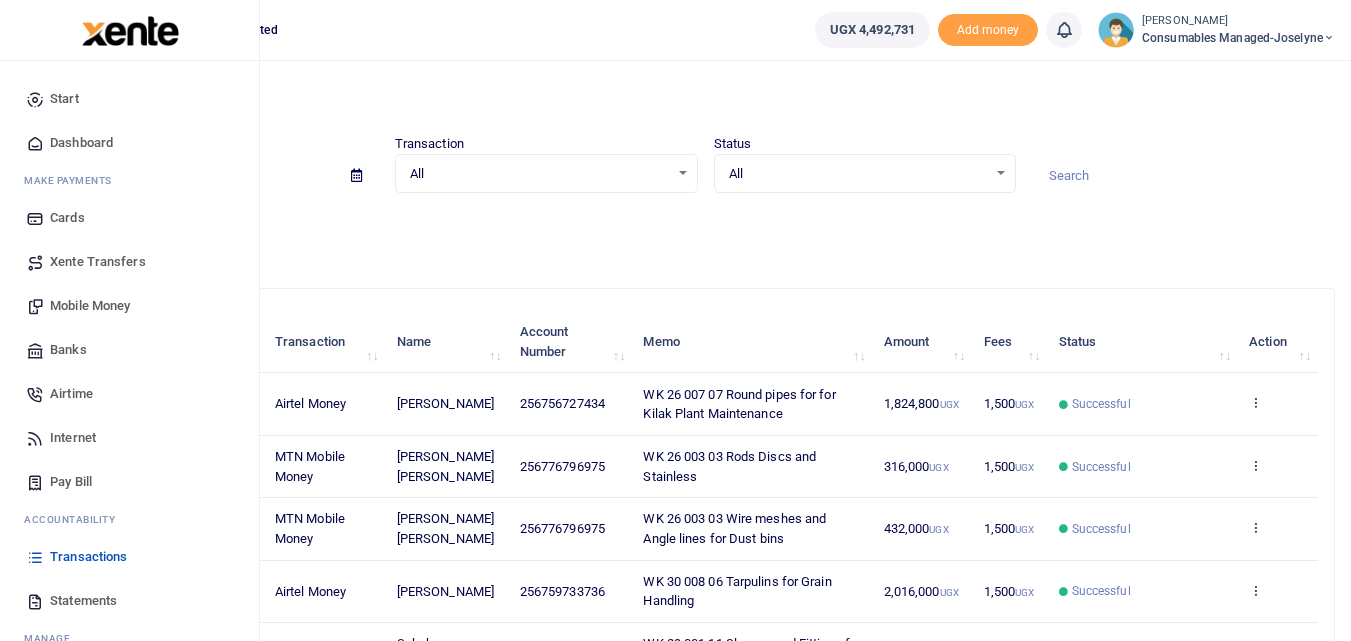 click on "Mobile Money" at bounding box center (90, 306) 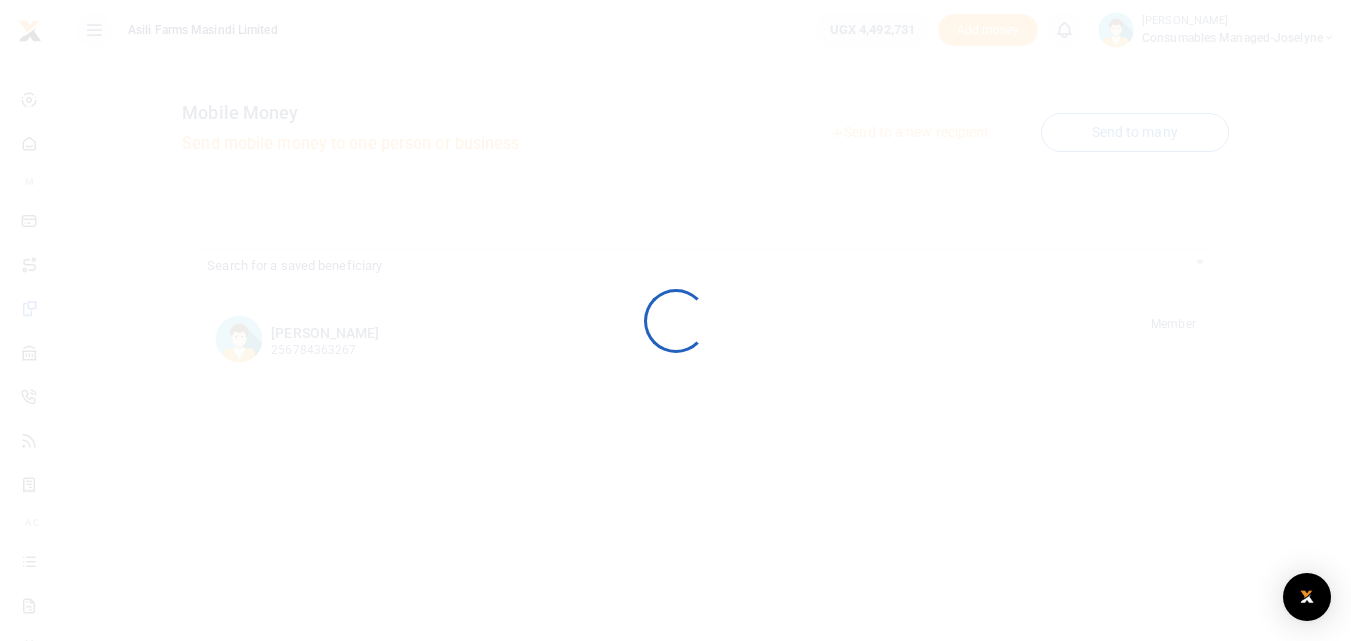 scroll, scrollTop: 0, scrollLeft: 0, axis: both 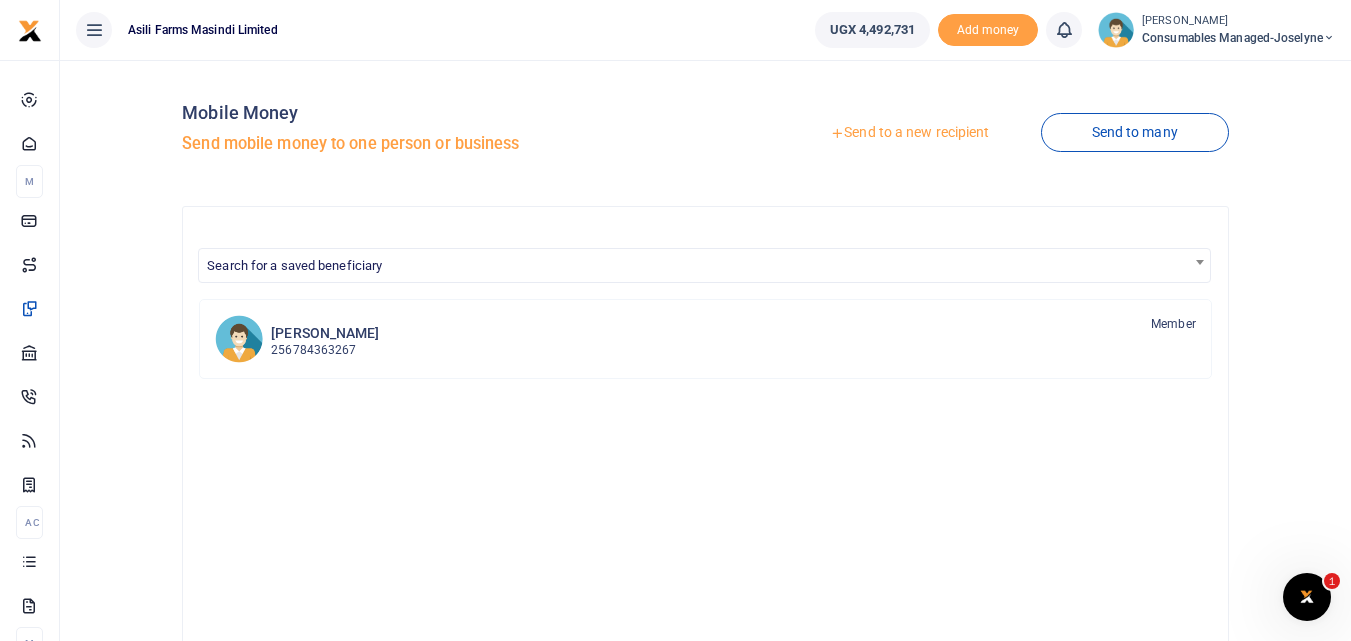 click on "Send to a new recipient" at bounding box center (909, 133) 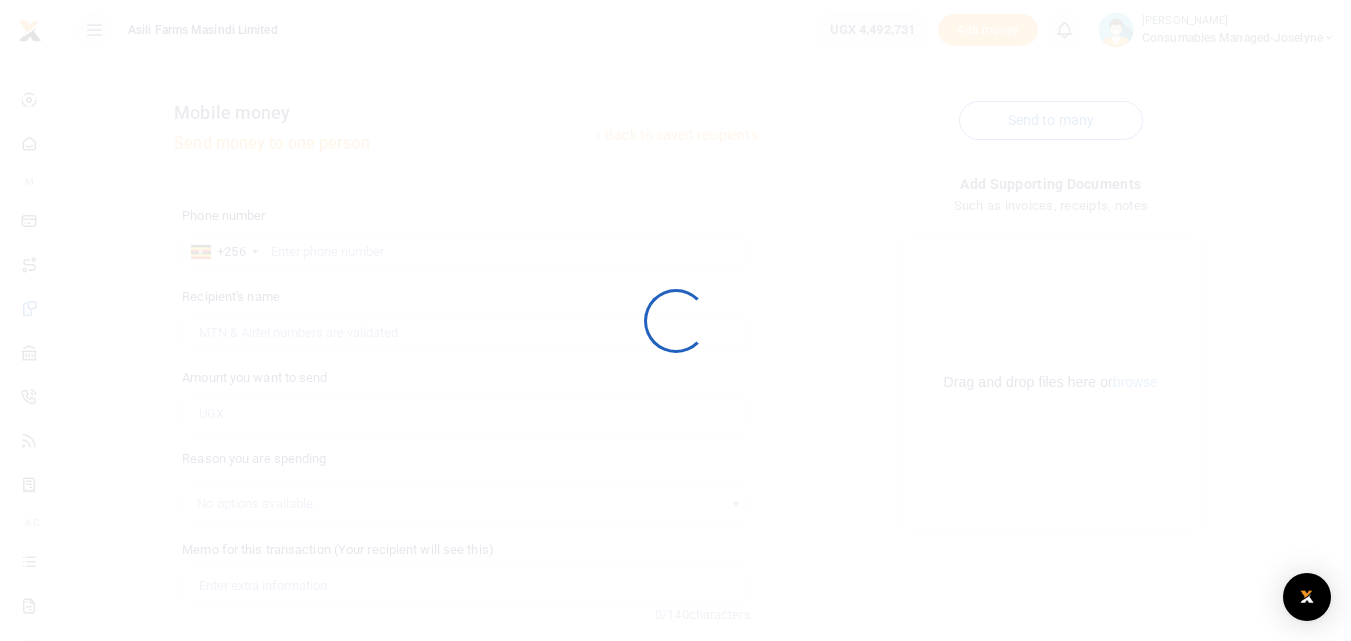 scroll, scrollTop: 0, scrollLeft: 0, axis: both 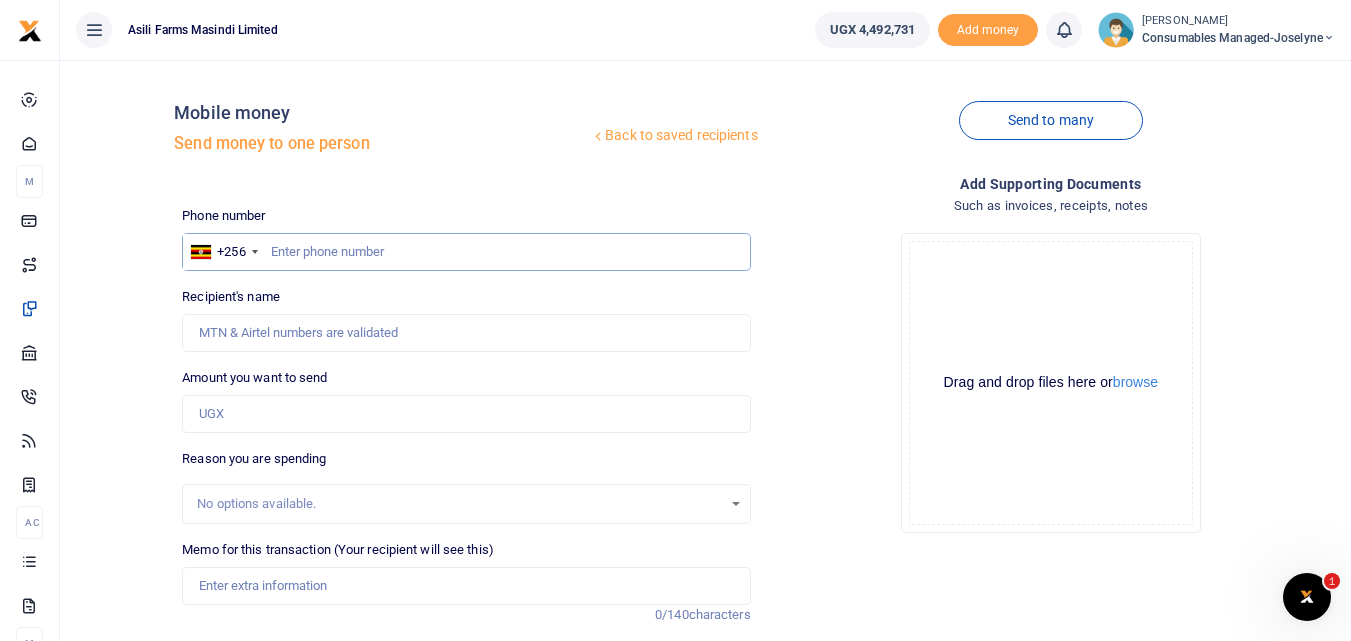 click at bounding box center (466, 252) 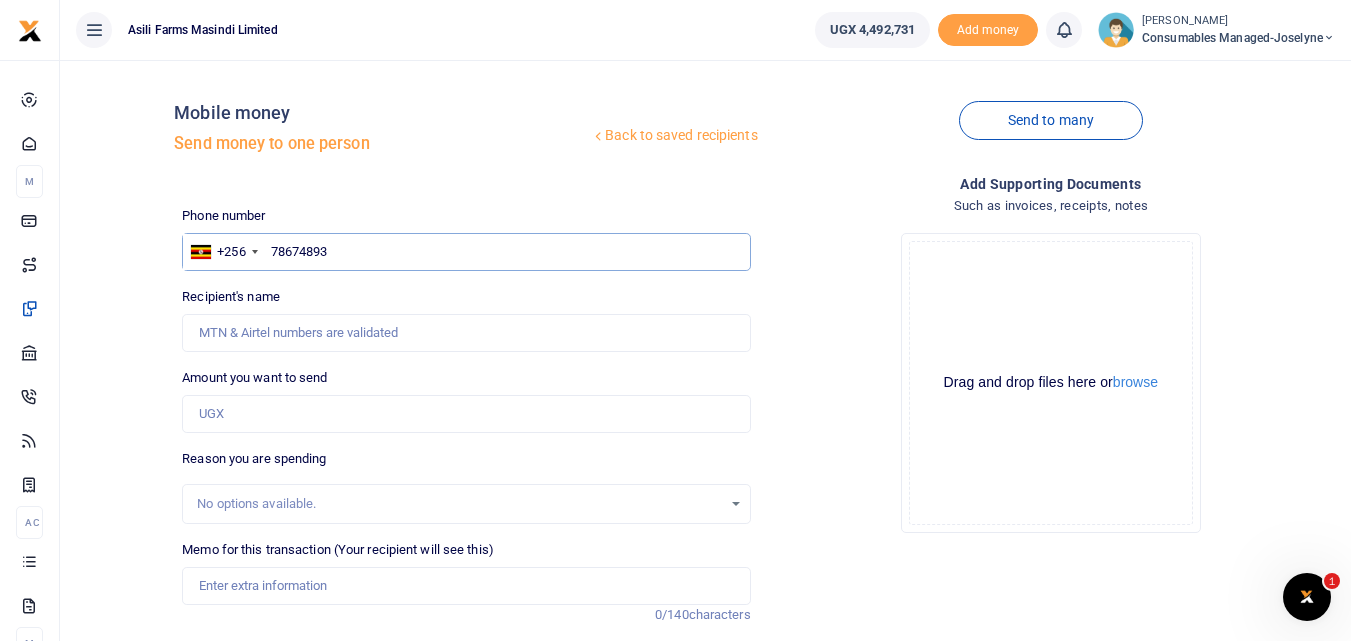 type on "786748937" 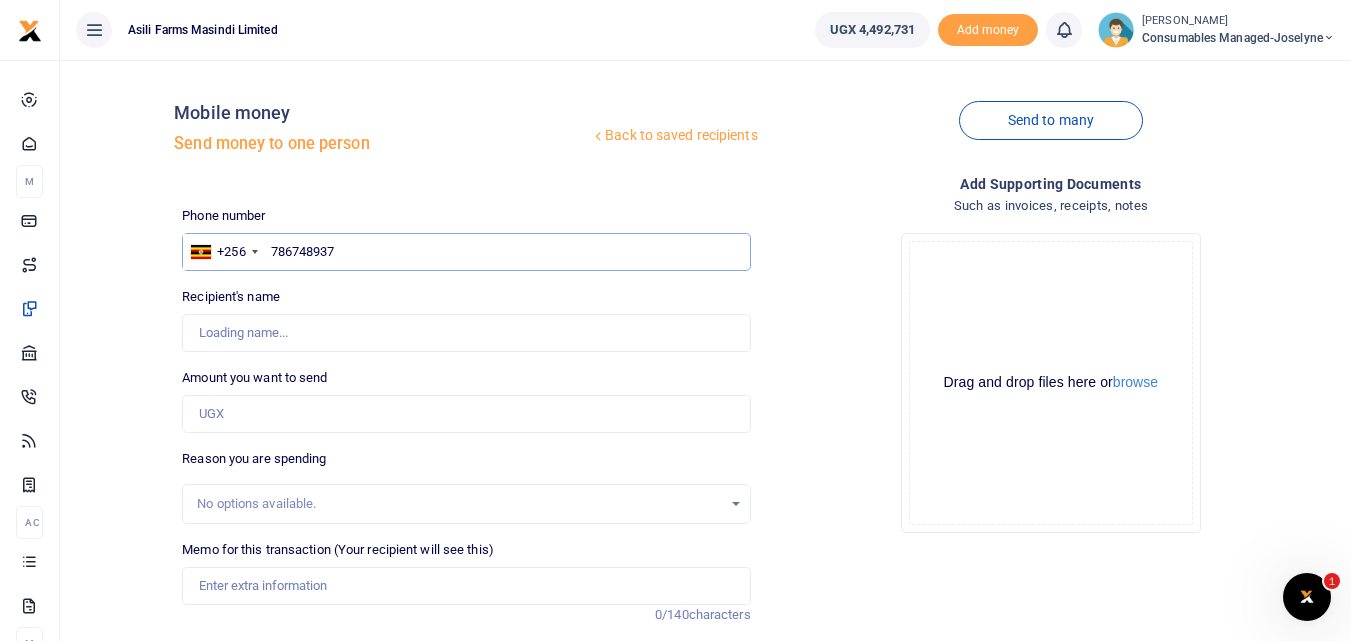 type on "Suleiman  Karioki (Ddembelyo) Commission" 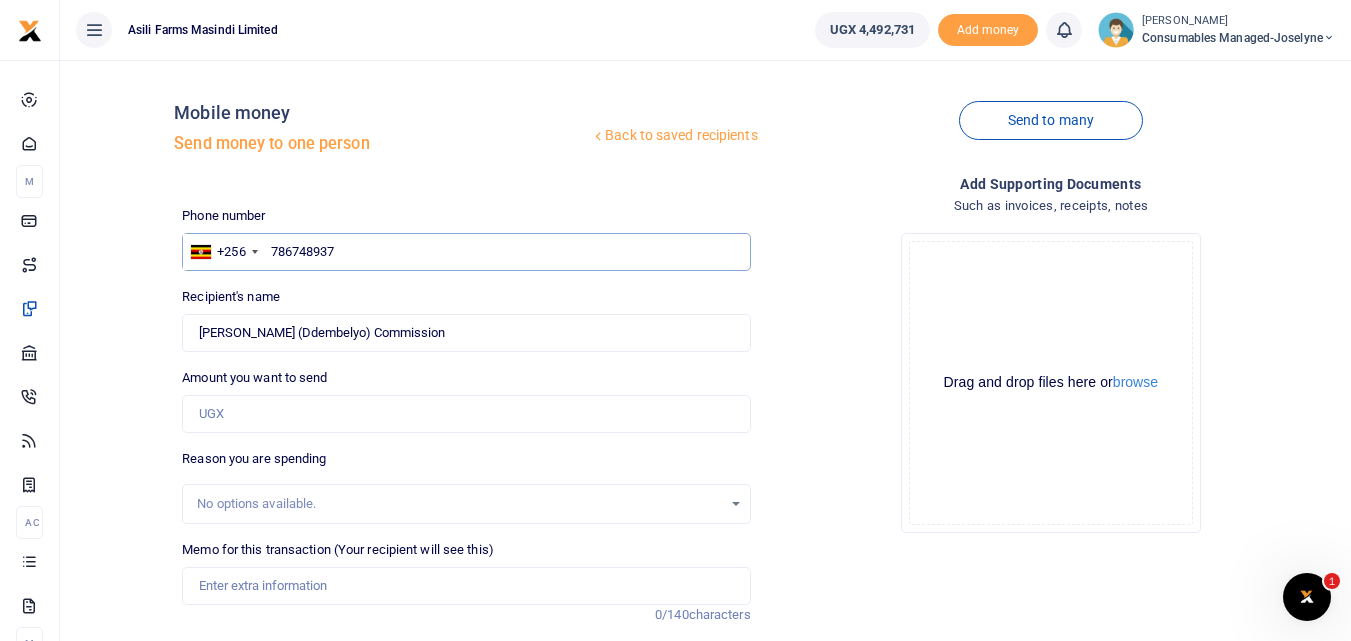 type on "786748937" 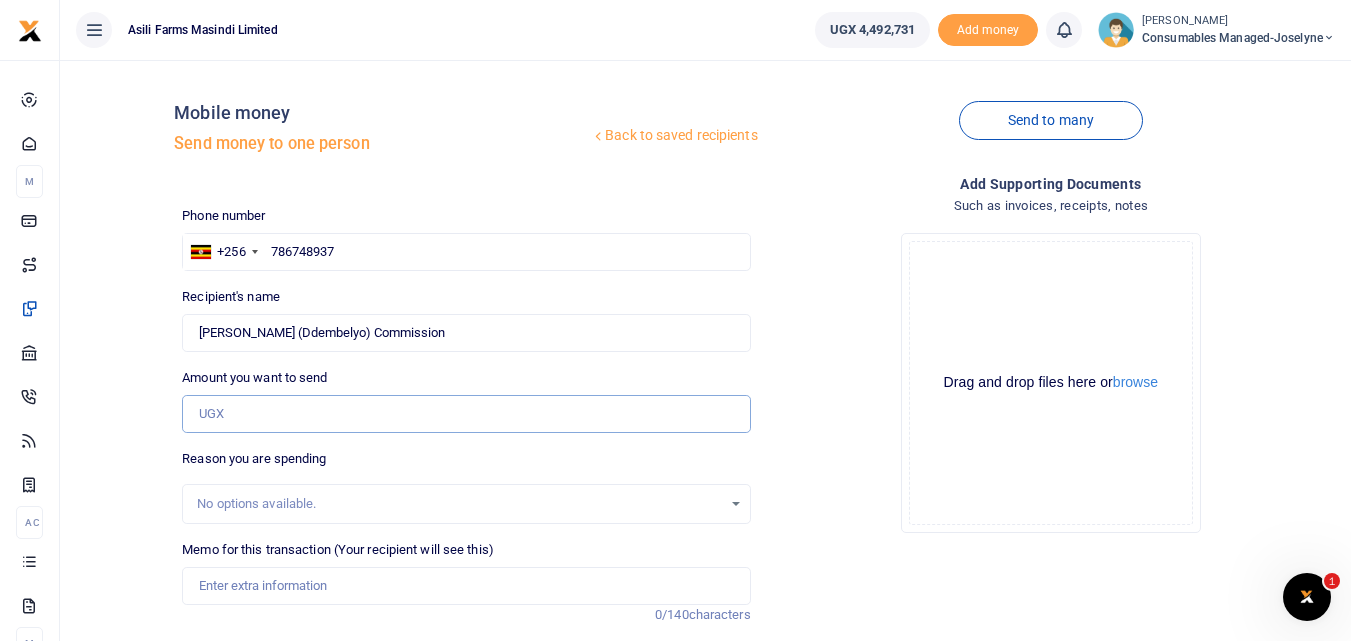 click on "Amount you want to send" at bounding box center [466, 414] 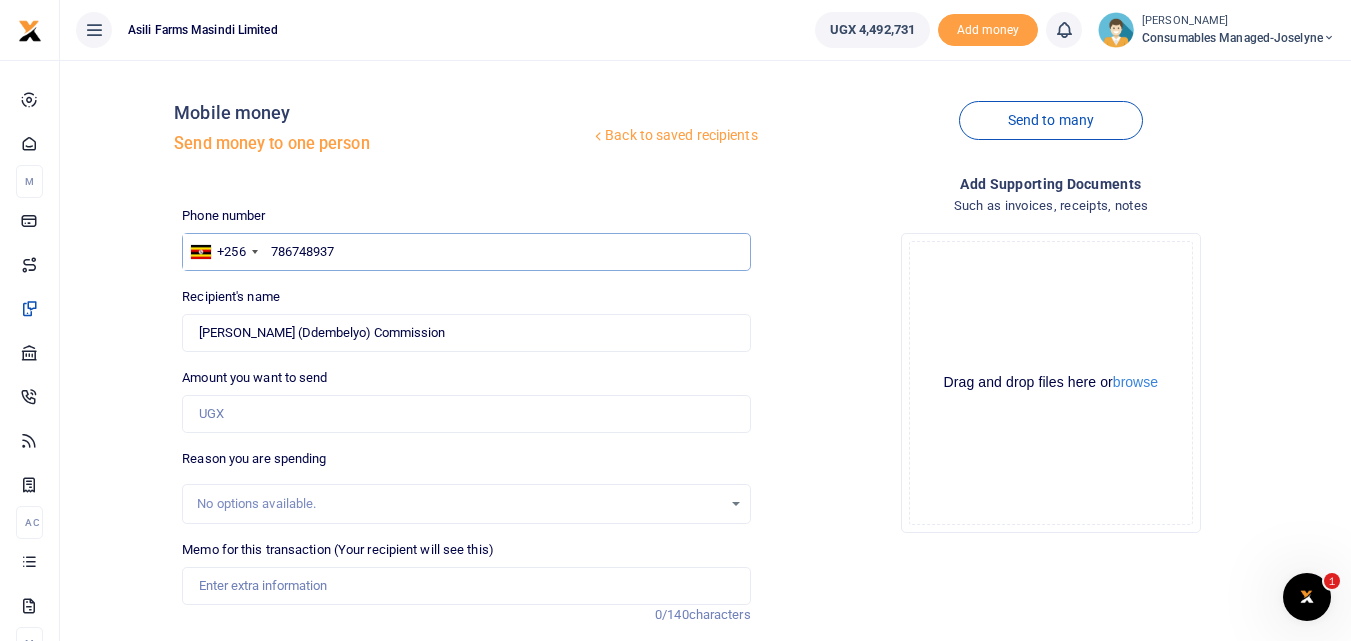 click on "786748937" at bounding box center (466, 252) 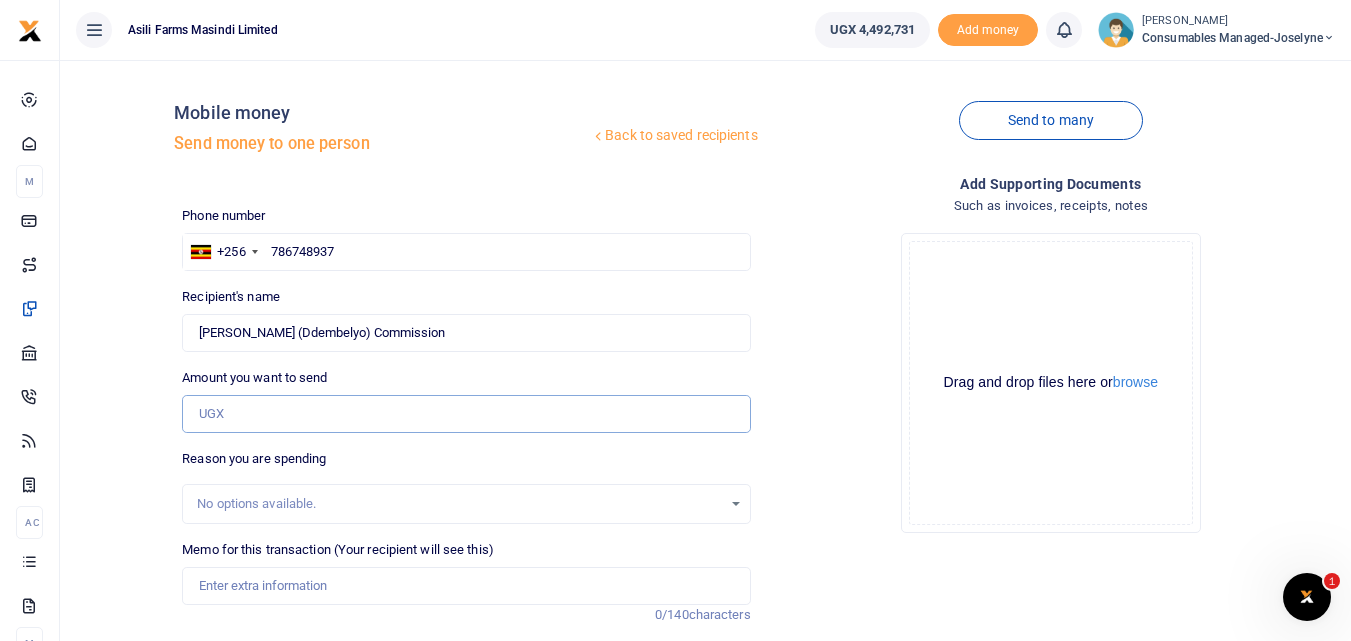 click on "Amount you want to send" at bounding box center (466, 414) 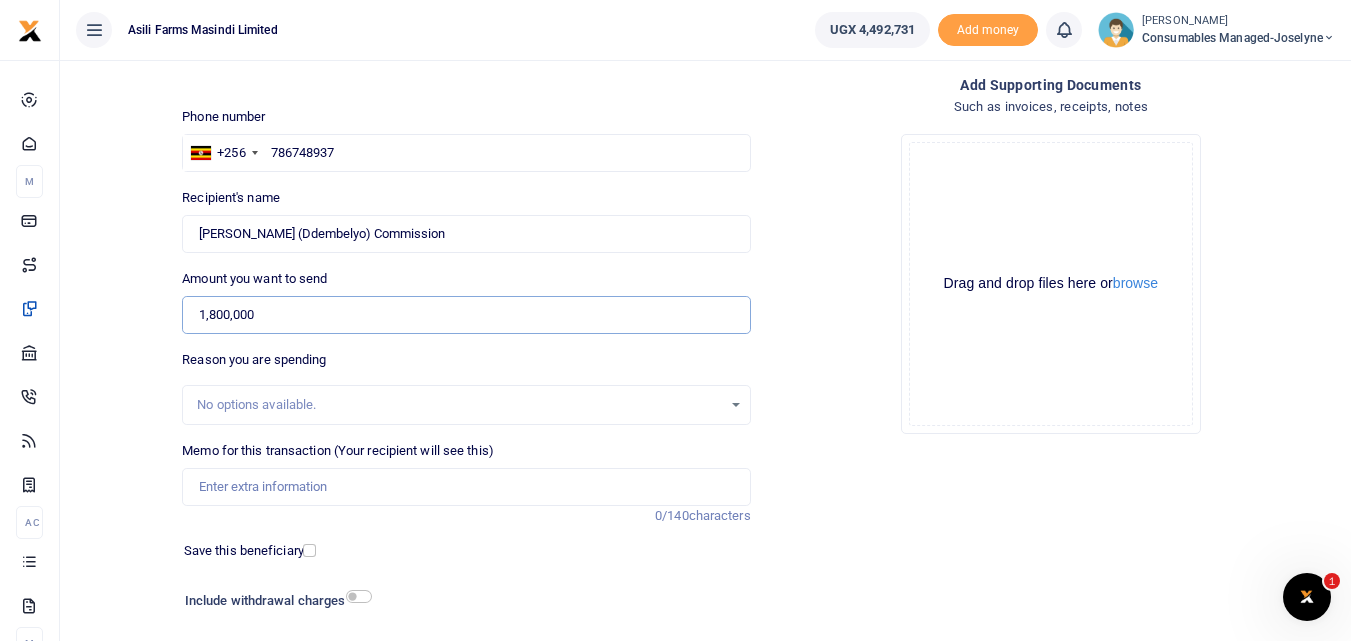 scroll, scrollTop: 105, scrollLeft: 0, axis: vertical 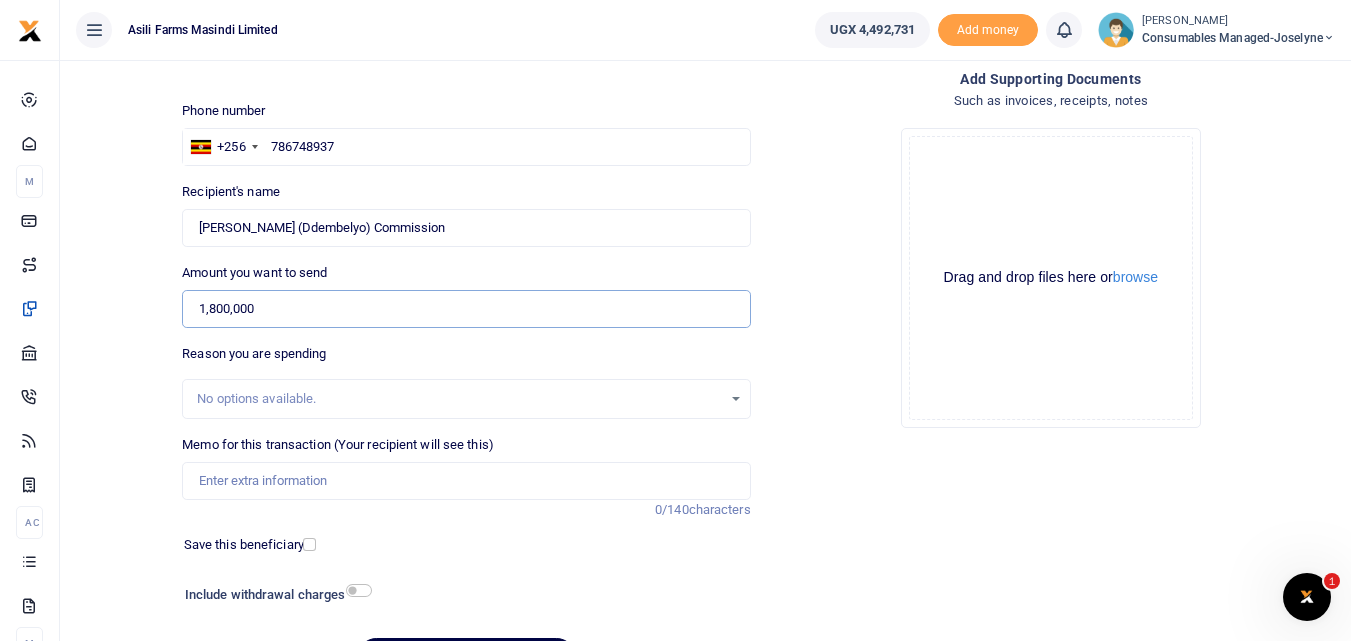 type on "1,800,000" 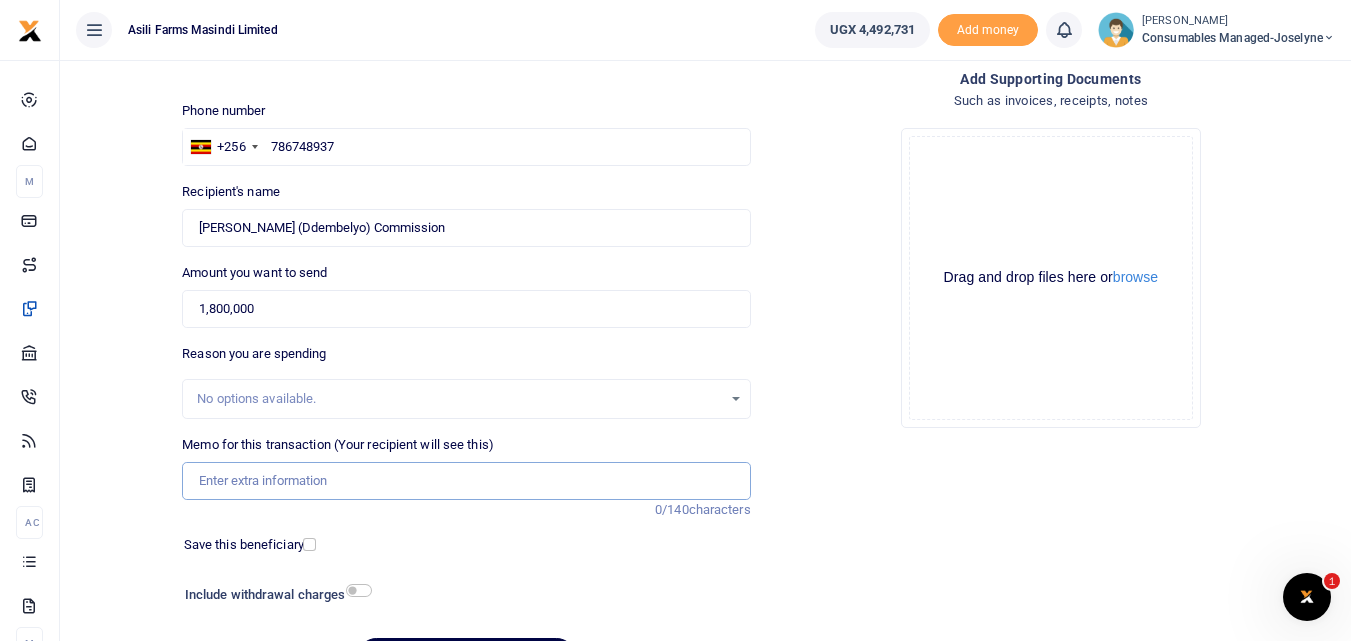 click on "Memo for this transaction (Your recipient will see this)" at bounding box center (466, 481) 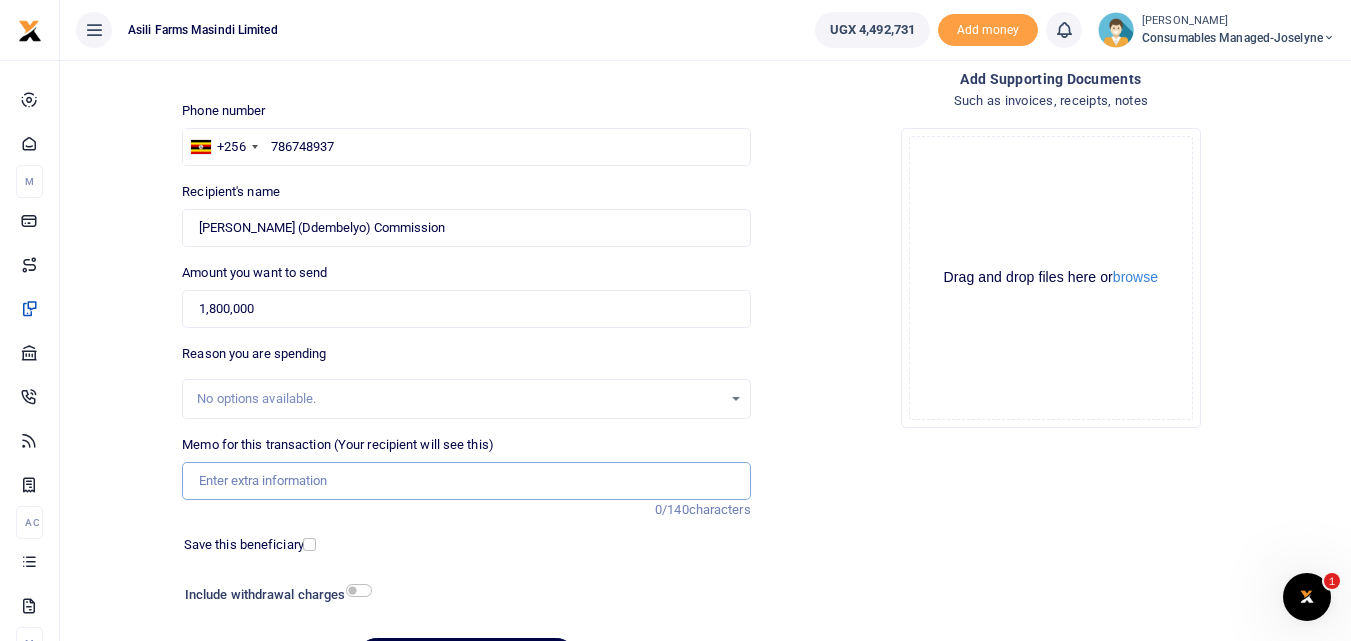click on "Memo for this transaction (Your recipient will see this)" at bounding box center (466, 481) 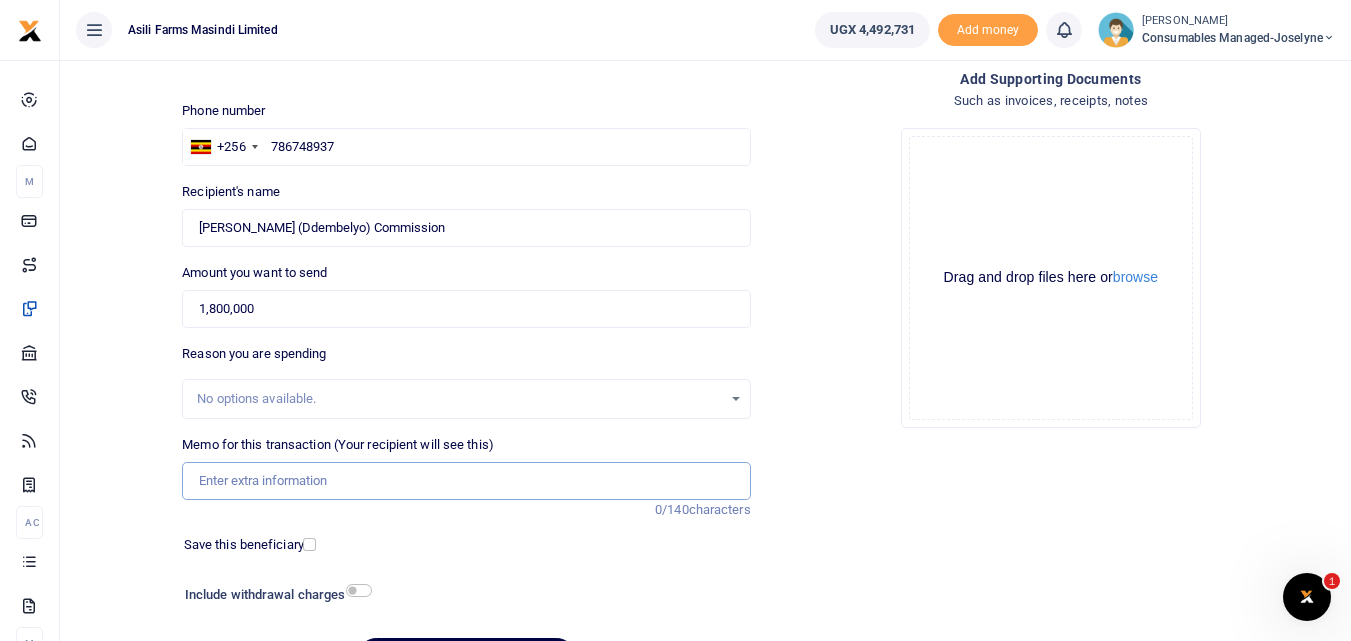 paste on "WK 30 /007 / 05" 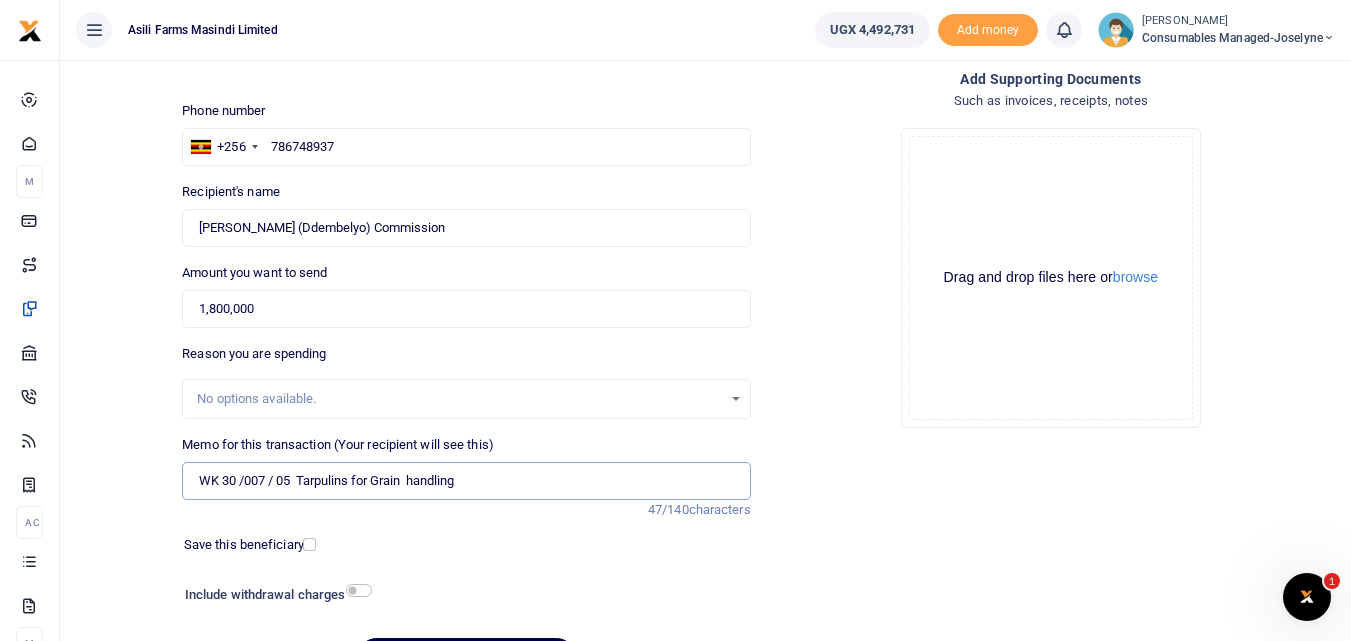click on "WK 30 /007 / 05  Tarpulins for Grain  handling" at bounding box center [466, 481] 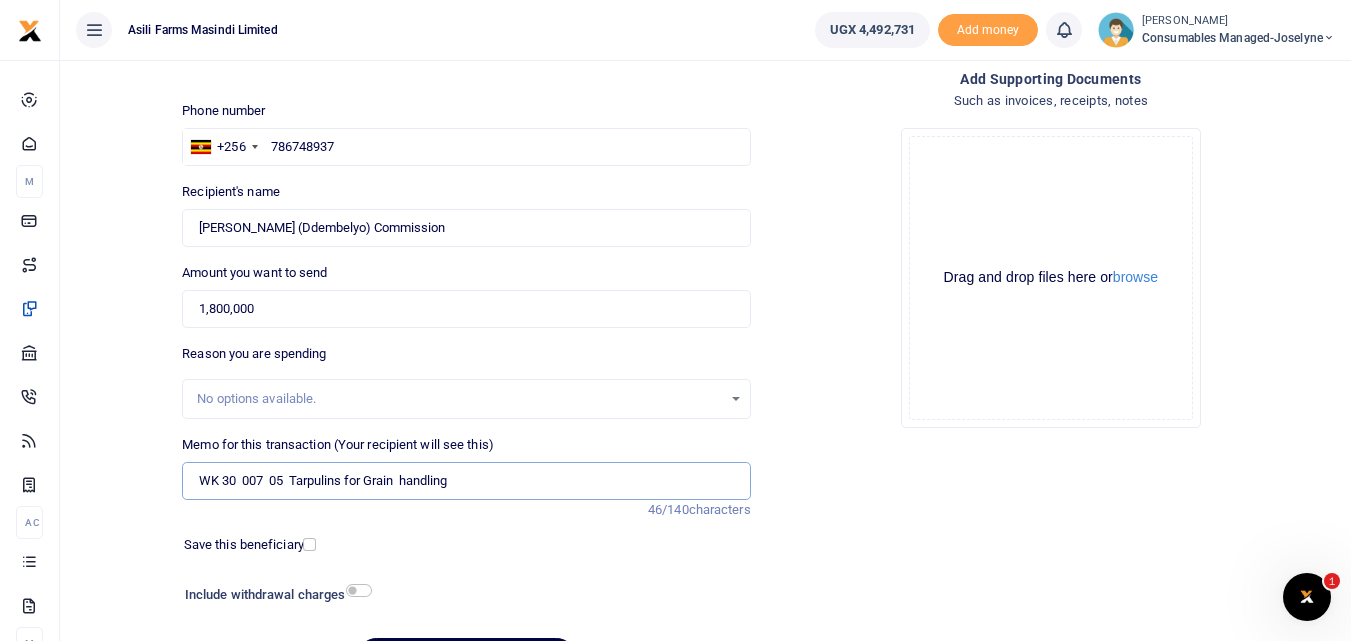 type on "WK 30  007  05  Tarpulins for Grain  handling" 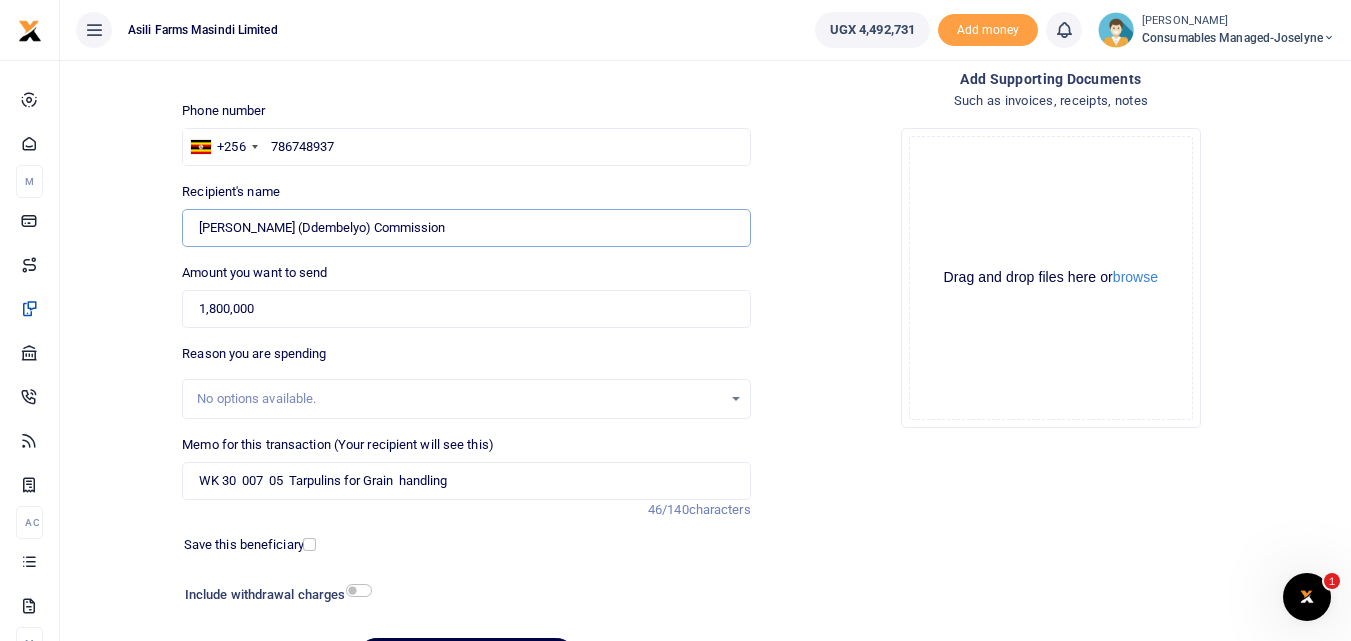 click on "Found" at bounding box center (466, 228) 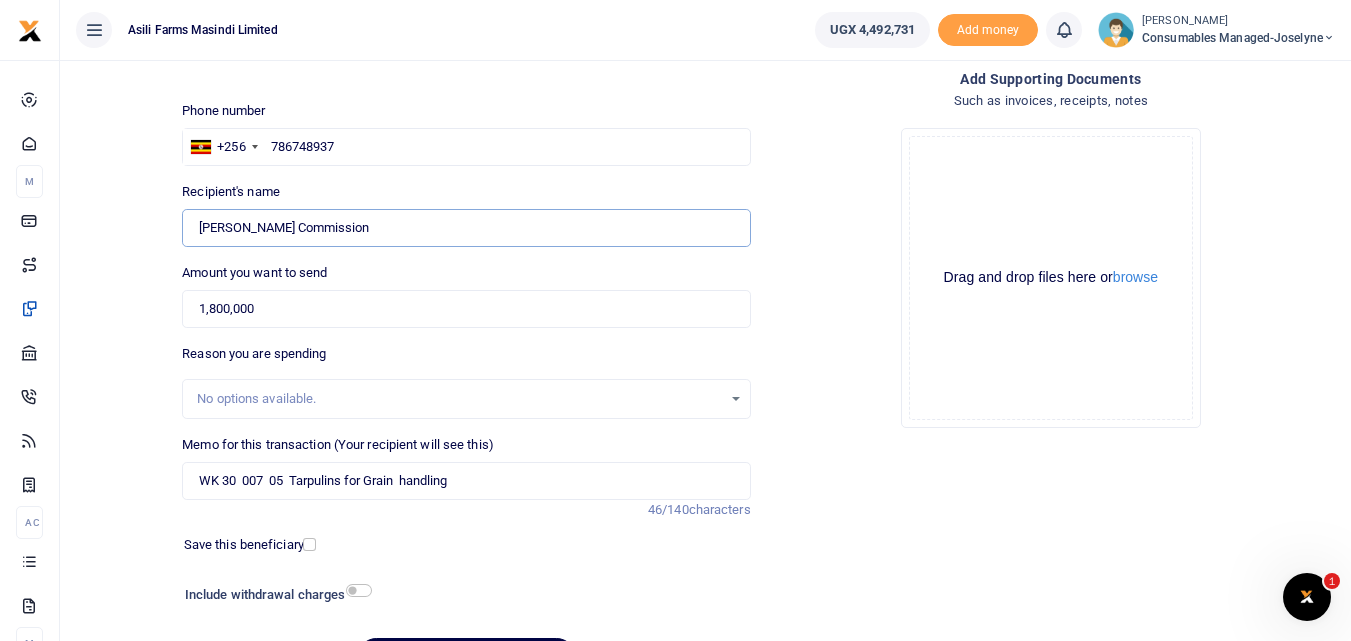 scroll, scrollTop: 225, scrollLeft: 0, axis: vertical 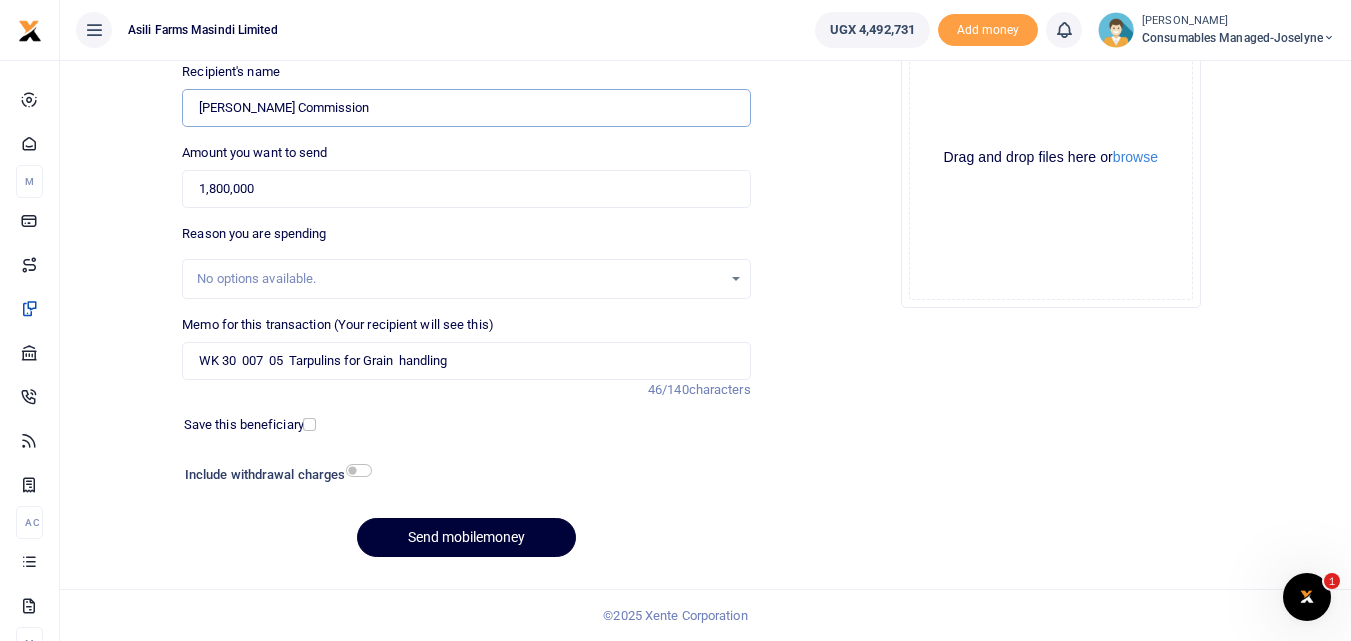 type on "Suleiman  Karioki  Ddembelyo Commission" 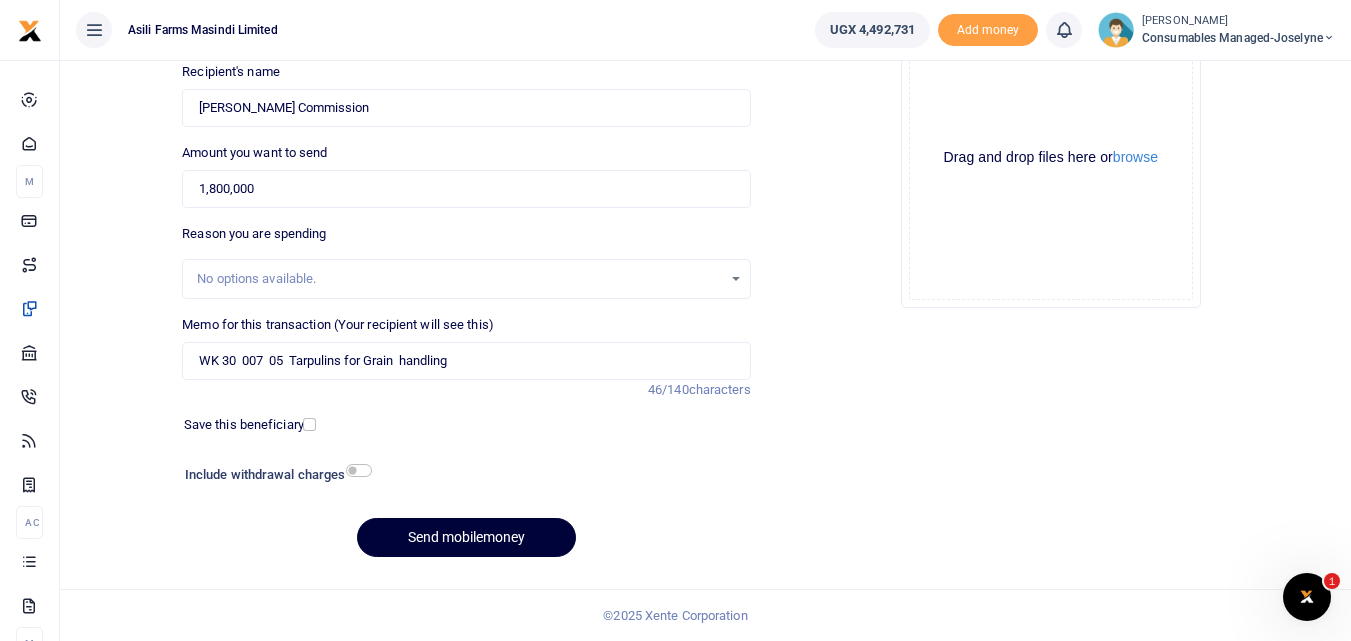 click on "Send mobilemoney" at bounding box center [466, 537] 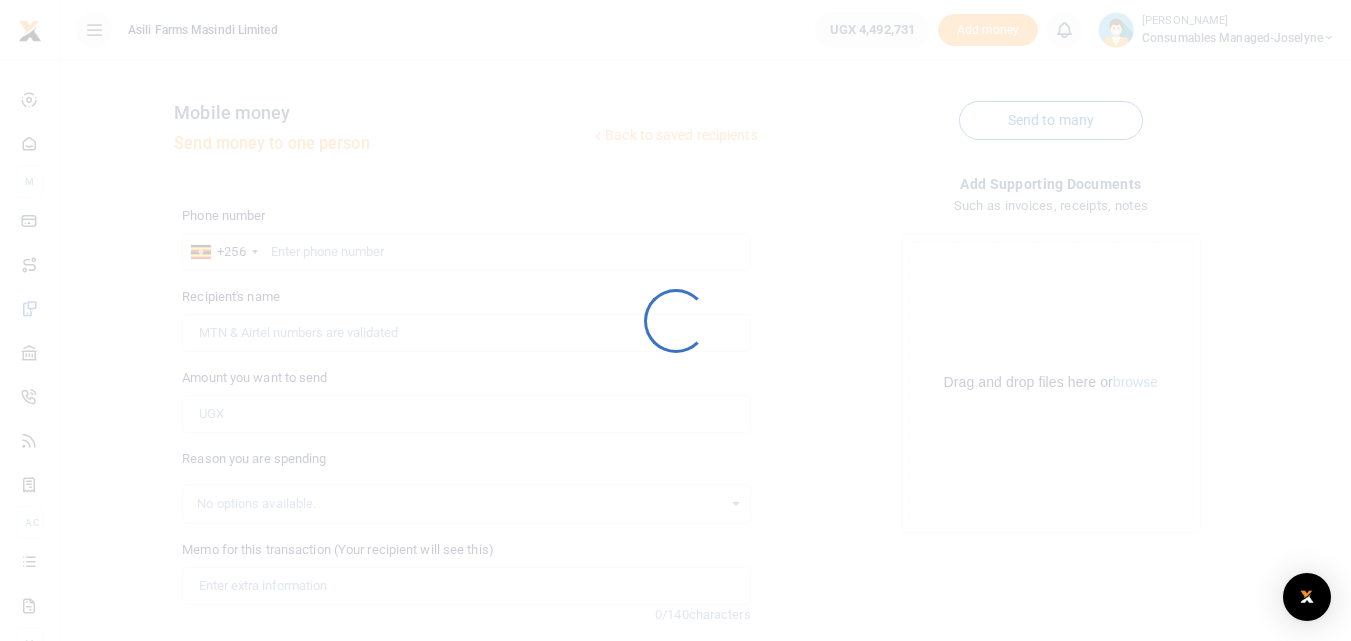 scroll, scrollTop: 225, scrollLeft: 0, axis: vertical 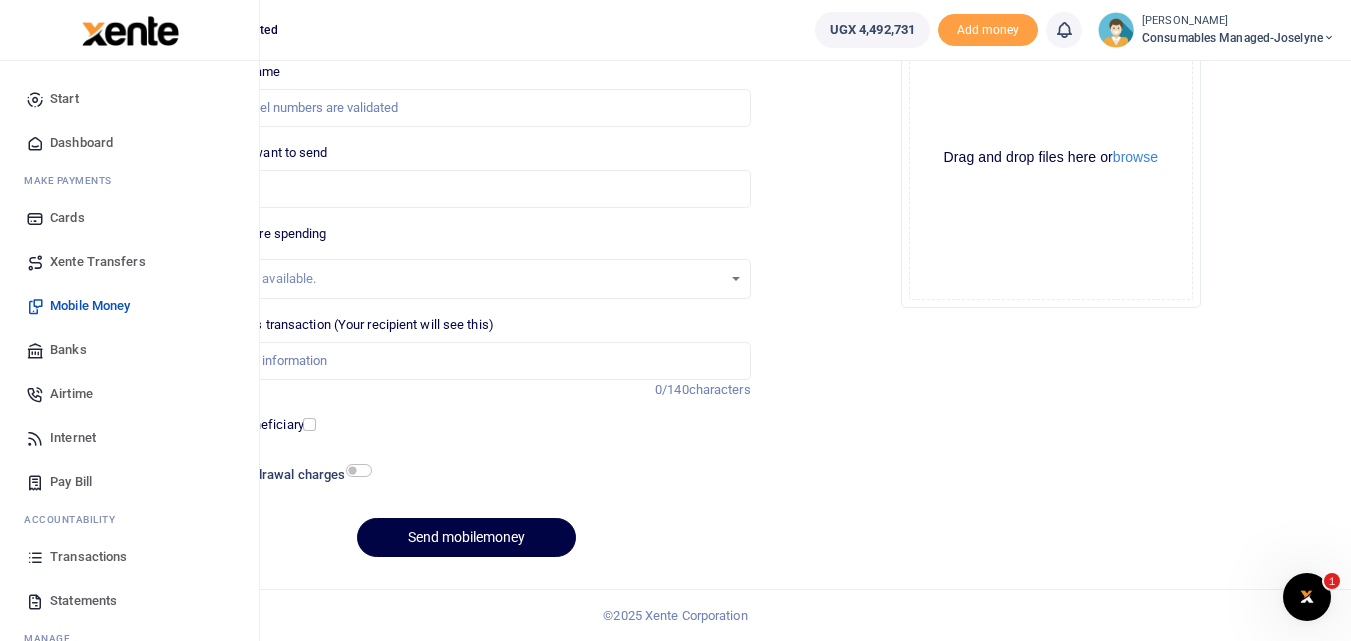 click at bounding box center (35, 557) 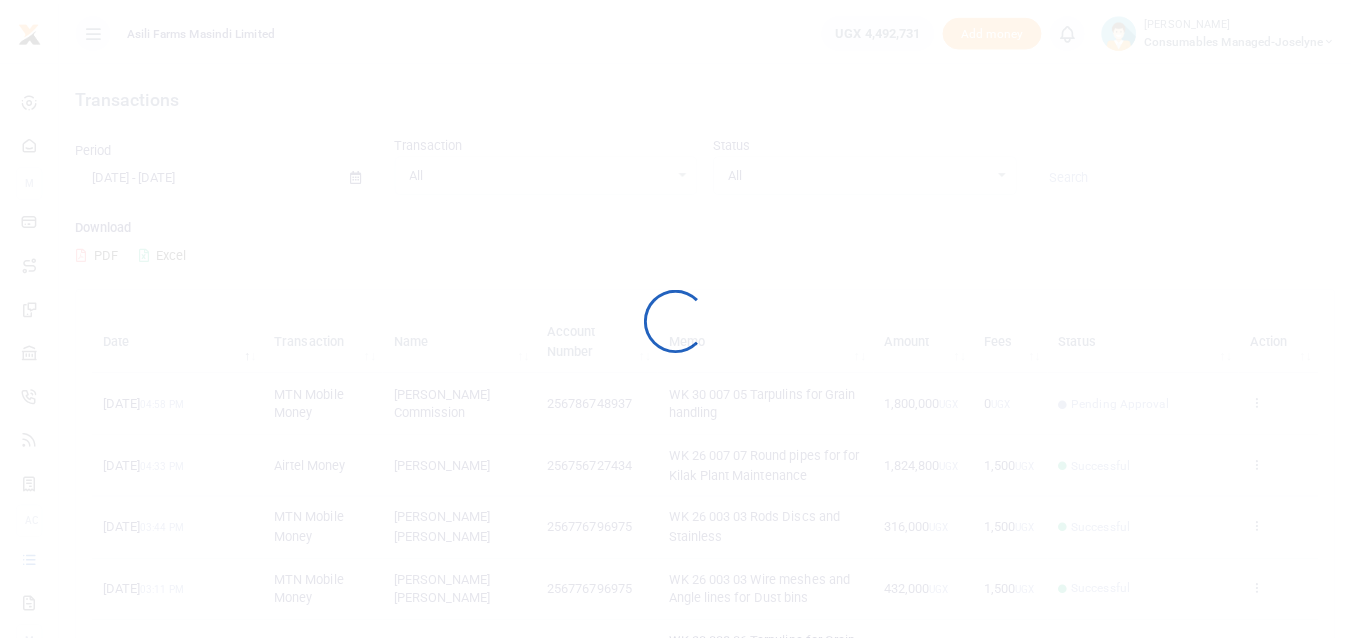 scroll, scrollTop: 0, scrollLeft: 0, axis: both 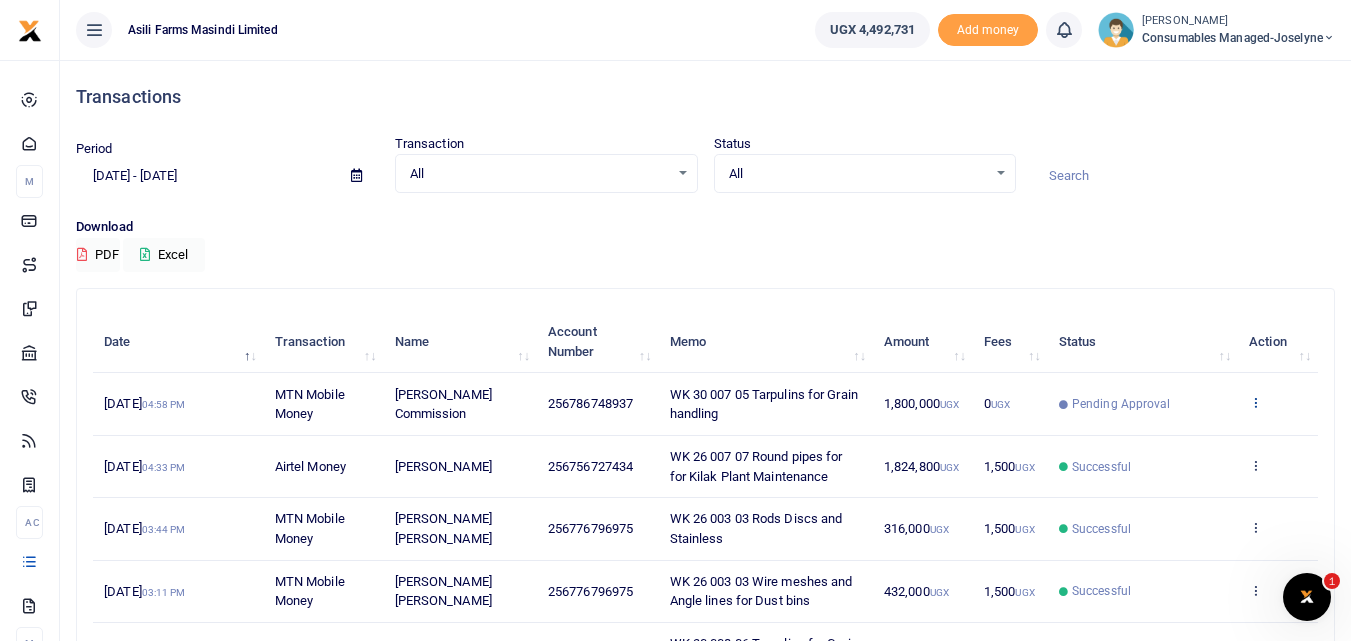 click at bounding box center [1255, 402] 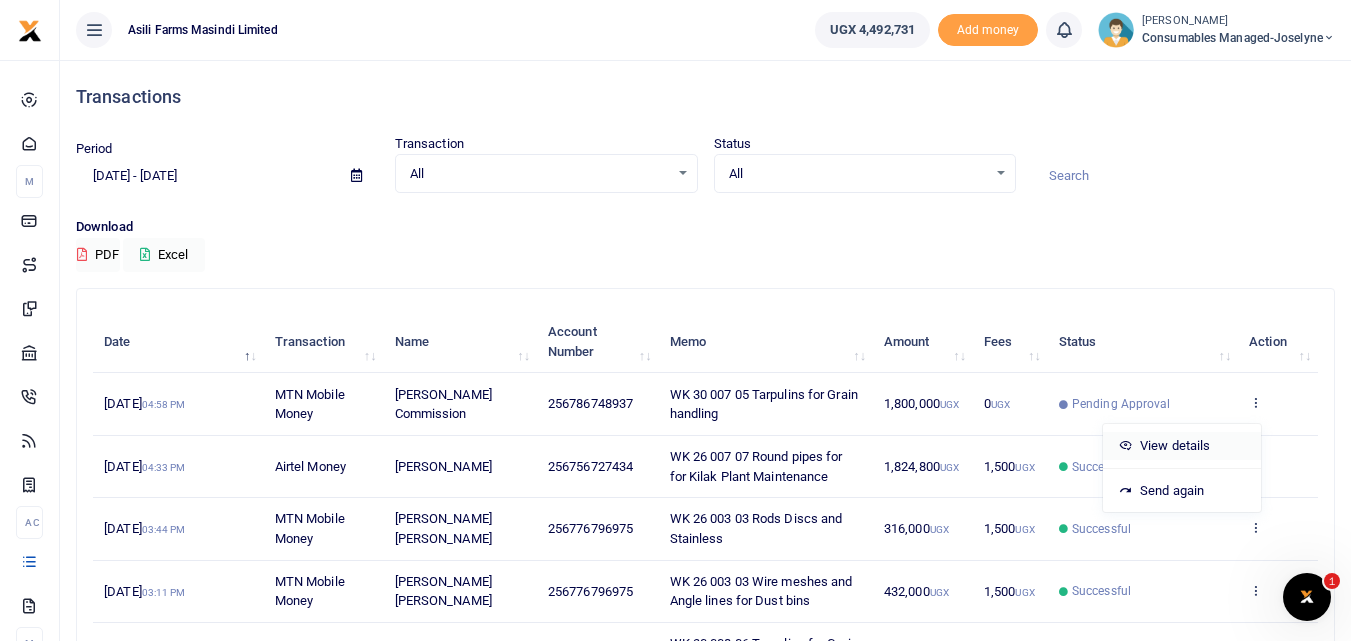 click on "View details" at bounding box center (1182, 446) 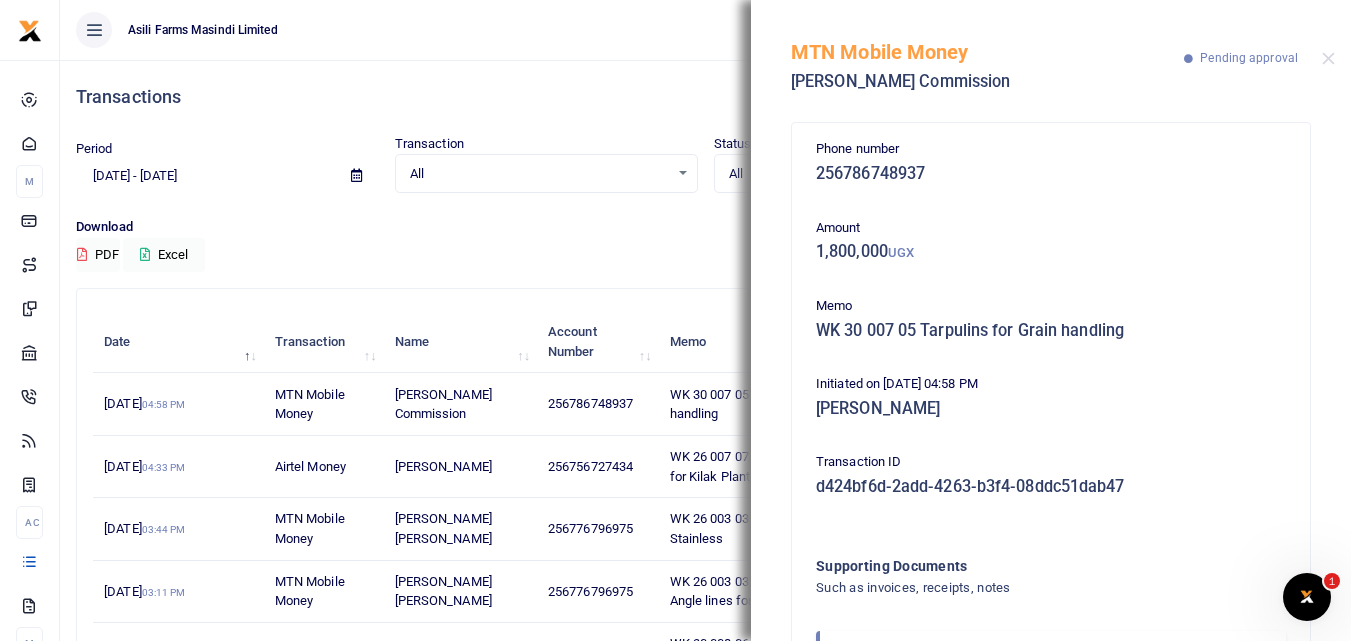 scroll, scrollTop: 119, scrollLeft: 0, axis: vertical 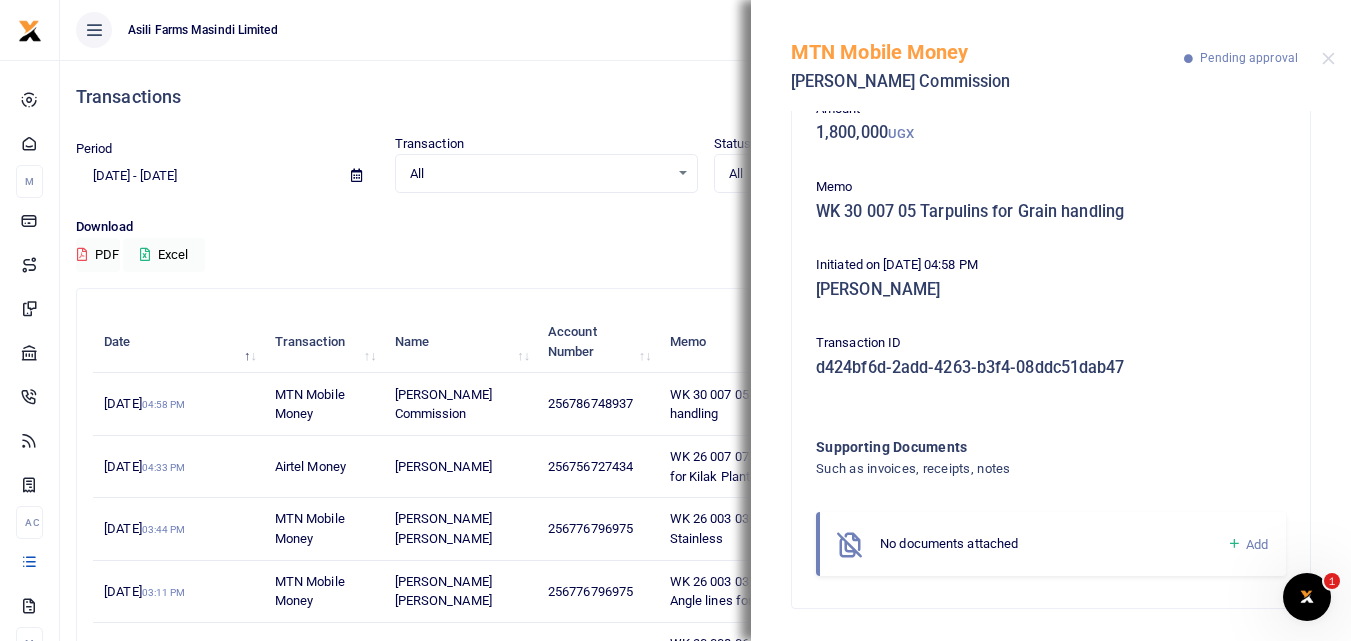 click at bounding box center (1234, 544) 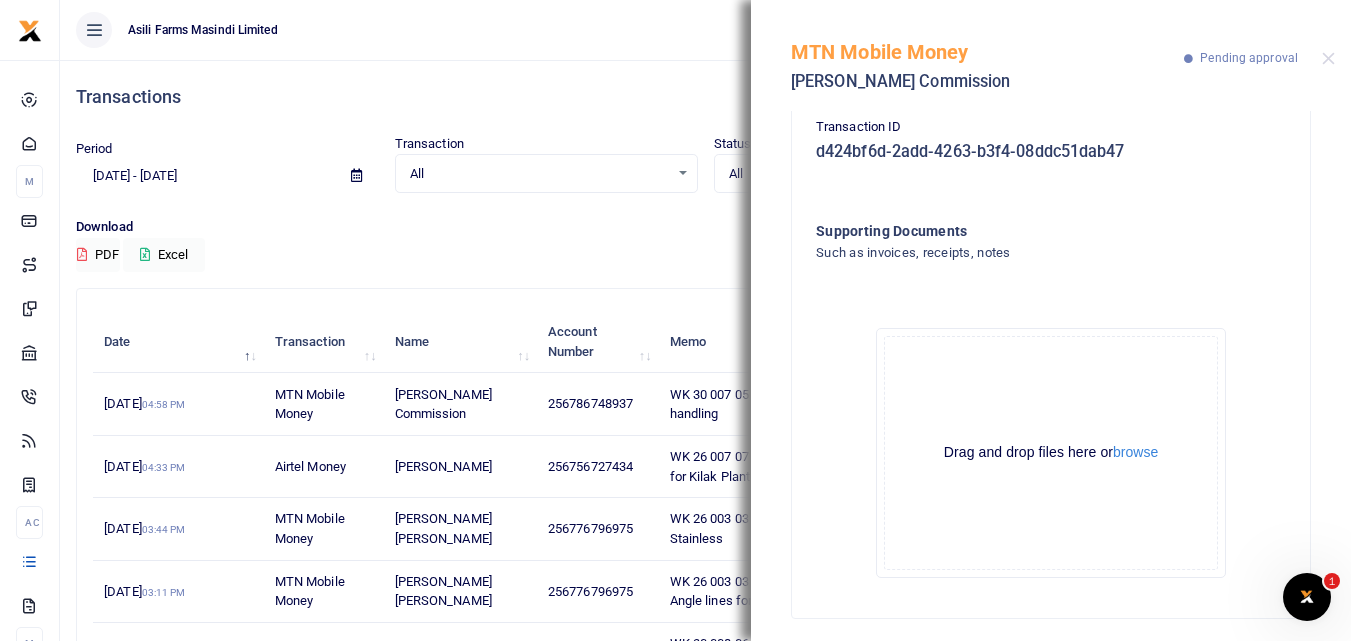 scroll, scrollTop: 345, scrollLeft: 0, axis: vertical 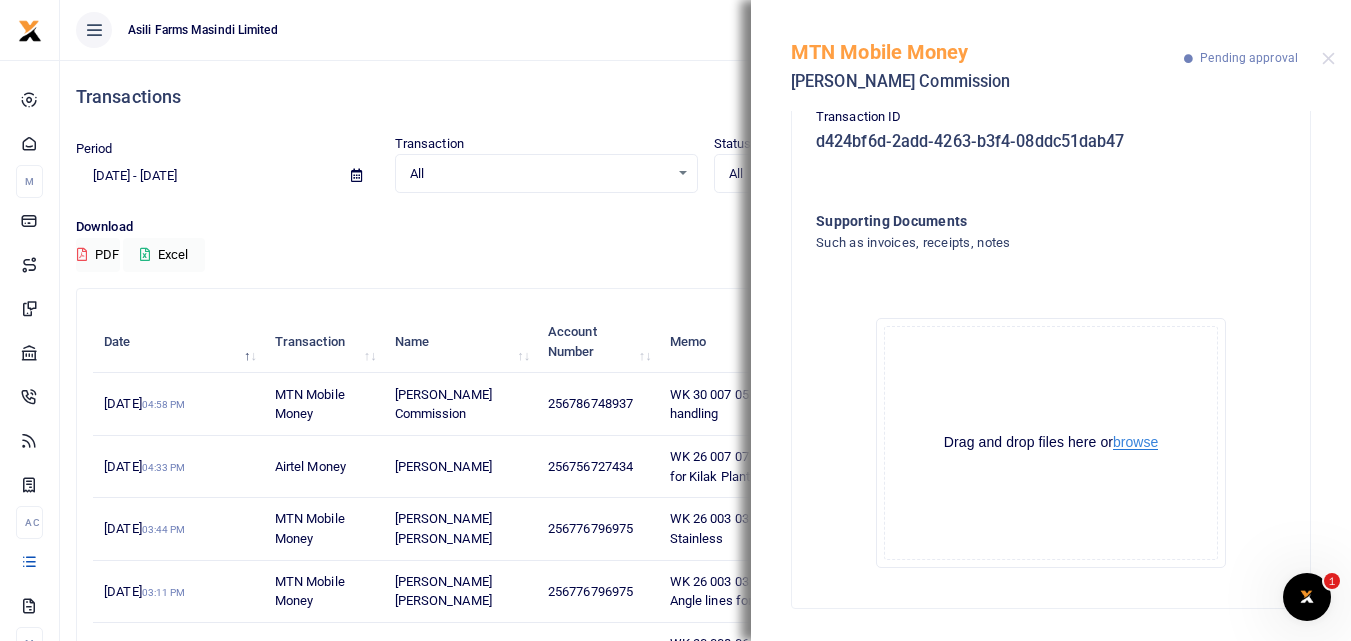 click on "browse" at bounding box center (1135, 442) 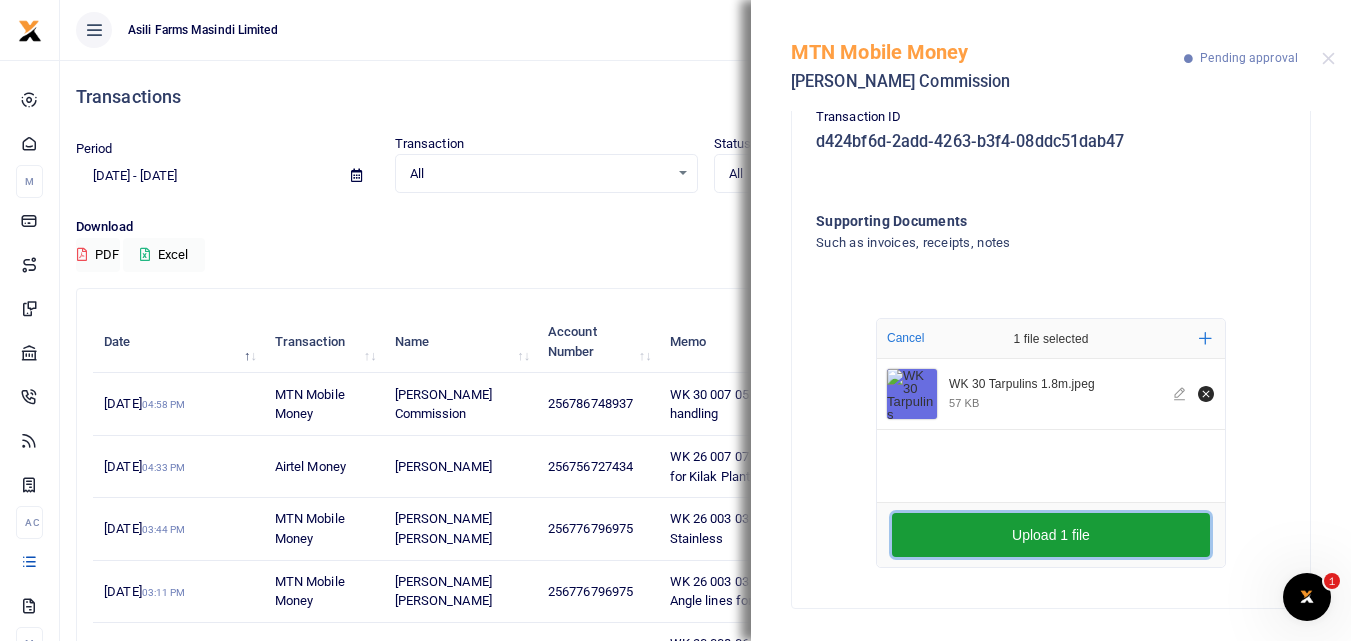 click on "Upload 1 file" at bounding box center [1051, 535] 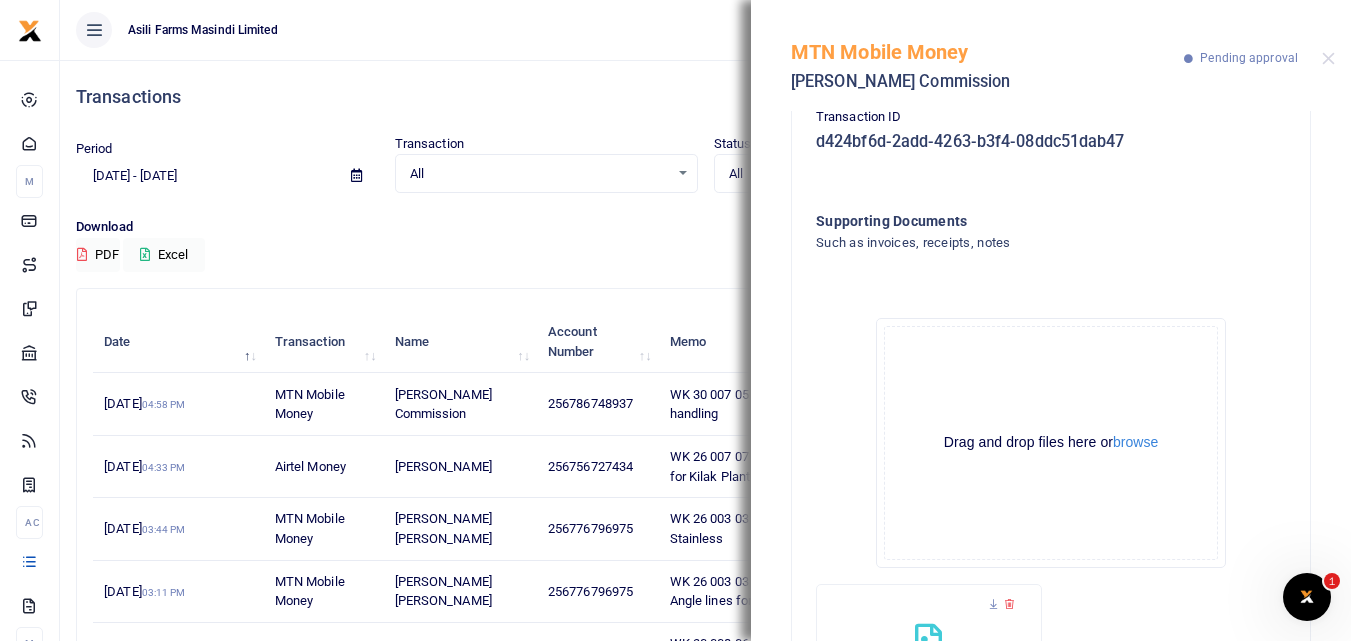 click on "MTN Mobile Money
Suleiman  Karioki  Ddembelyo Commission
Pending approval" at bounding box center [1051, 55] 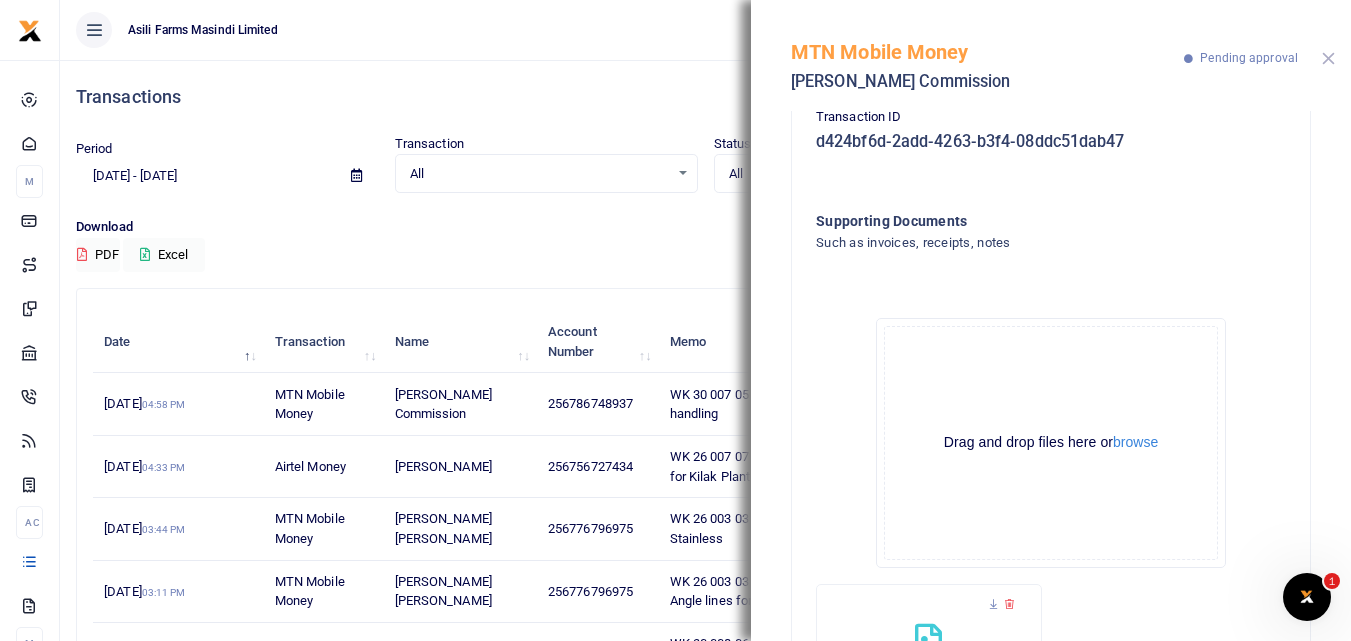 click at bounding box center [1328, 58] 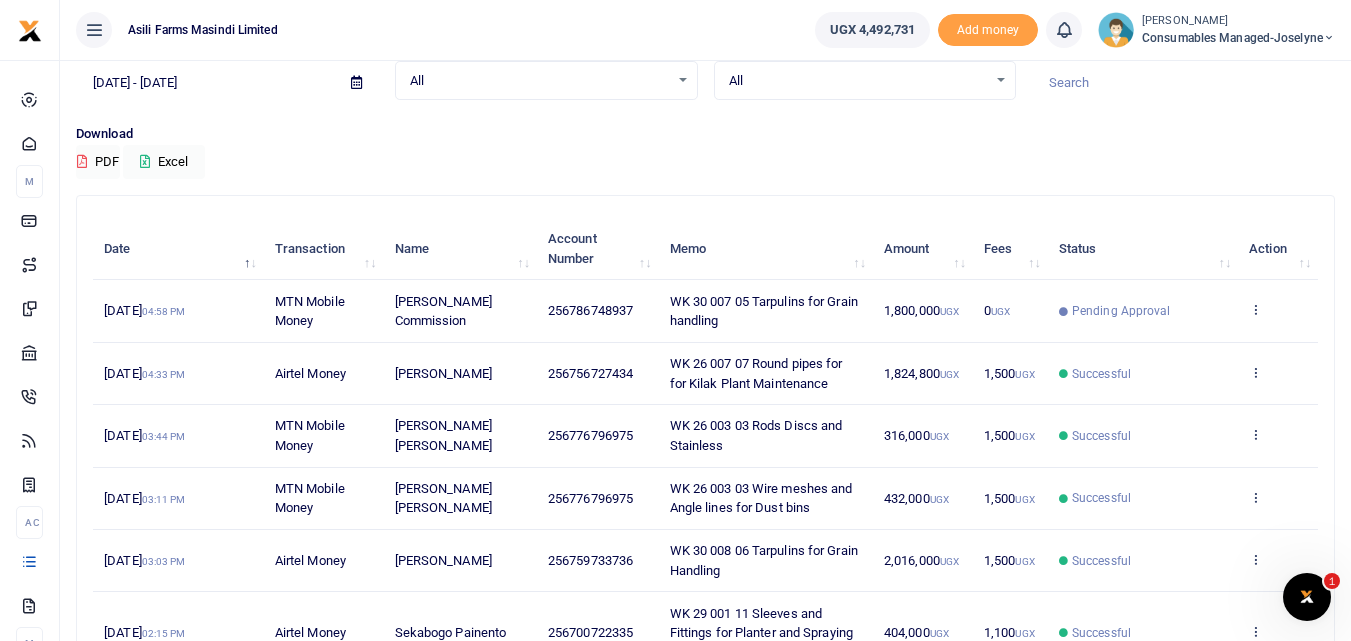 scroll, scrollTop: 79, scrollLeft: 0, axis: vertical 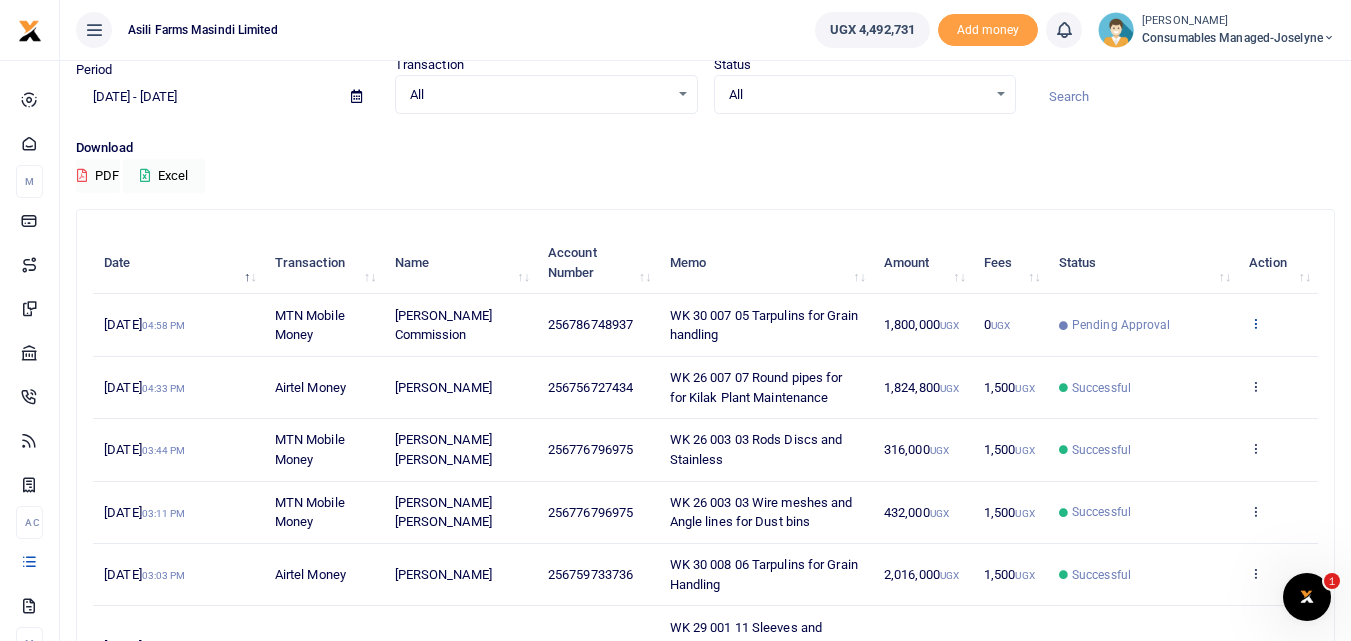 click at bounding box center [1255, 323] 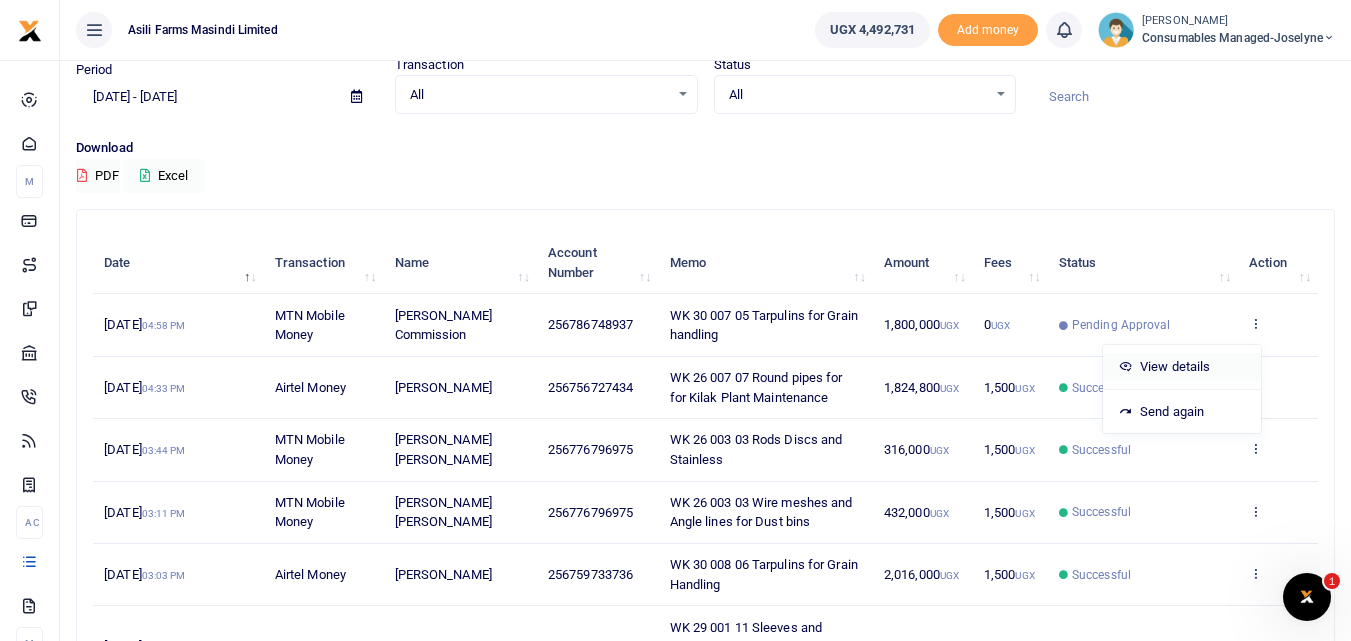 click on "View details" at bounding box center (1182, 367) 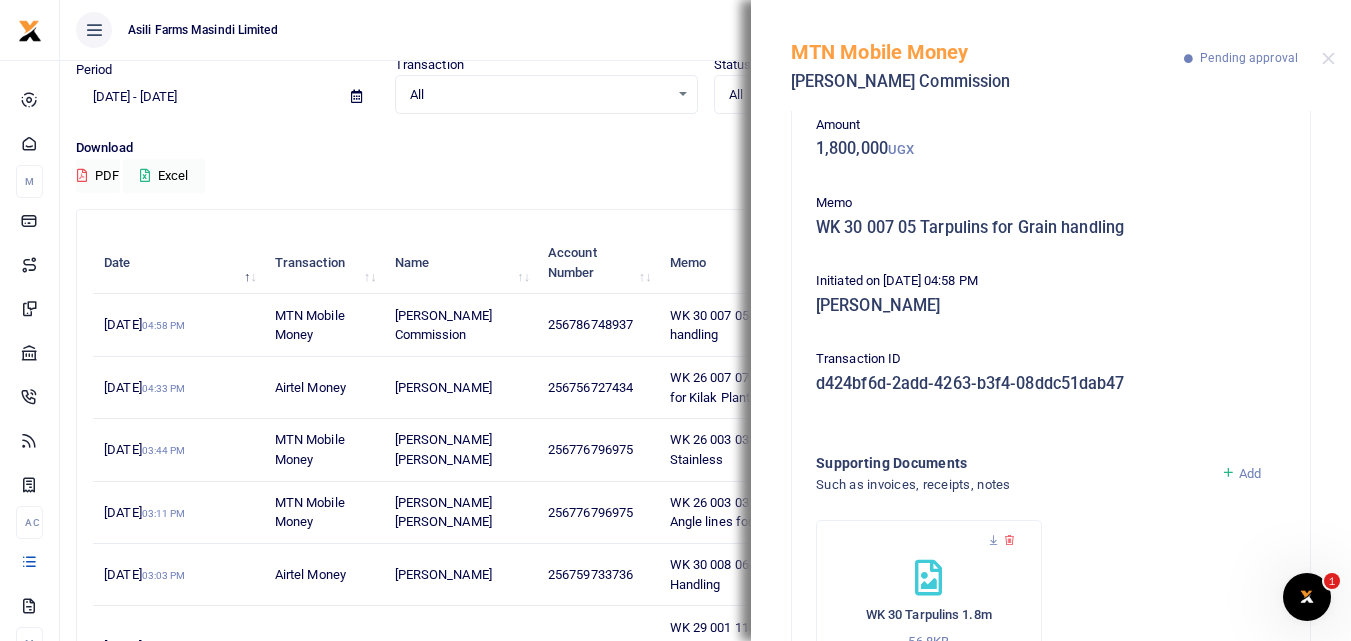 scroll, scrollTop: 0, scrollLeft: 0, axis: both 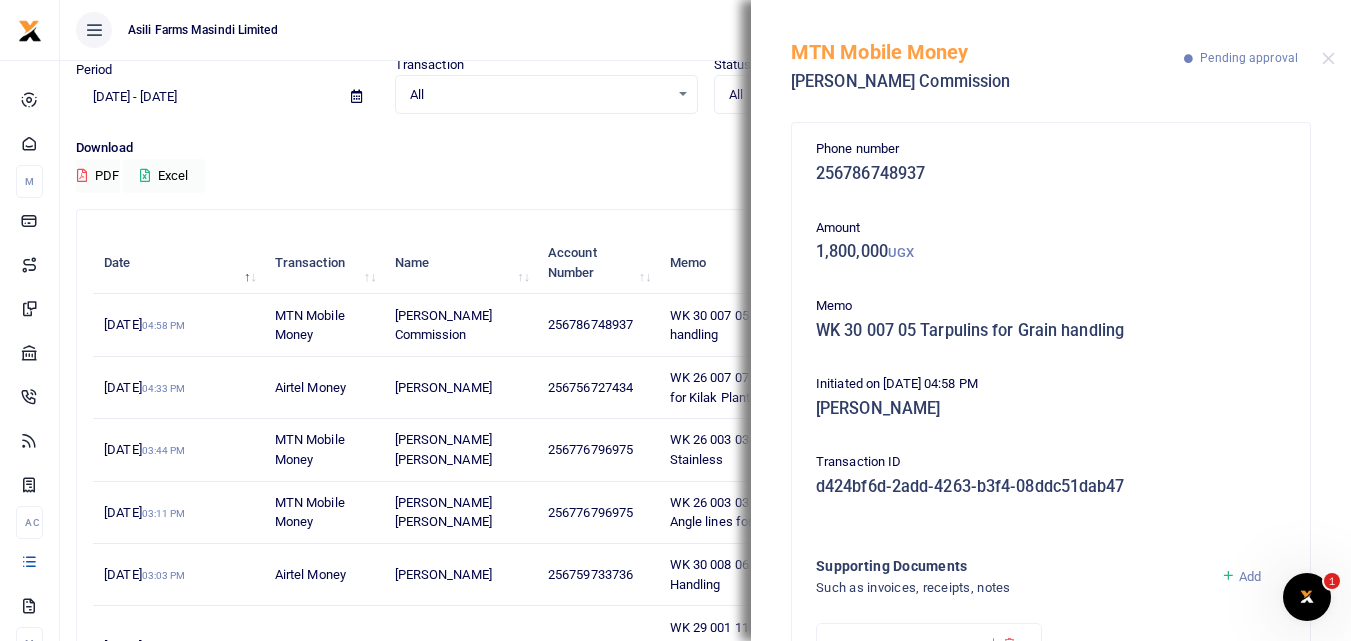 click at bounding box center (1328, 58) 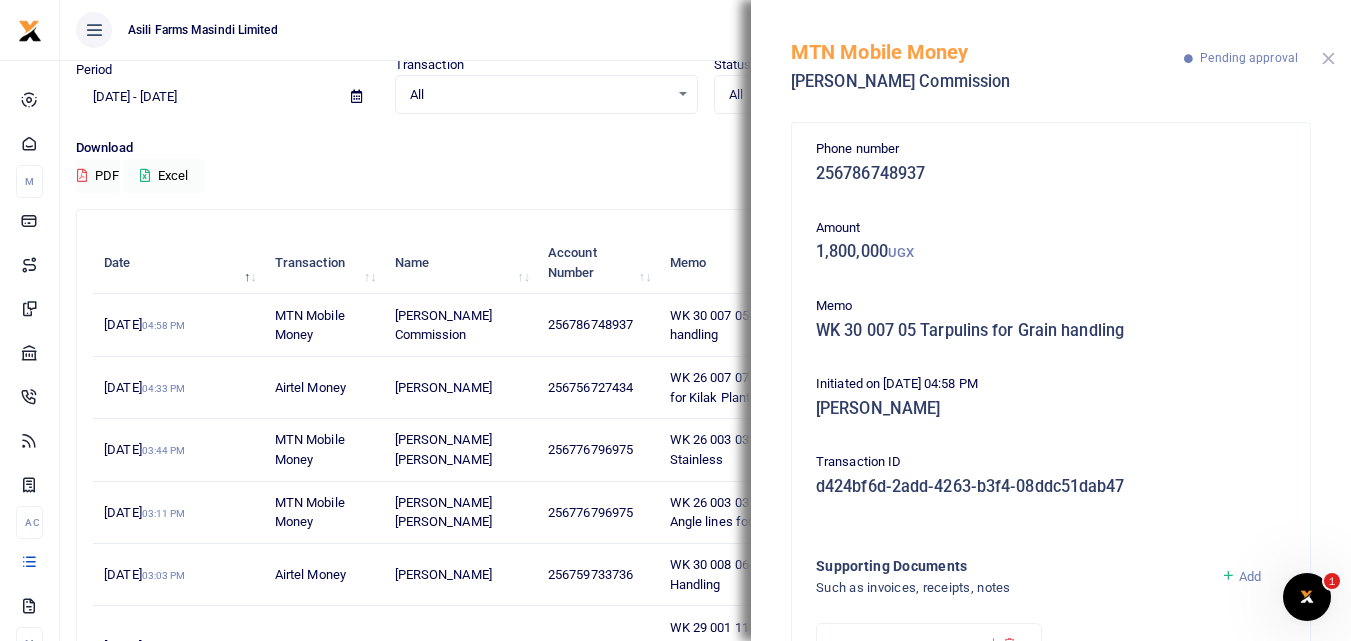 click at bounding box center [1328, 58] 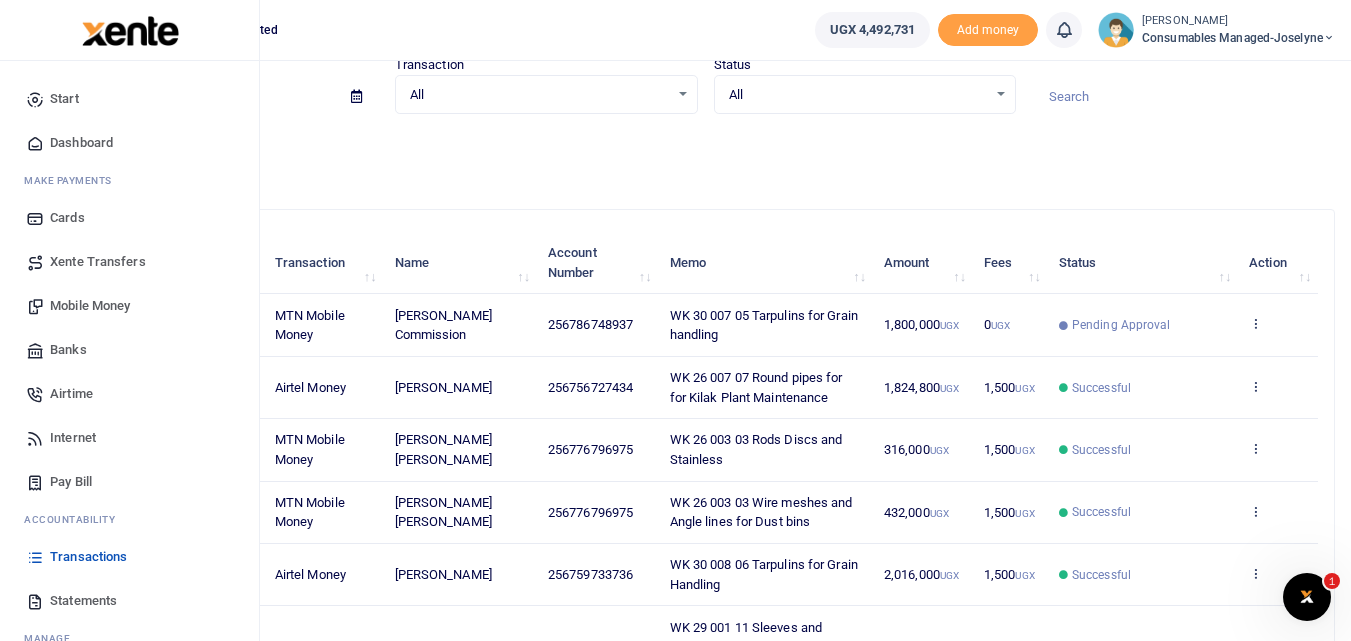 click on "Mobile Money" at bounding box center [90, 306] 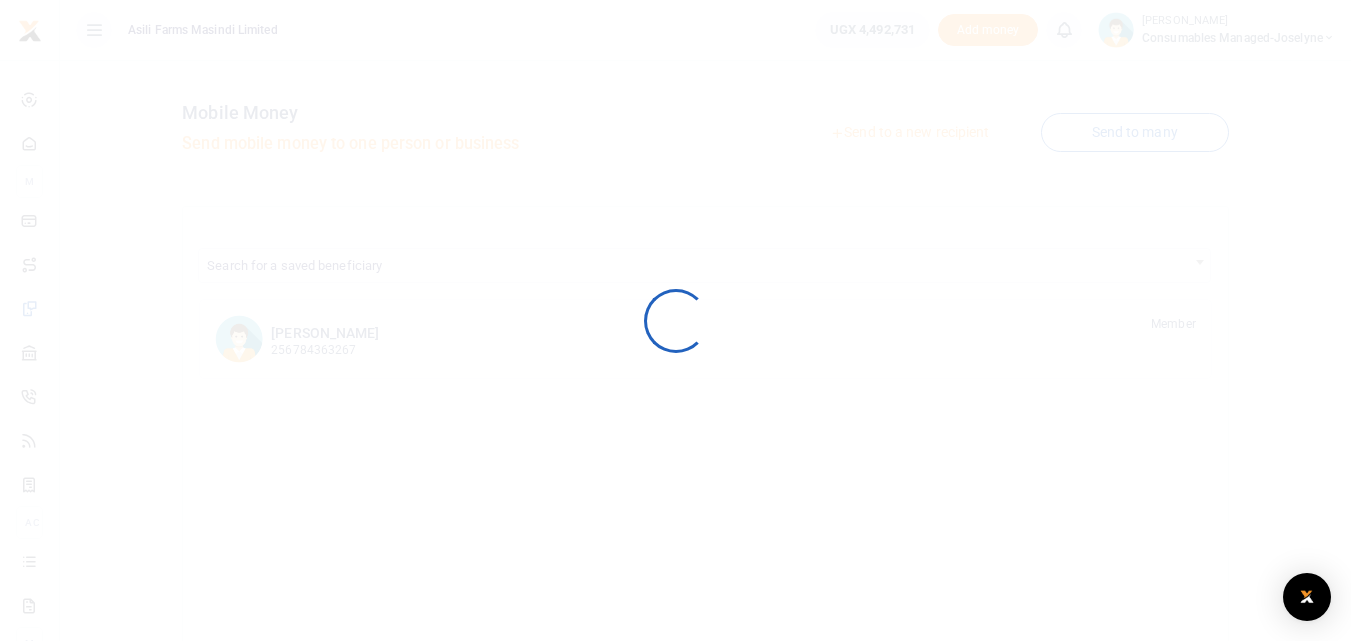 scroll, scrollTop: 0, scrollLeft: 0, axis: both 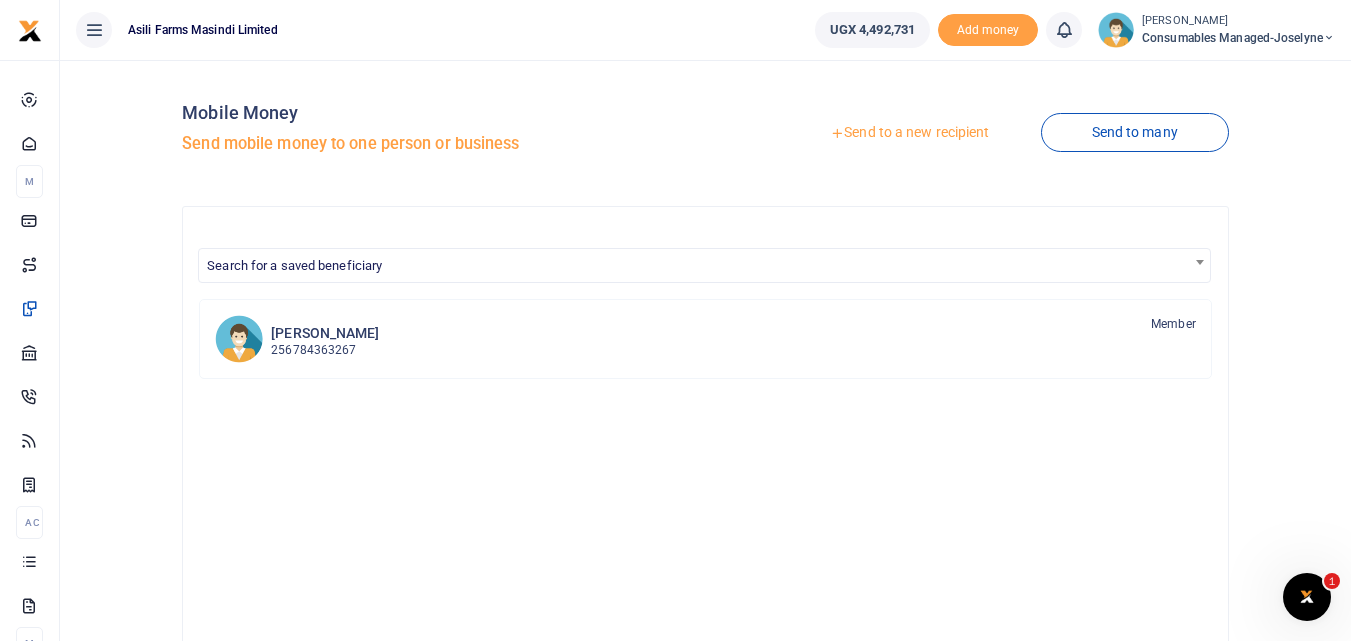 click on "Send to a new recipient" at bounding box center [909, 133] 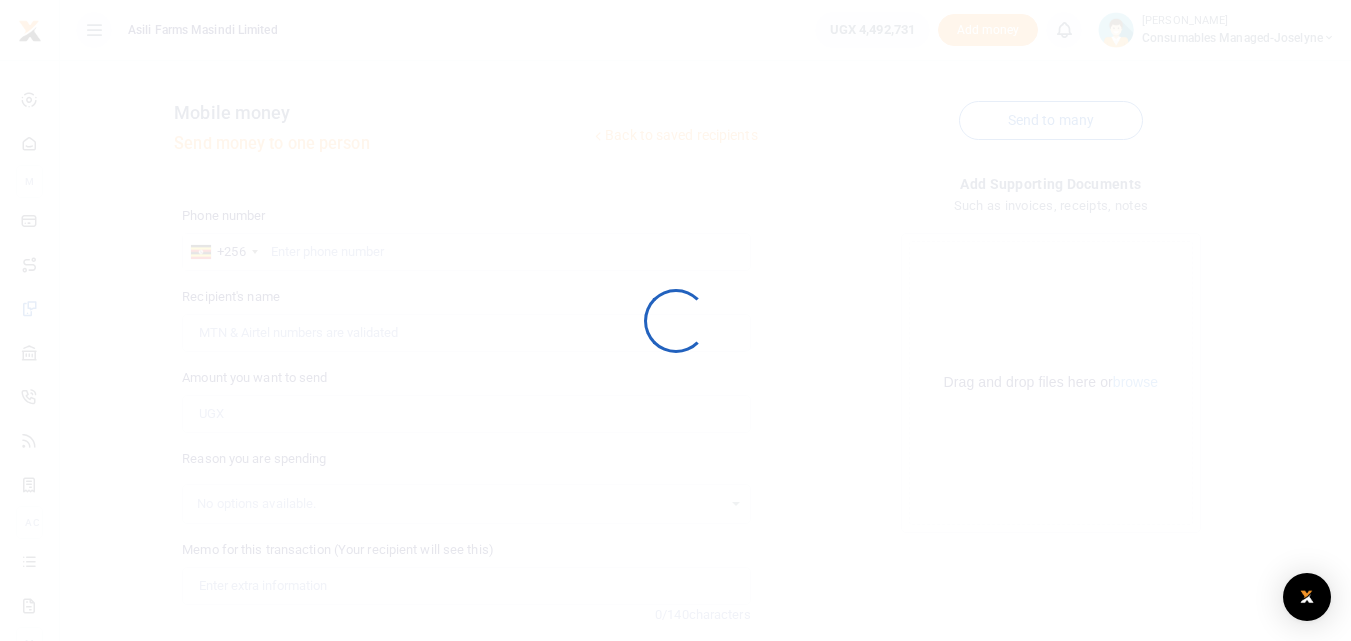 scroll, scrollTop: 0, scrollLeft: 0, axis: both 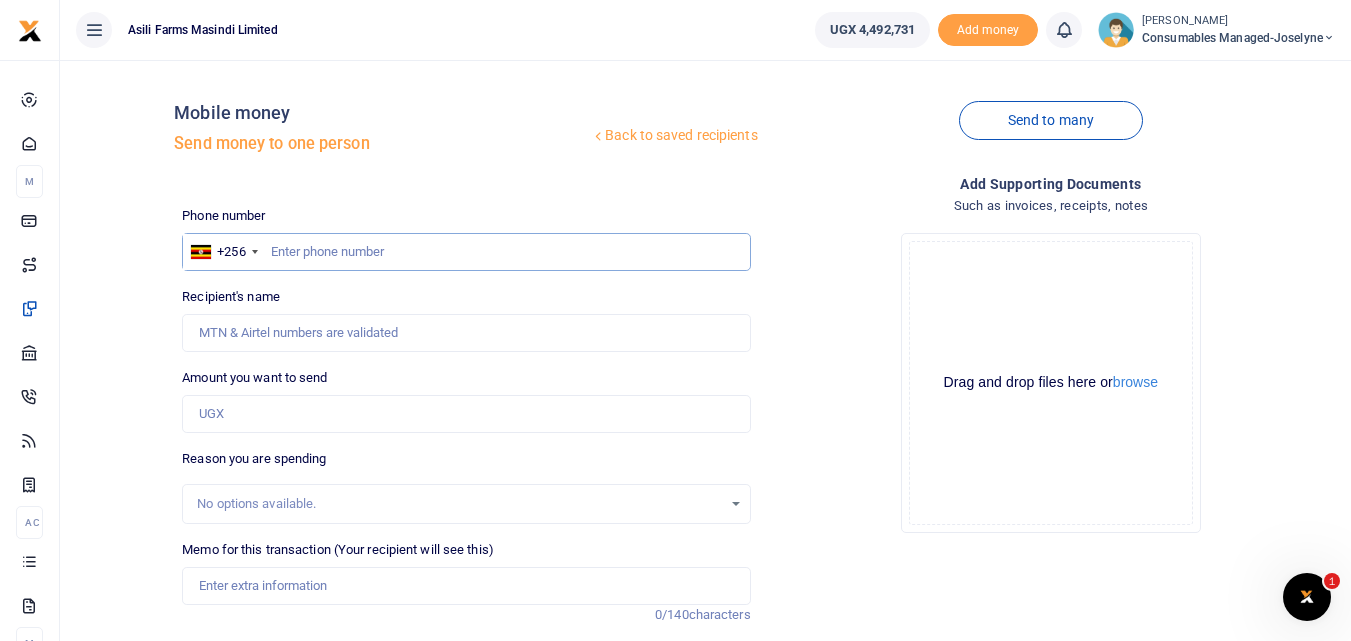 click at bounding box center (466, 252) 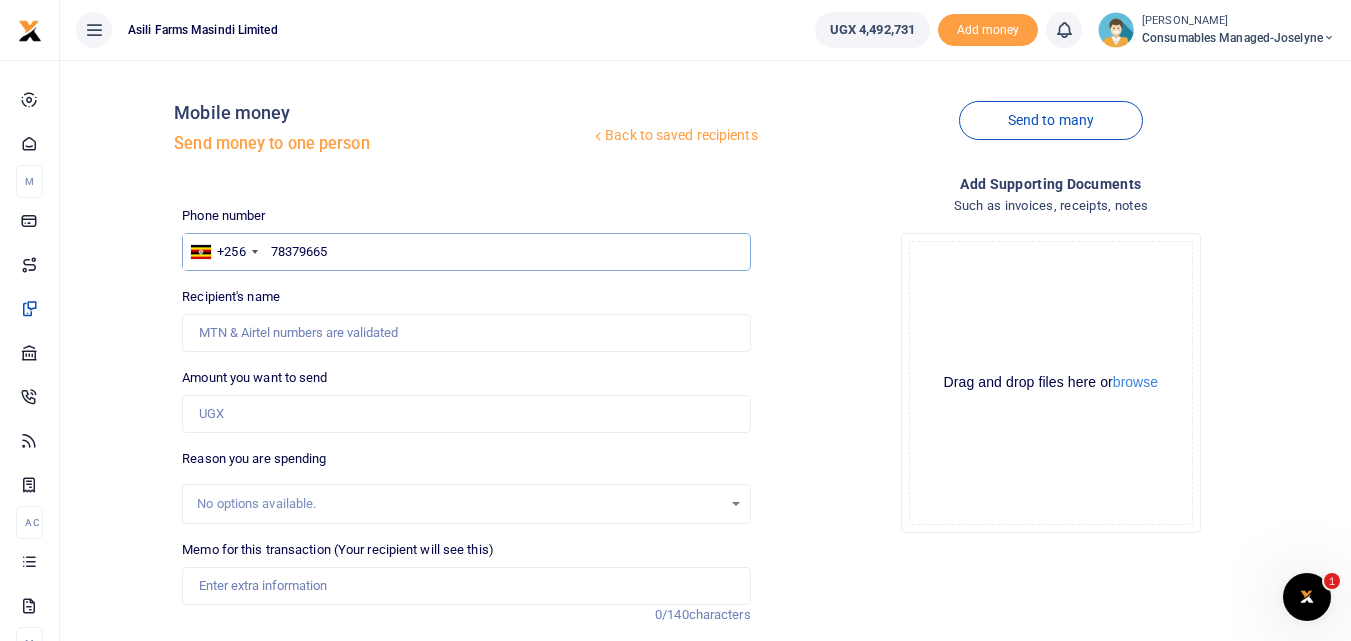 type on "783796658" 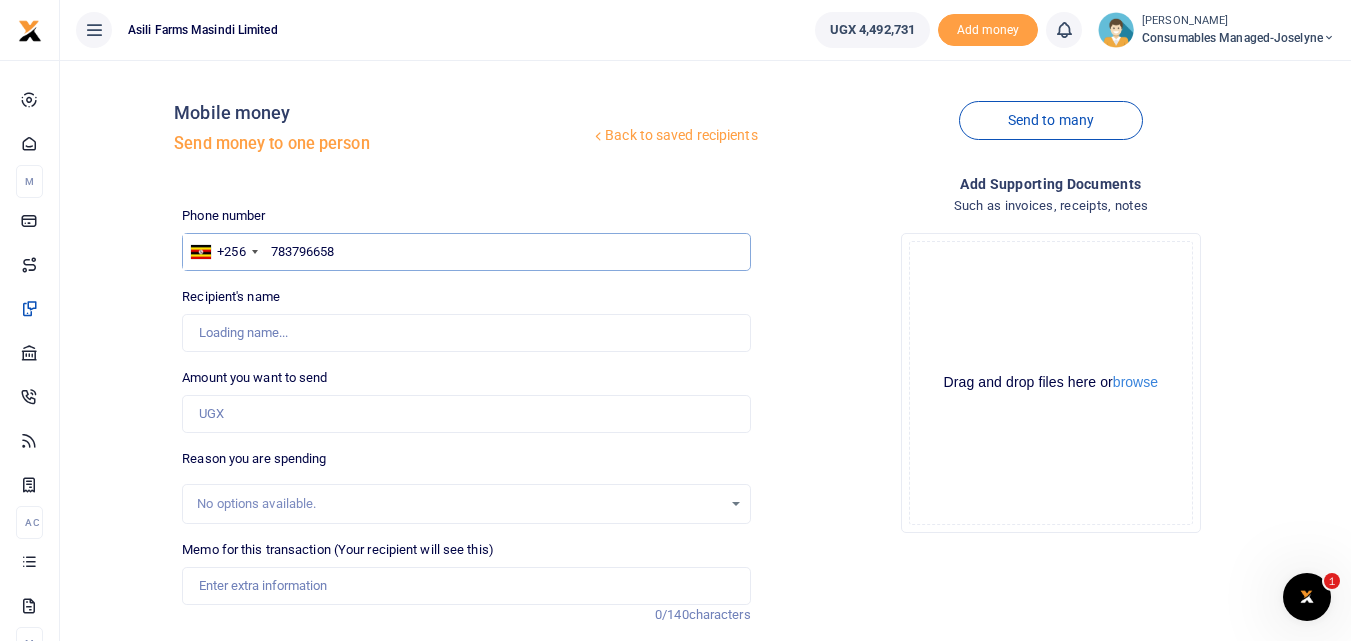 type on "[PERSON_NAME]" 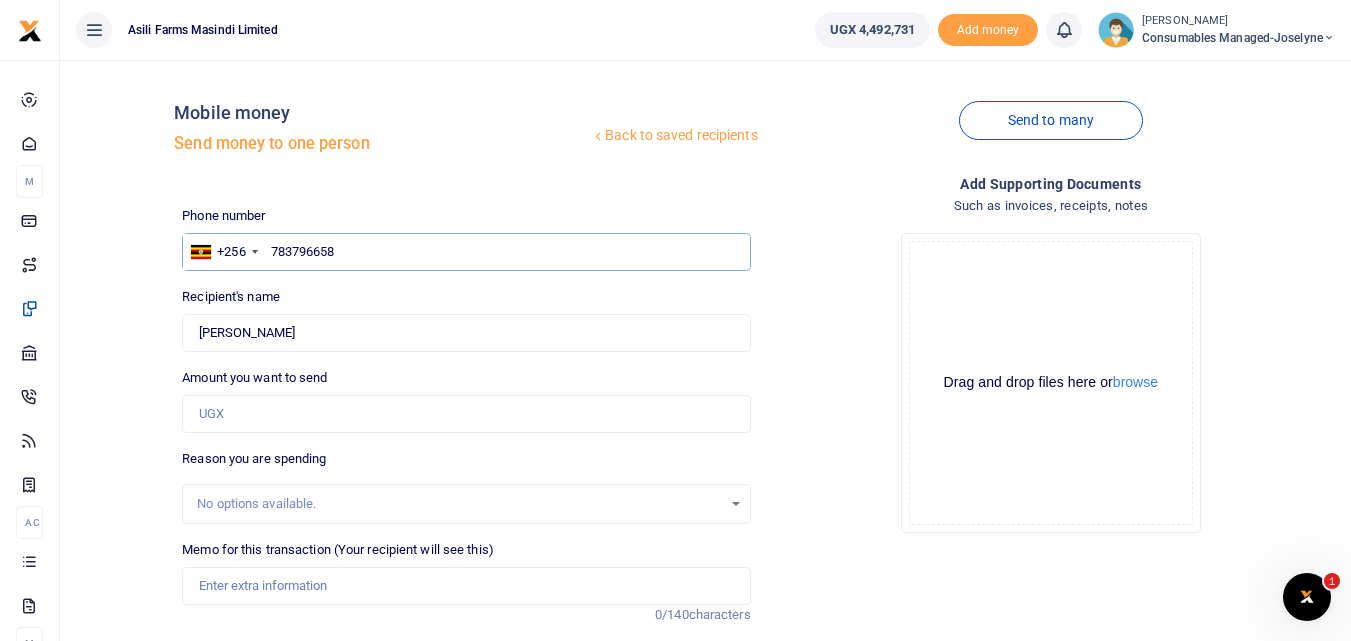 type on "783796658" 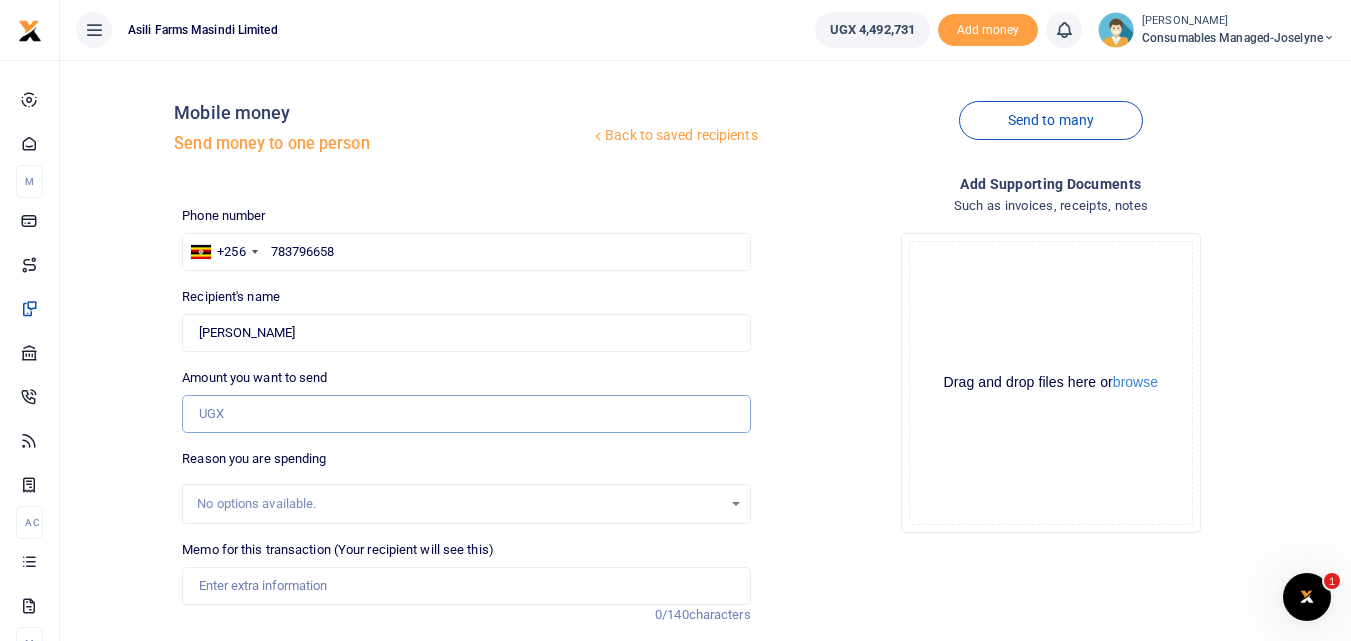 click on "Amount you want to send" at bounding box center (466, 414) 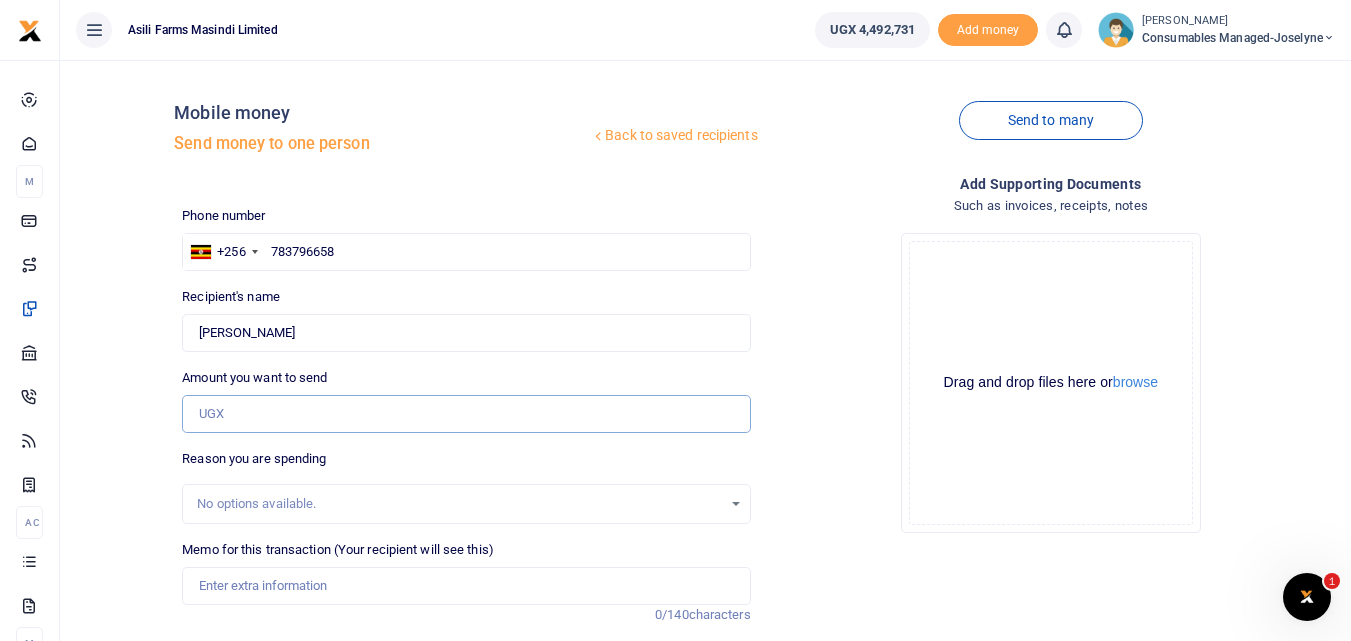 click on "Amount you want to send" at bounding box center (466, 414) 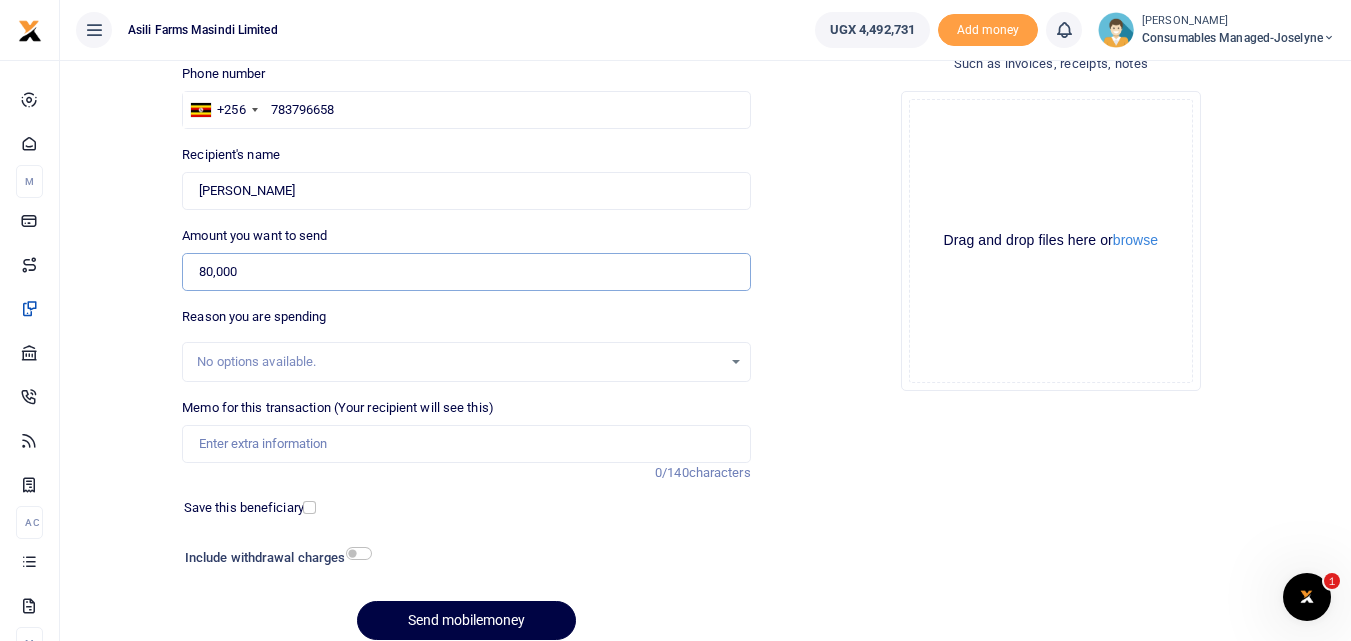 scroll, scrollTop: 143, scrollLeft: 0, axis: vertical 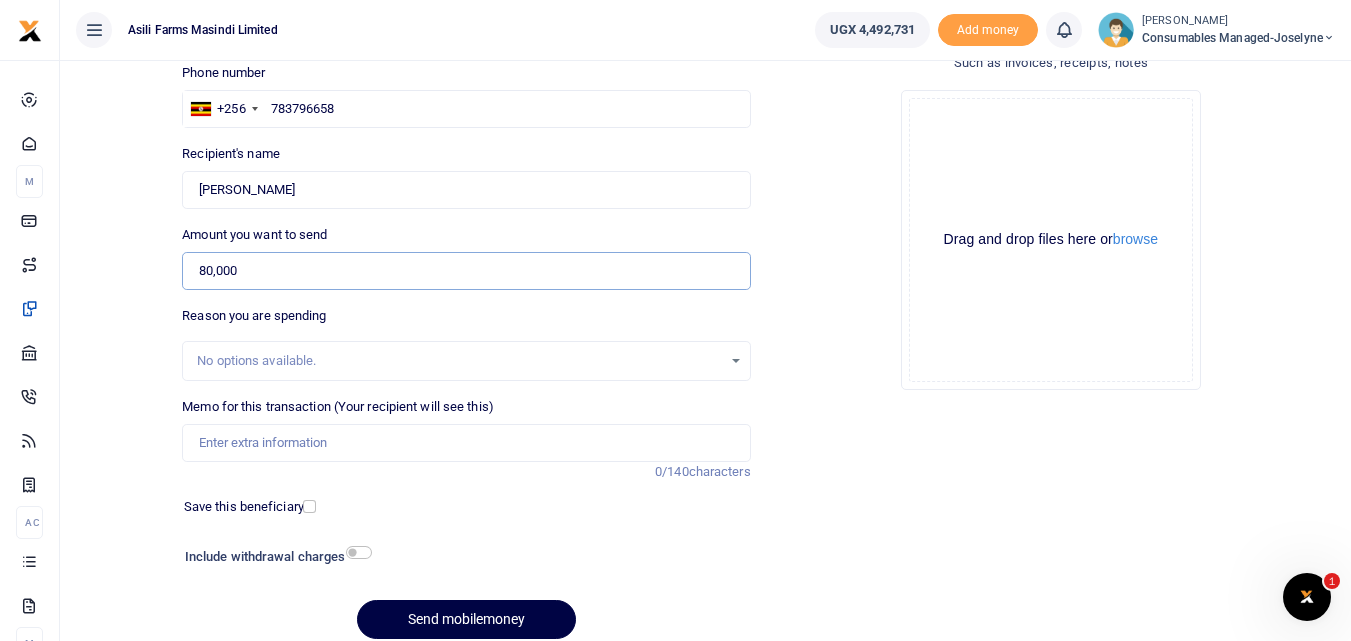 type on "80,000" 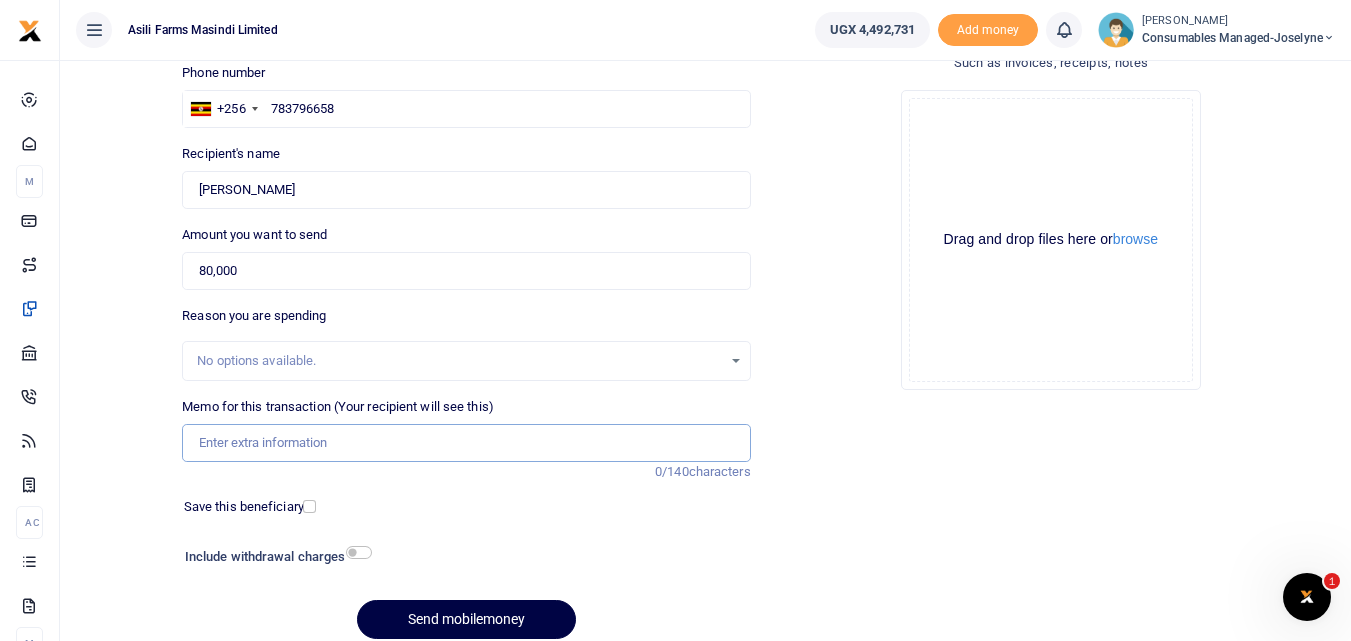 click on "Memo for this transaction (Your recipient will see this)" at bounding box center (466, 443) 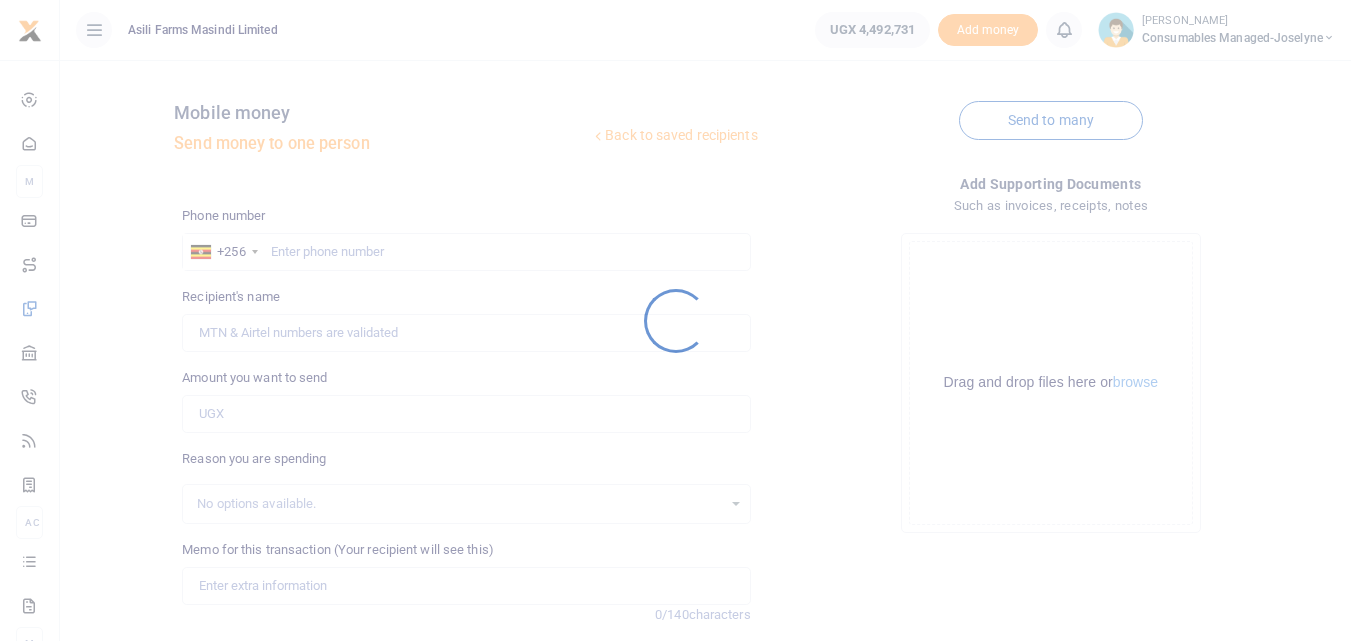 scroll, scrollTop: 0, scrollLeft: 0, axis: both 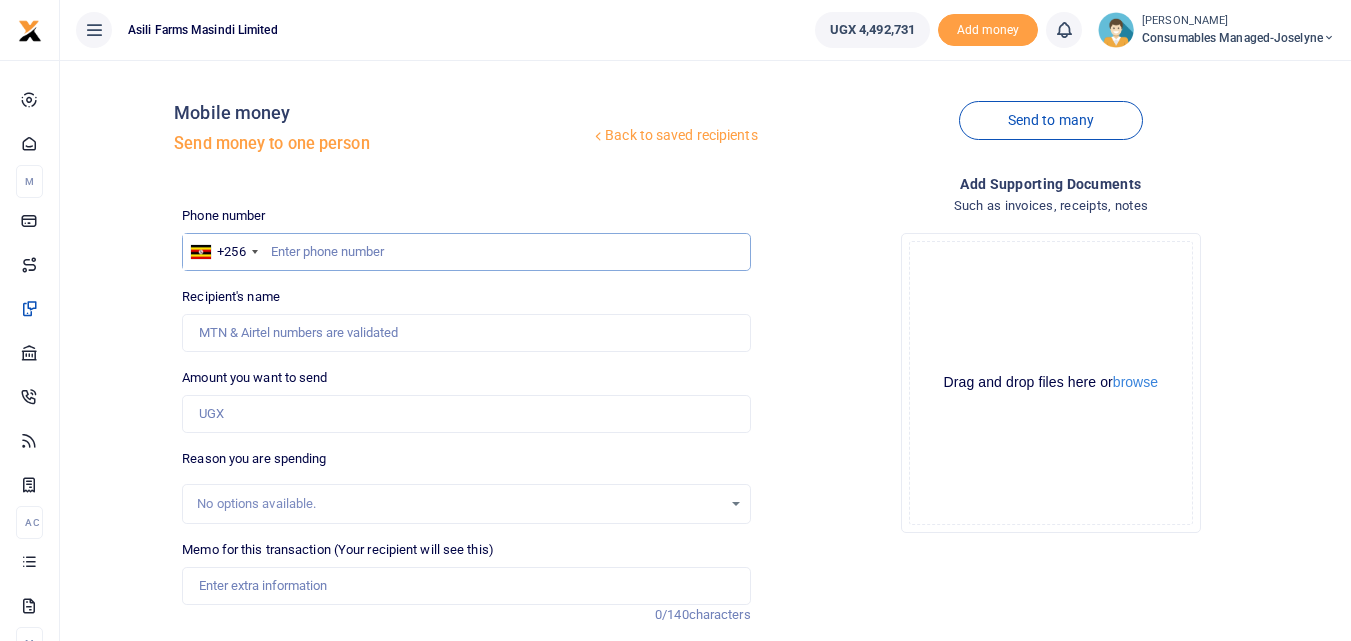 click at bounding box center [466, 252] 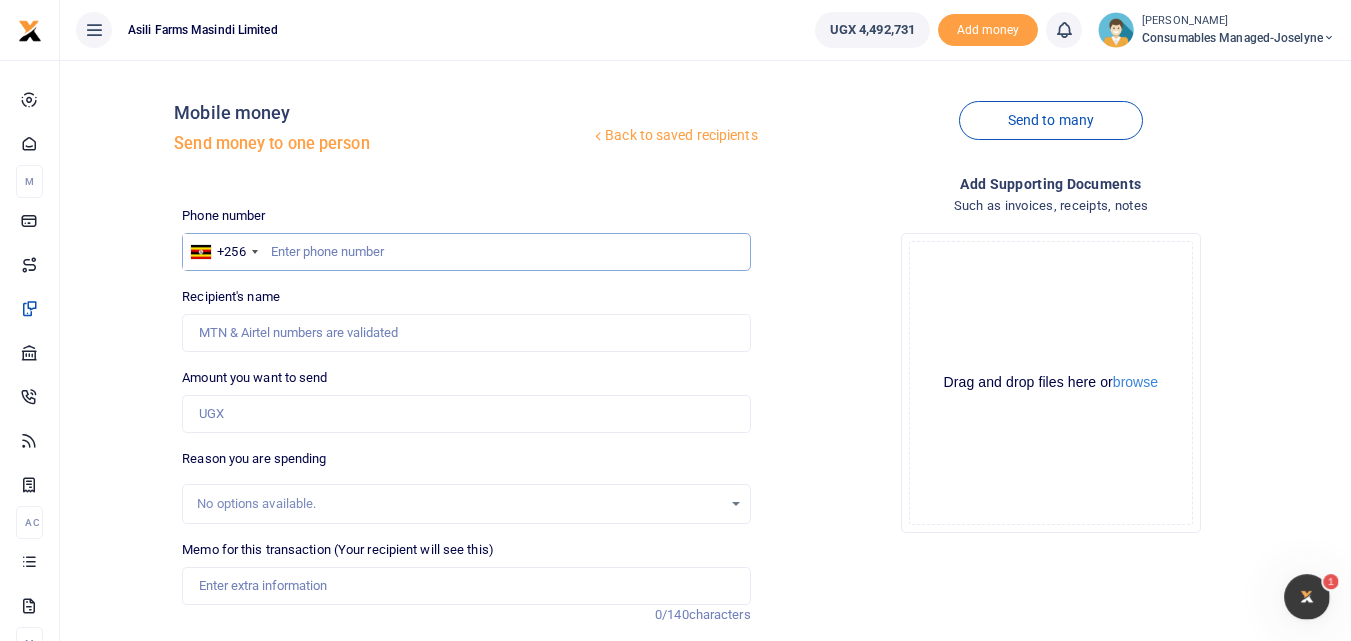scroll, scrollTop: 0, scrollLeft: 0, axis: both 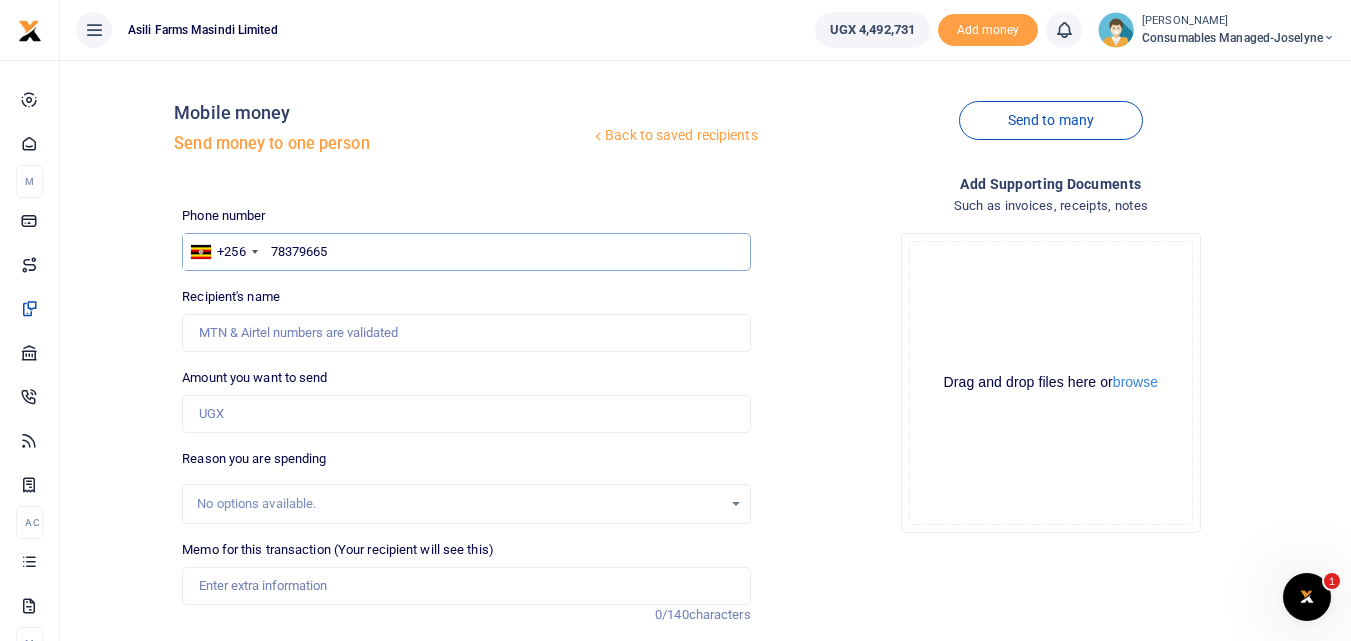 type on "783796658" 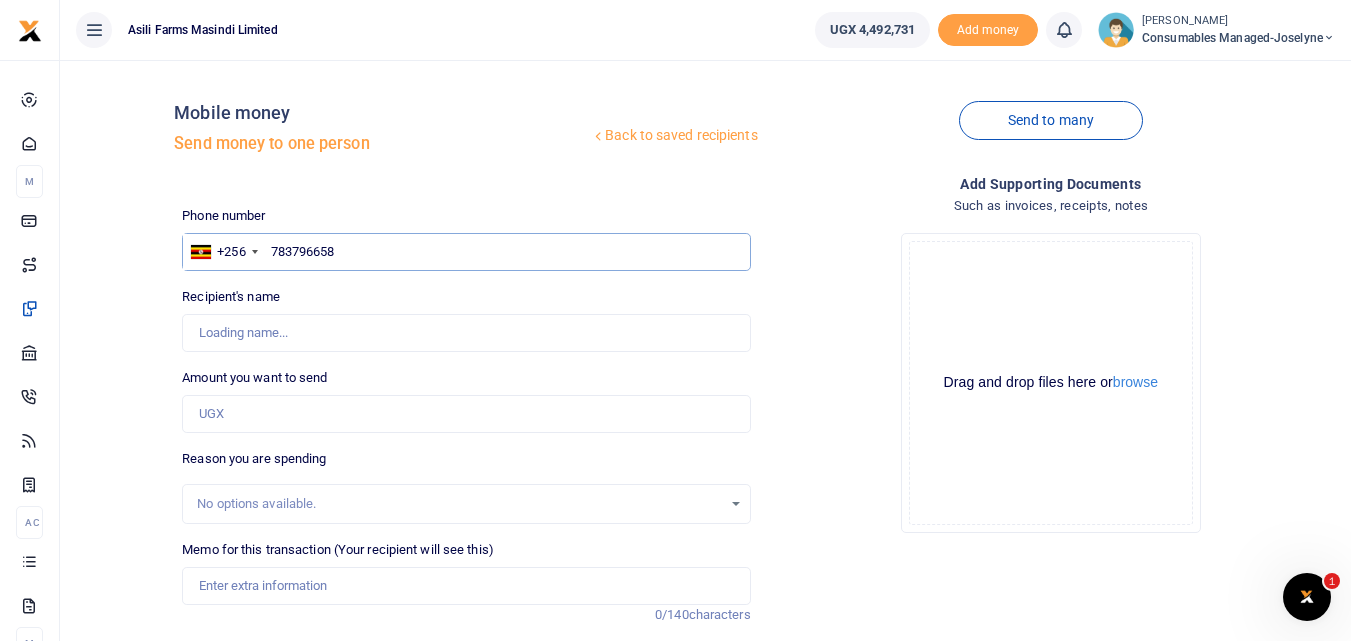type on "[PERSON_NAME]" 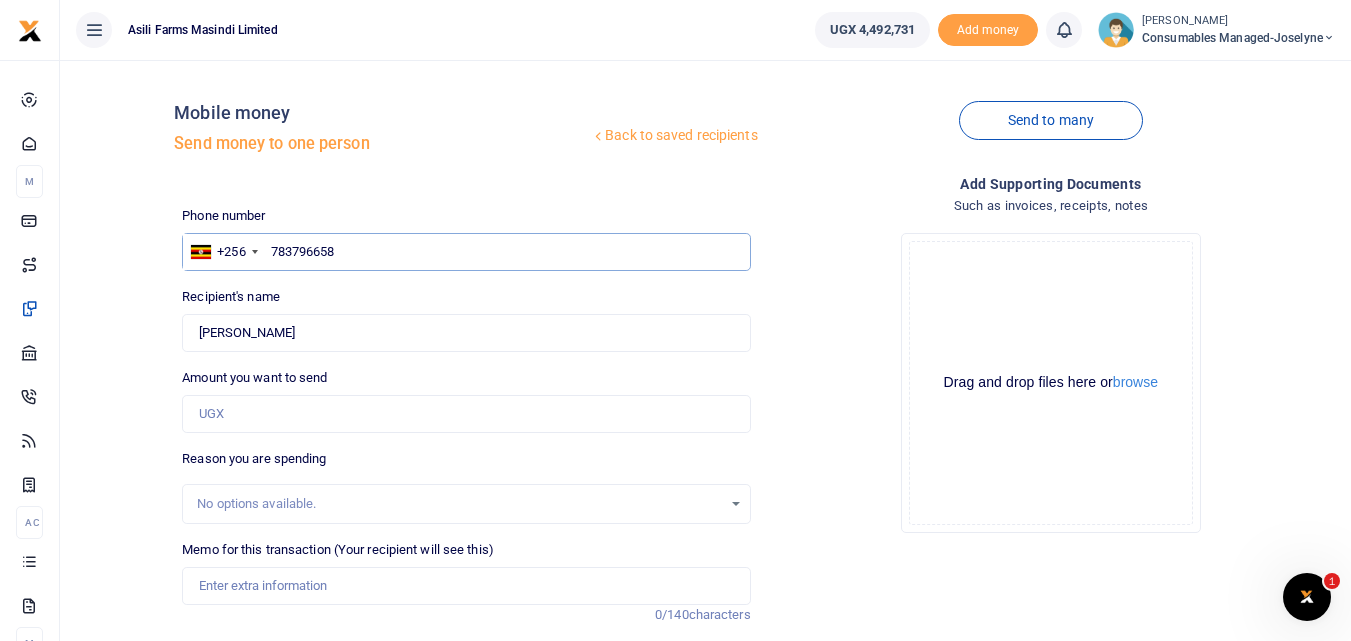 type on "783796658" 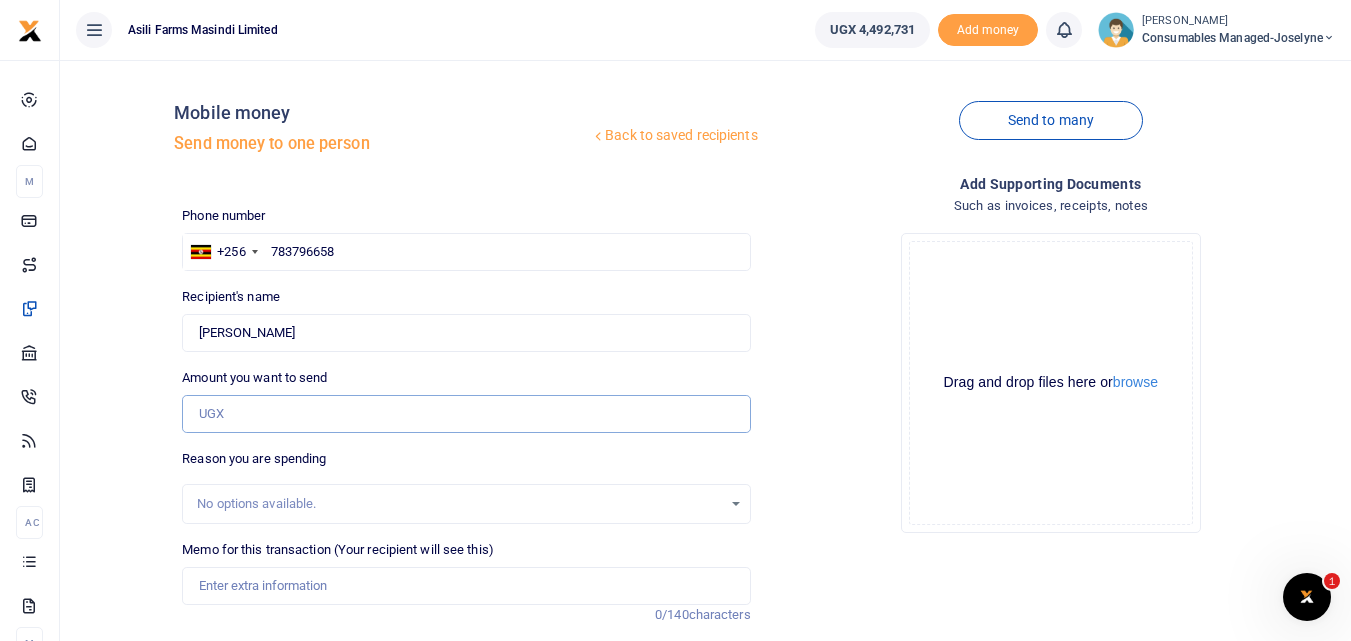 click on "Amount you want to send" at bounding box center (466, 414) 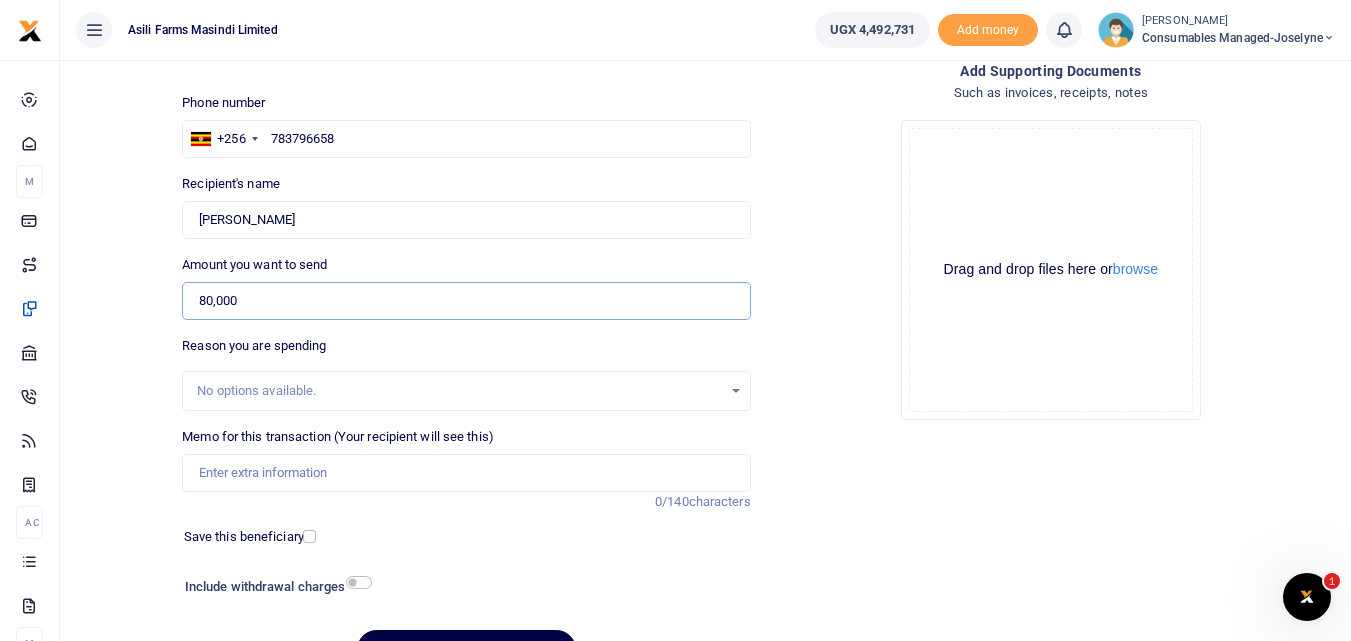 scroll, scrollTop: 225, scrollLeft: 0, axis: vertical 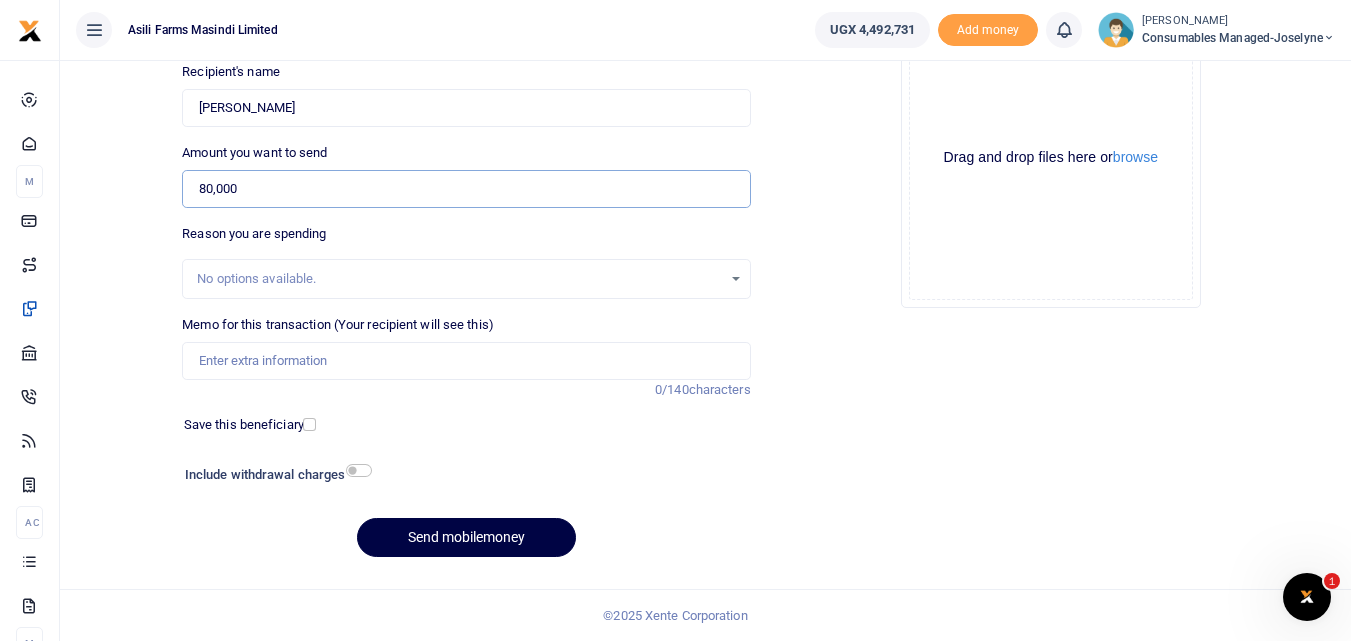 type on "80,000" 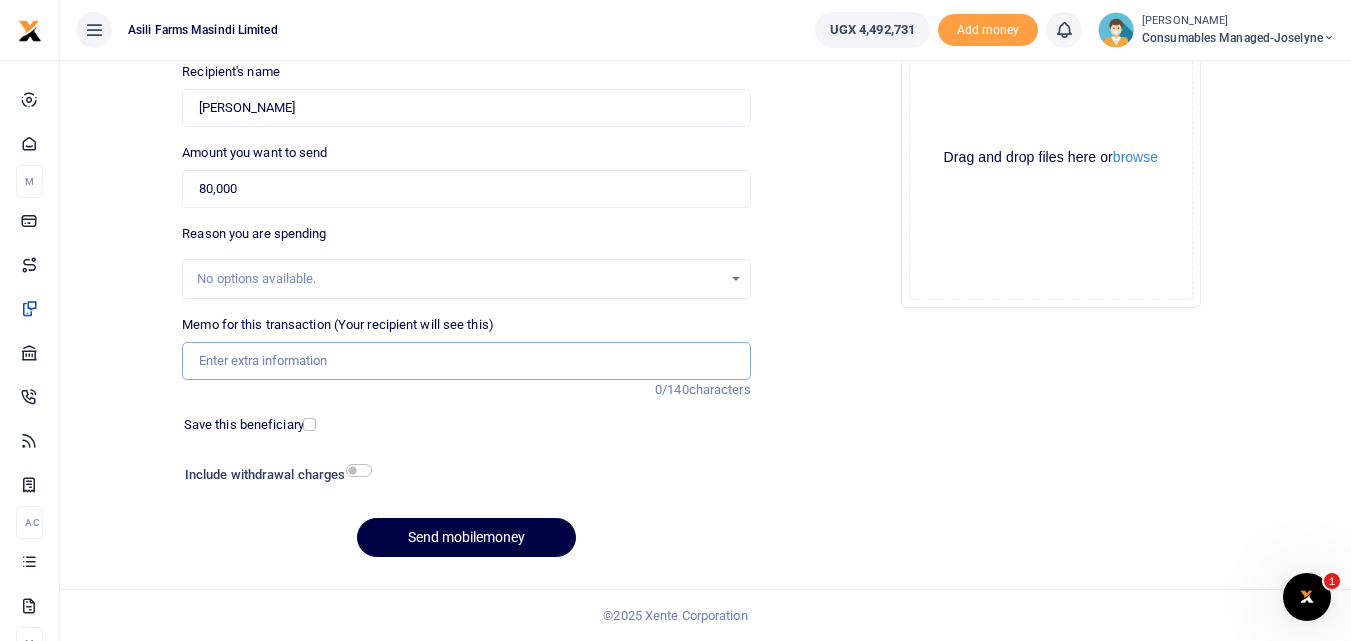 click on "Memo for this transaction (Your recipient will see this)" at bounding box center [466, 361] 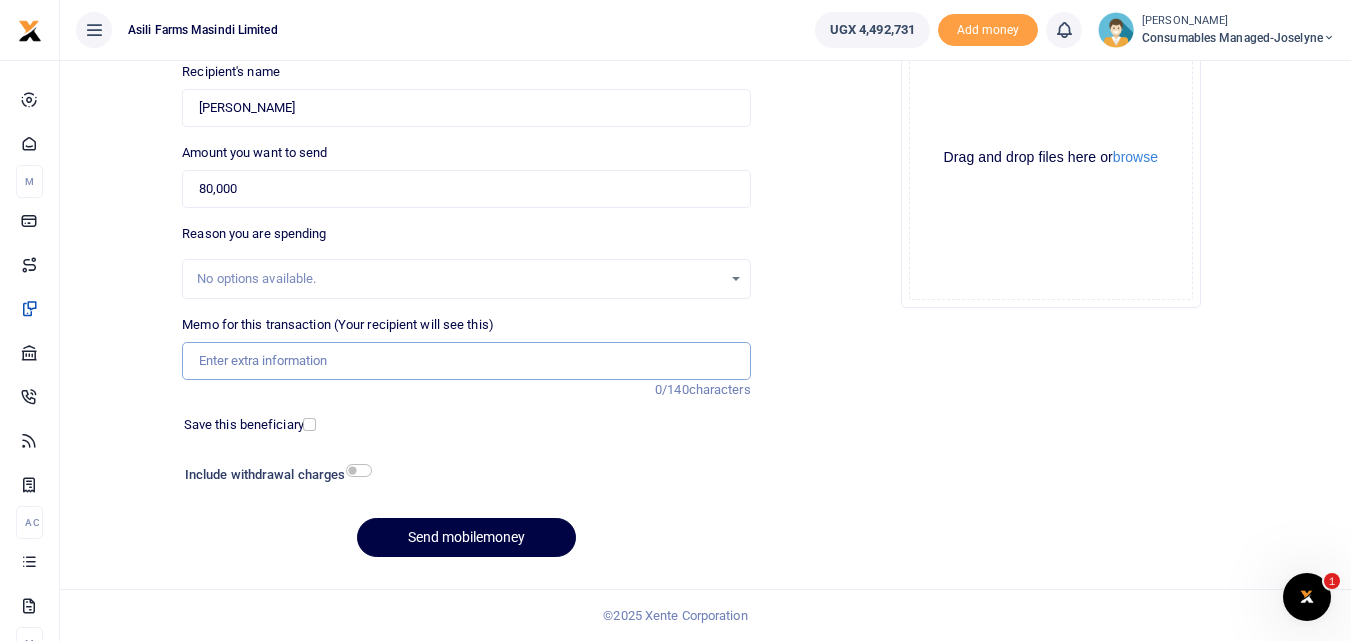 click on "Memo for this transaction (Your recipient will see this)" at bounding box center [466, 361] 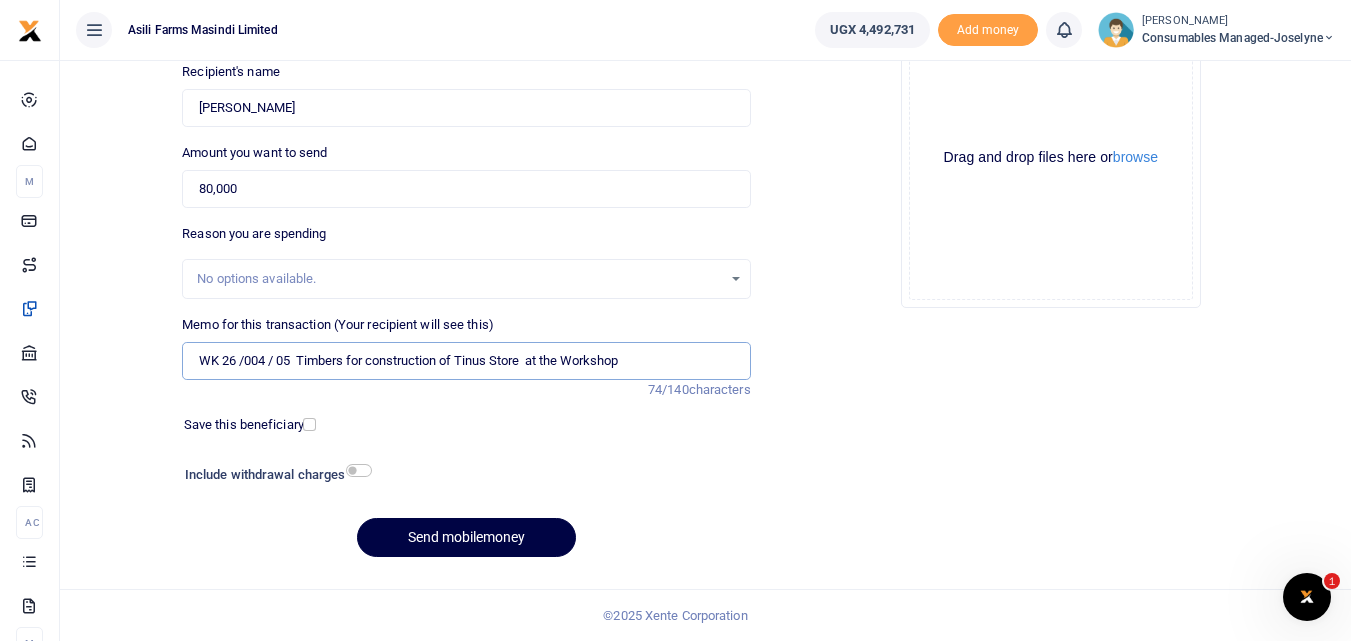 click on "WK 26 /004 / 05  Timbers for construction of Tinus Store  at the Workshop" at bounding box center (466, 361) 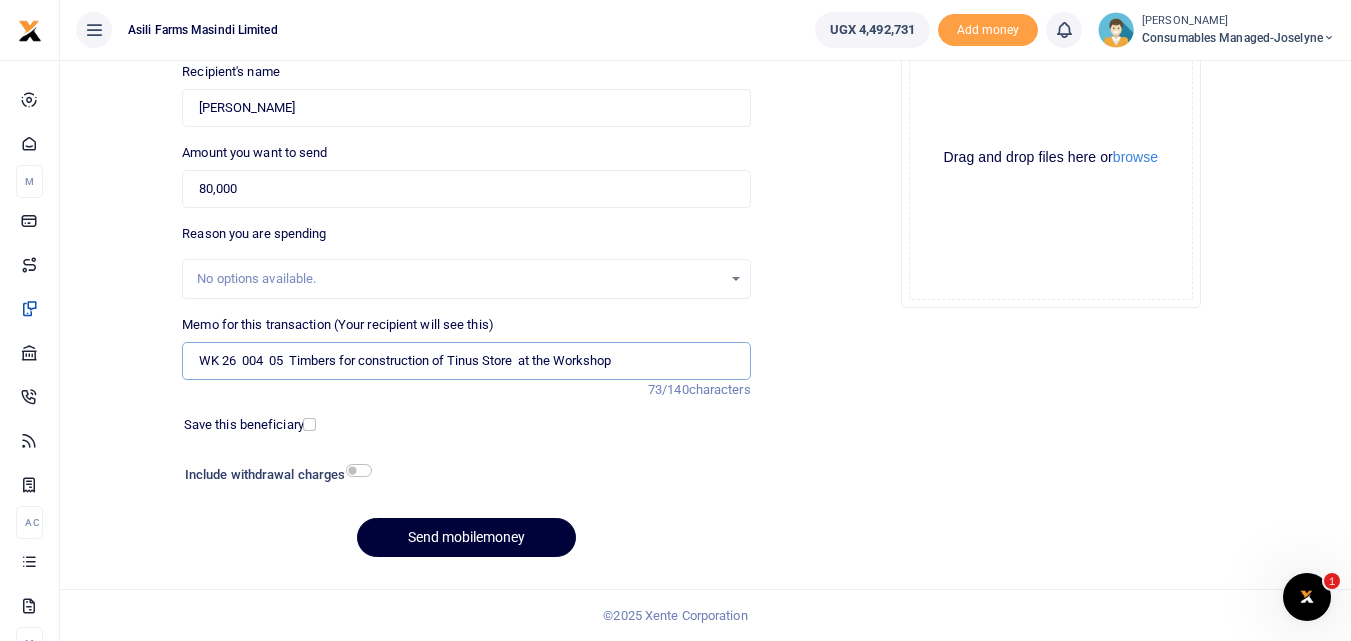 type on "WK 26  004  05  Timbers for construction of Tinus Store  at the Workshop" 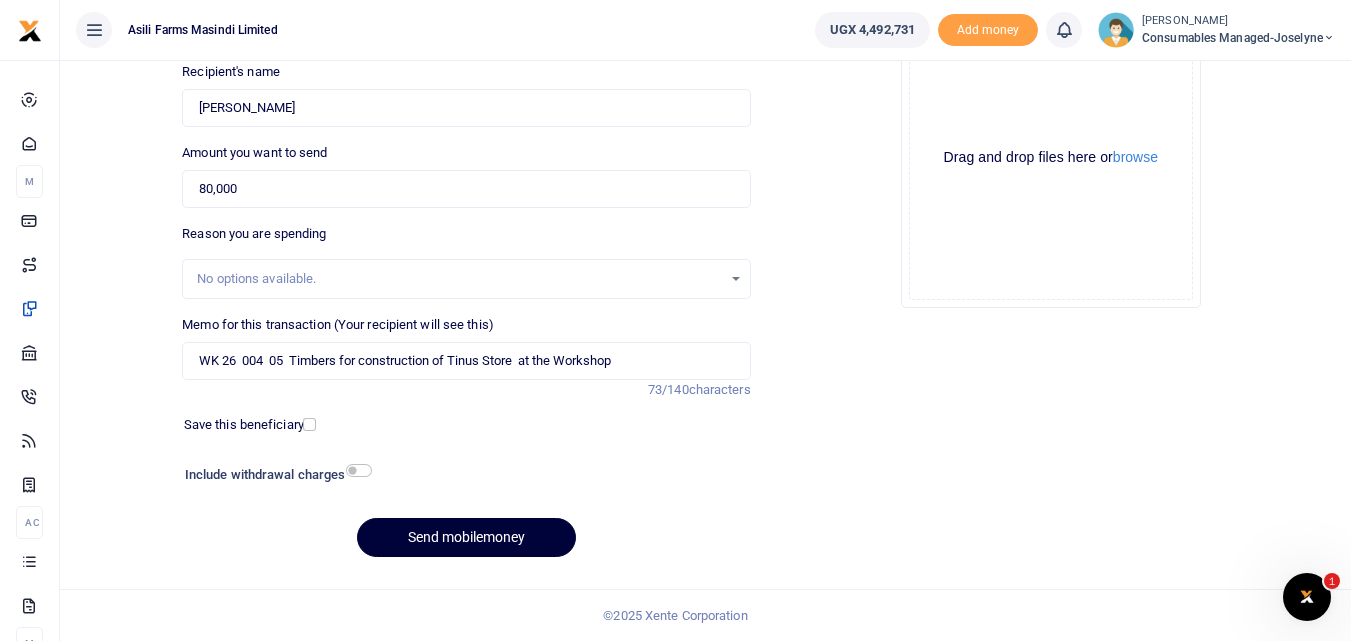 click on "Send mobilemoney" at bounding box center (466, 537) 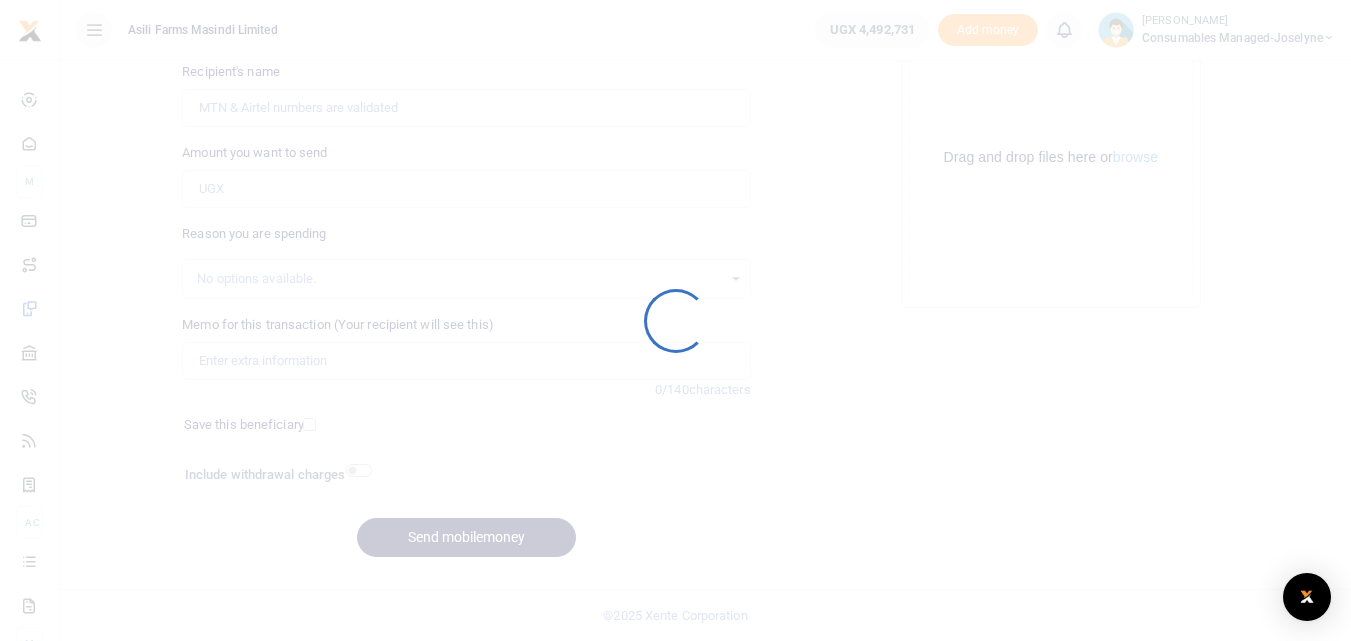 scroll, scrollTop: 225, scrollLeft: 0, axis: vertical 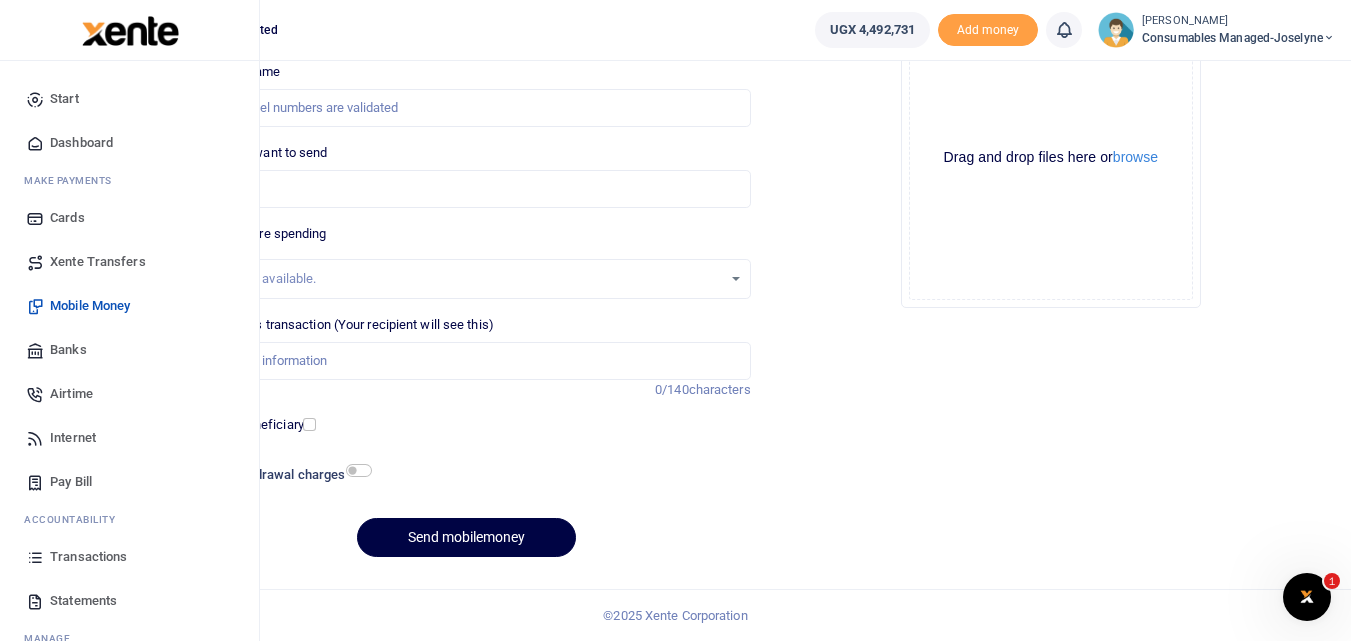 click at bounding box center (35, 557) 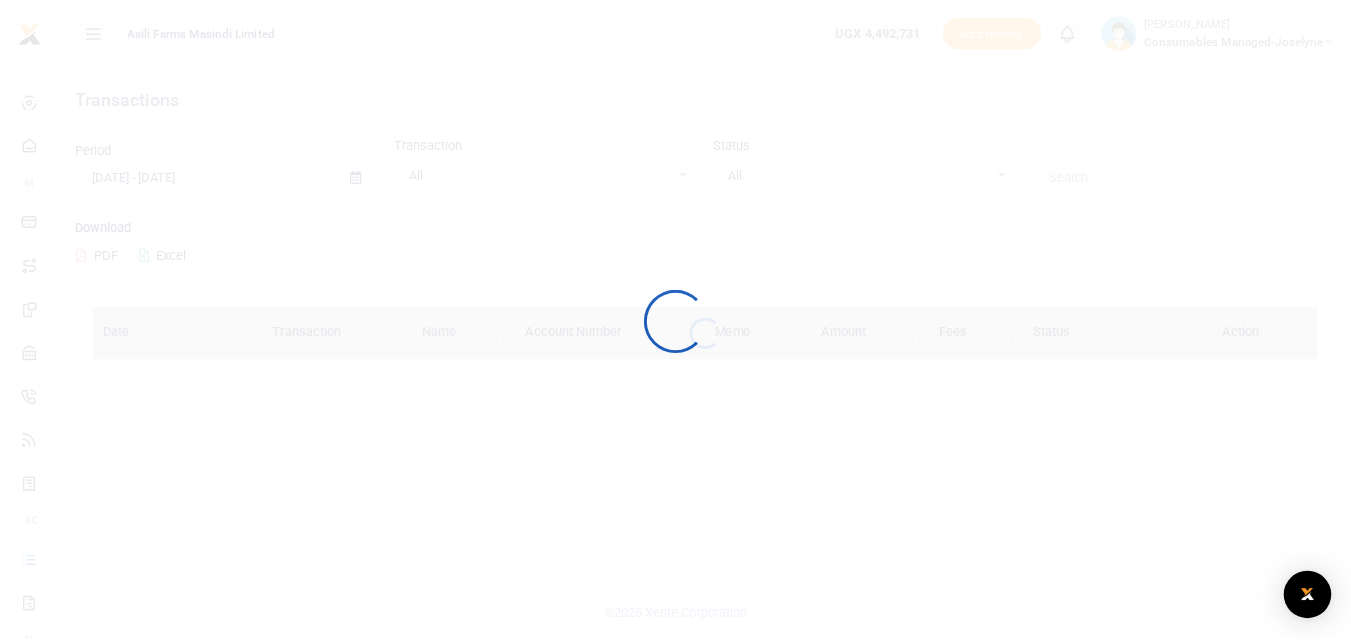 scroll, scrollTop: 0, scrollLeft: 0, axis: both 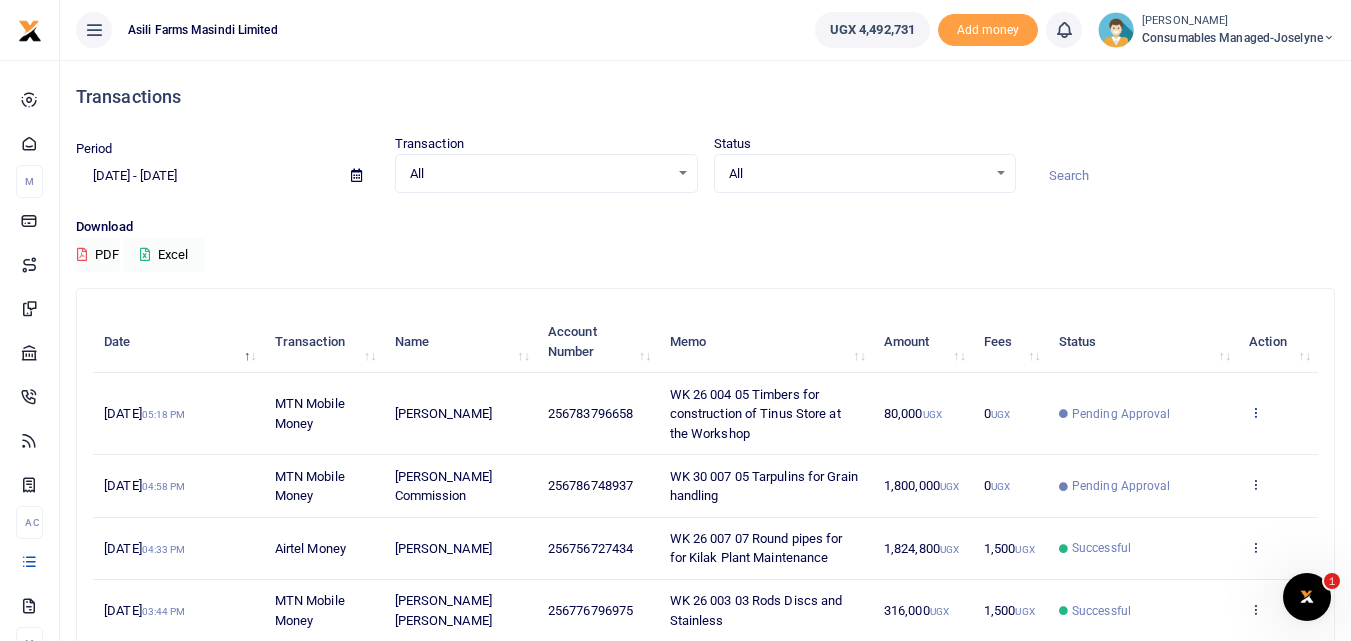 click at bounding box center [1255, 412] 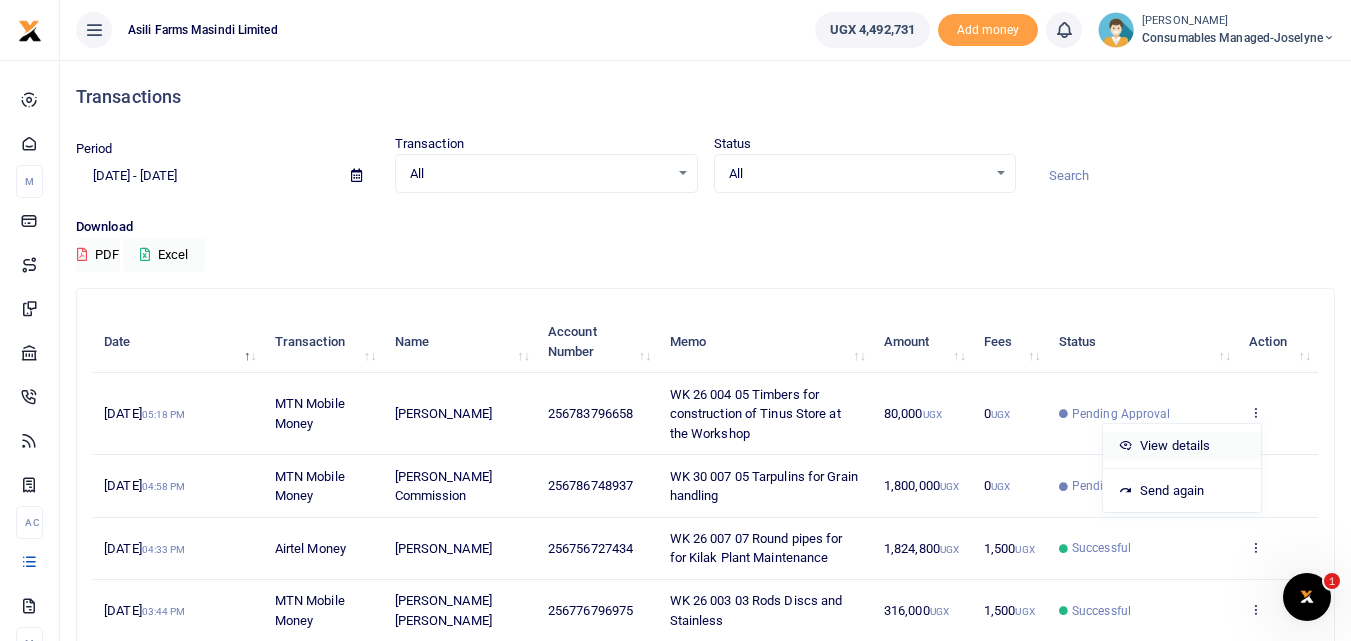 click on "View details" at bounding box center [1182, 446] 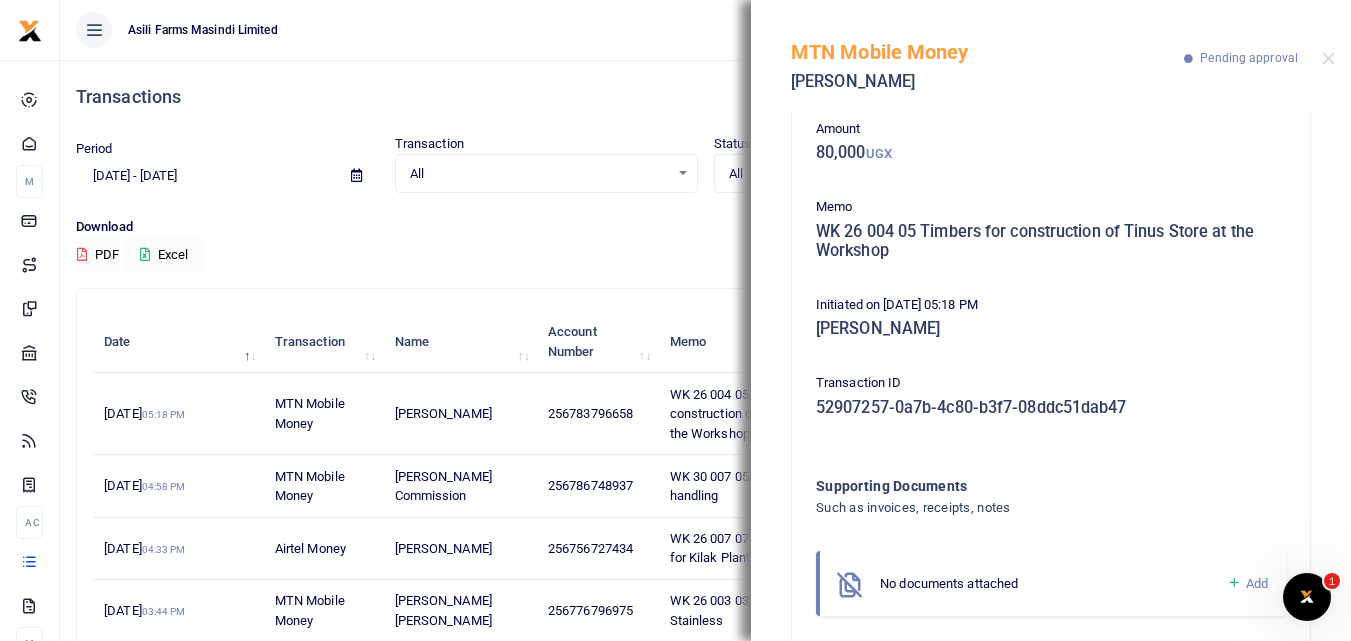 scroll, scrollTop: 105, scrollLeft: 0, axis: vertical 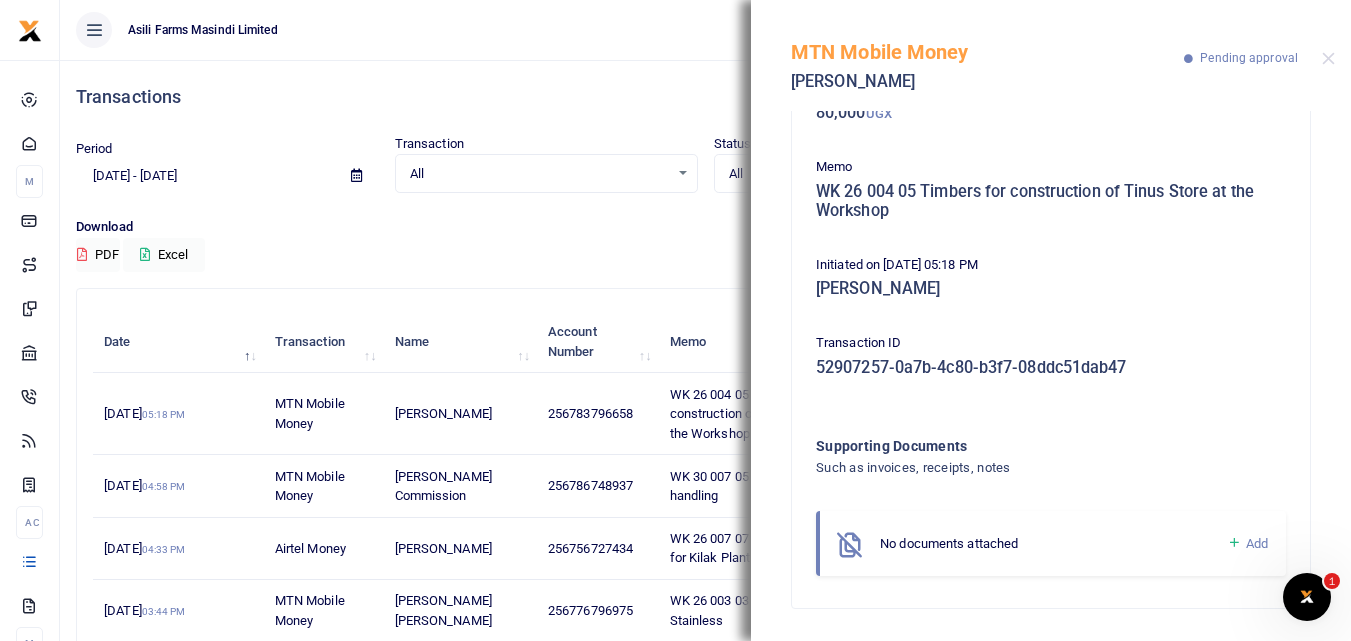 click at bounding box center (1234, 543) 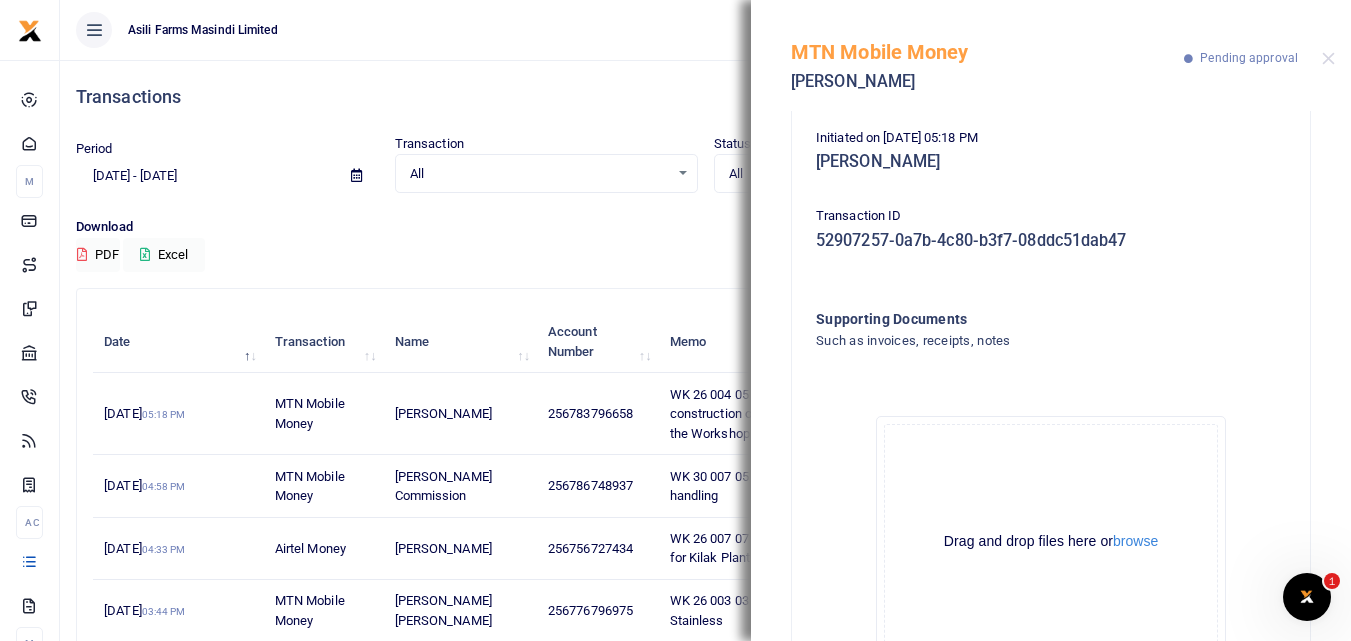 scroll, scrollTop: 289, scrollLeft: 0, axis: vertical 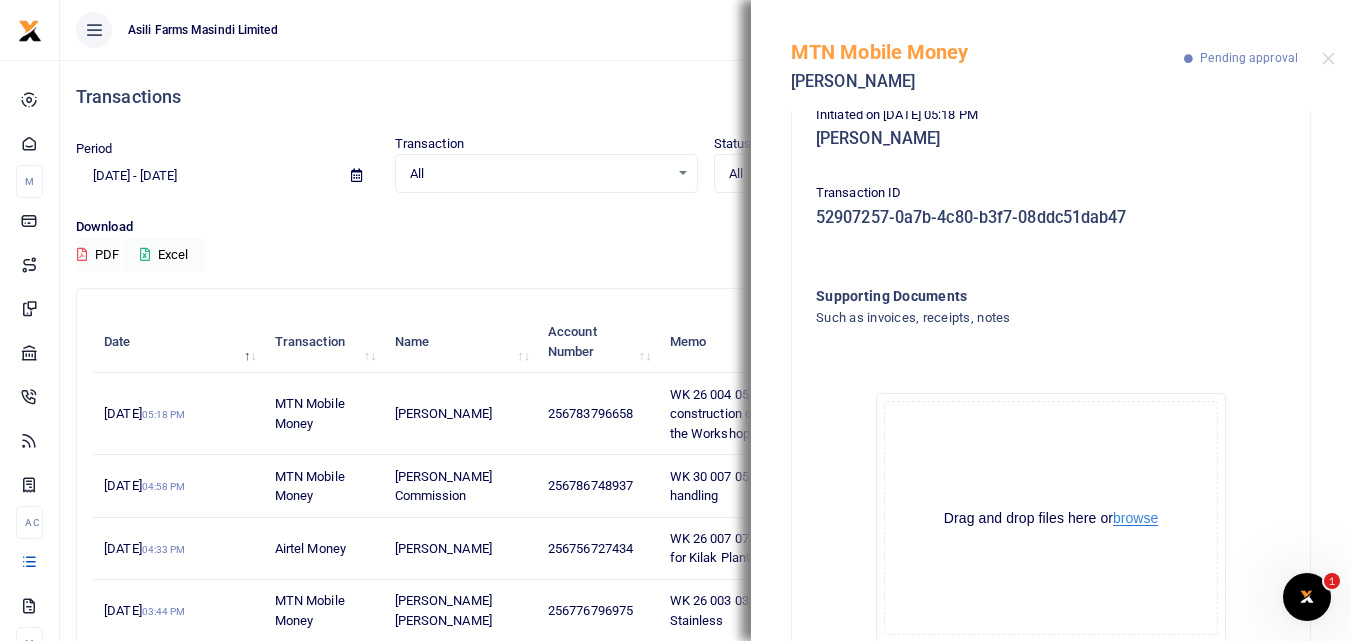 click on "browse" at bounding box center [1135, 518] 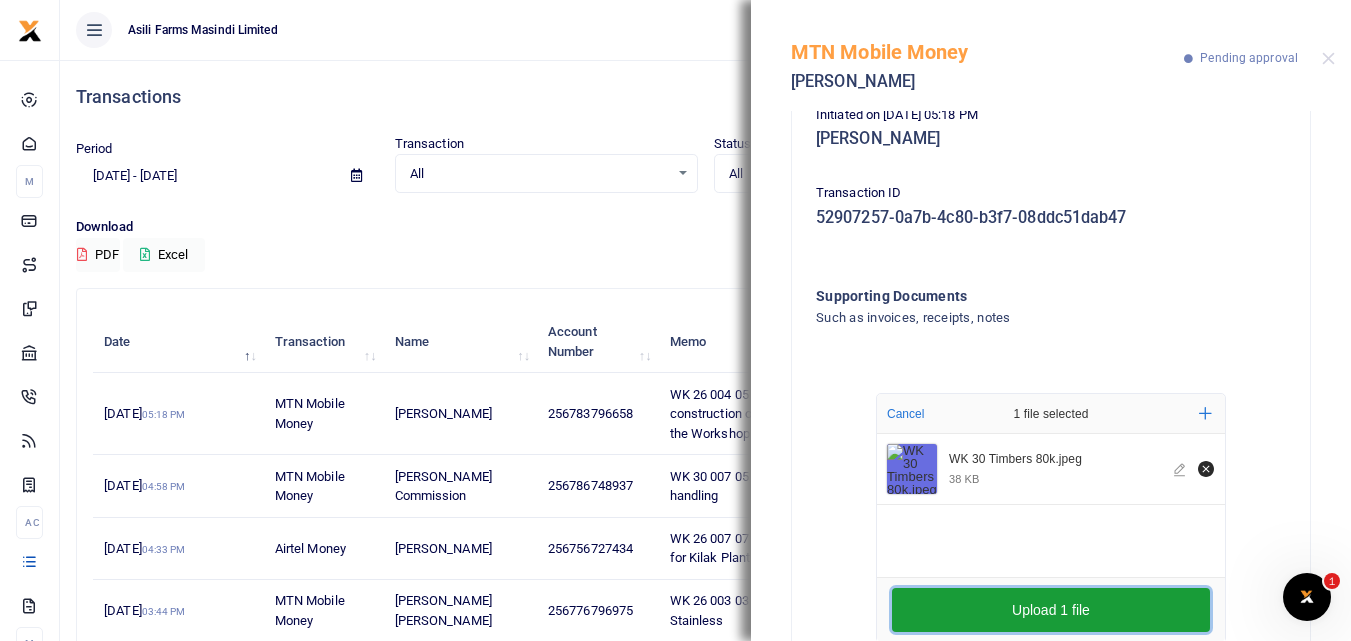 click on "Upload 1 file" at bounding box center (1051, 610) 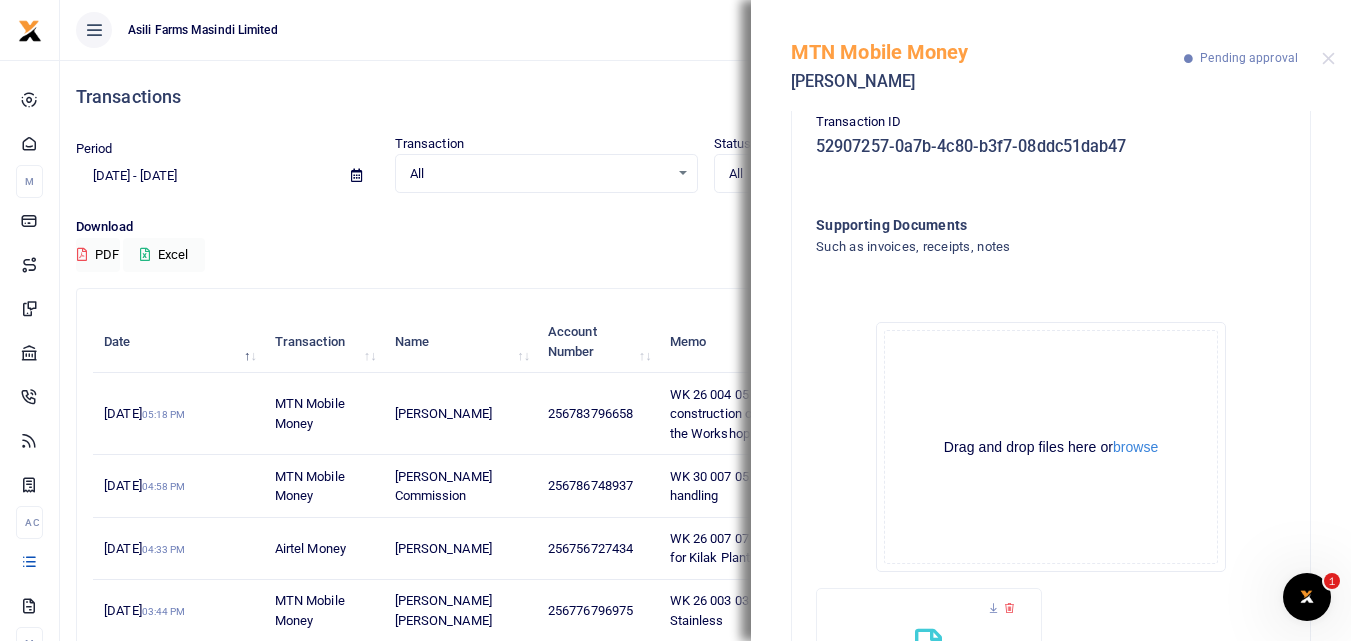 scroll, scrollTop: 333, scrollLeft: 0, axis: vertical 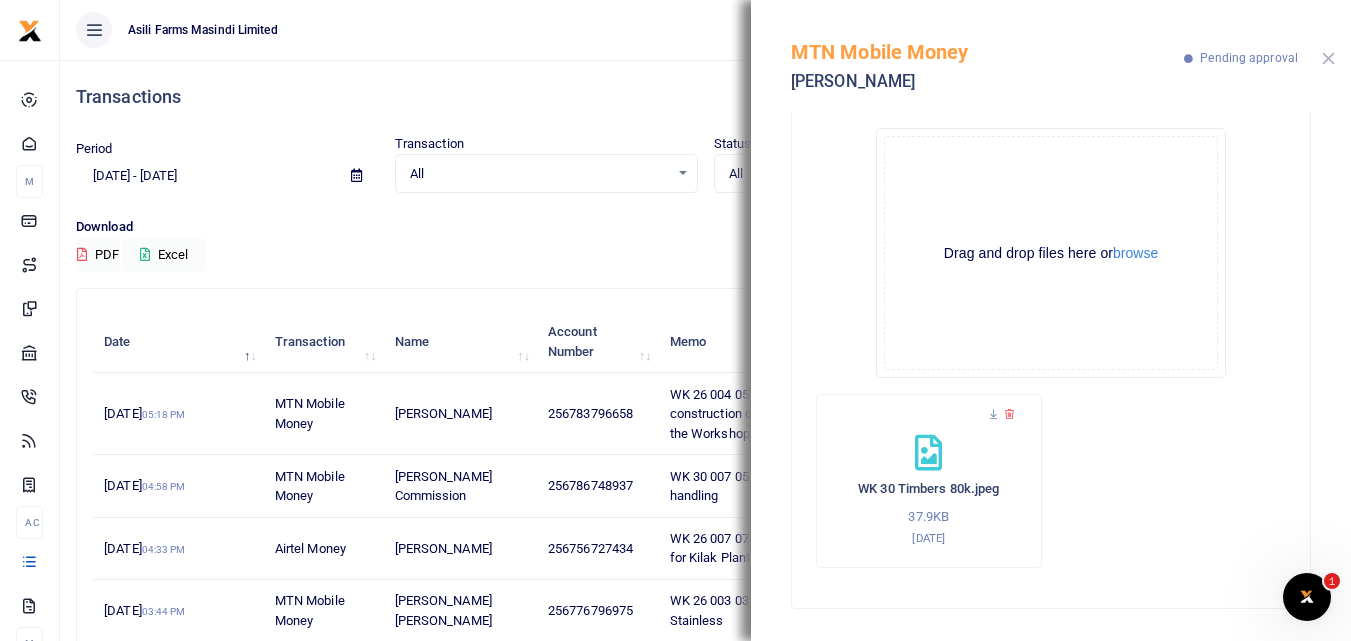 click at bounding box center (1328, 58) 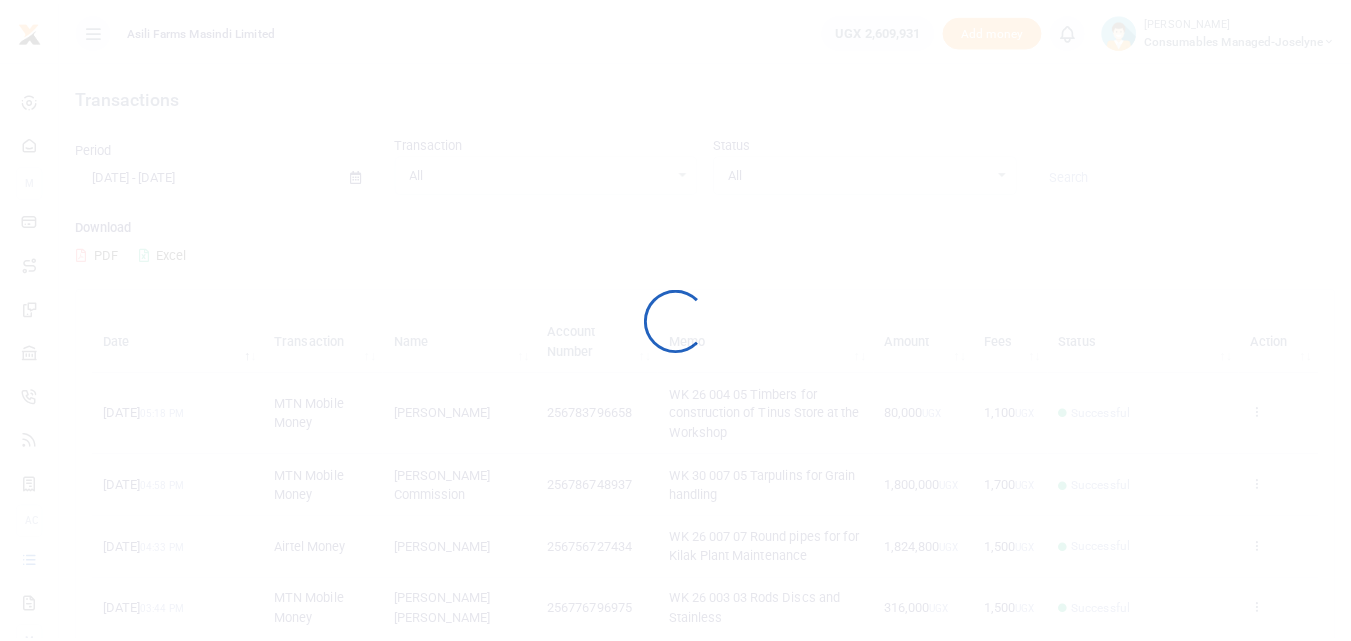 scroll, scrollTop: 0, scrollLeft: 0, axis: both 